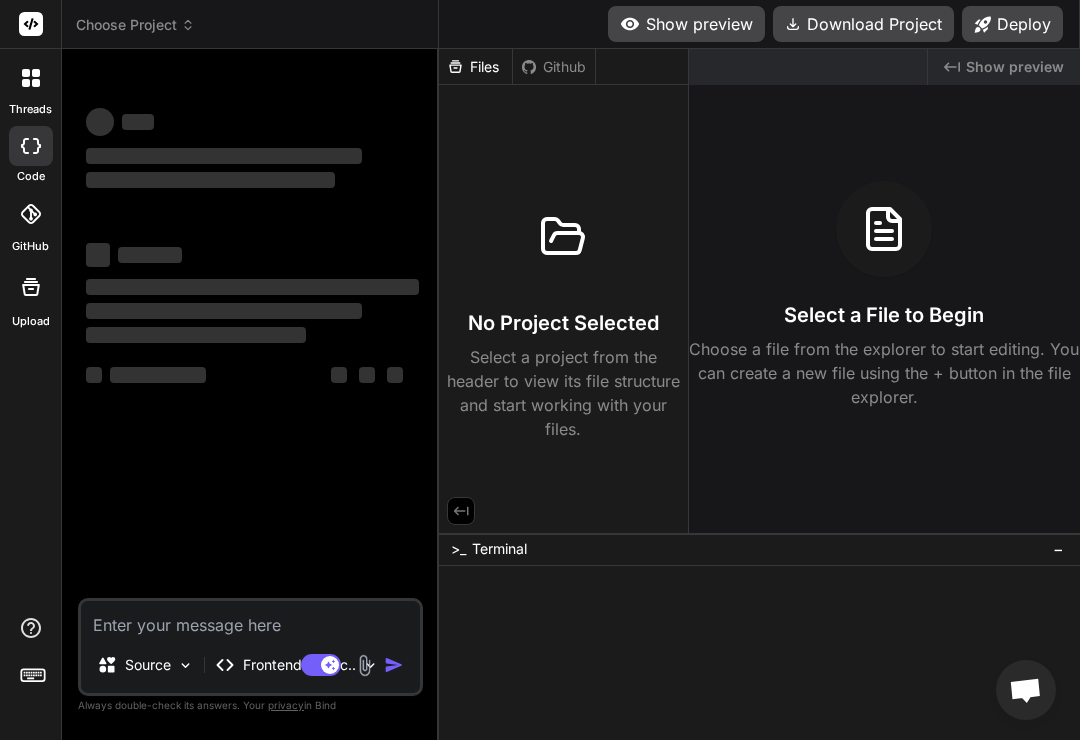 scroll, scrollTop: 0, scrollLeft: 0, axis: both 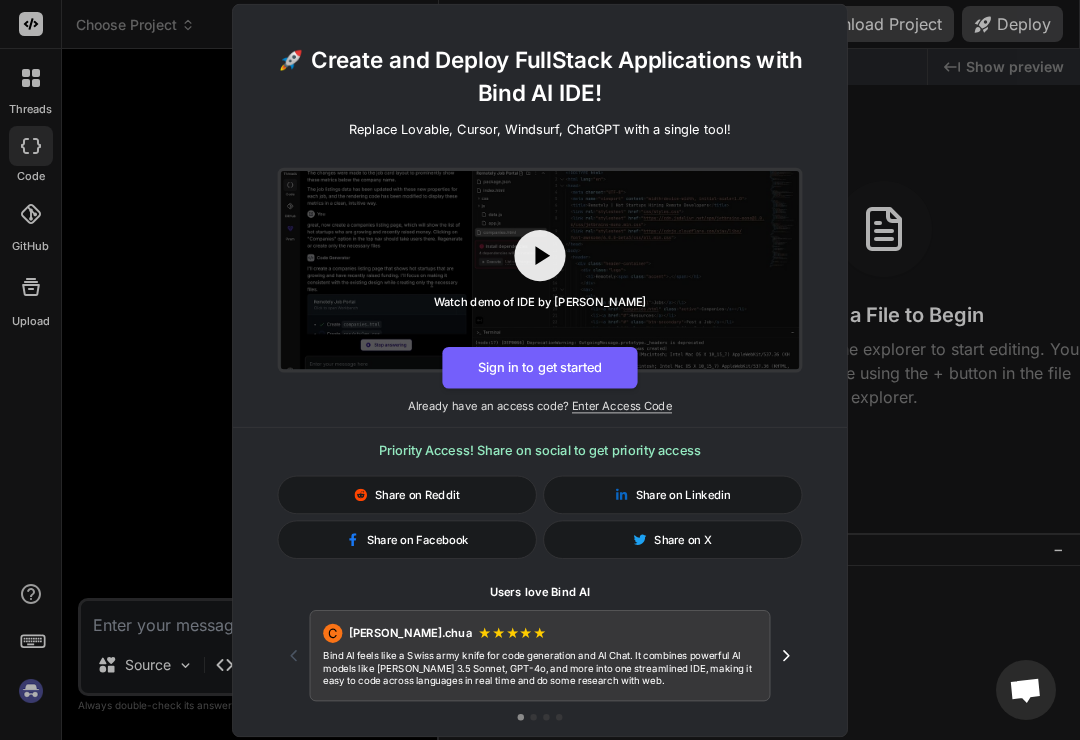 click on "Sign in to get started" at bounding box center (539, 367) 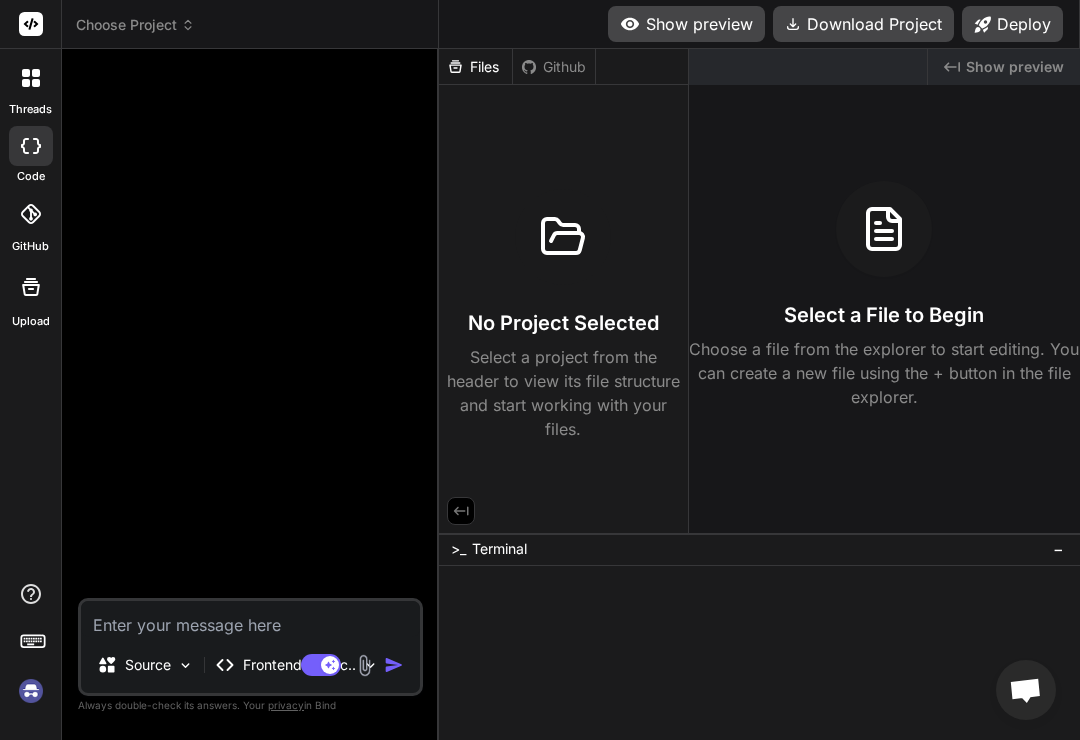type on "x" 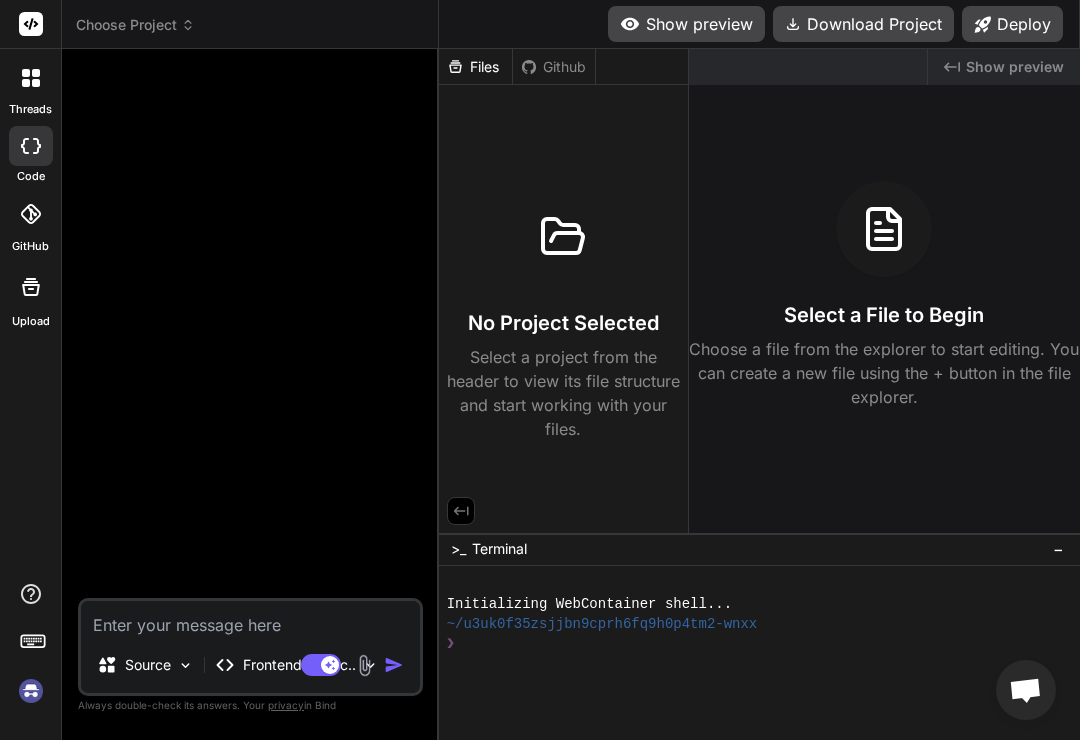 click on "Choose Project" at bounding box center [135, 25] 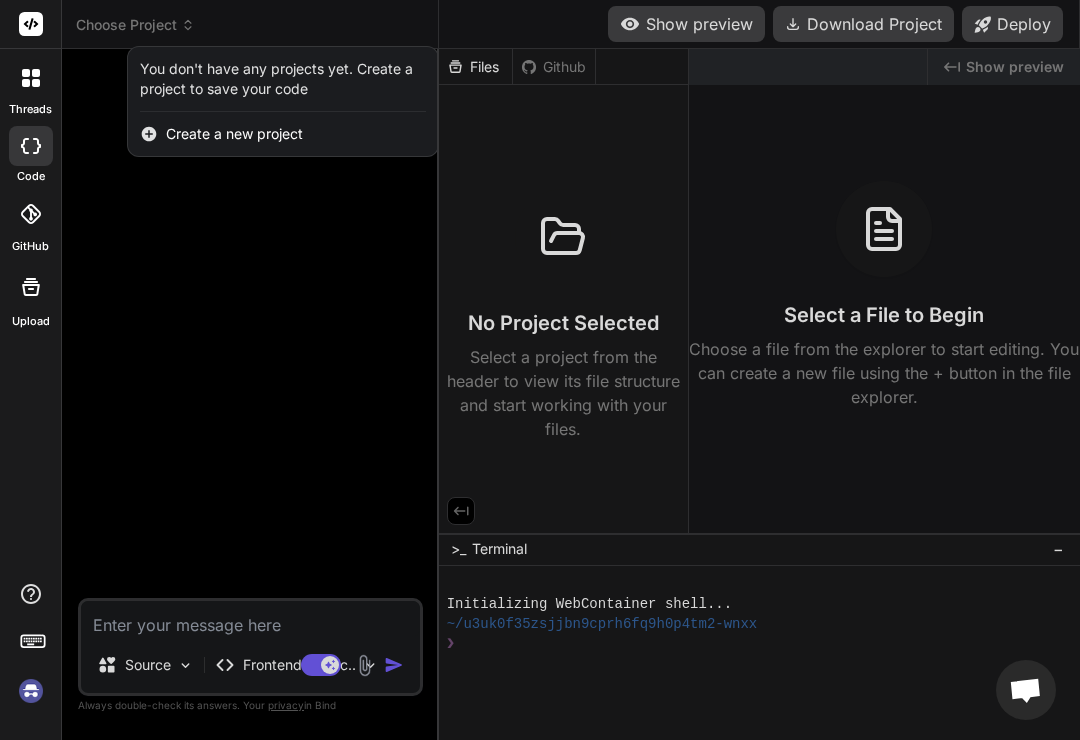 click at bounding box center (540, 370) 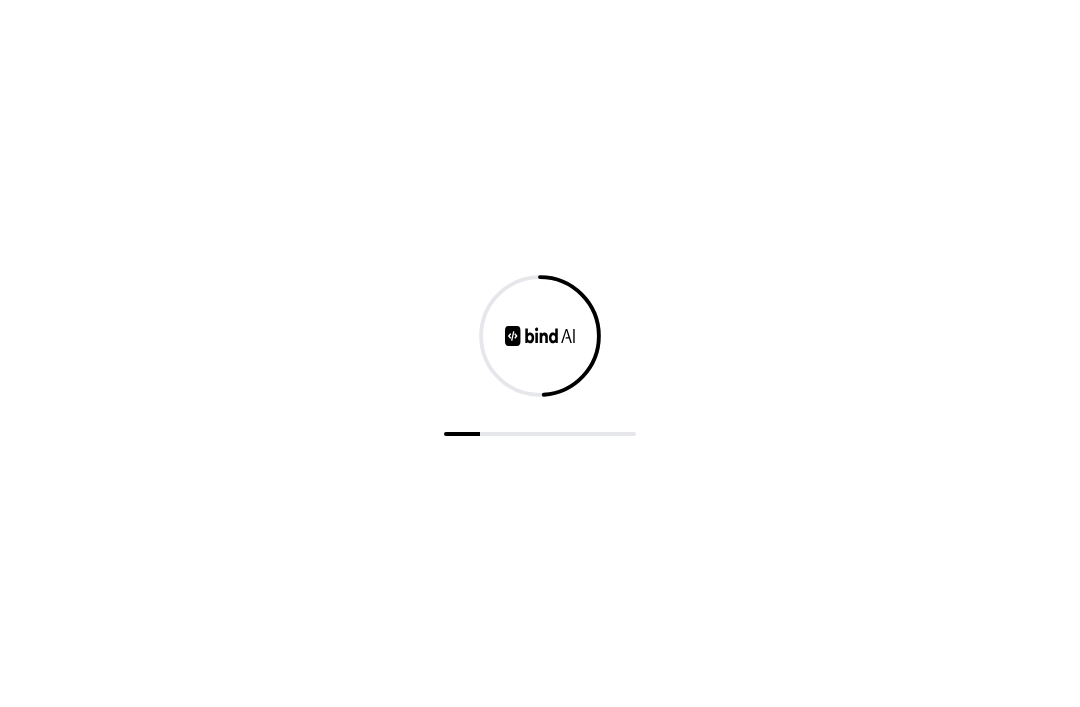 scroll, scrollTop: 0, scrollLeft: 0, axis: both 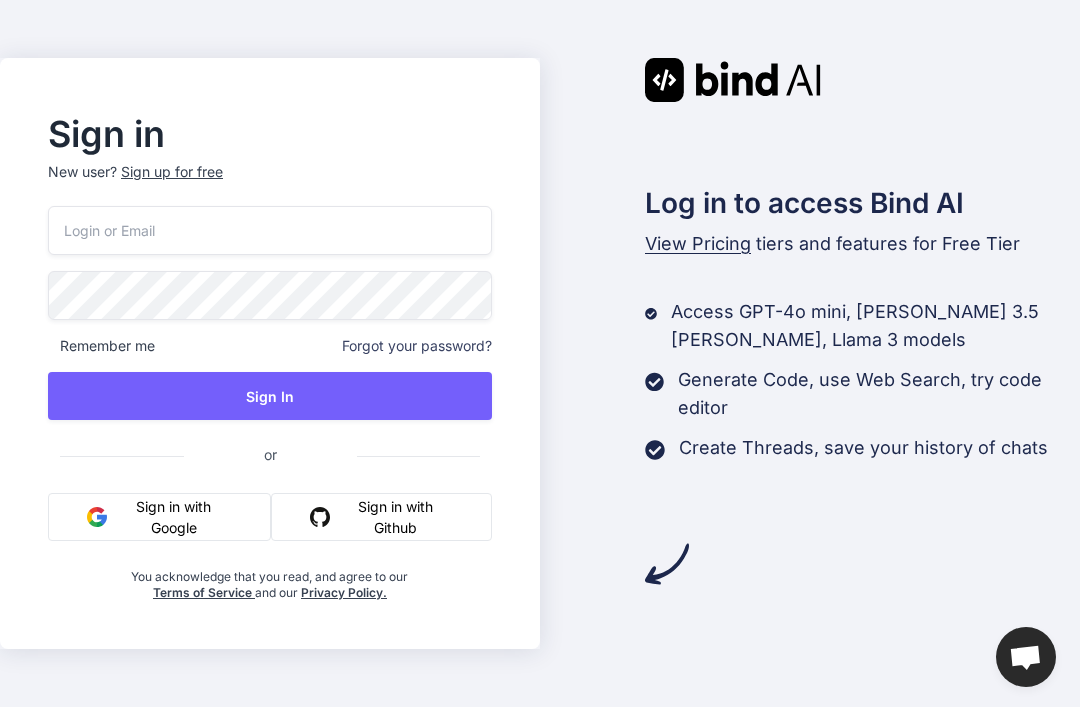 click on "Sign in with Google" at bounding box center (159, 517) 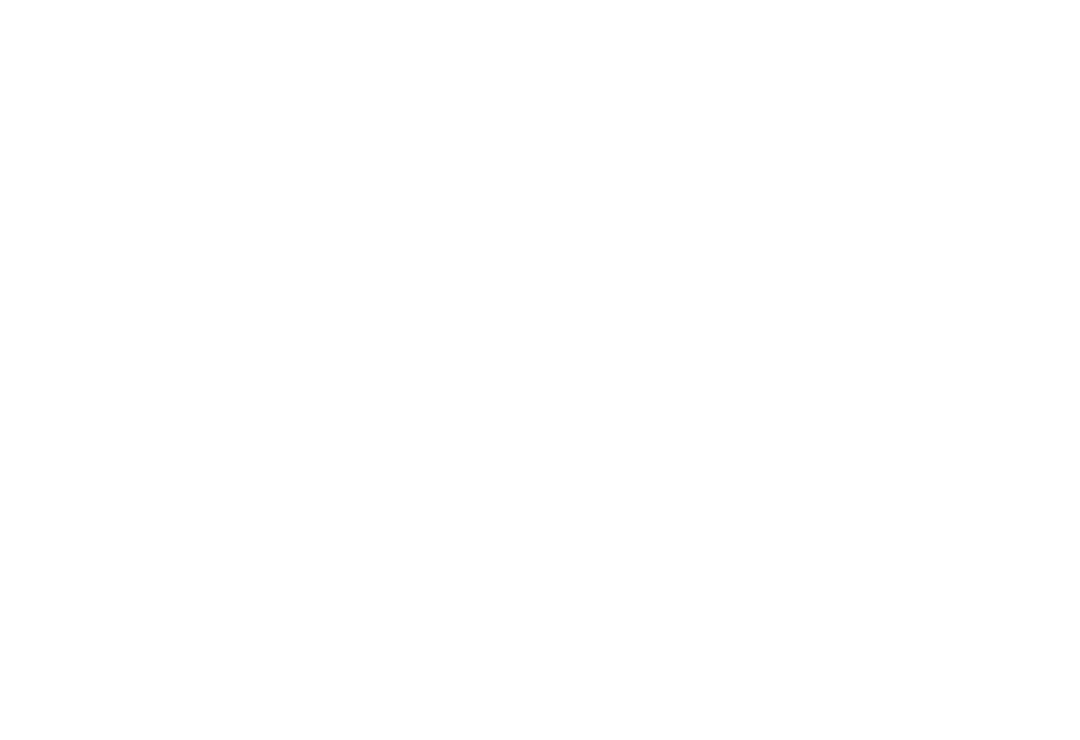 scroll, scrollTop: 0, scrollLeft: 0, axis: both 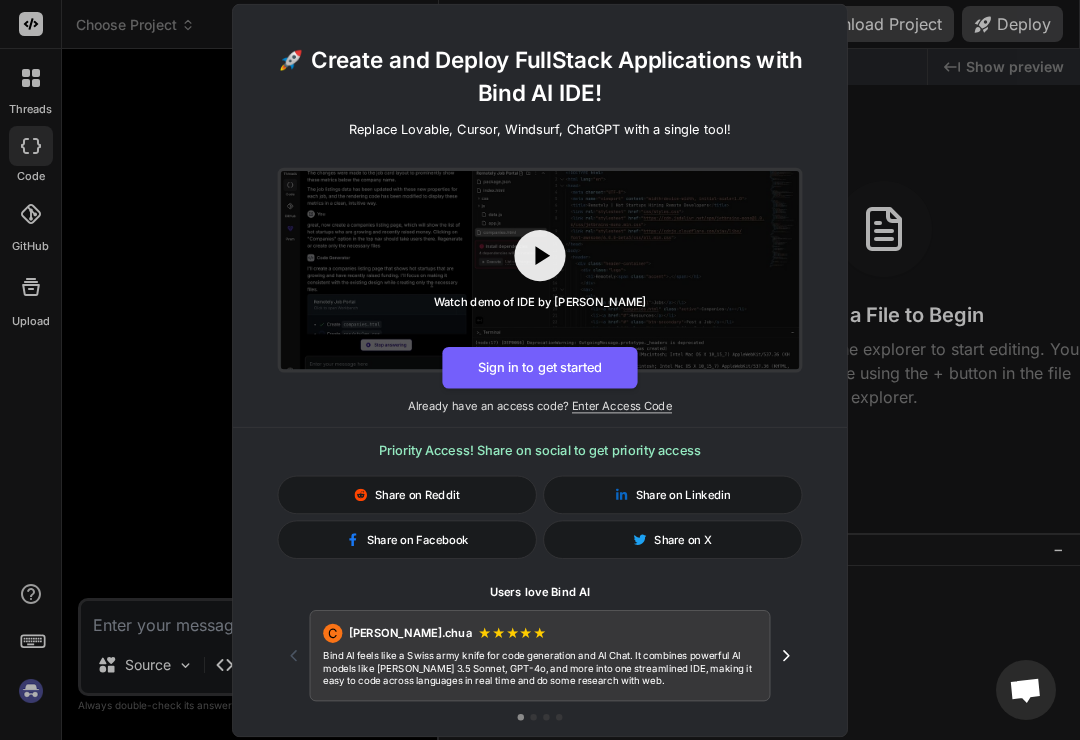 click on "Sign in to get started" at bounding box center [539, 367] 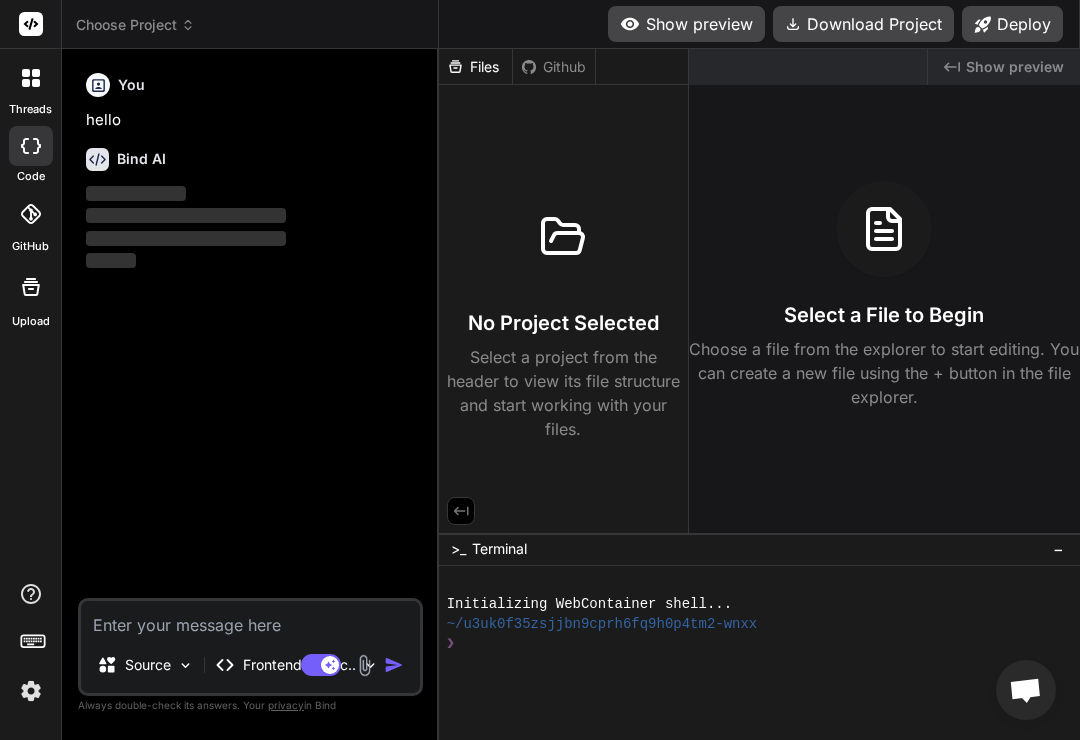 scroll, scrollTop: 0, scrollLeft: 0, axis: both 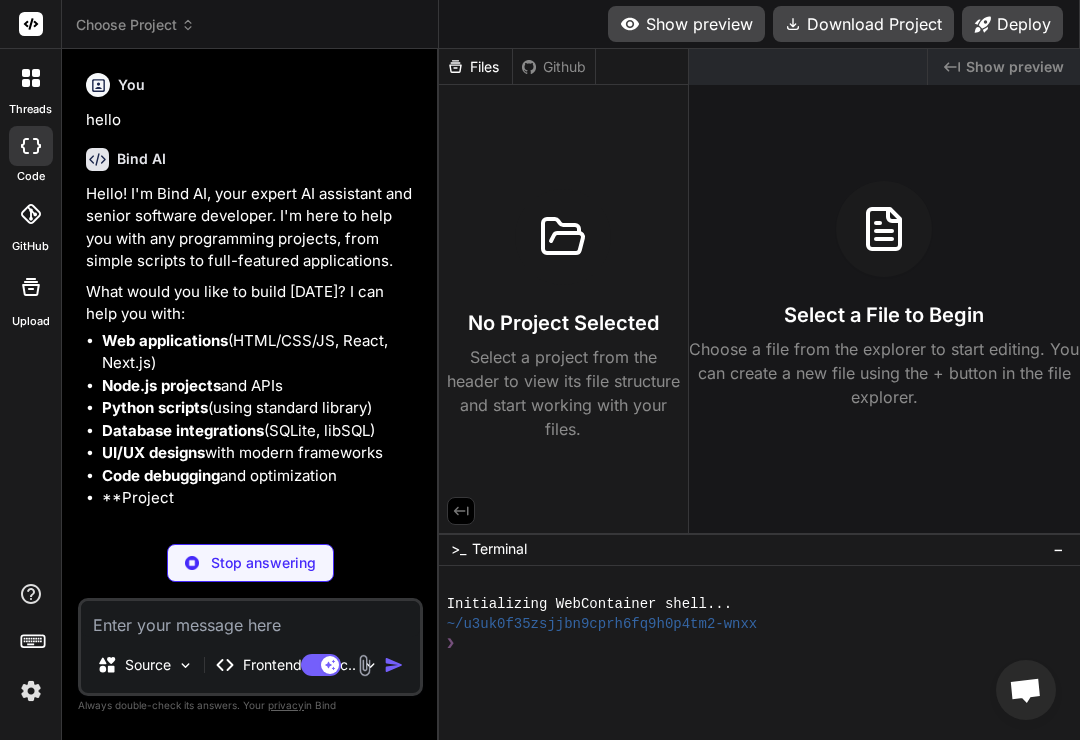 click on "Choose Project" at bounding box center [135, 25] 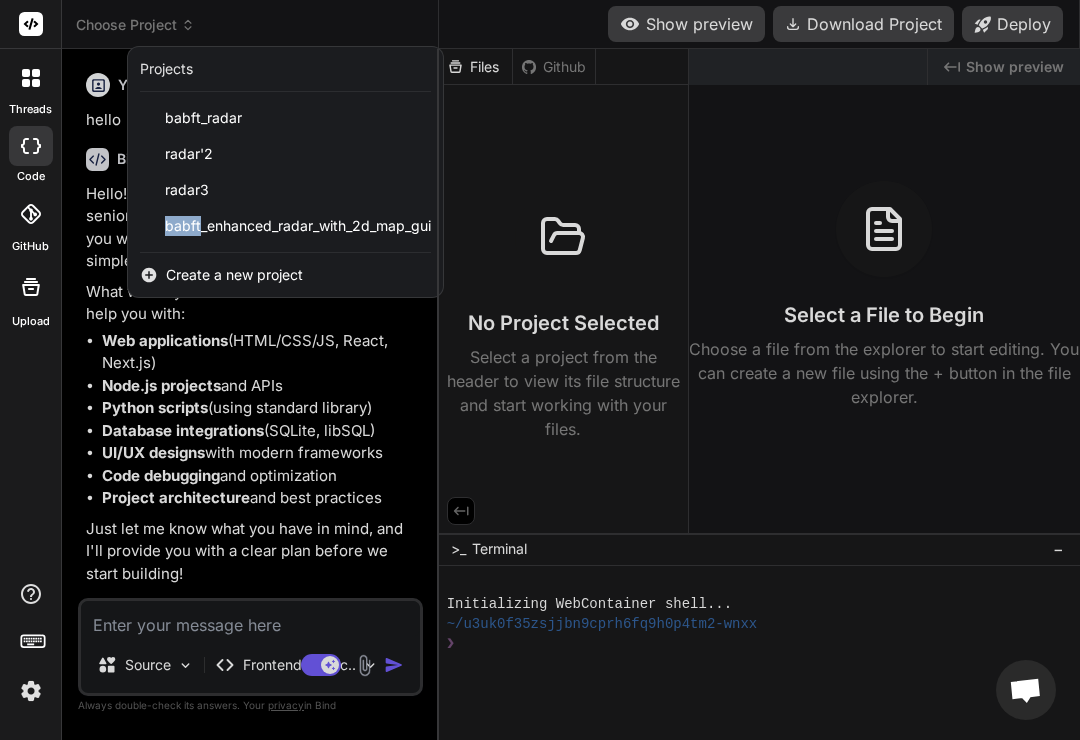 click at bounding box center (540, 370) 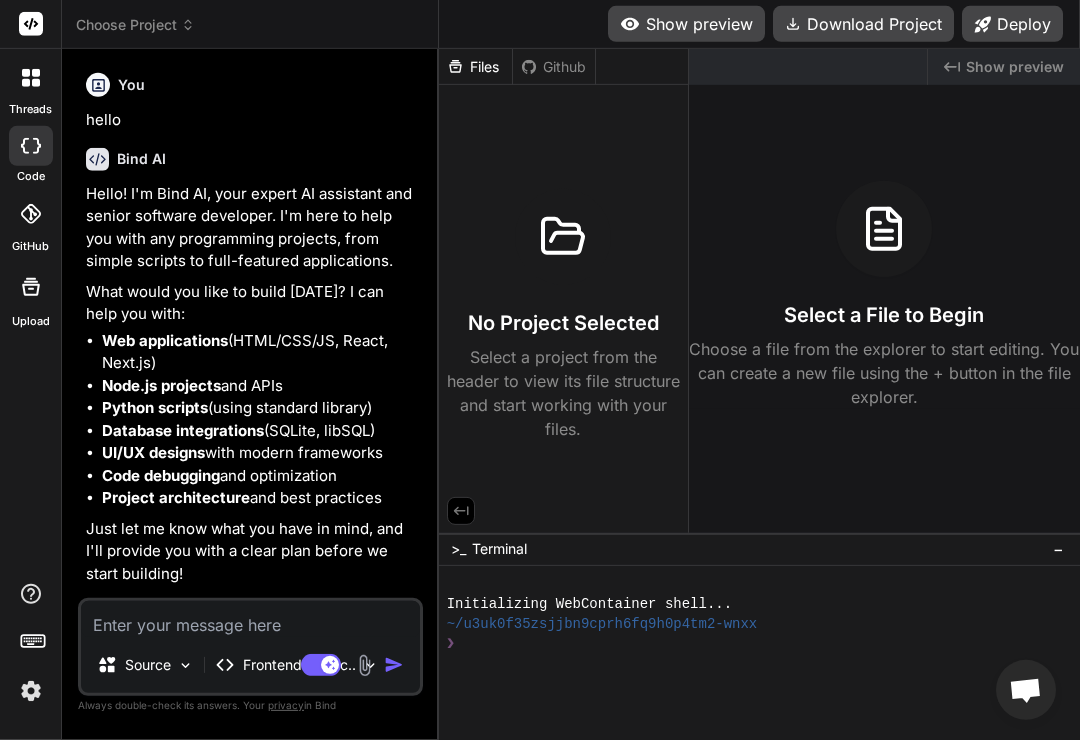 scroll, scrollTop: 0, scrollLeft: 0, axis: both 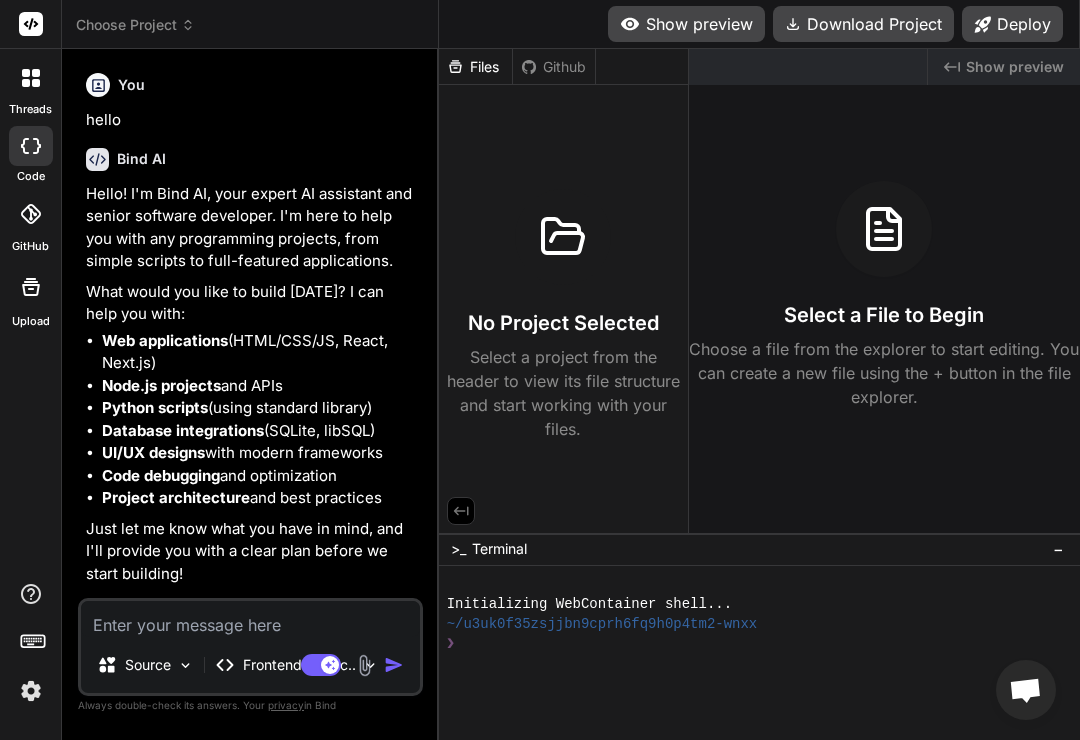 click on "Choose Project" at bounding box center (135, 25) 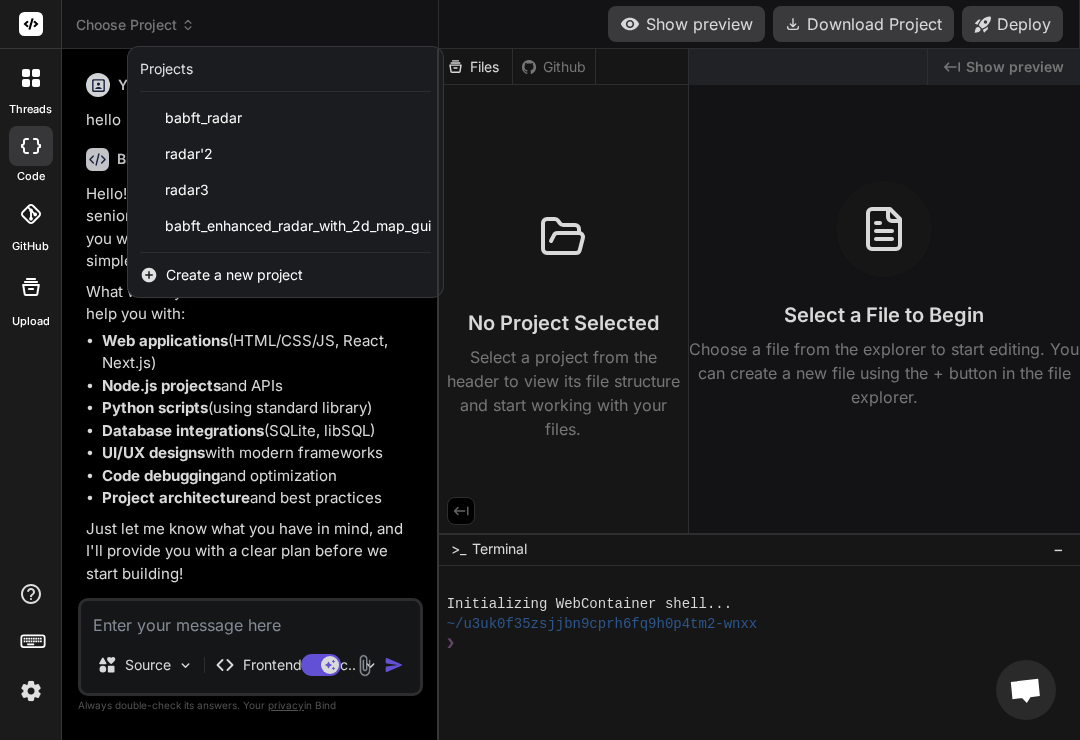 click on "babft_radar" at bounding box center (203, 118) 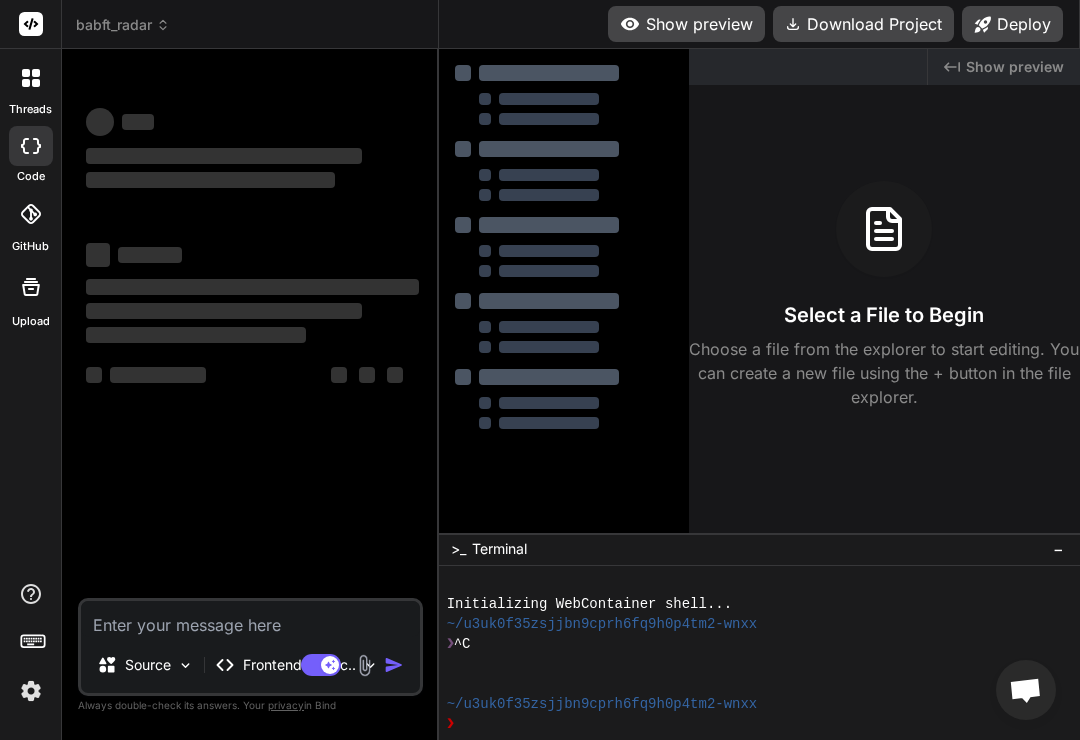 type on "x" 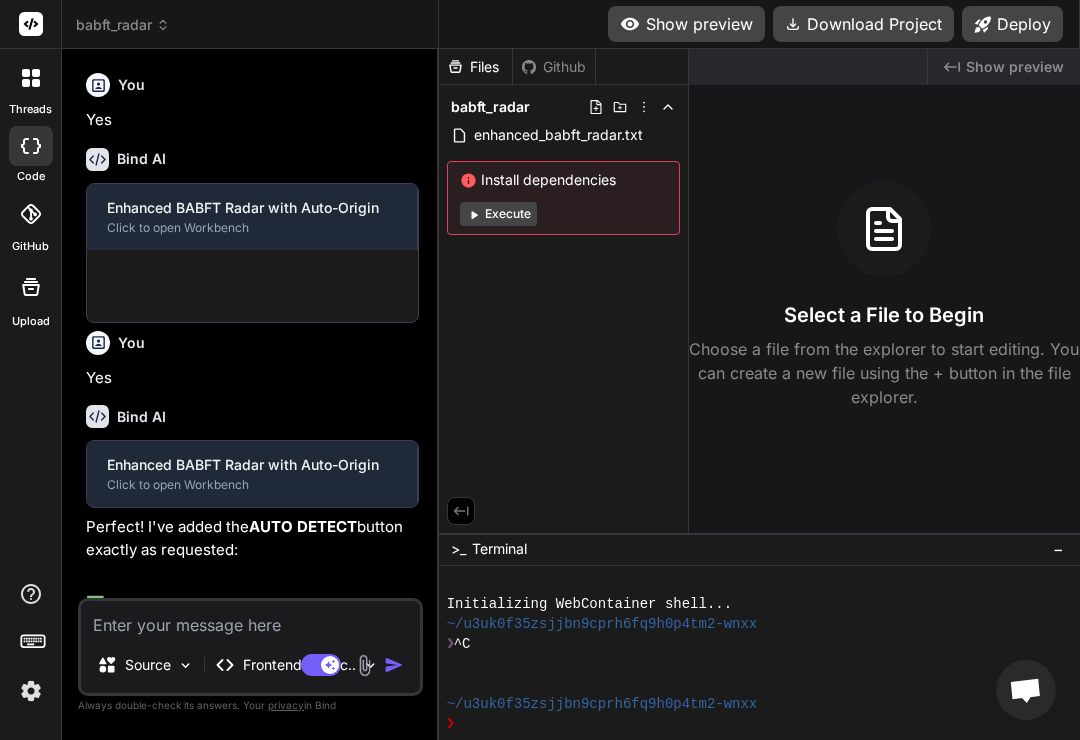 scroll, scrollTop: 12, scrollLeft: 0, axis: vertical 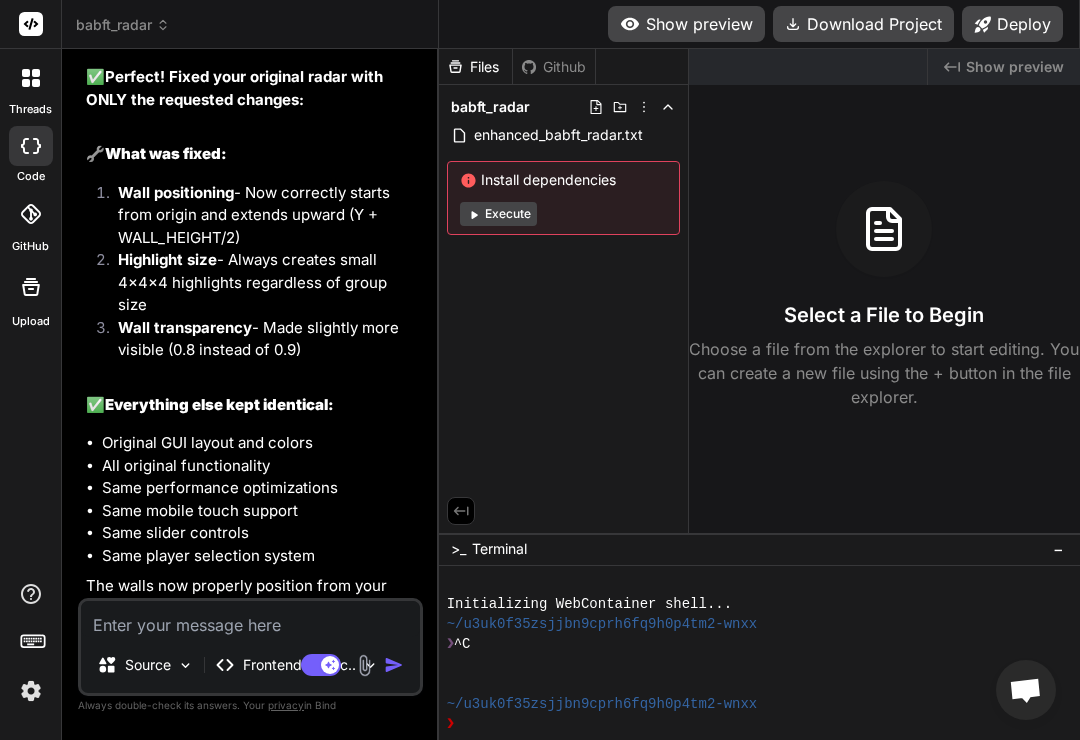 click at bounding box center [250, 619] 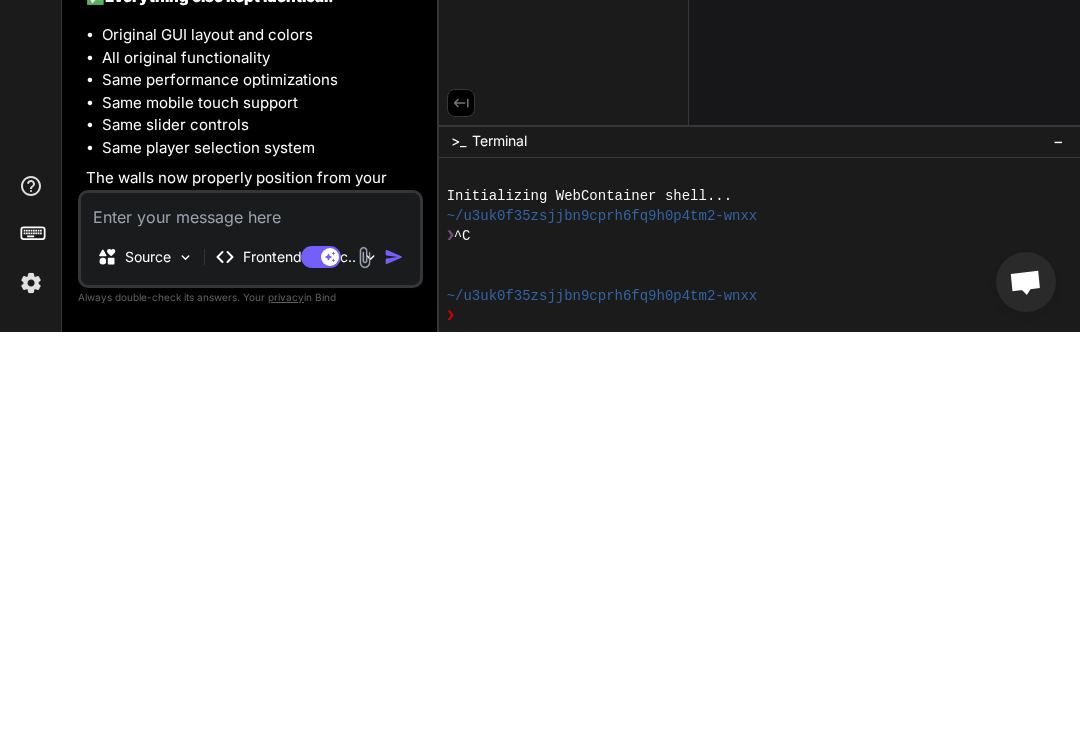 type on "C" 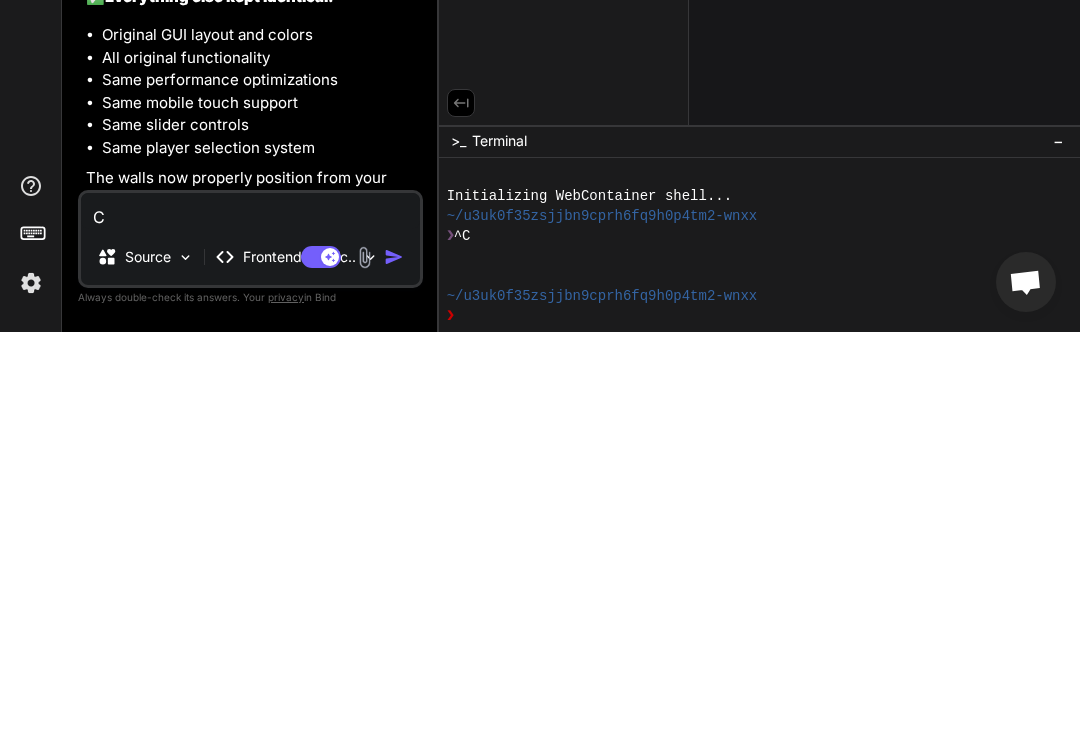 type on "Ca" 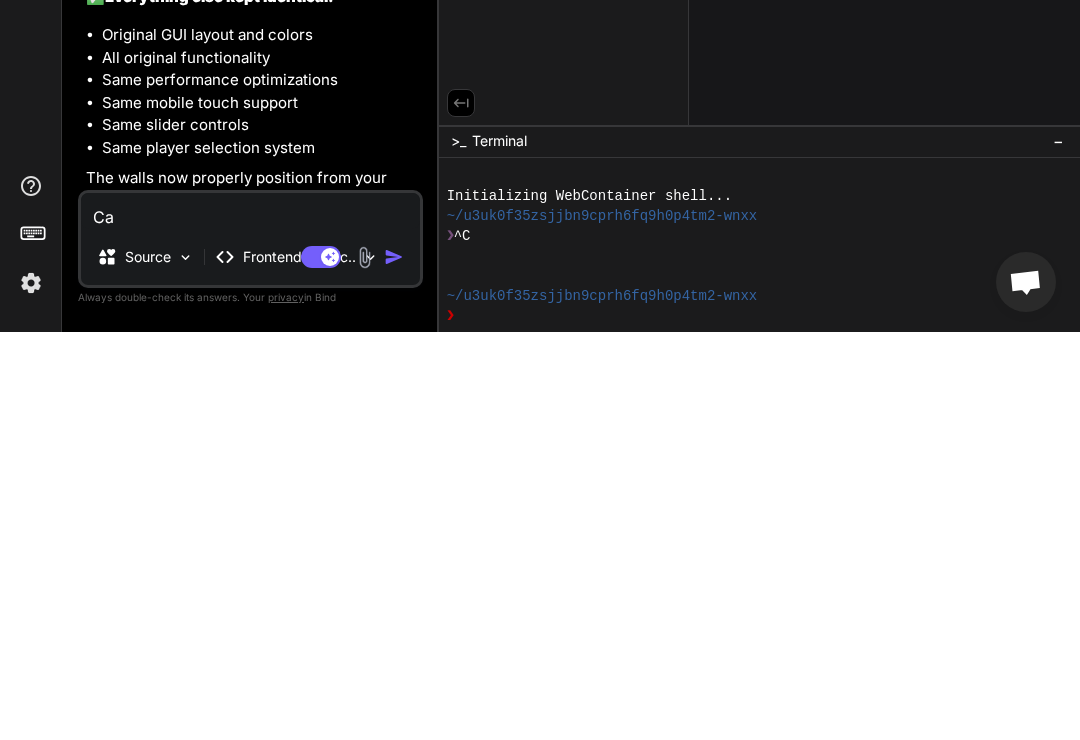 type on "Can" 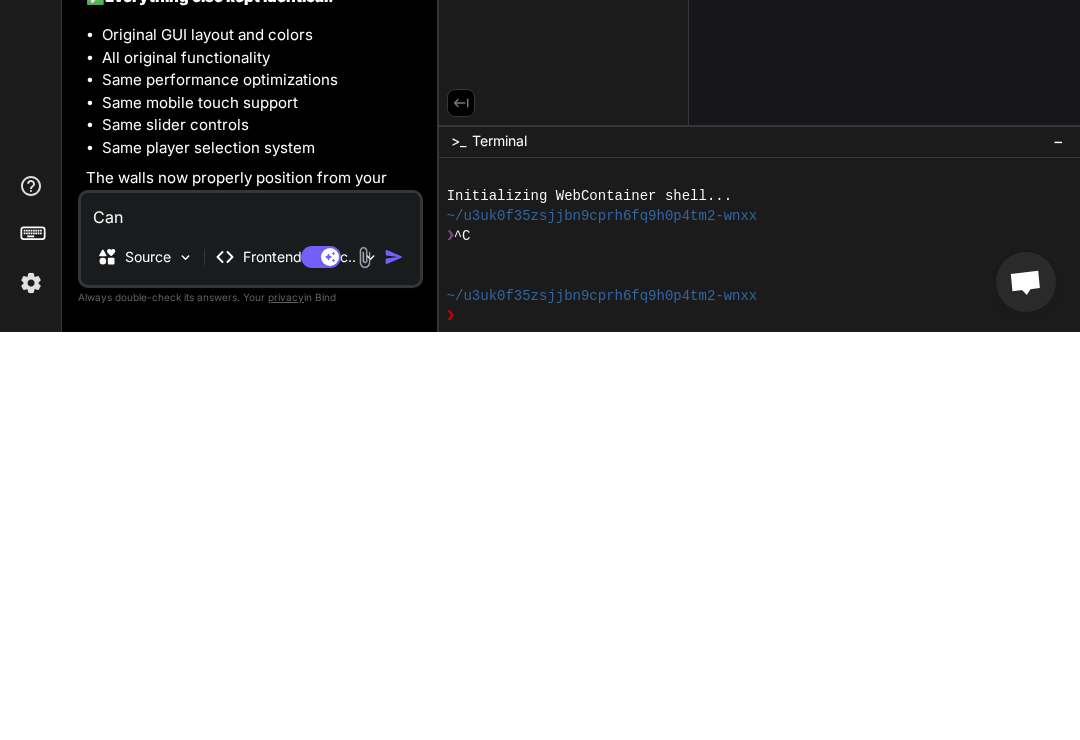 type on "Can" 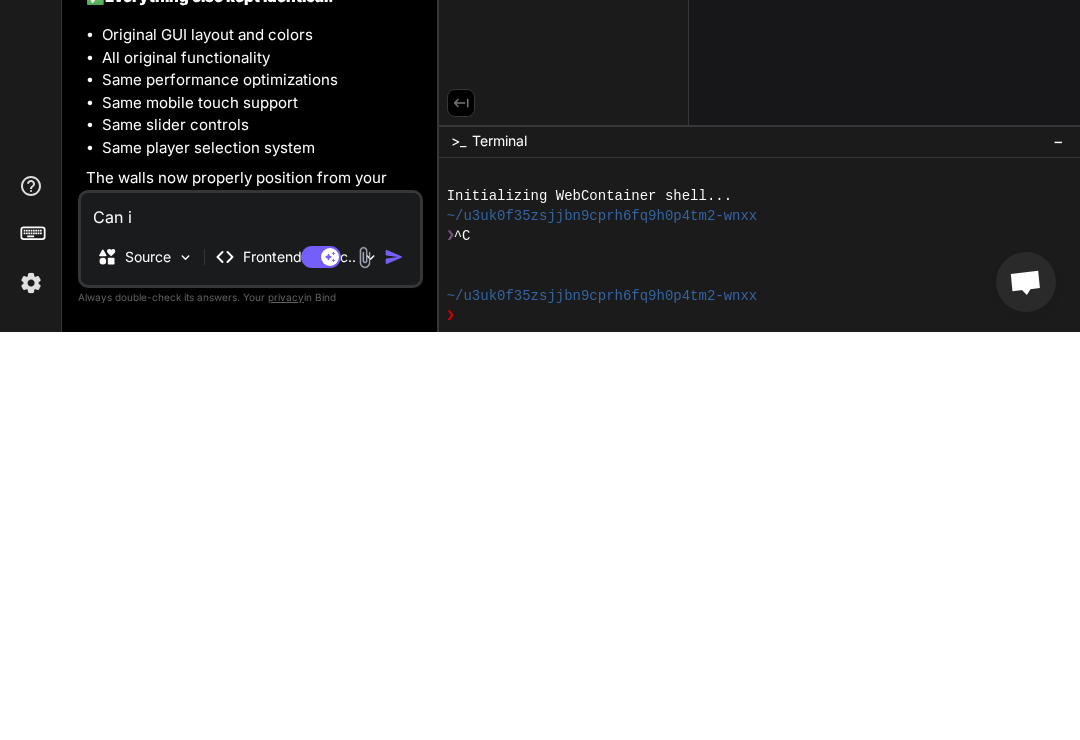 type on "x" 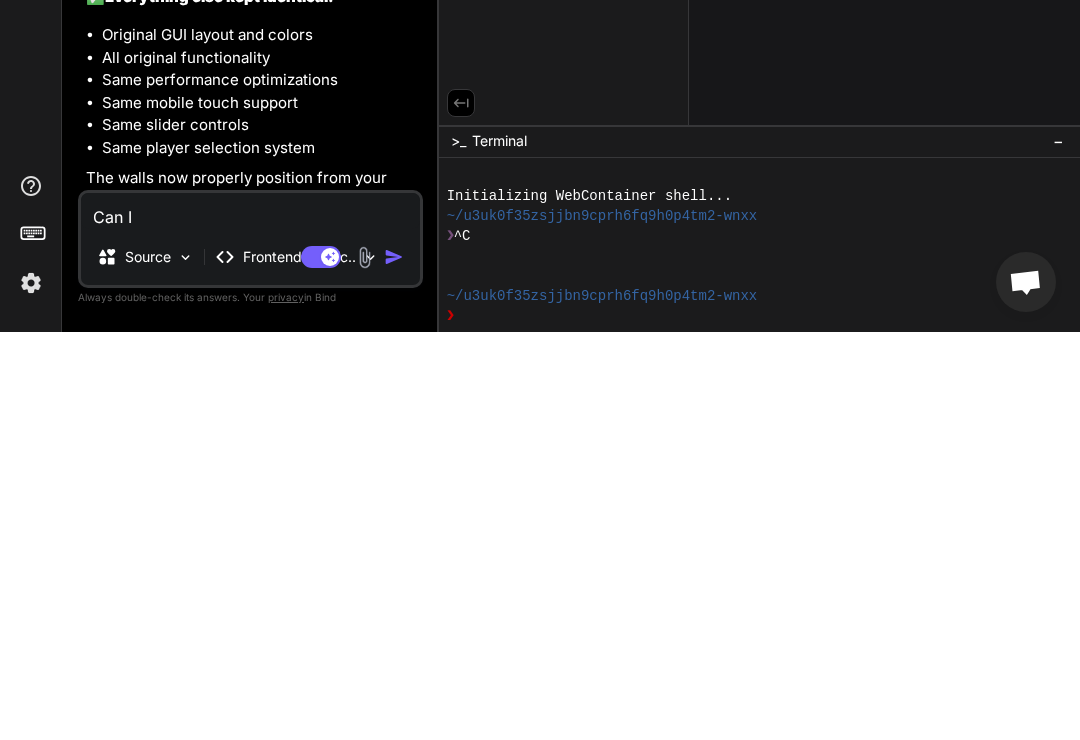 type on "Can I" 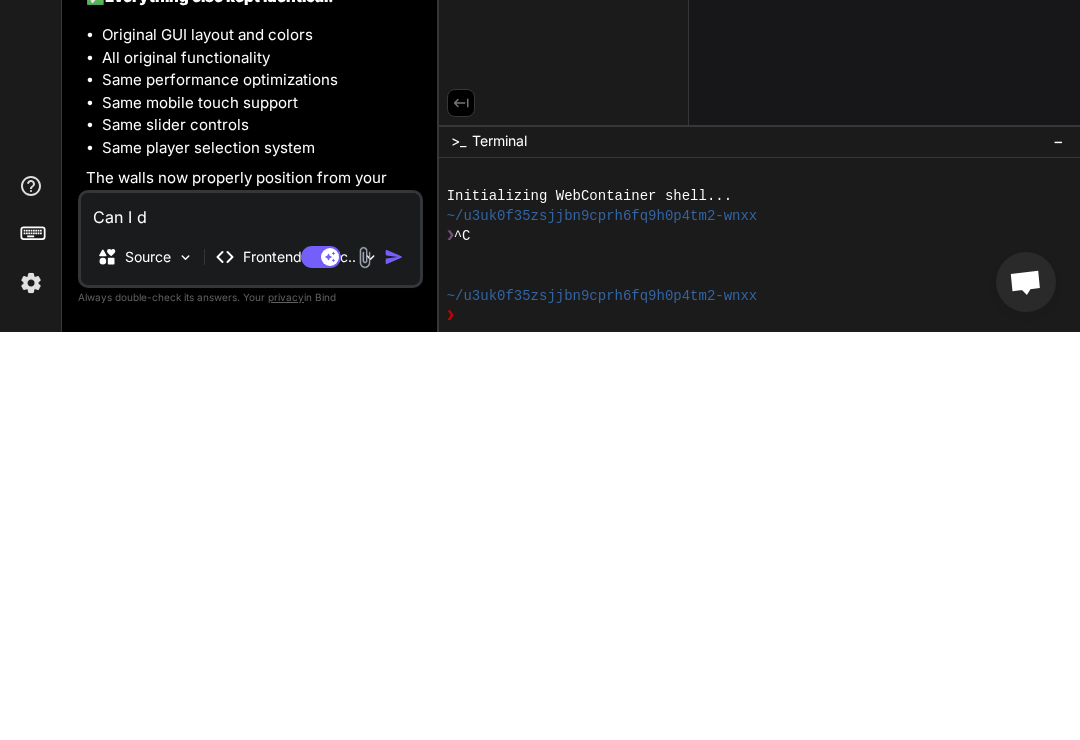 type on "Can I de" 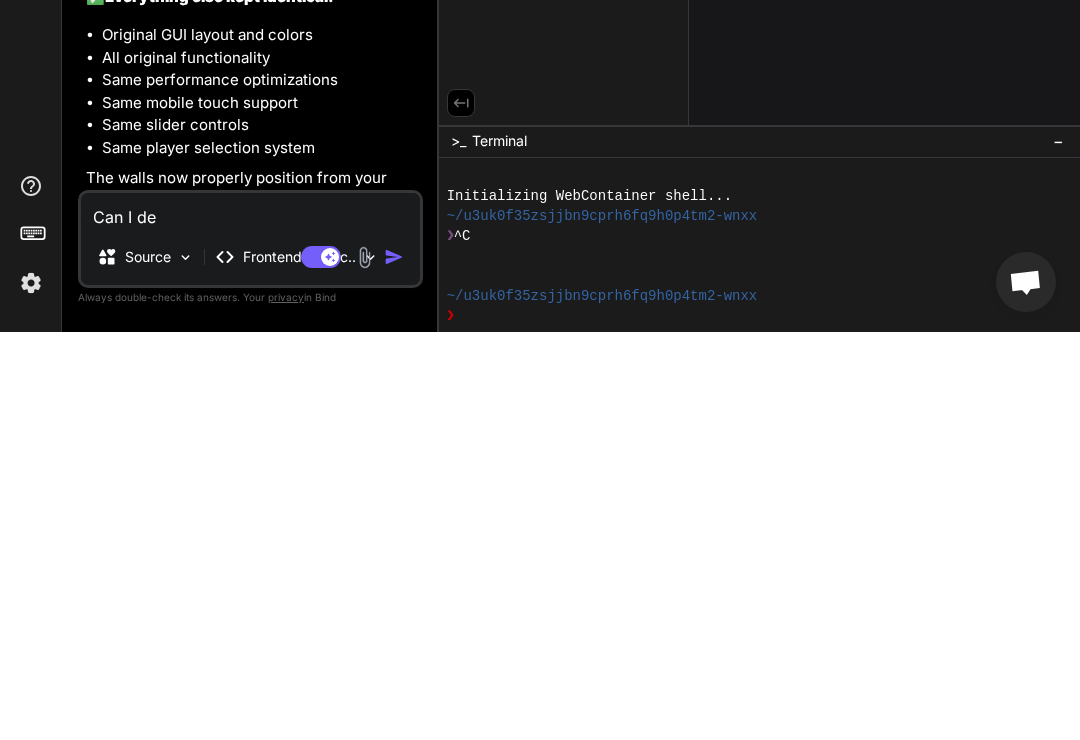 type on "Can I del" 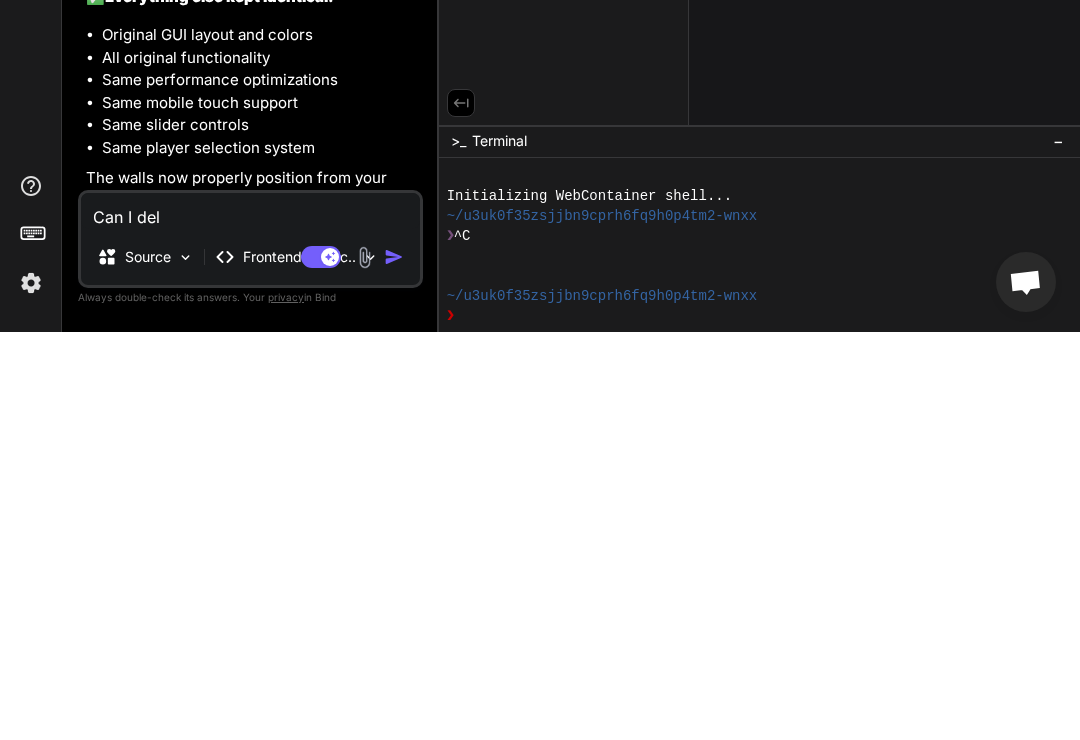 type on "Can I dele" 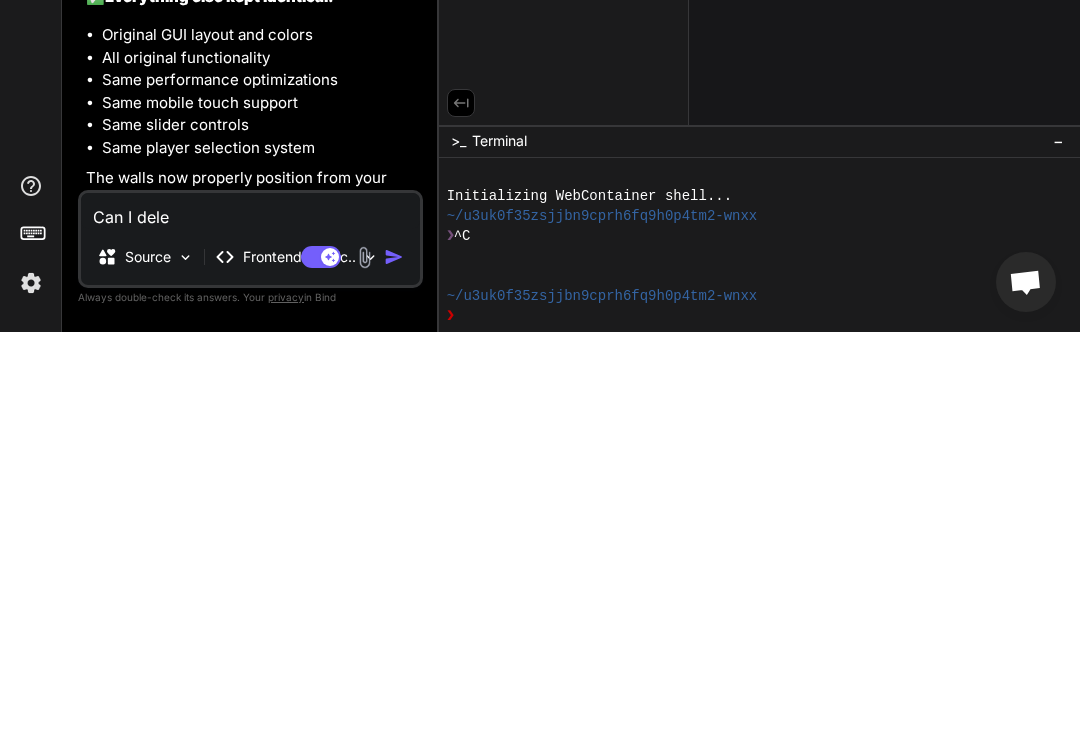 type on "x" 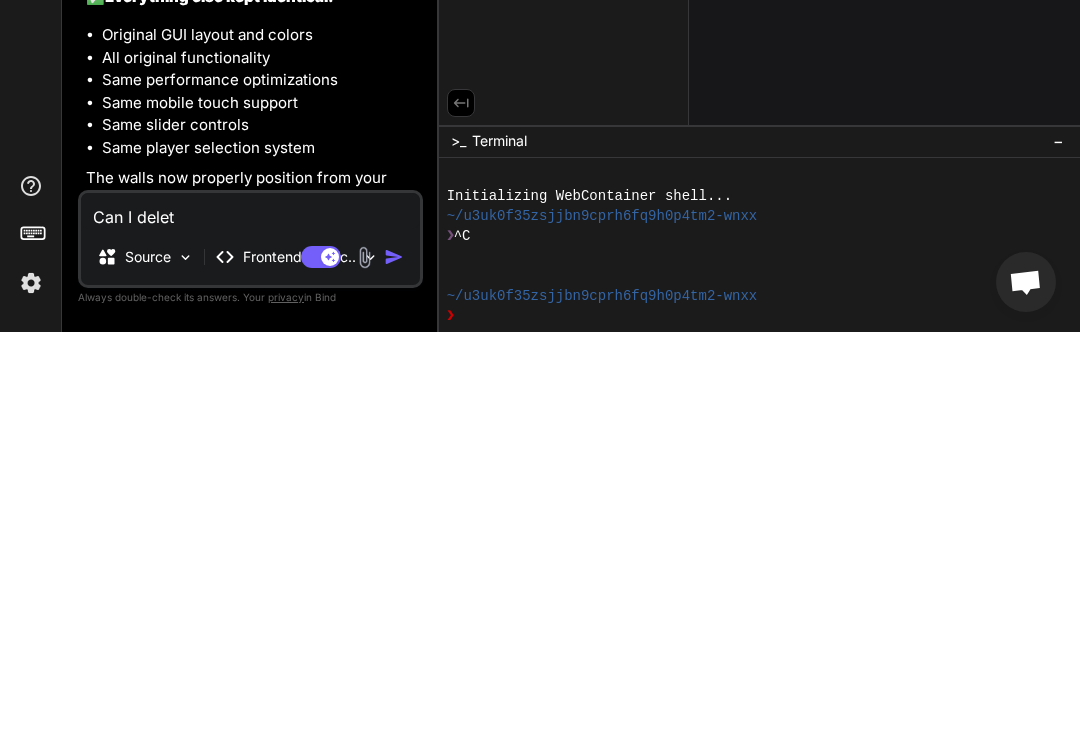 type on "Can I delete" 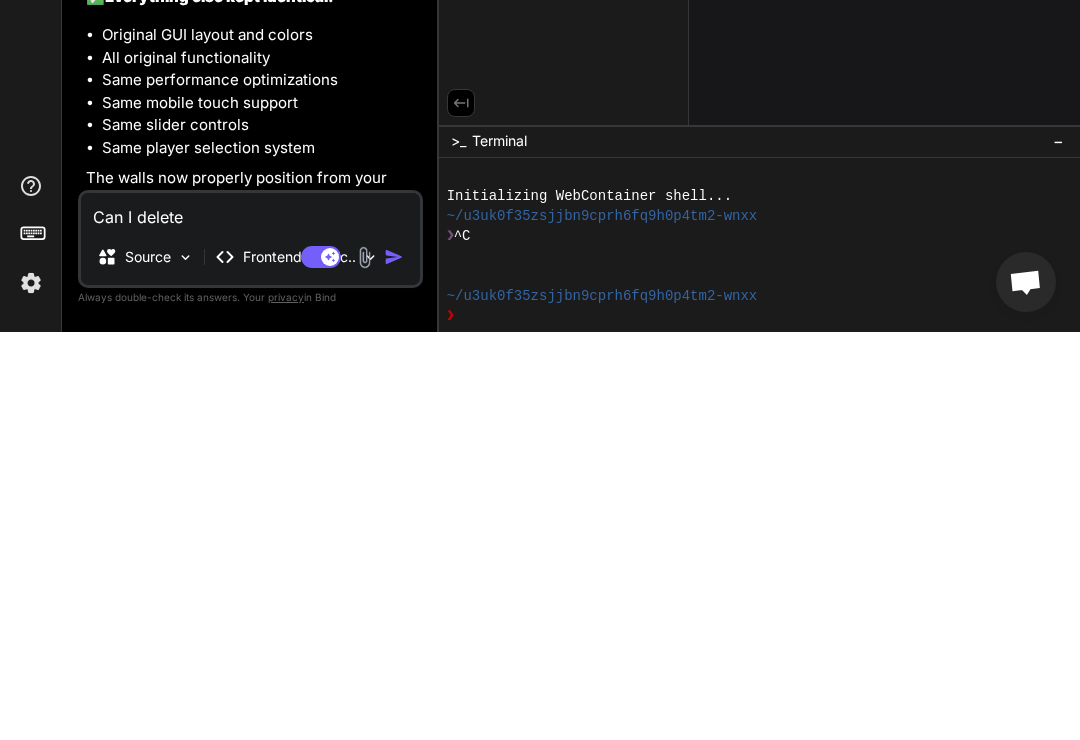 type on "Can I delete" 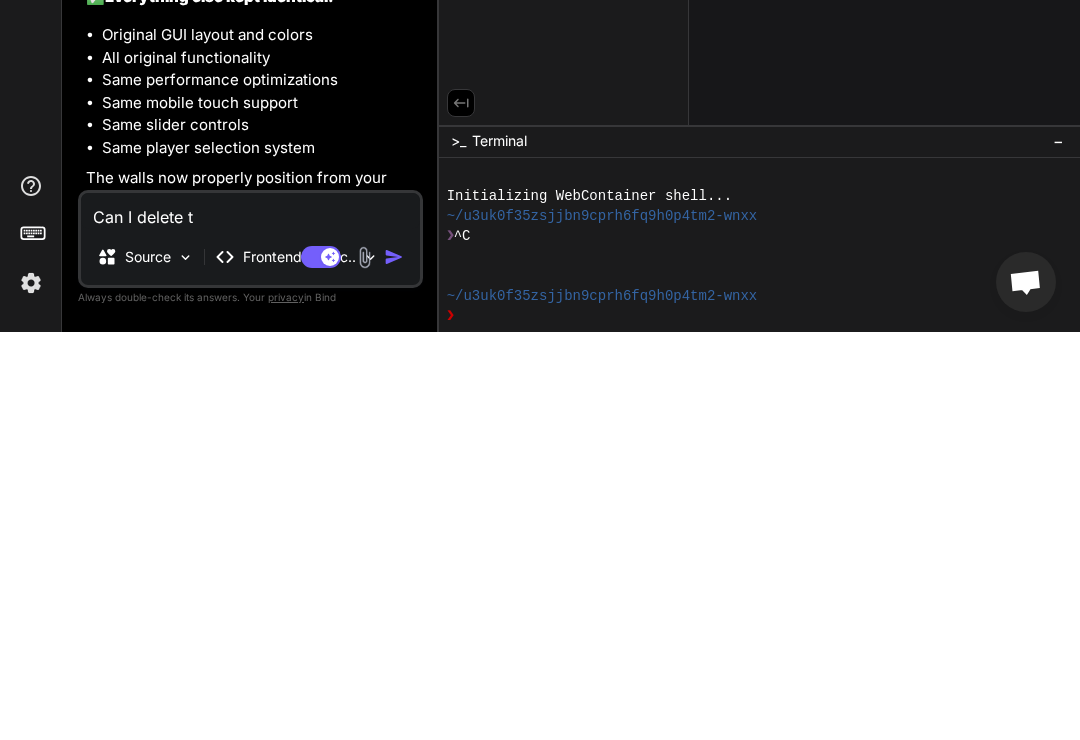 type on "Can I delete th" 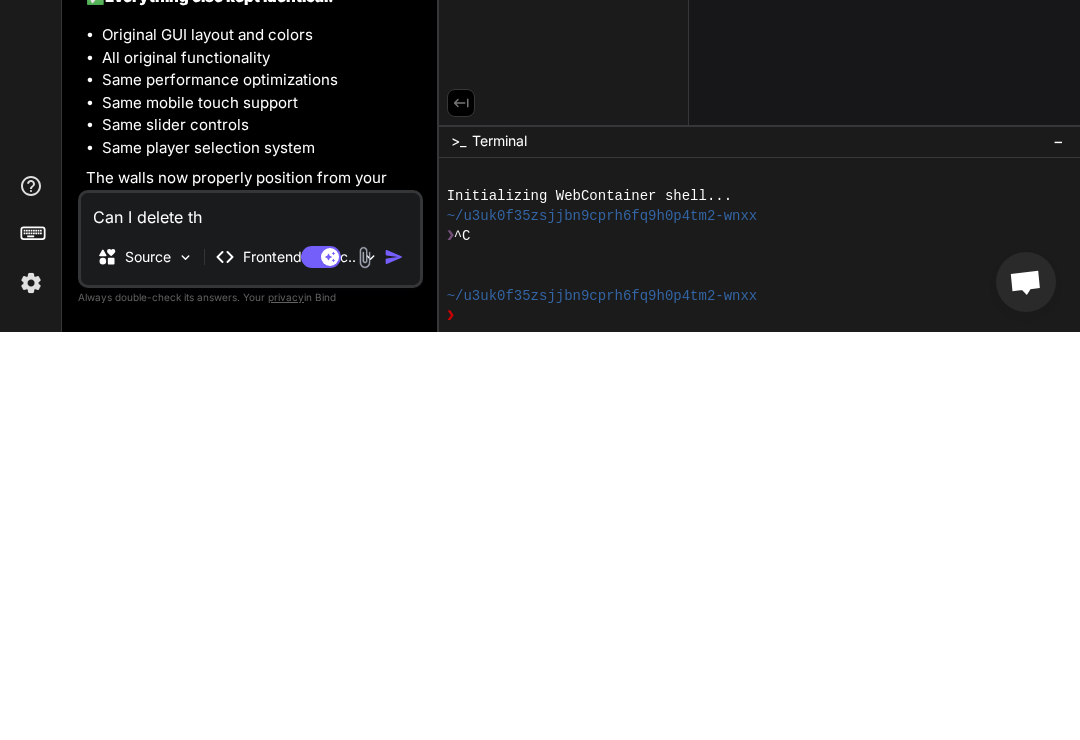 type on "Can I delete thi" 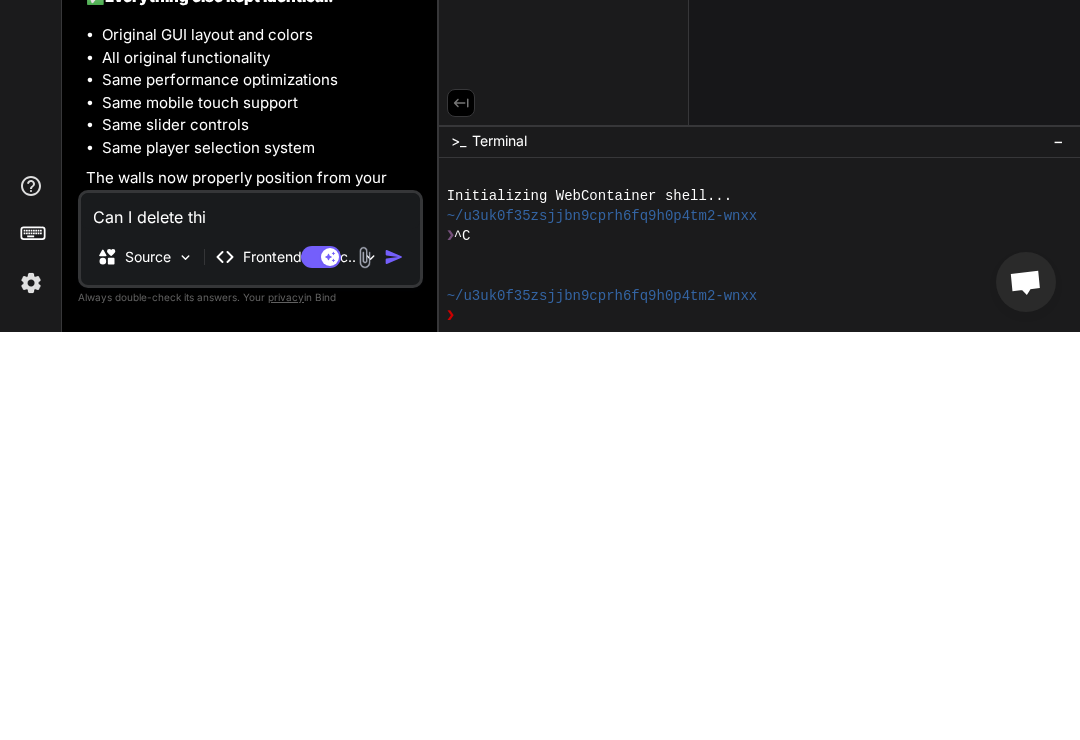 type on "Can I delete this" 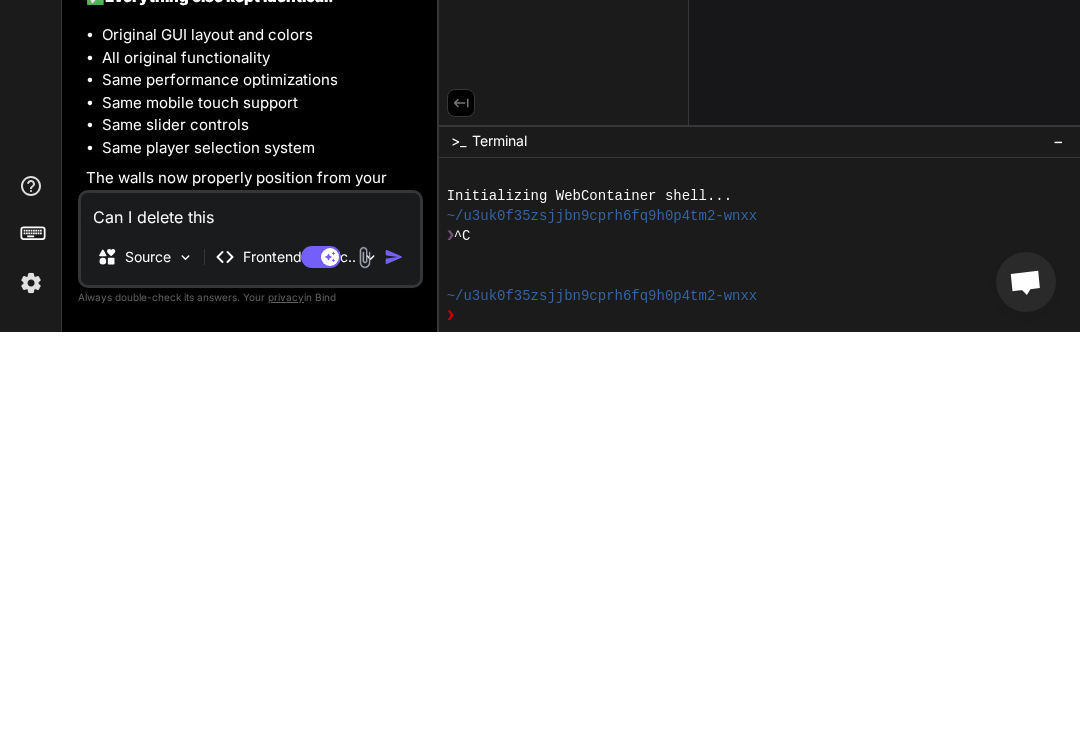 type on "Can I delete this" 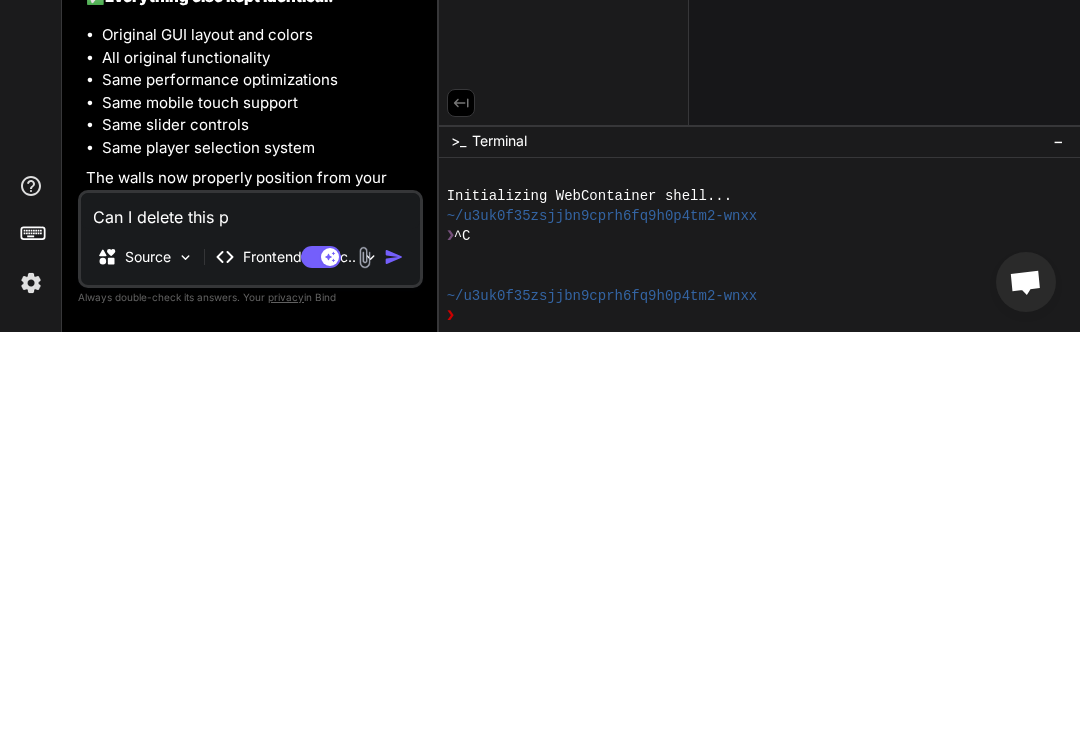 type on "Can I delete this pr" 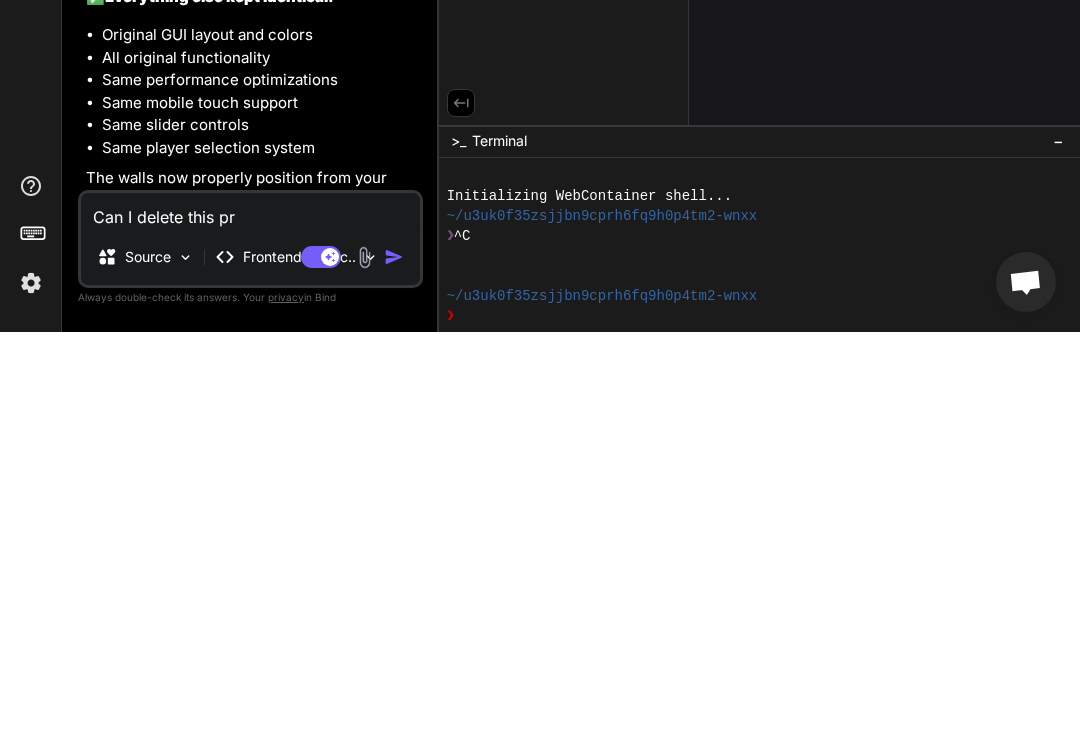 type on "Can I delete this pro" 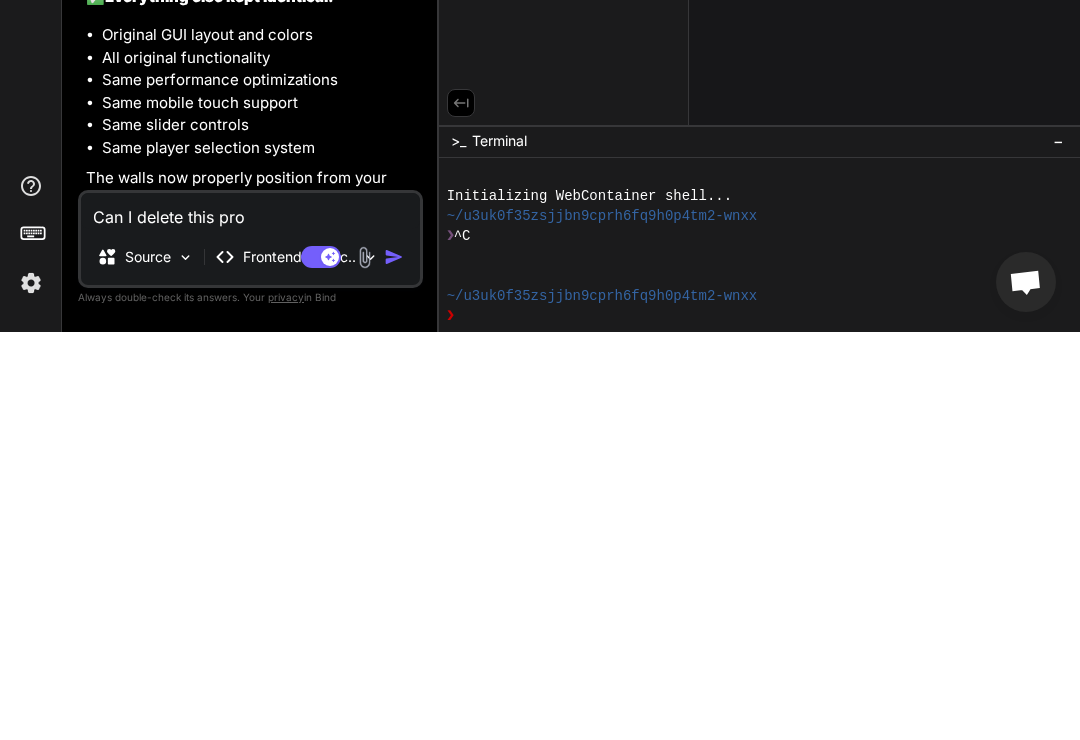 type on "Can I delete this proj" 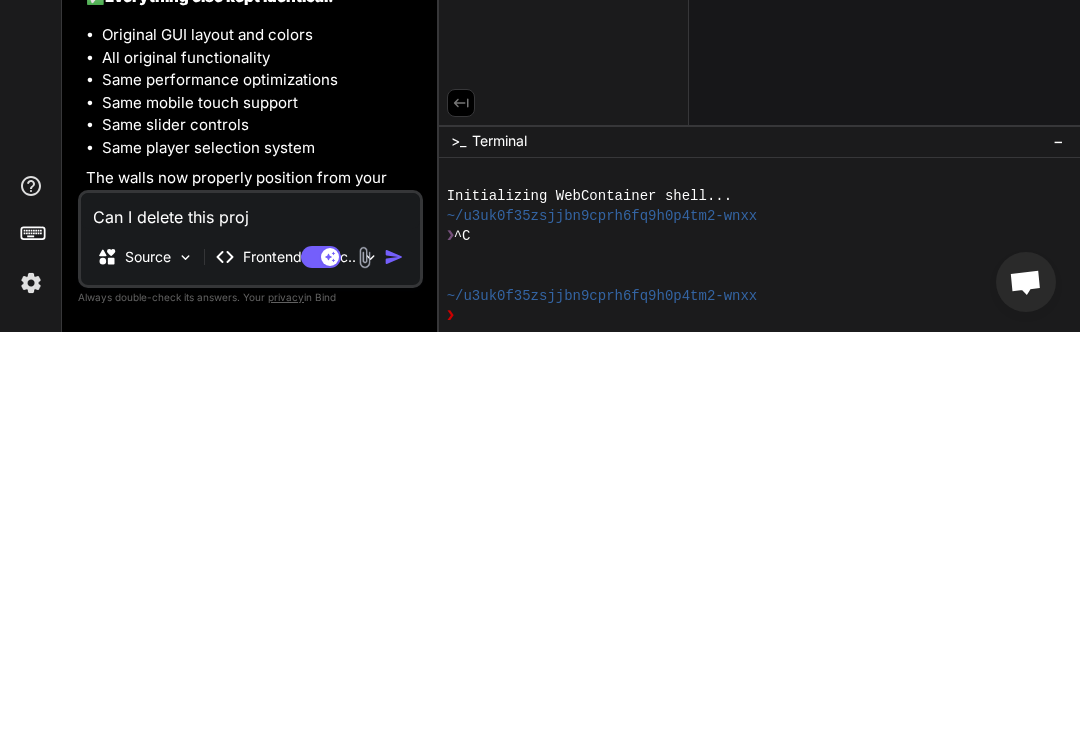 type on "Can I delete this proje" 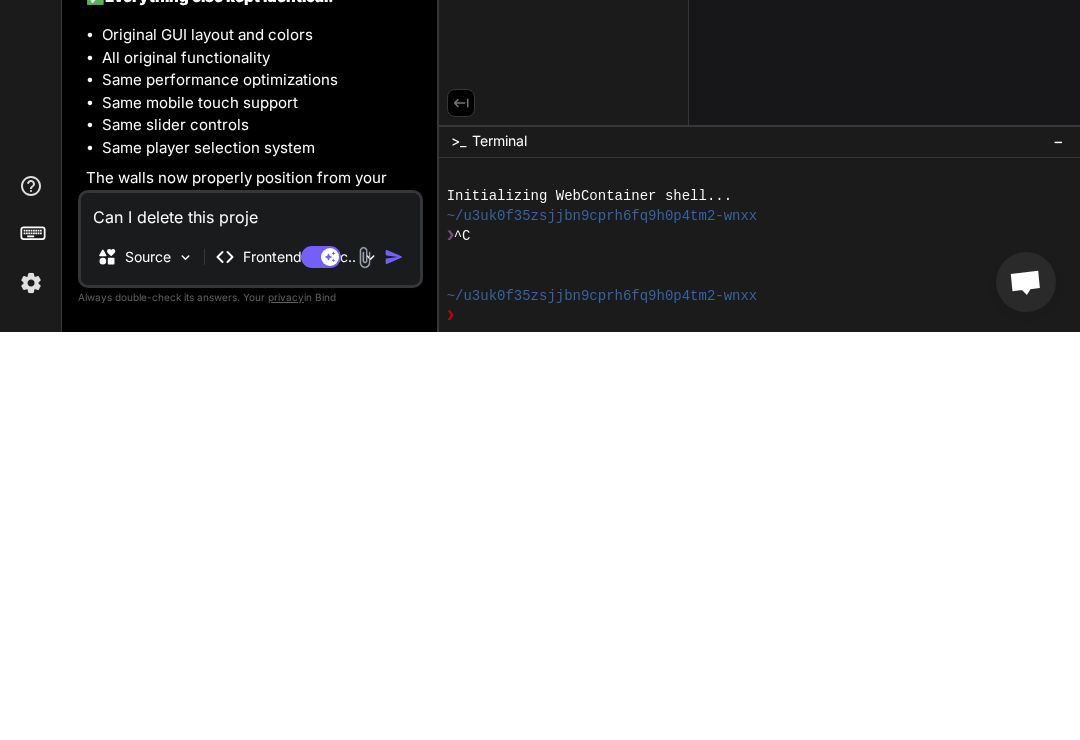 type on "Can I delete this projec" 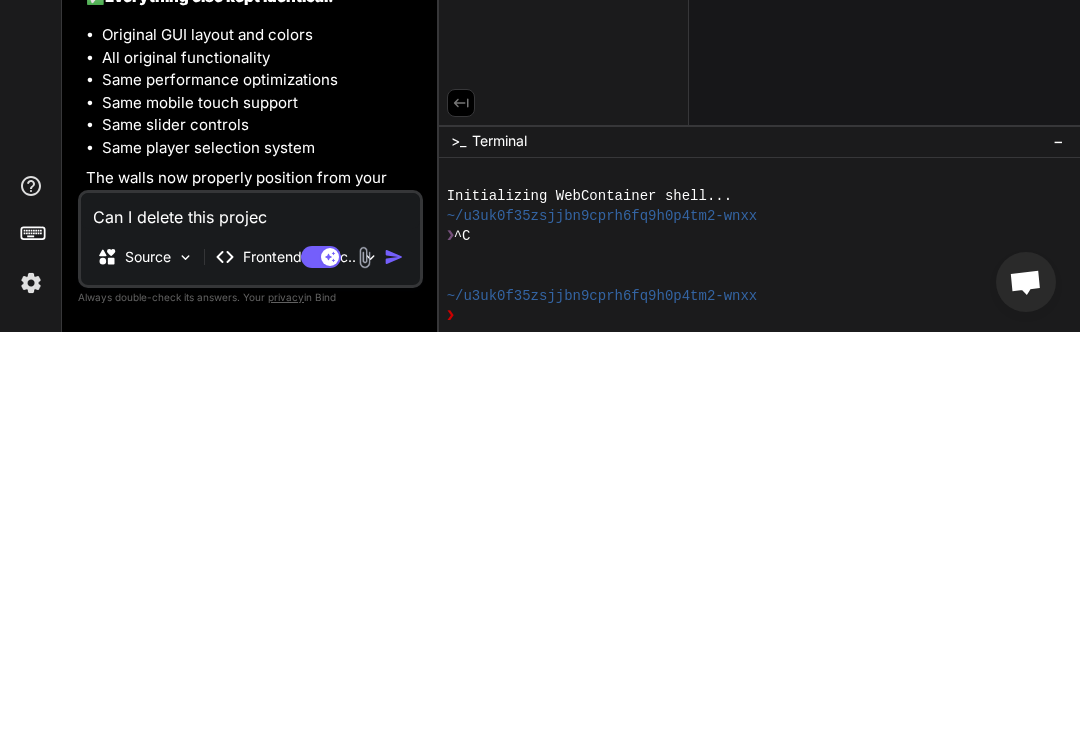 type on "Can I delete this project" 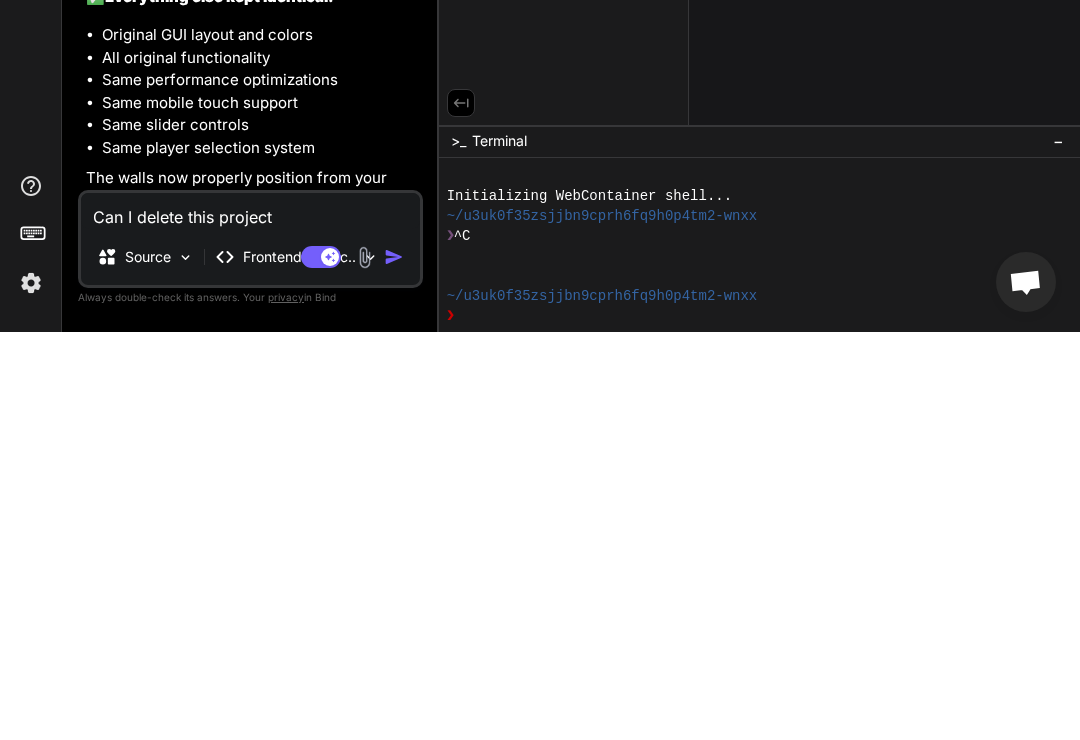 type on "Can I delete this project?" 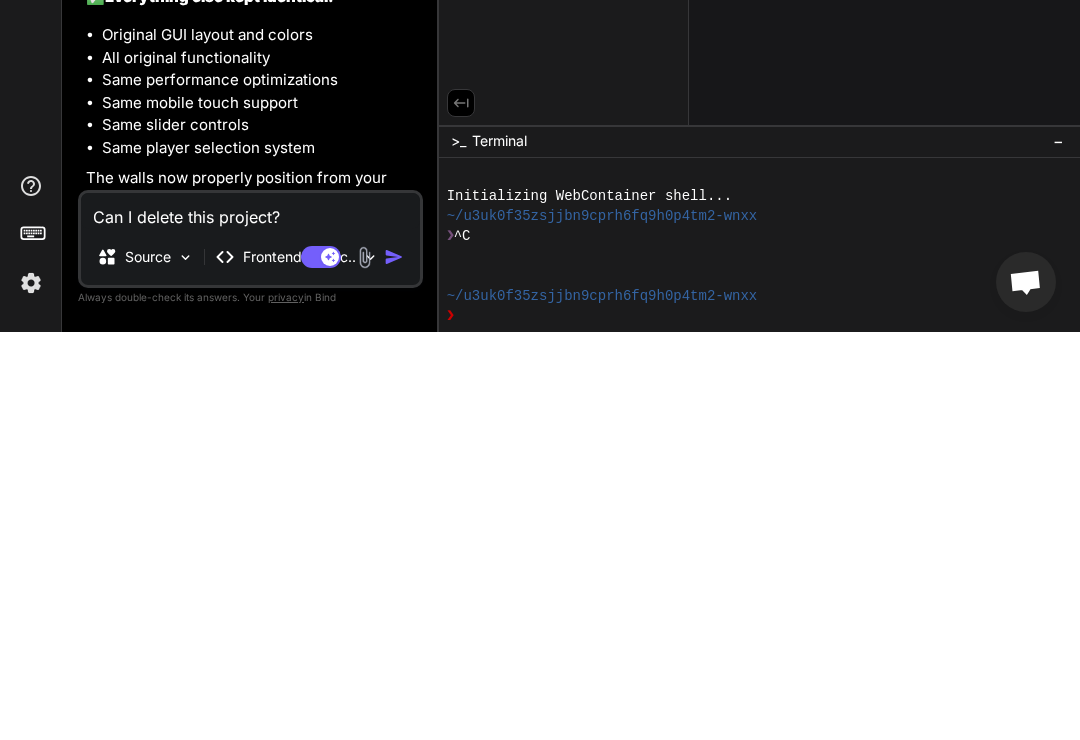 type on "Can I delete this project?" 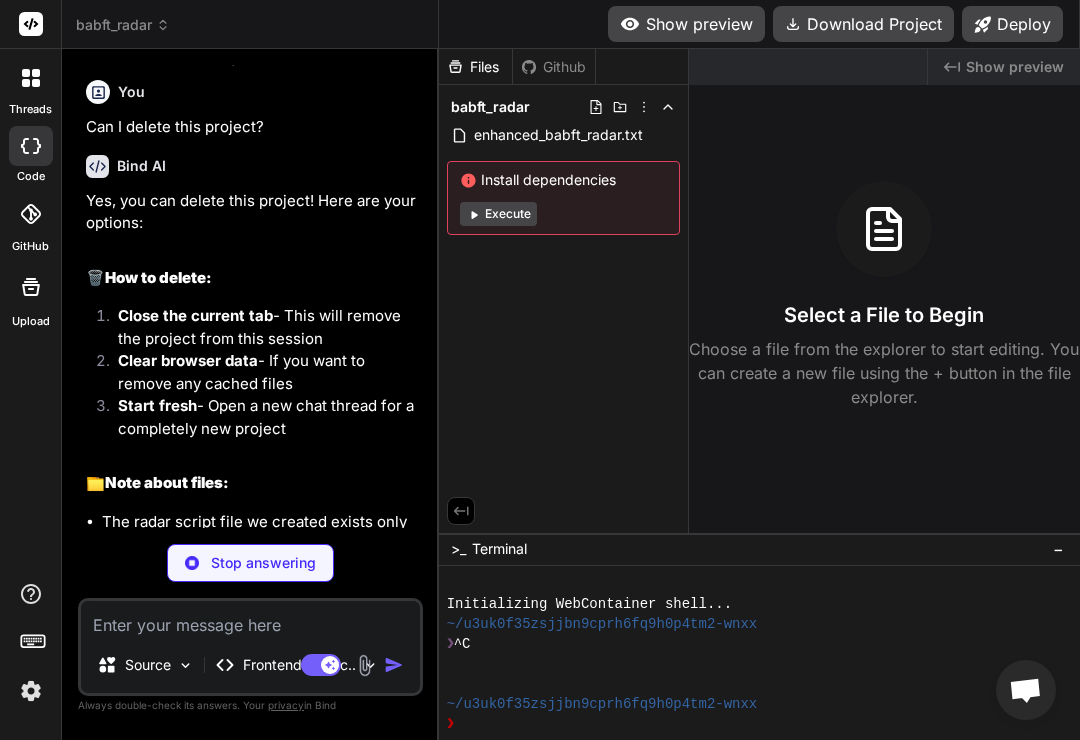 scroll, scrollTop: 3216, scrollLeft: 0, axis: vertical 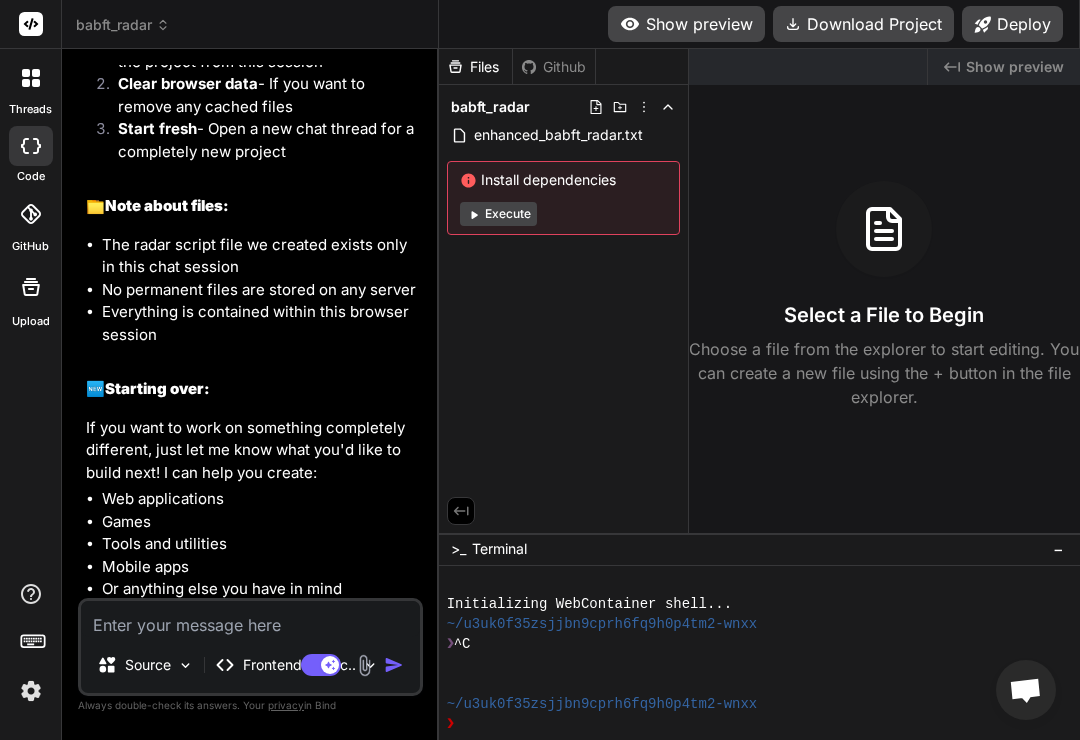 click at bounding box center (250, 619) 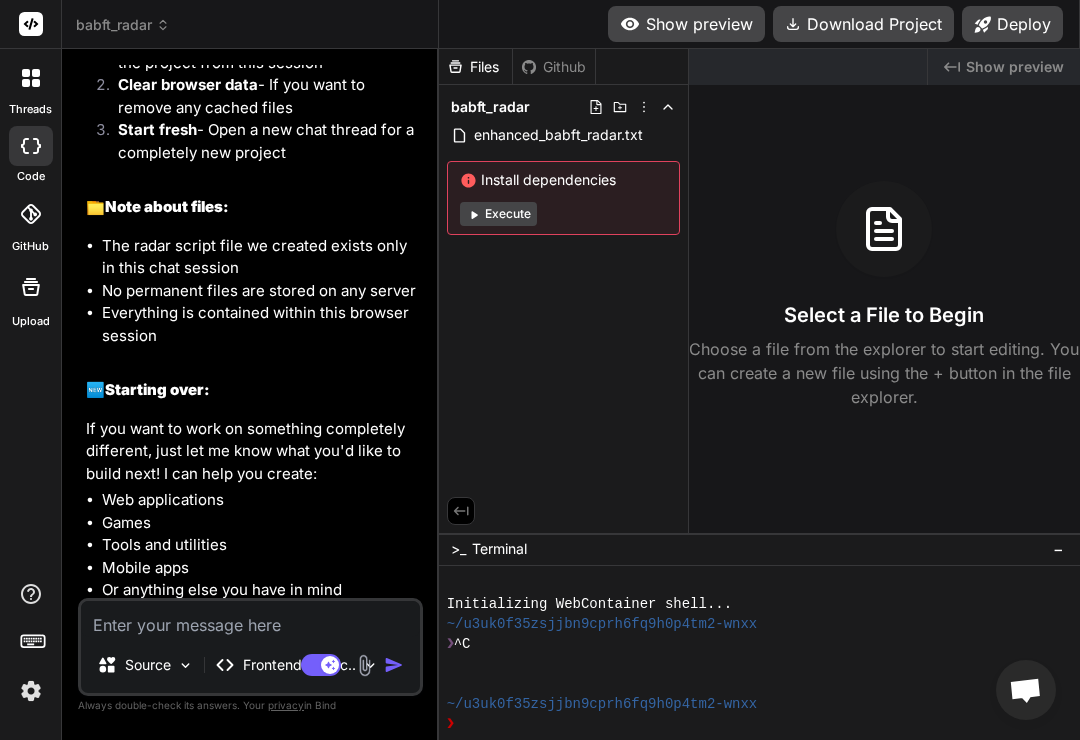scroll, scrollTop: 3490, scrollLeft: 0, axis: vertical 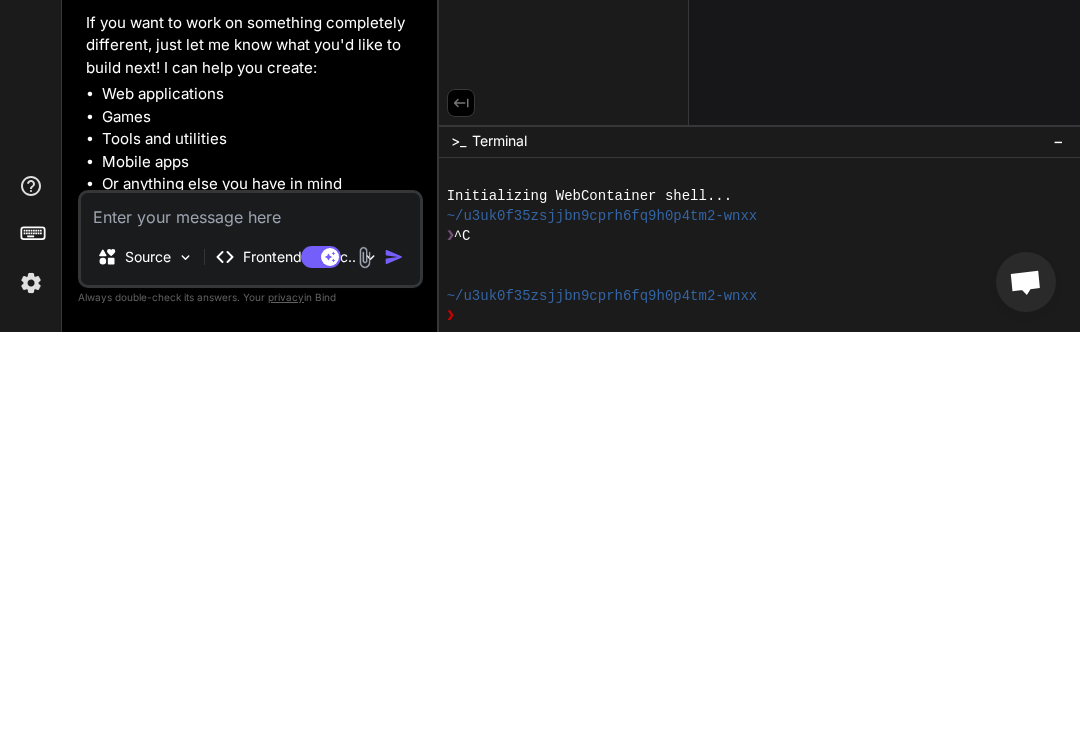 type on "I" 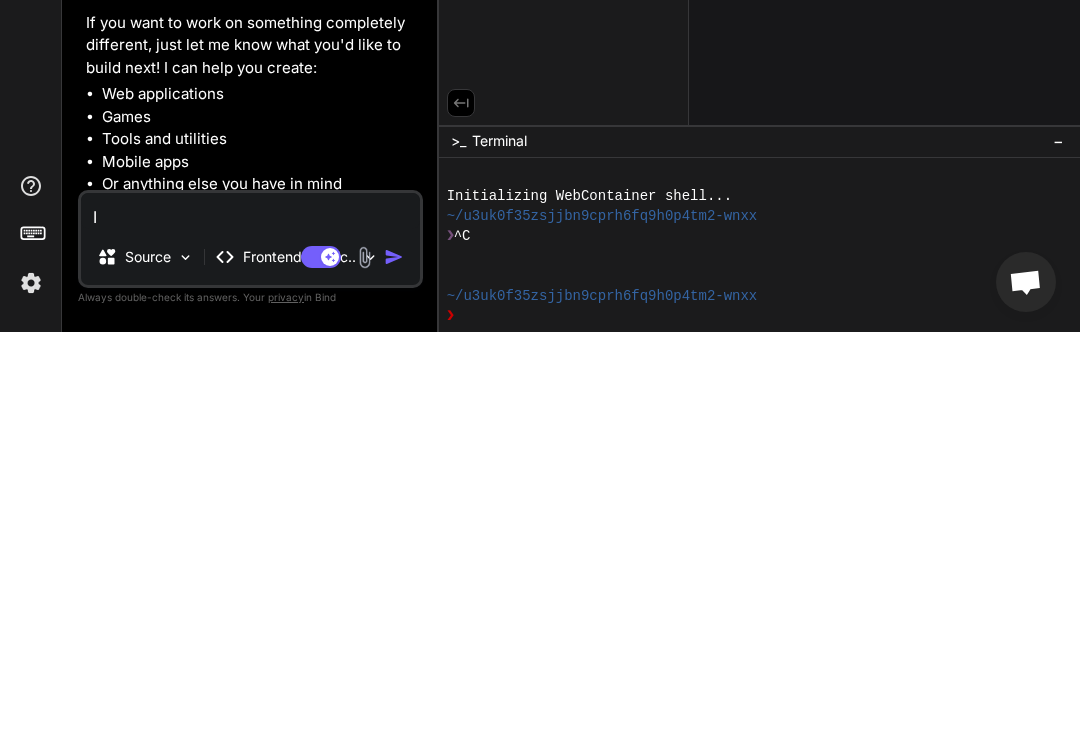 type on "I" 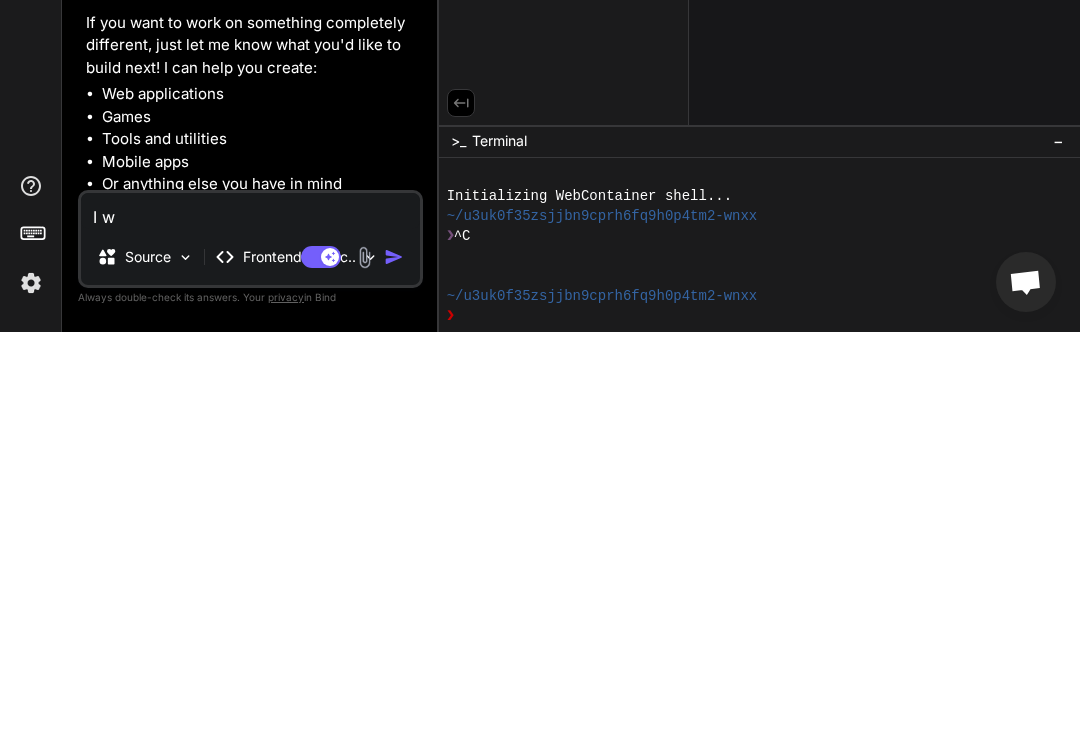 type on "I wa" 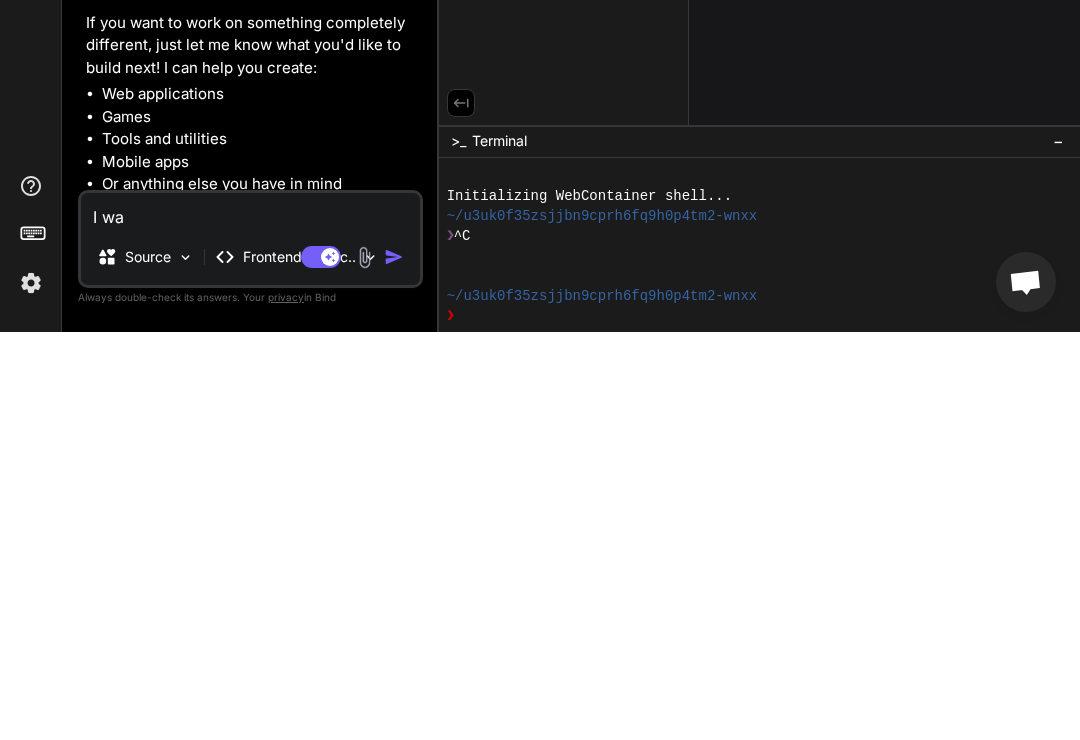 type on "I wan" 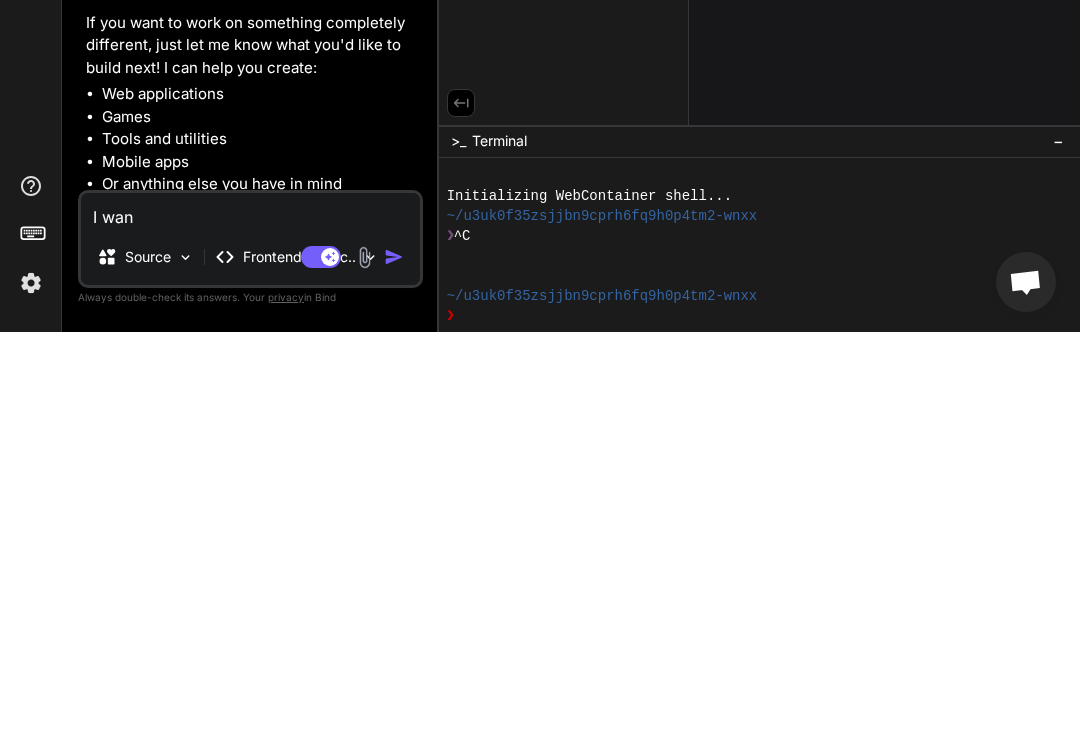 type on "I want" 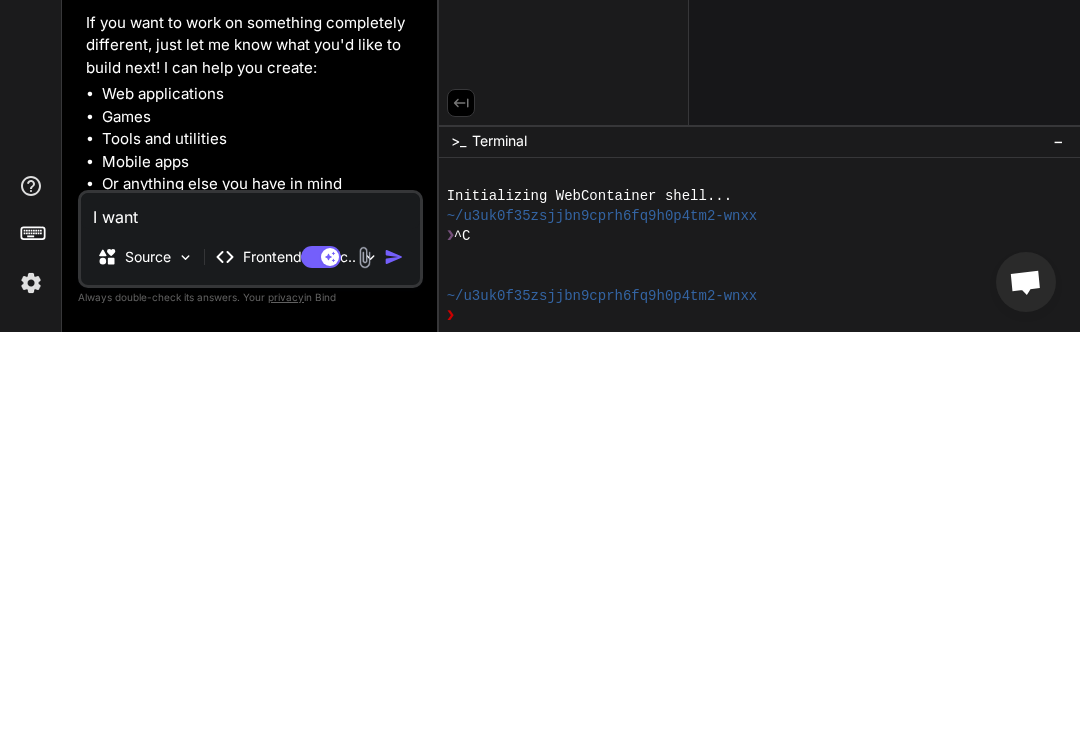 type on "I want" 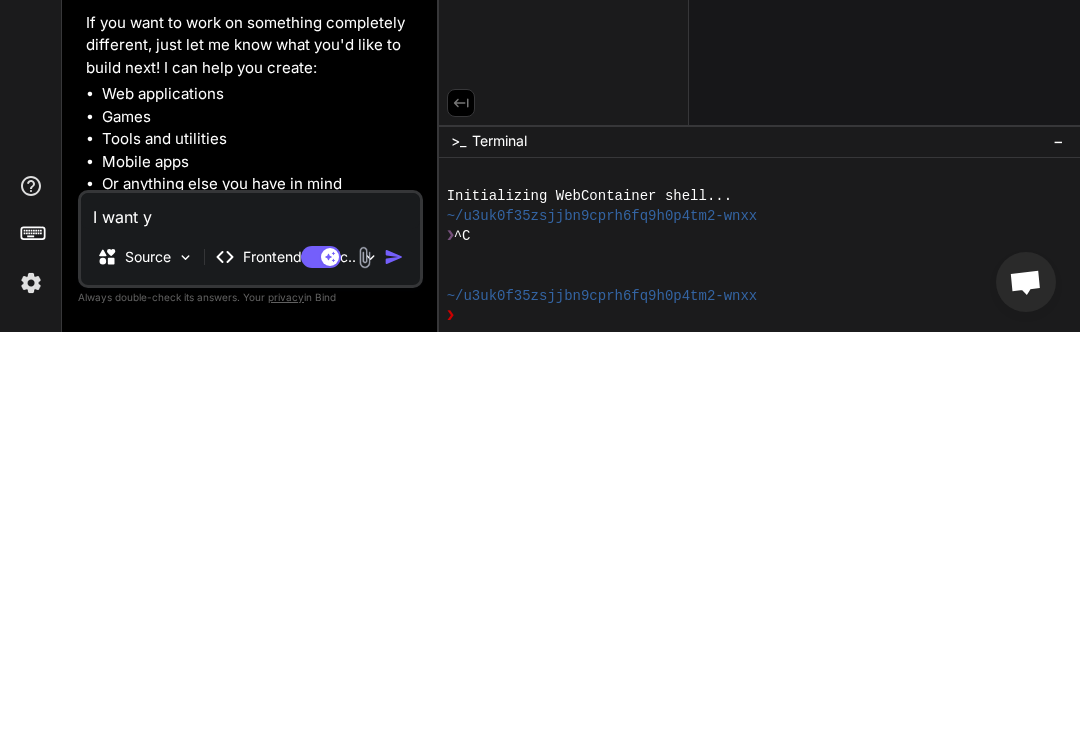 type on "I want yo" 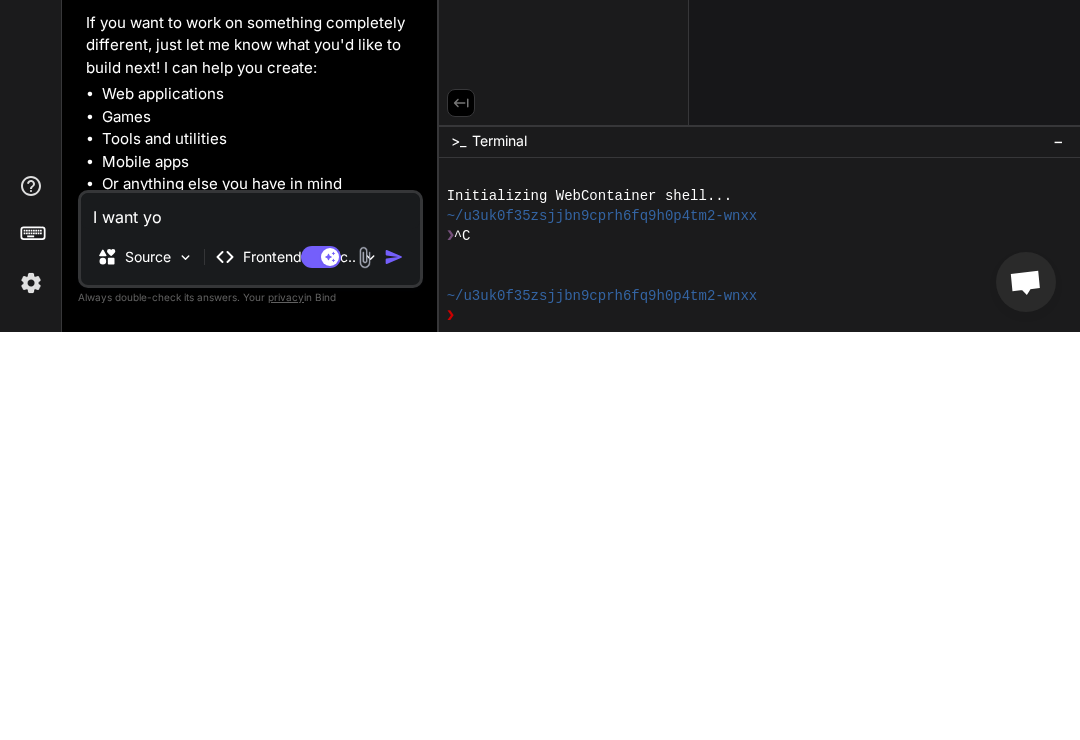 type on "I want you" 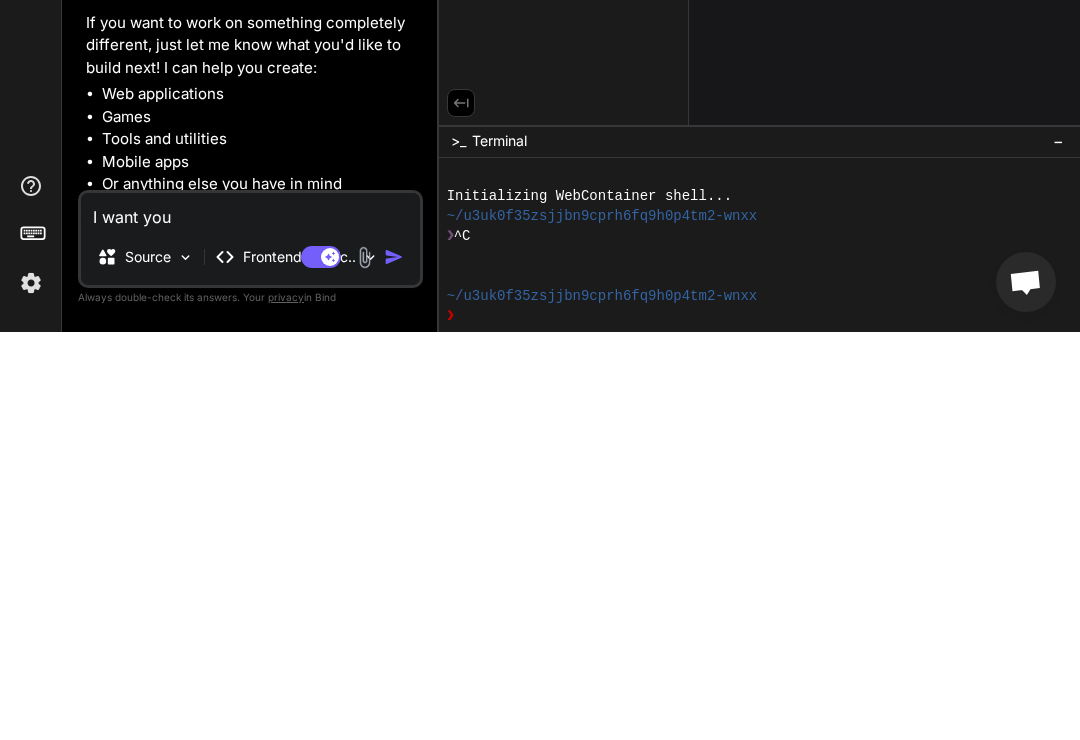 type on "I want you" 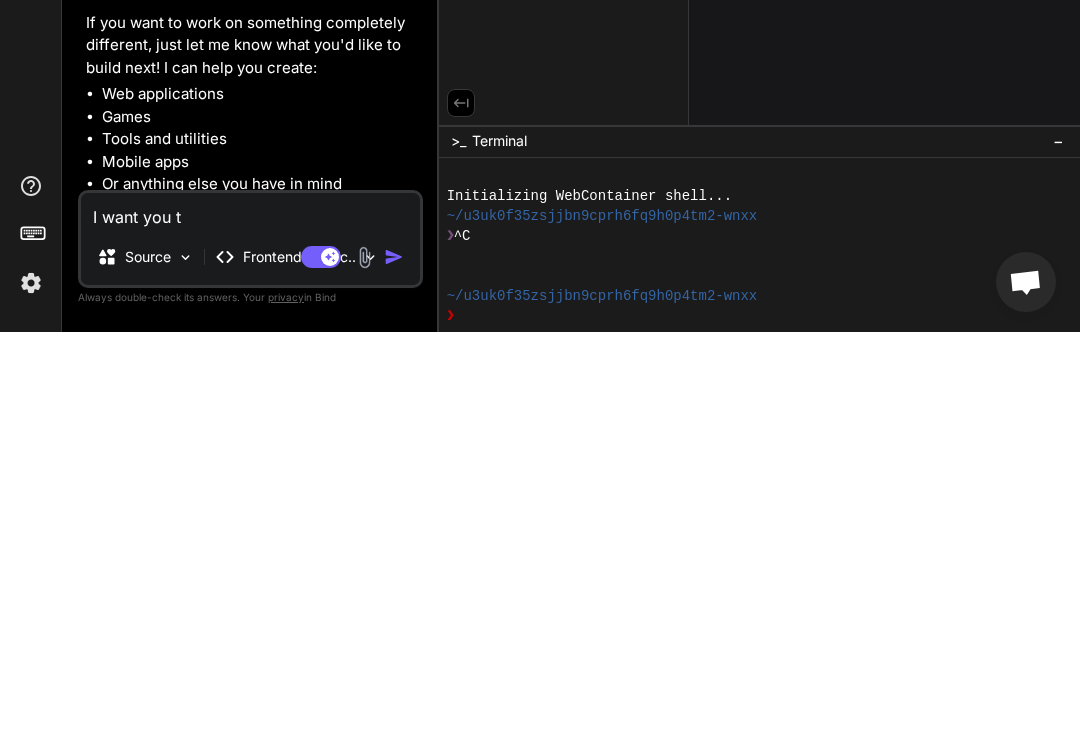 type on "I want you to" 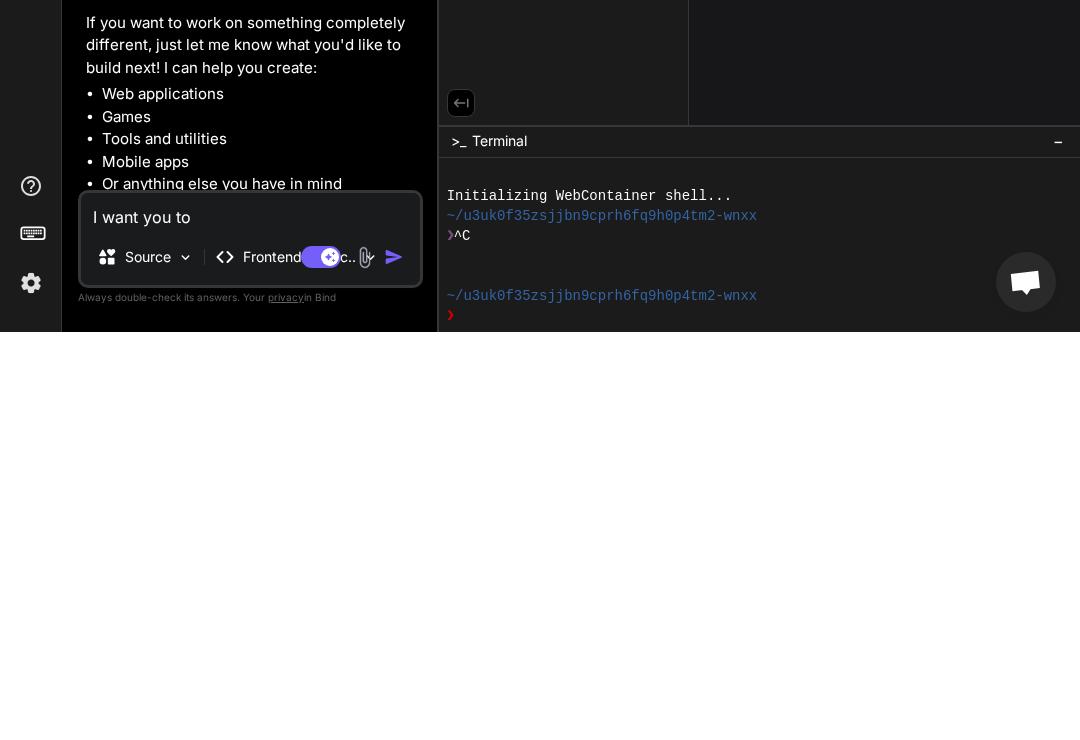 type on "I want you to" 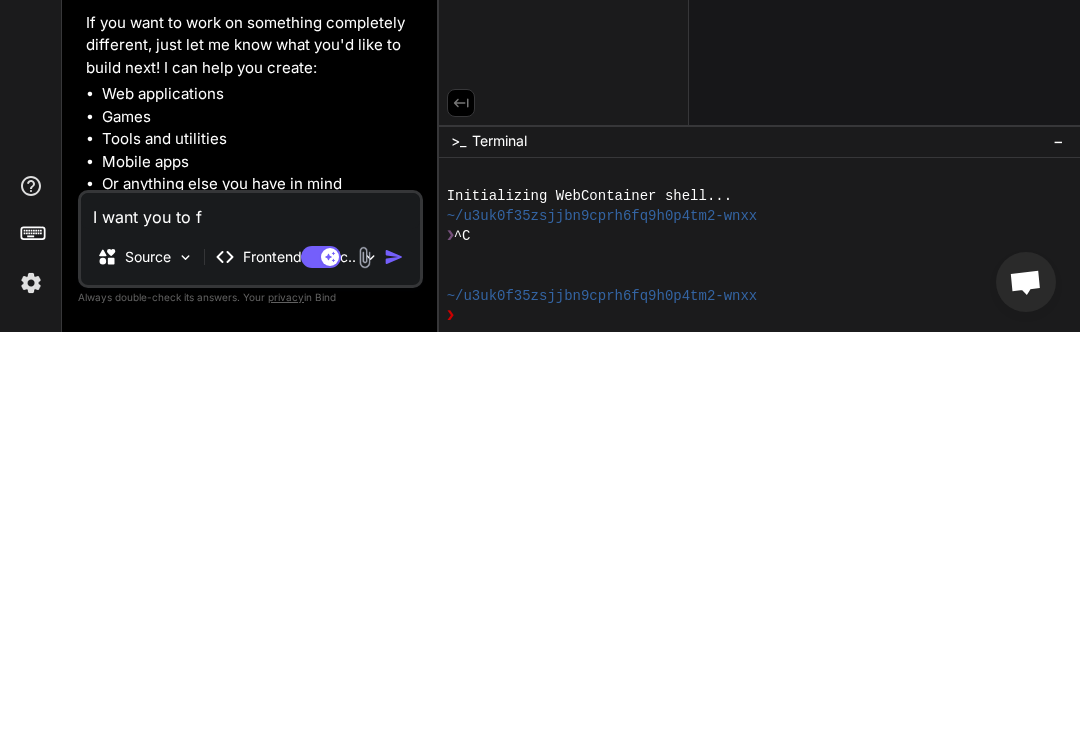 type on "I want you to fo" 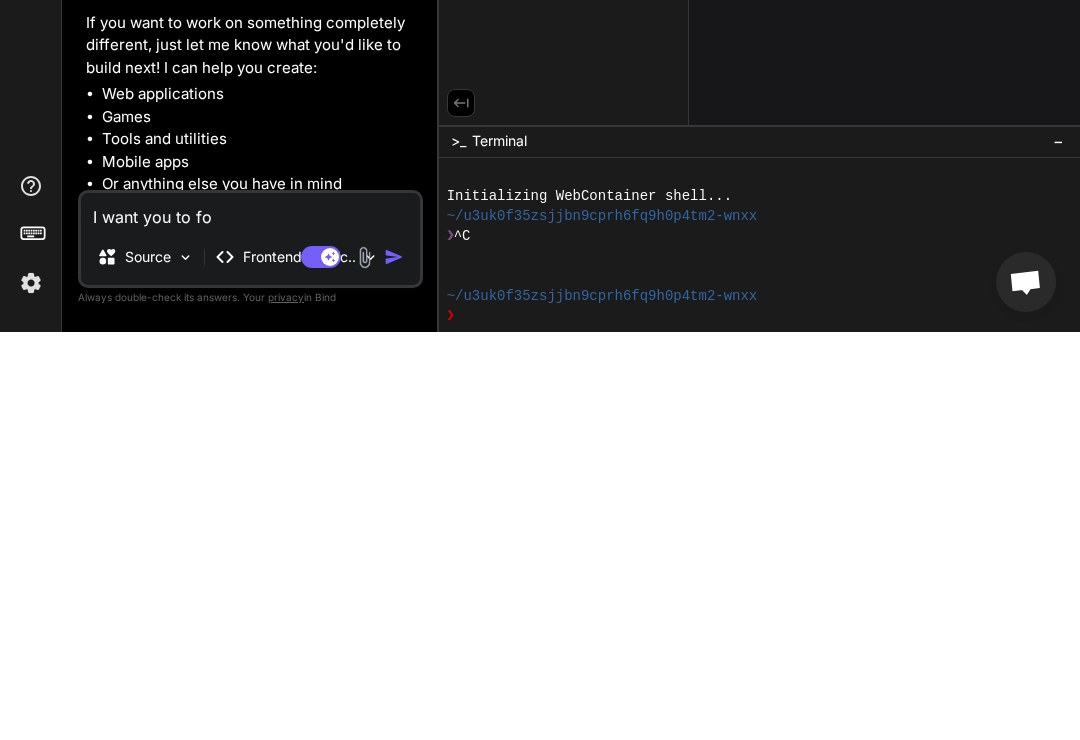 type on "I want you to for" 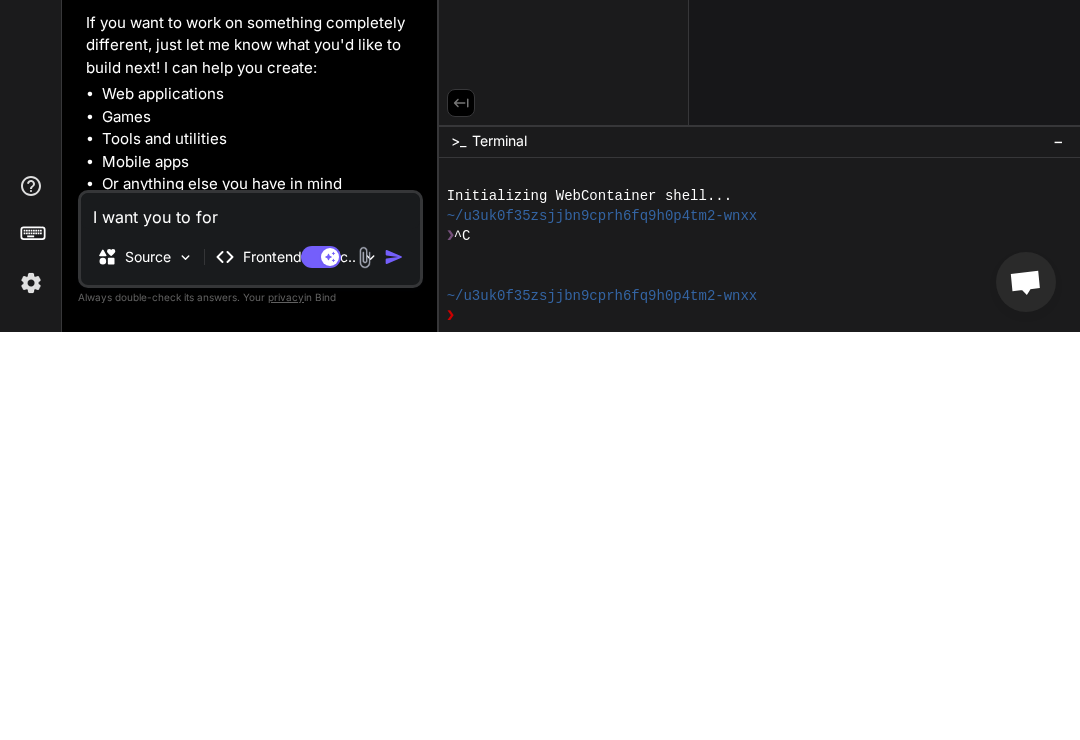 type on "I want you to forg" 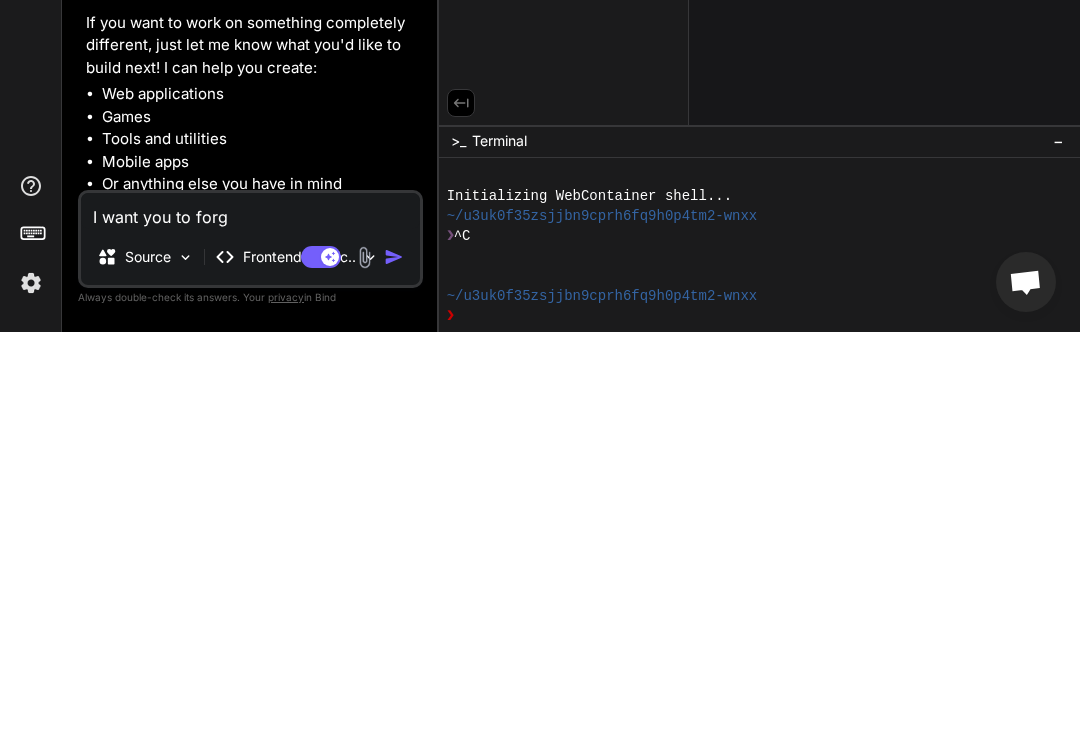 type on "I want you to forge" 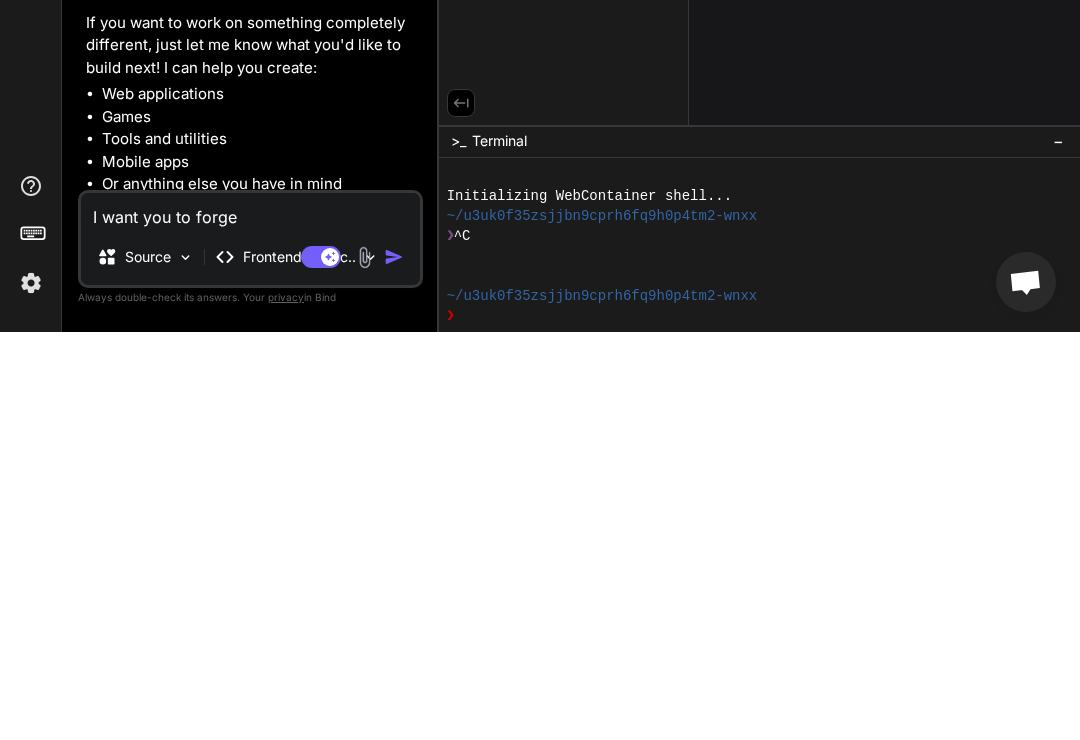 type on "I want you to forget" 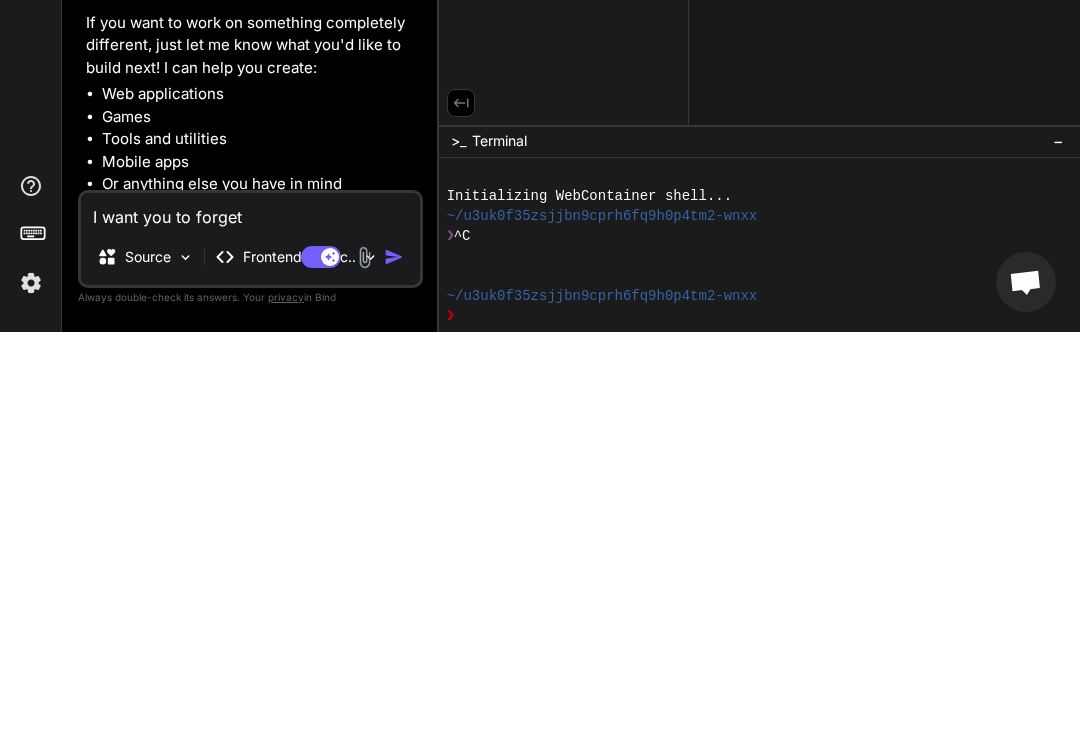 type on "I want you to forget" 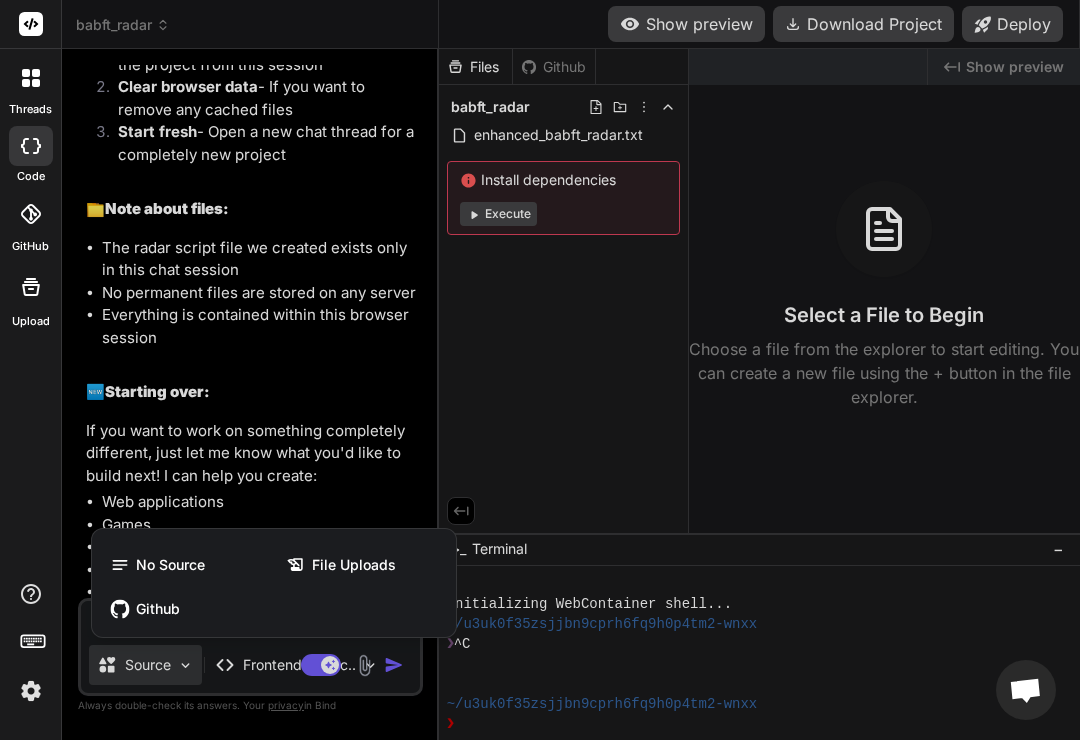 click on "File Uploads" at bounding box center (362, 565) 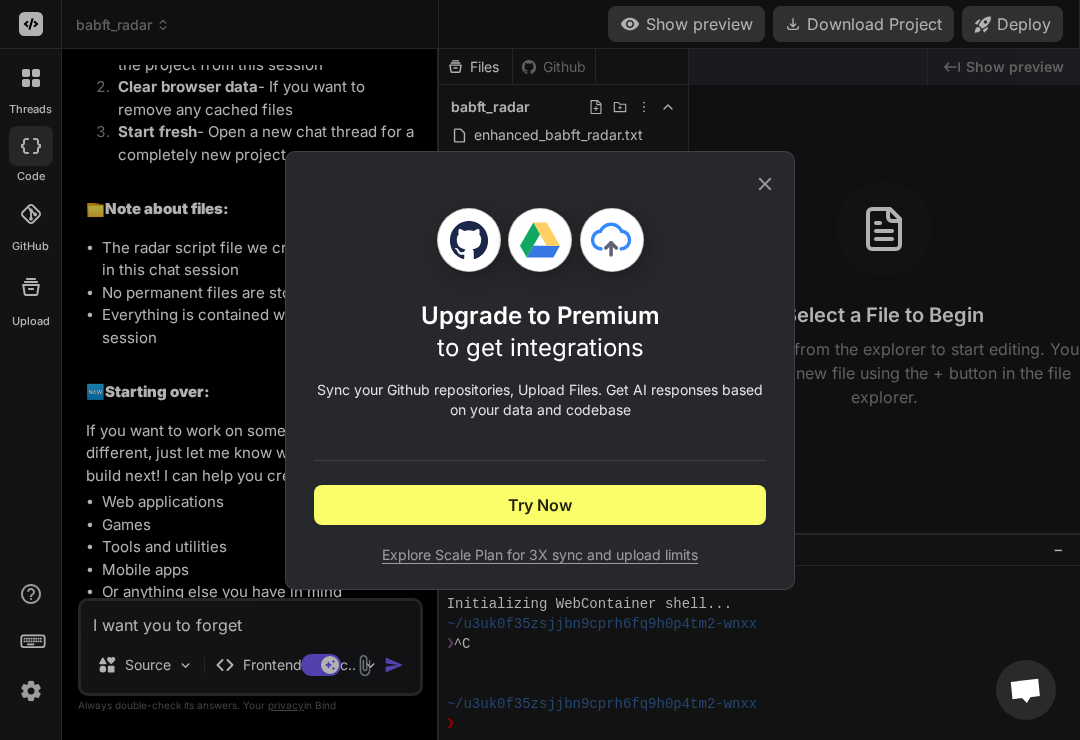click on "Try Now" at bounding box center [540, 505] 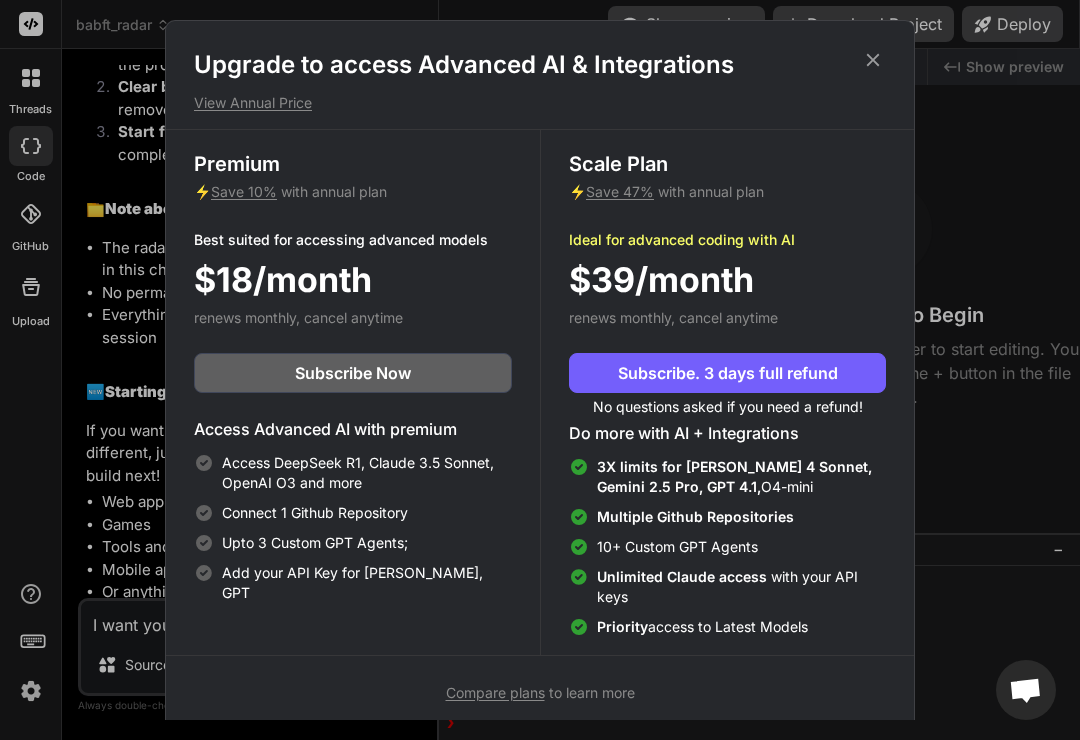 click on "Subscribe. 3 days full refund" at bounding box center (727, 373) 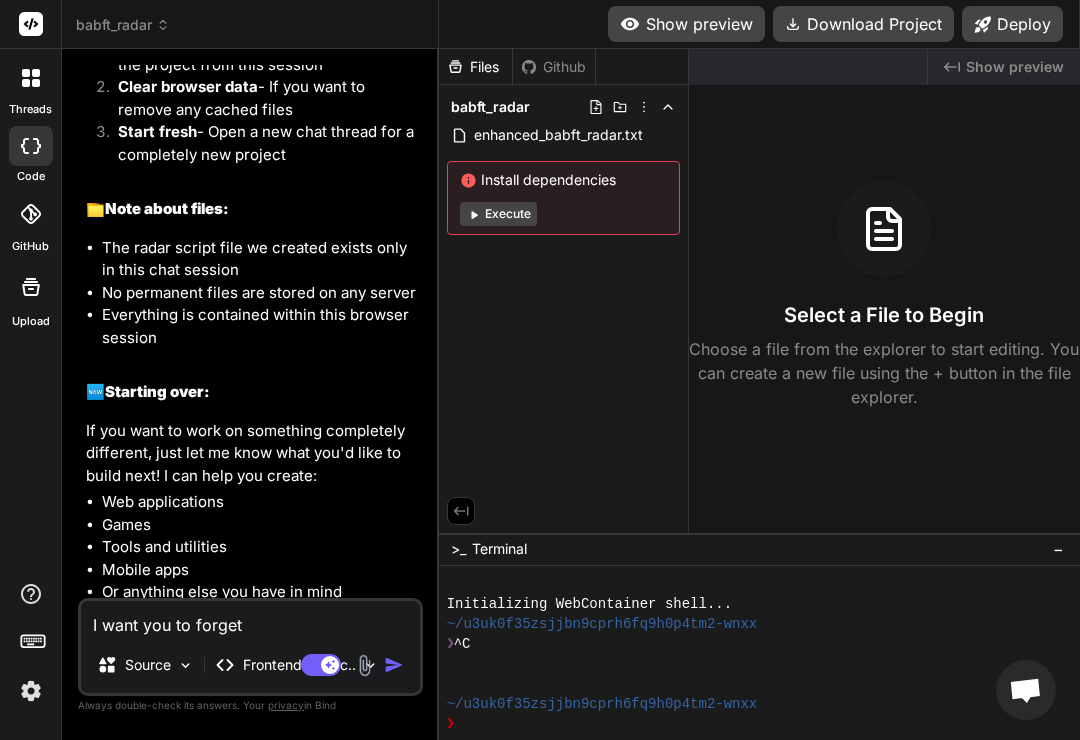 click on "Created with Pixso. Show preview Select a File to Begin Choose a file from the explorer to start editing. You can create a new file using the + button in the file explorer." at bounding box center (884, 291) 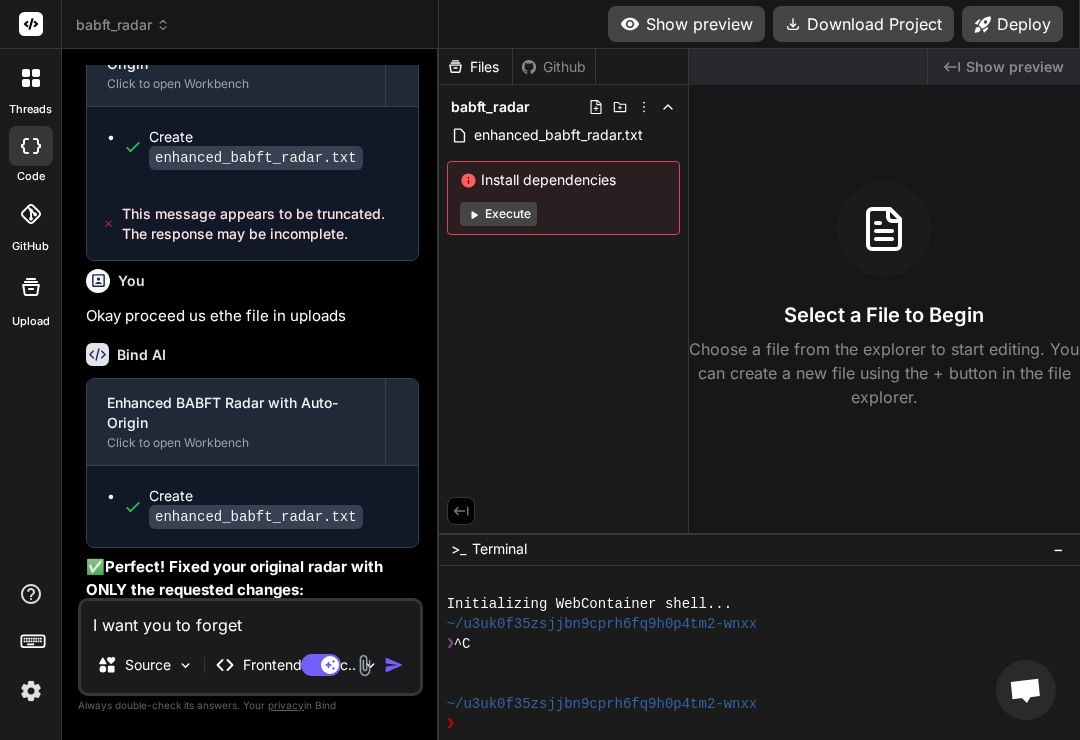 scroll, scrollTop: 1769, scrollLeft: 0, axis: vertical 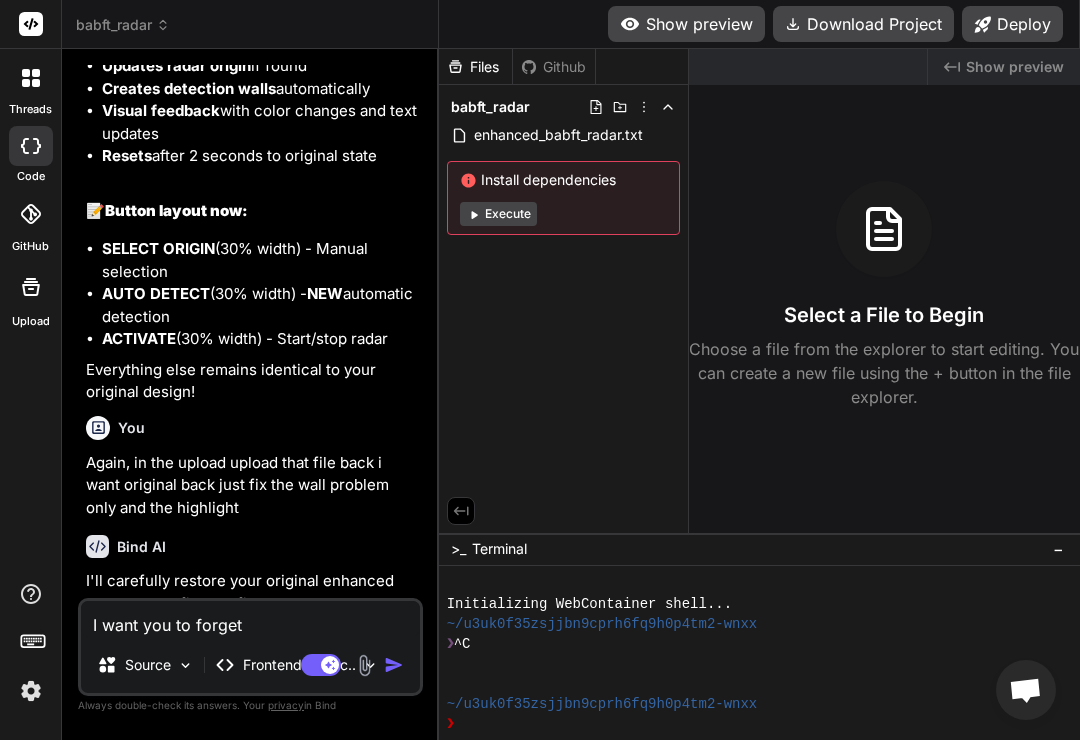 click at bounding box center (30, 24) 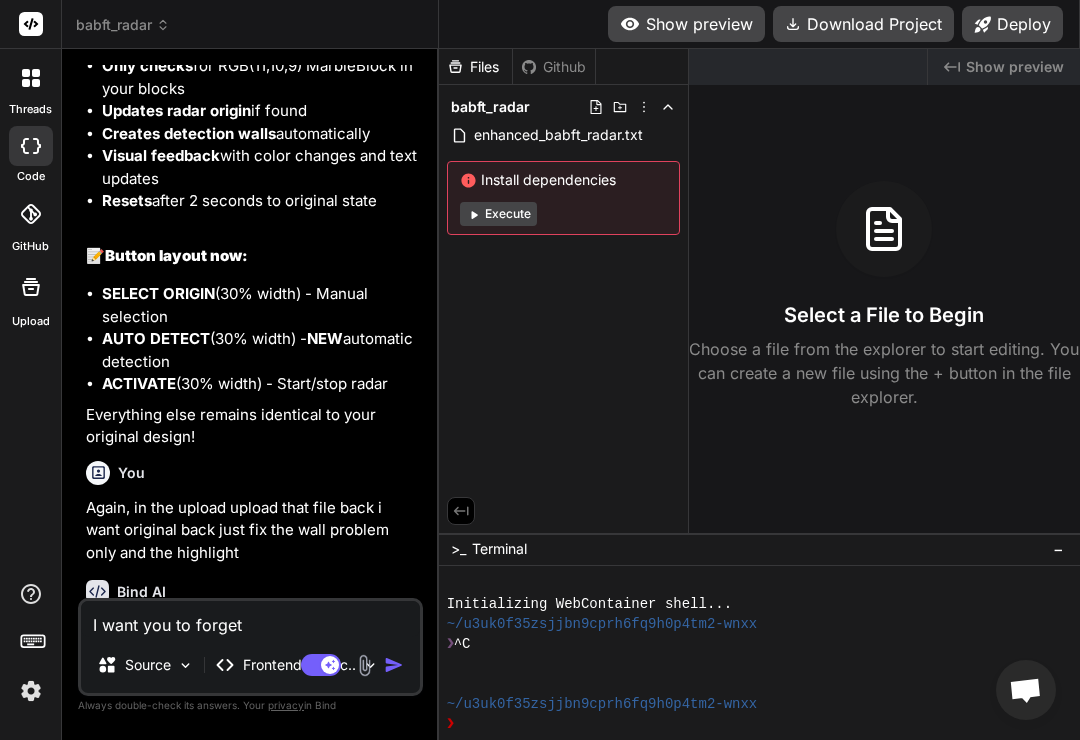 click at bounding box center [30, 24] 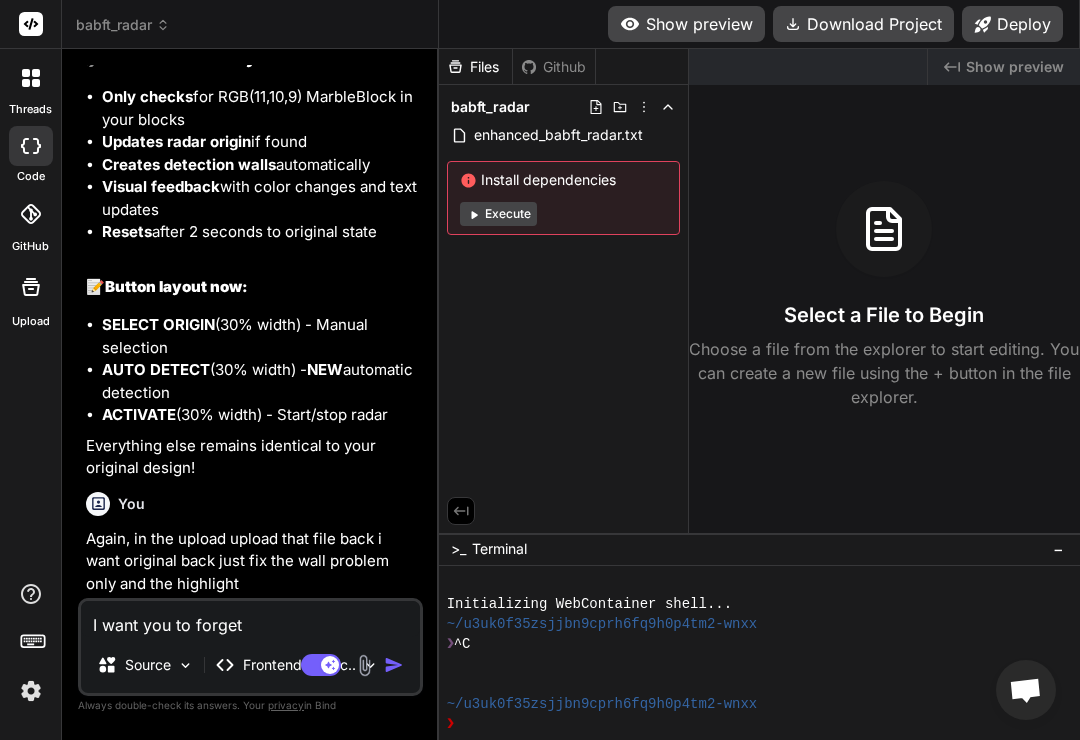 click at bounding box center (30, 24) 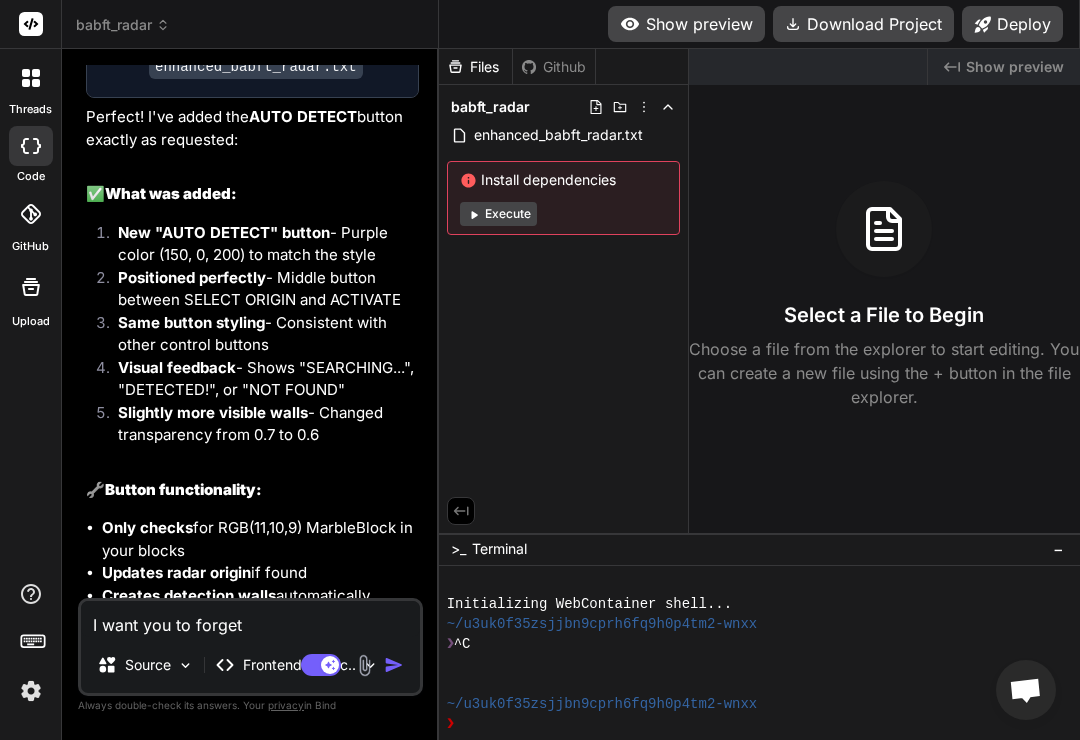 scroll, scrollTop: 529, scrollLeft: 0, axis: vertical 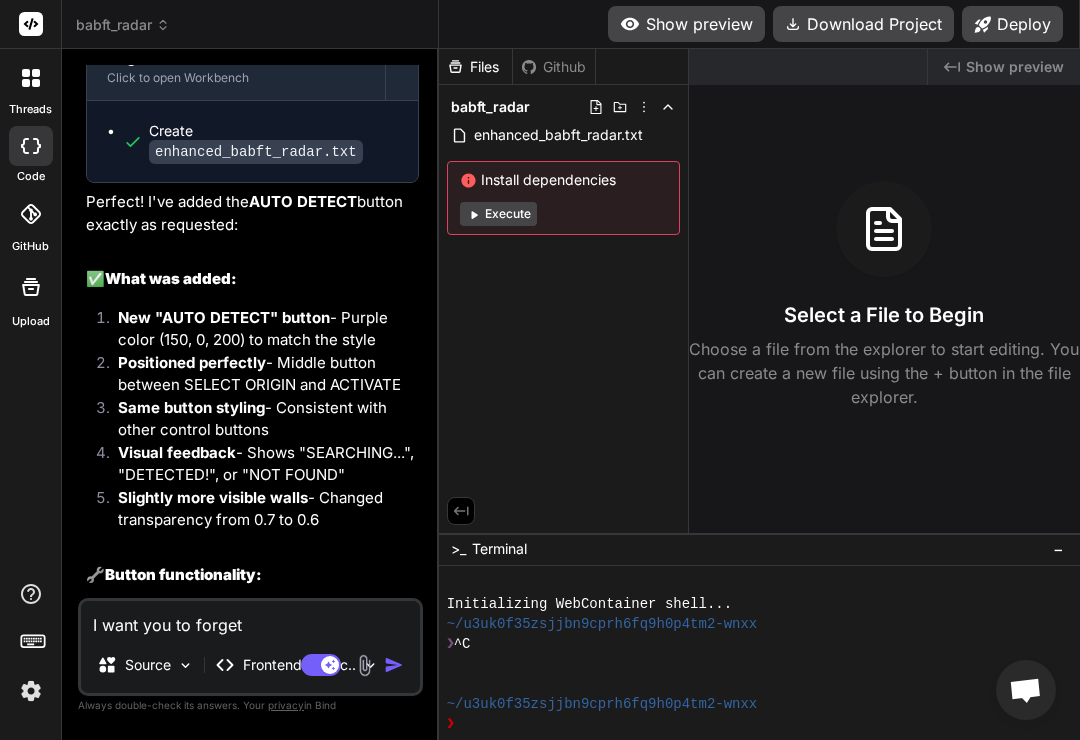click at bounding box center [30, 24] 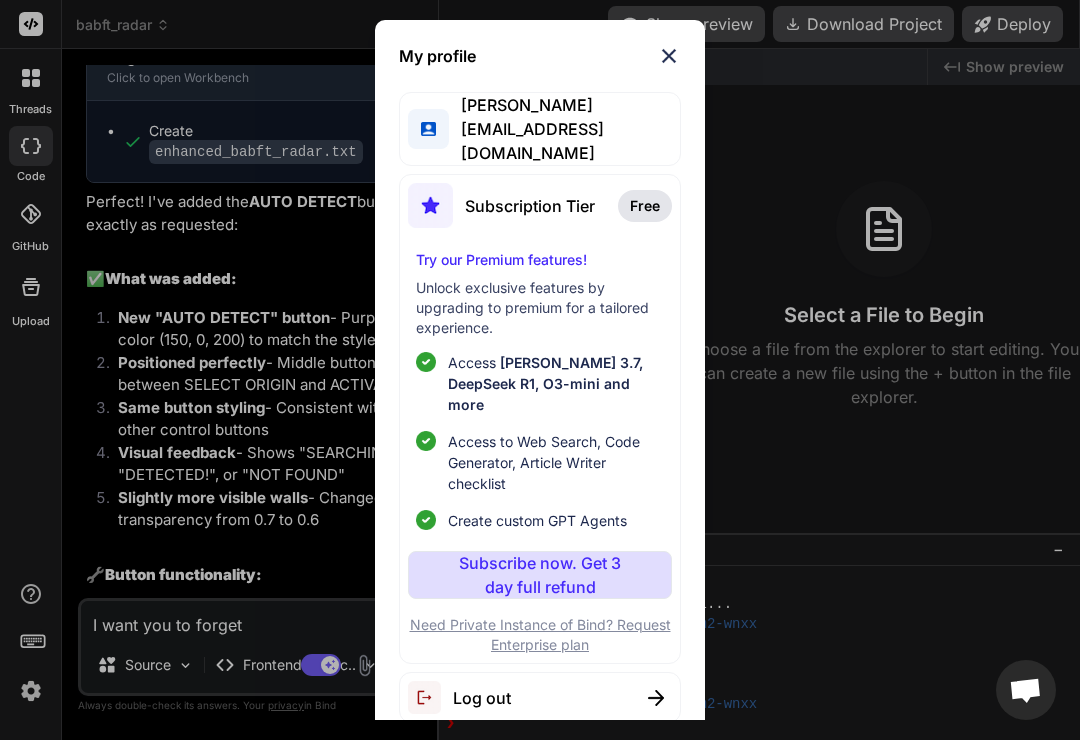 scroll, scrollTop: 0, scrollLeft: 0, axis: both 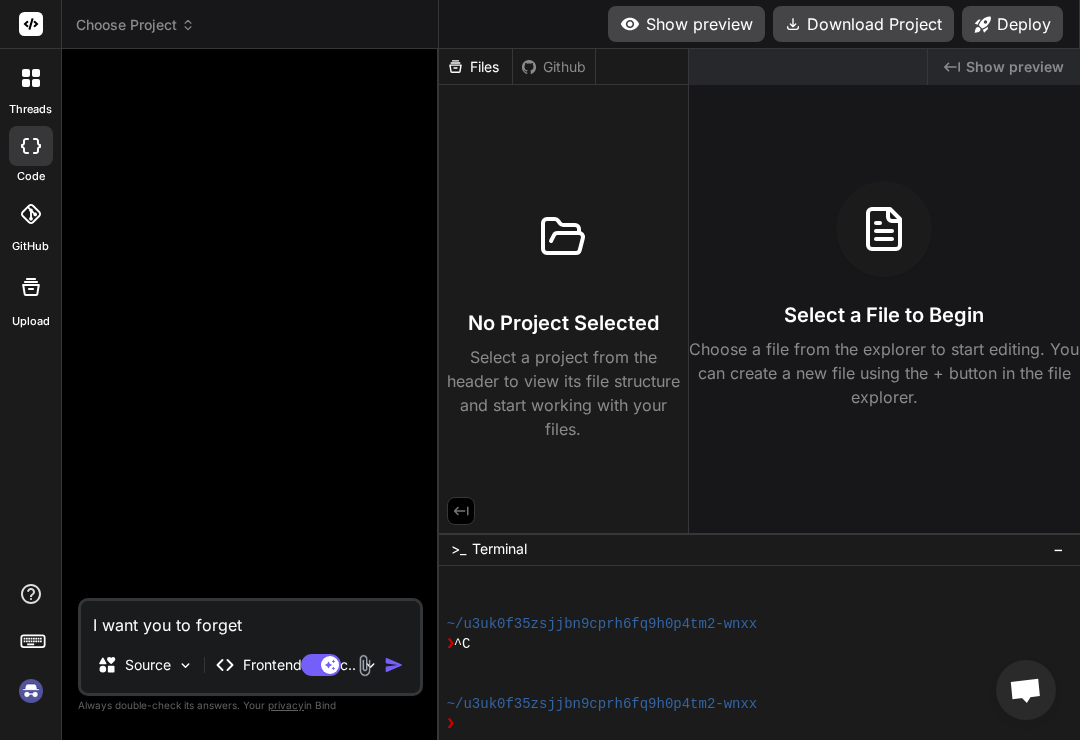 click at bounding box center [31, 691] 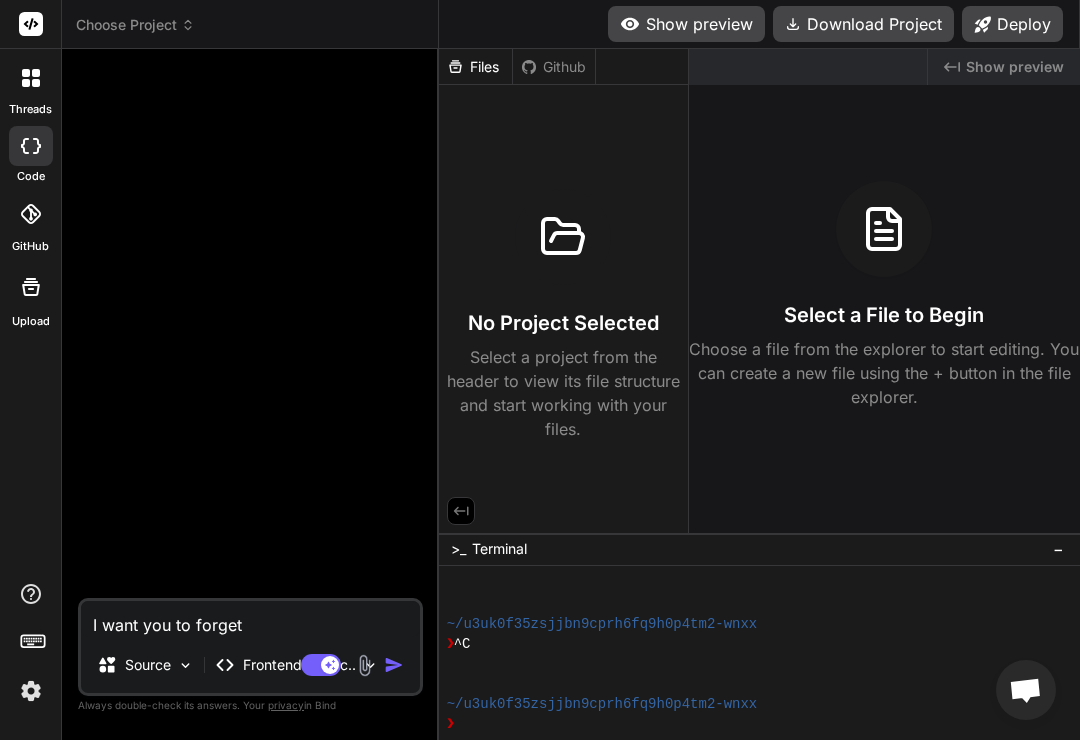 click on "Source" at bounding box center [148, 665] 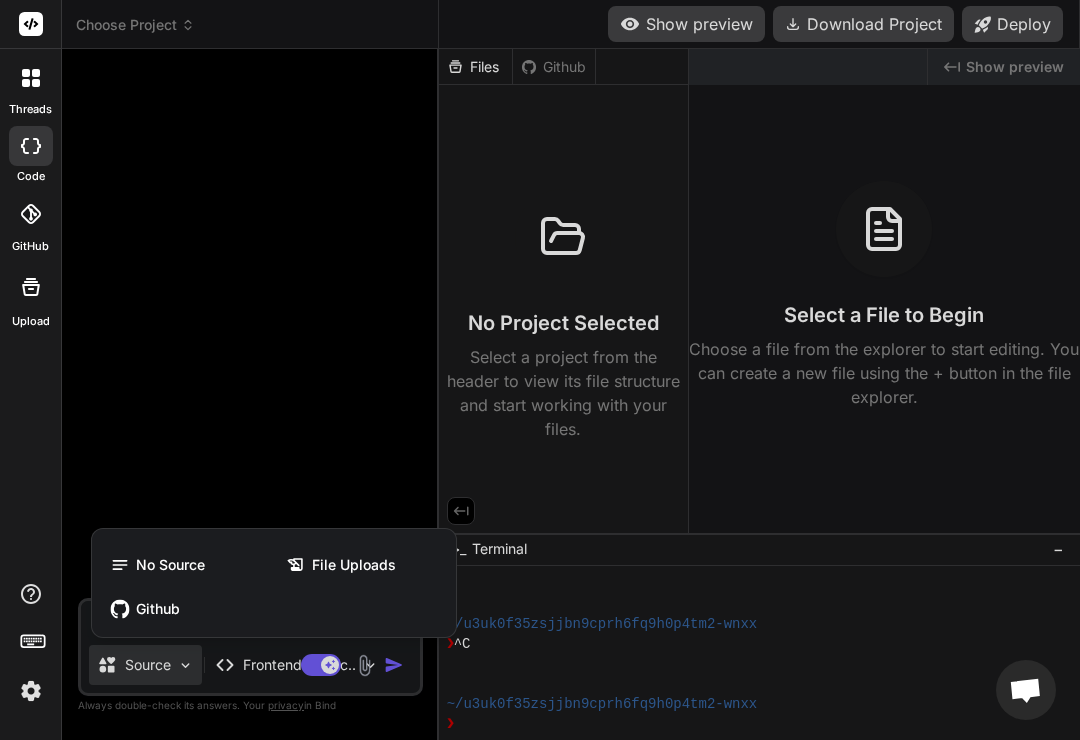 click on "File Uploads" at bounding box center [354, 565] 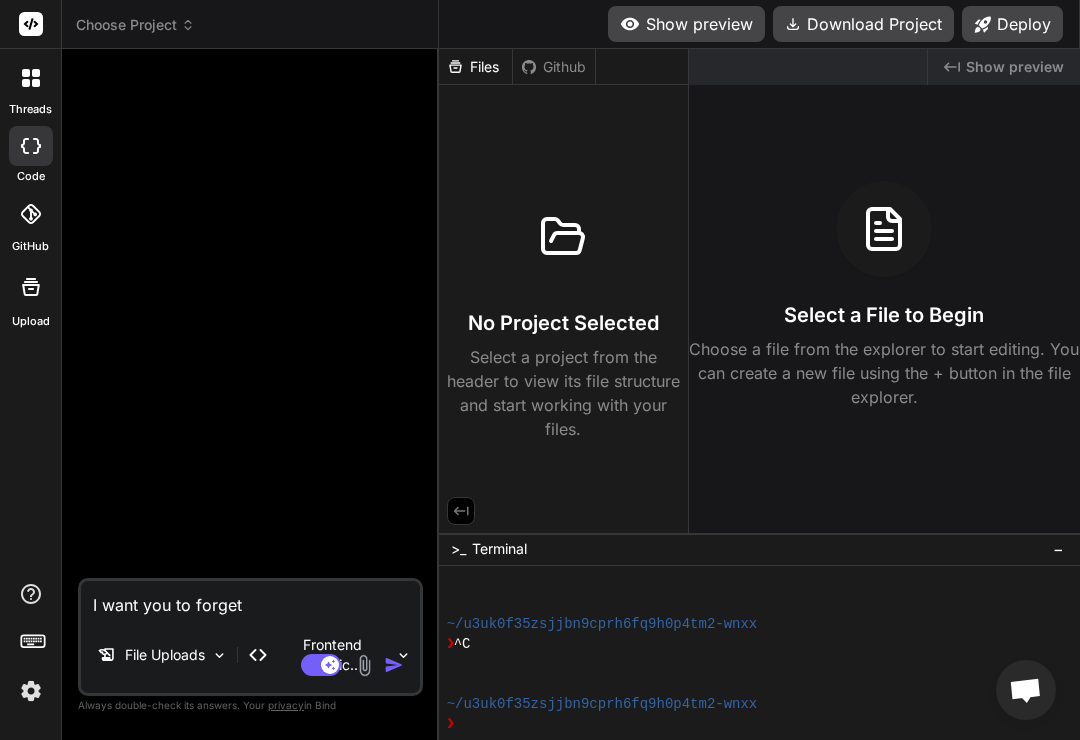 click at bounding box center (364, 665) 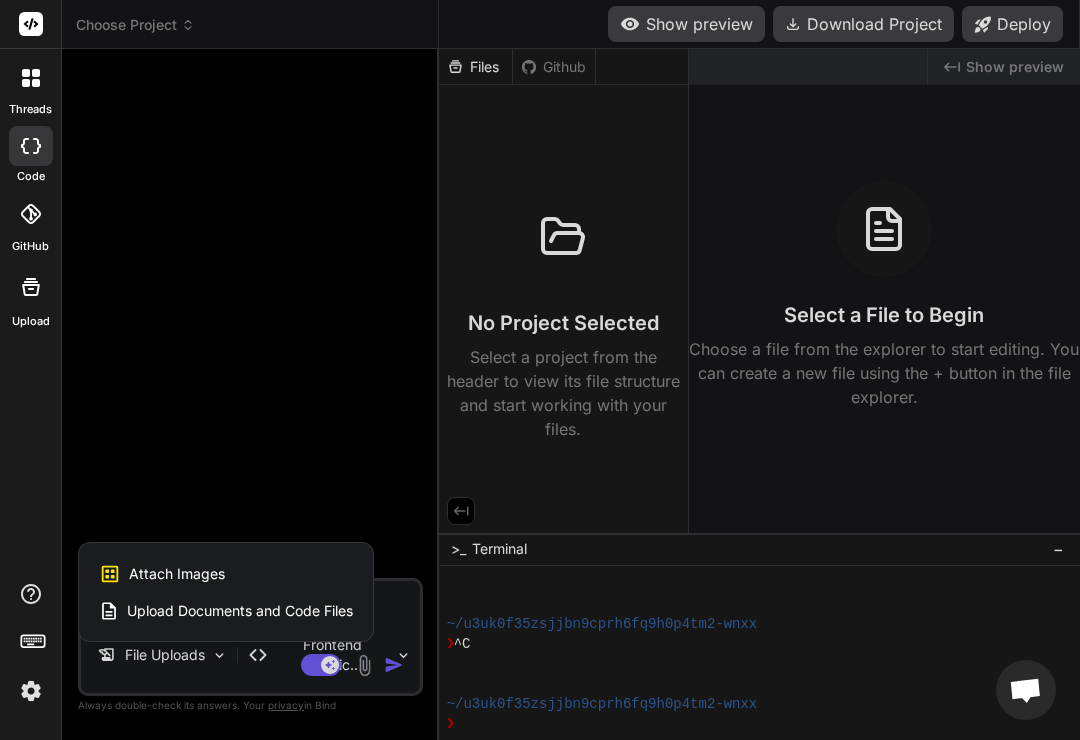 click on "Upload Documents and Code Files" at bounding box center (240, 611) 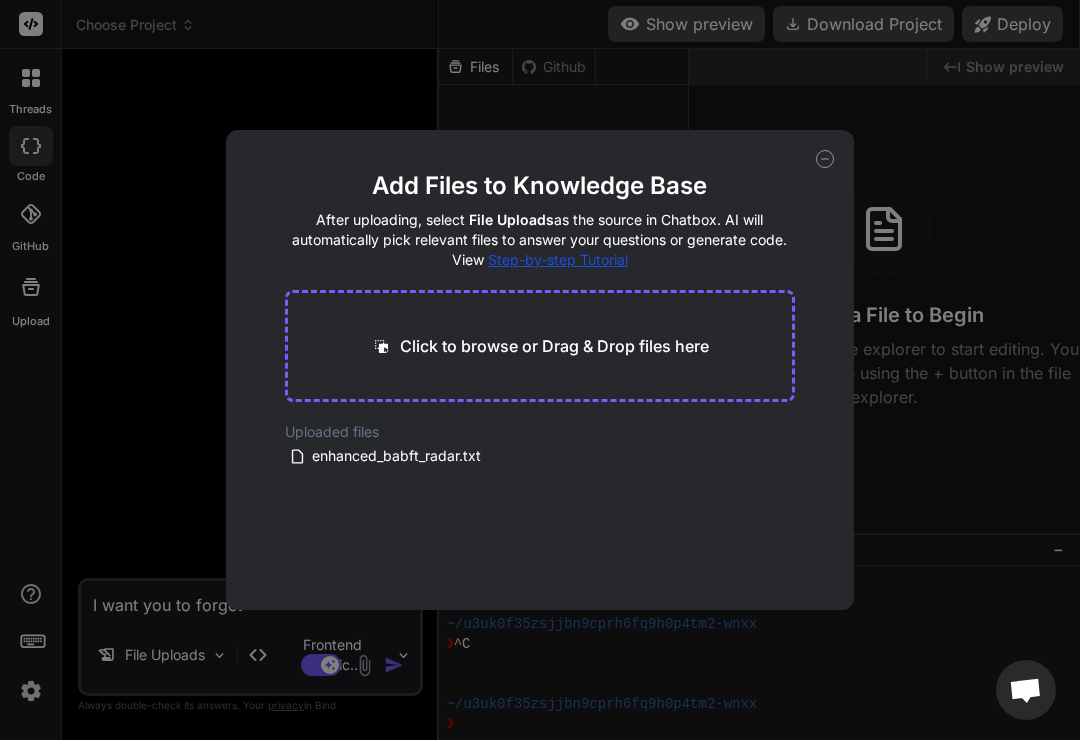 click on "Add Files to Knowledge Base After uploading, select   File Uploads  as the source in Chatbox. AI will automatically pick relevant files to answer your questions or generate code. View   Step-by-step Tutorial Click to browse or Drag & Drop files here Uploaded files enhanced_babft_radar.txt" at bounding box center (540, 370) 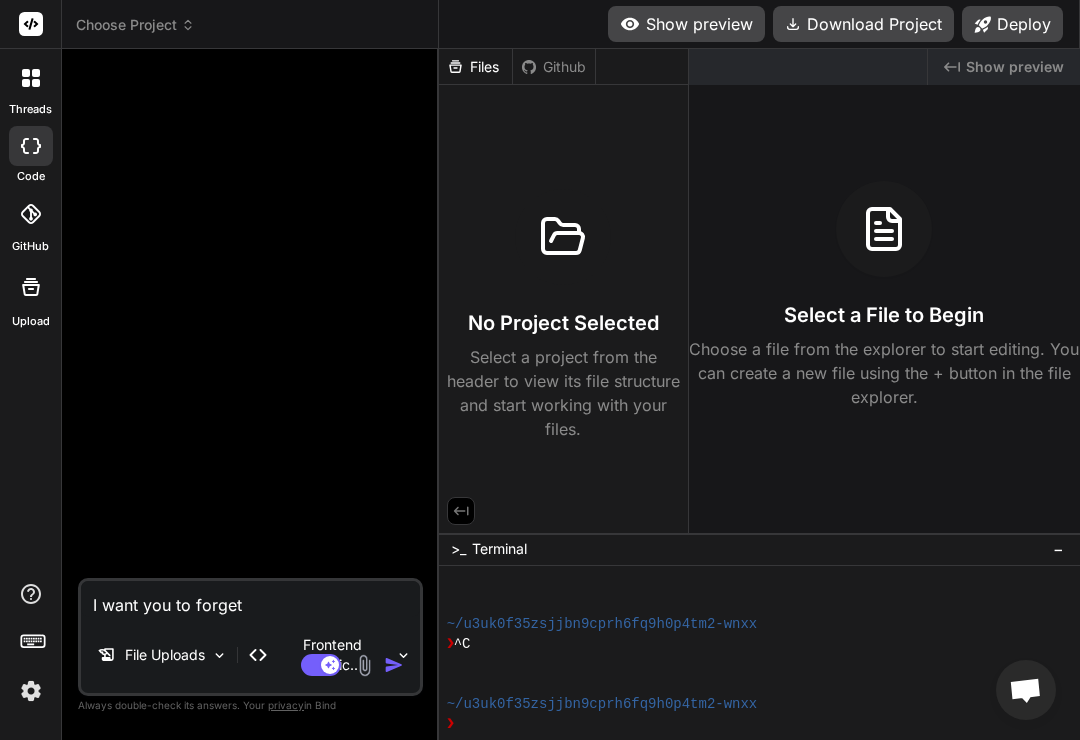 click on "Choose Project" at bounding box center (135, 25) 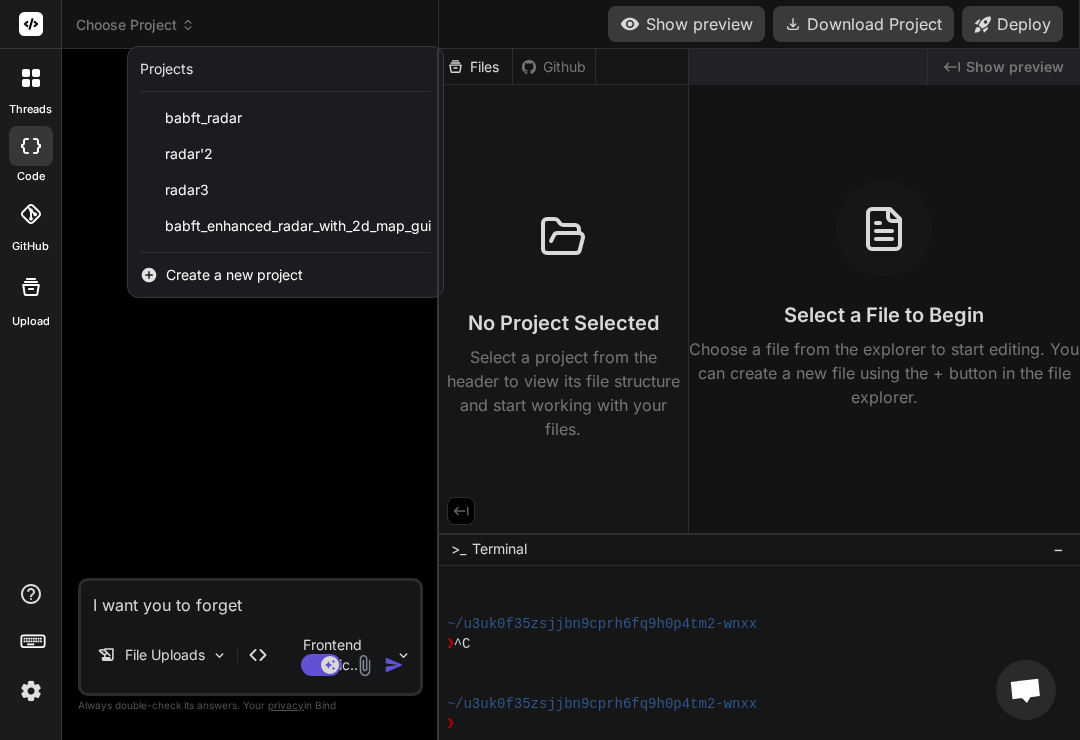 click at bounding box center (540, 370) 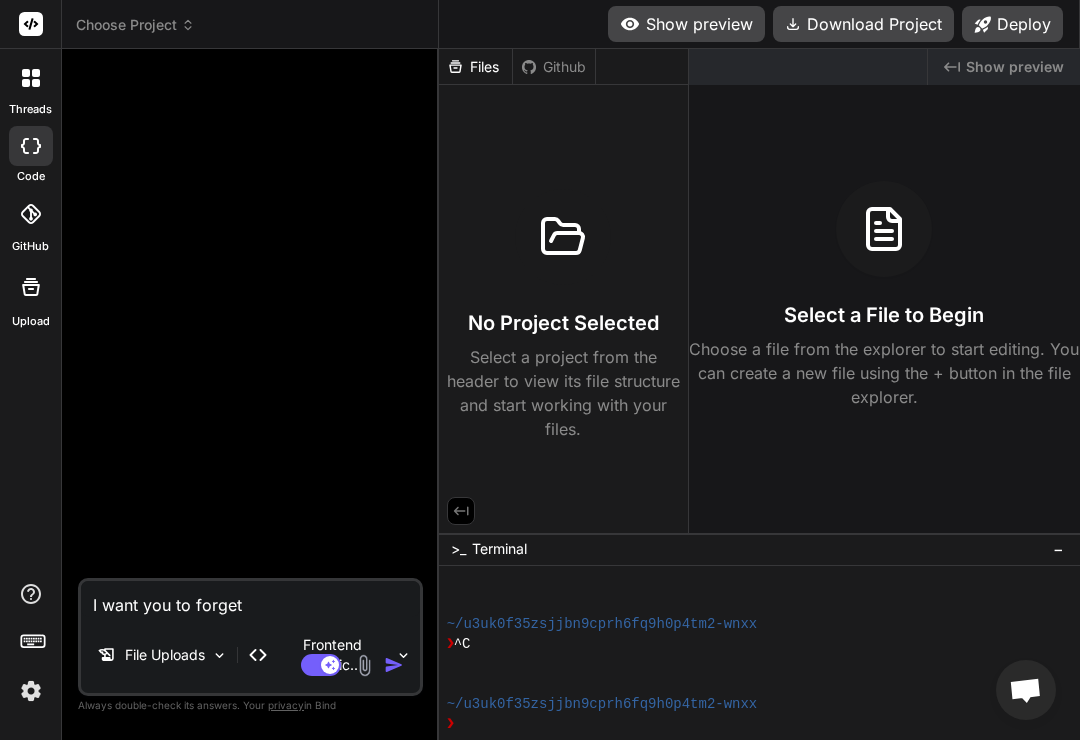 click on "Choose Project" at bounding box center (135, 25) 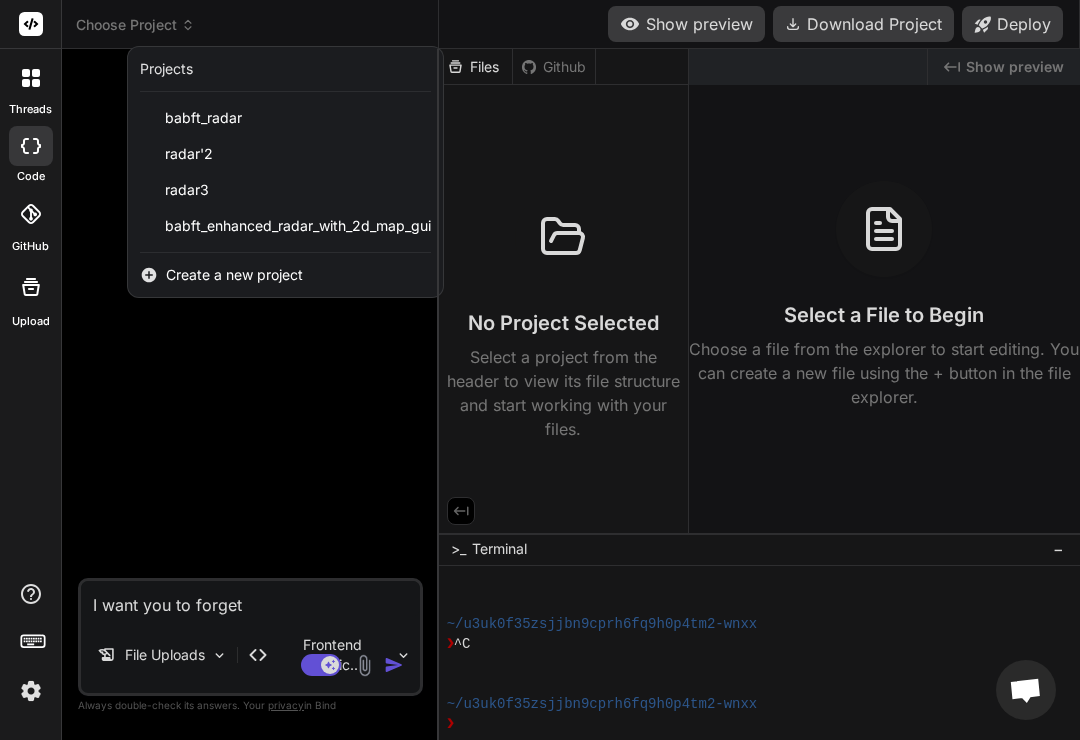 click on "babft_radar" at bounding box center [203, 118] 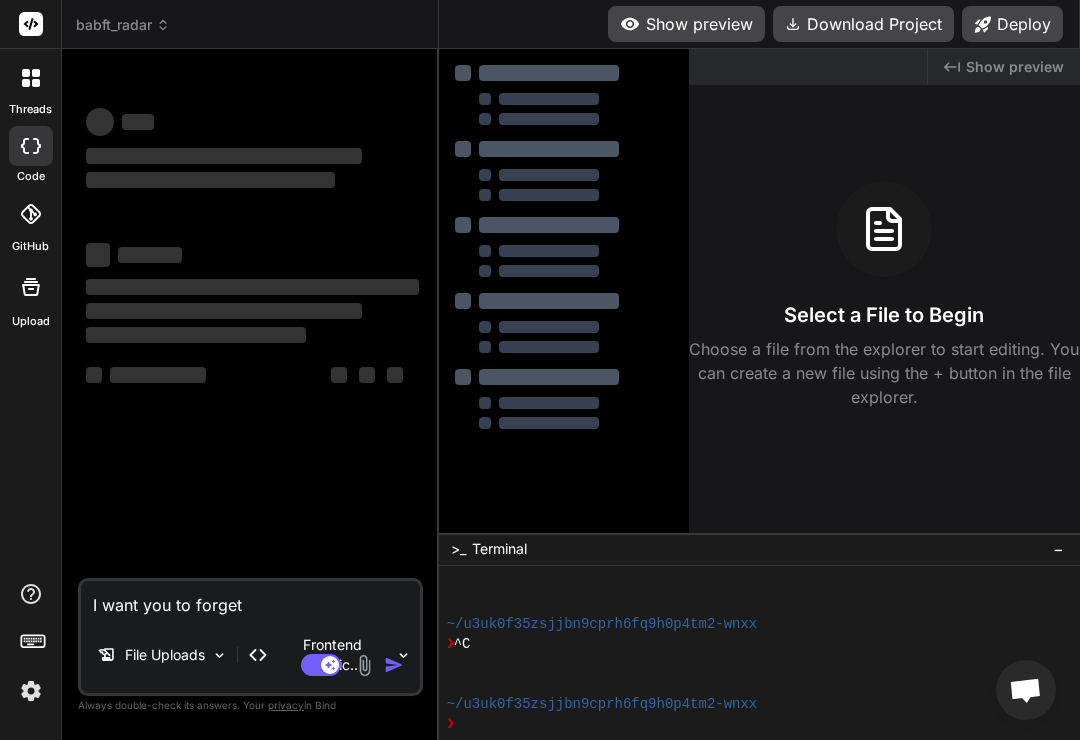 scroll, scrollTop: 160, scrollLeft: 0, axis: vertical 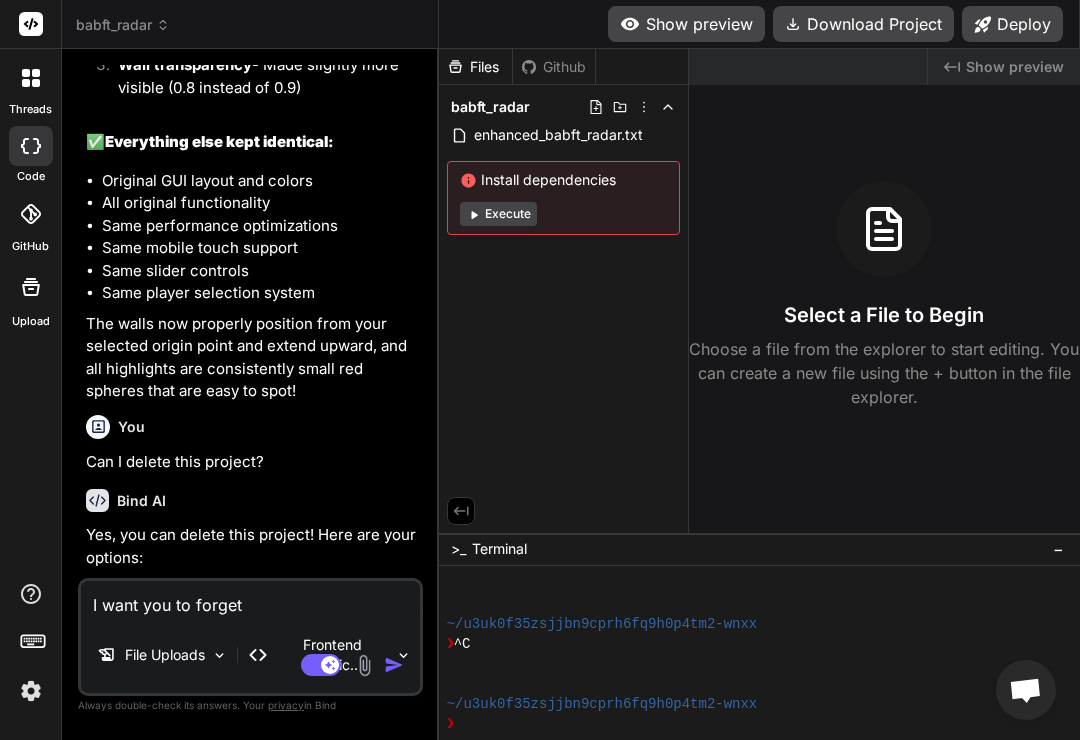 click on "I want you to forget" at bounding box center [250, 599] 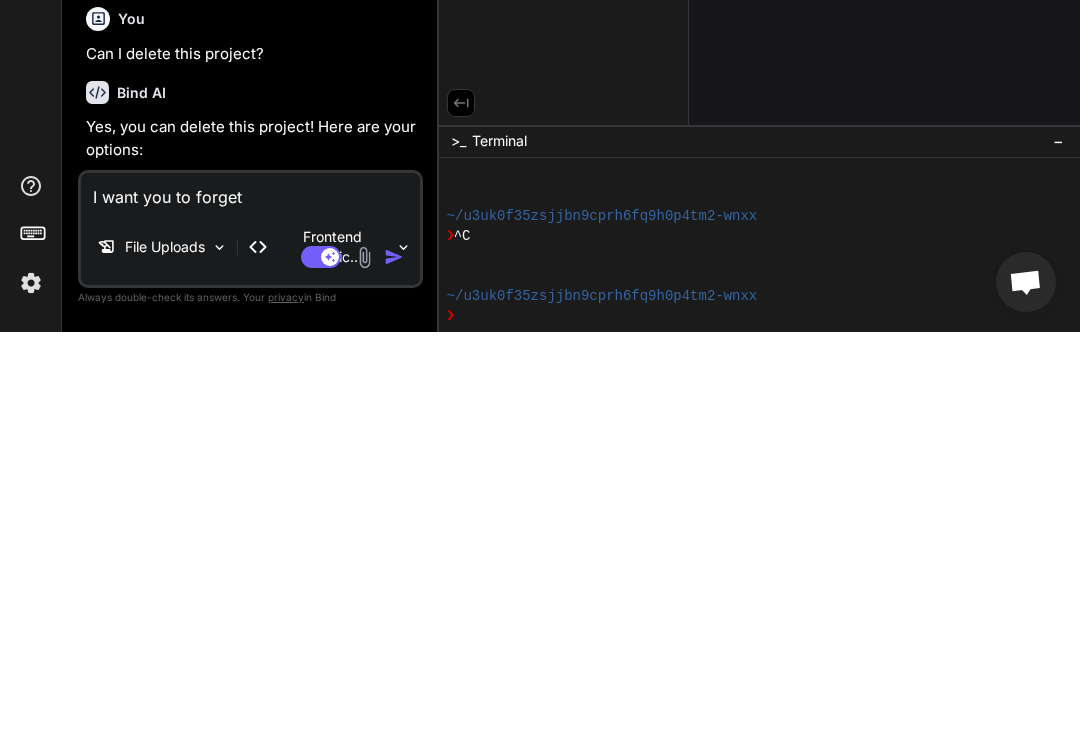 type on "I want you to forget" 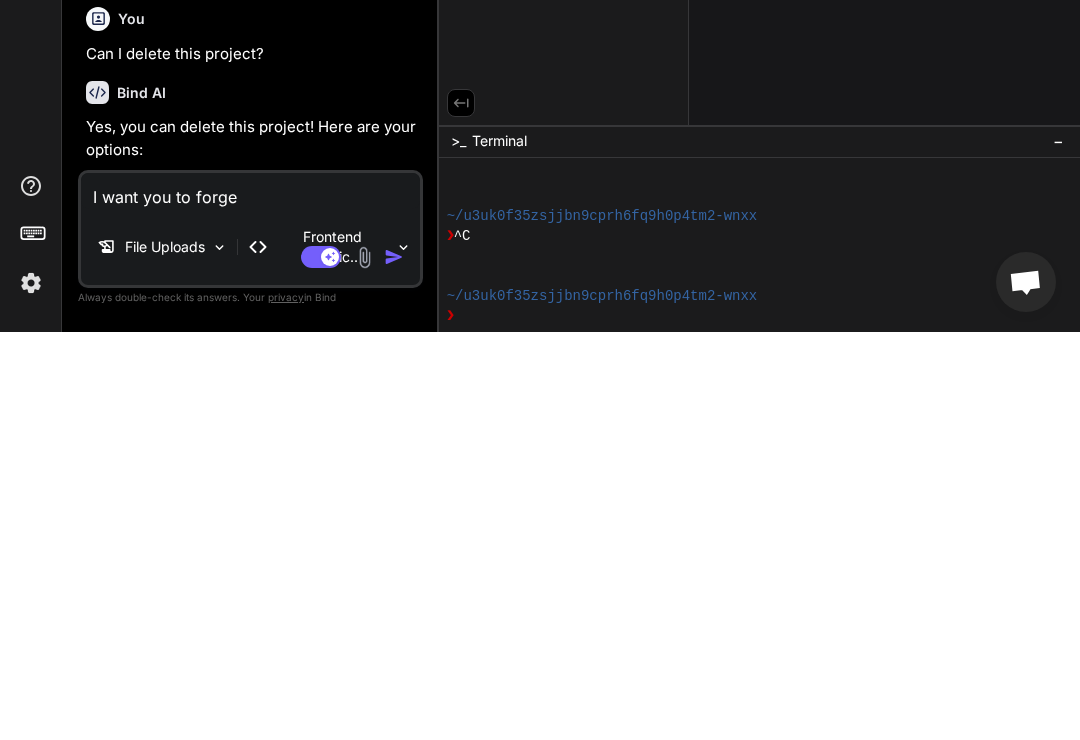 type on "I want you to forg" 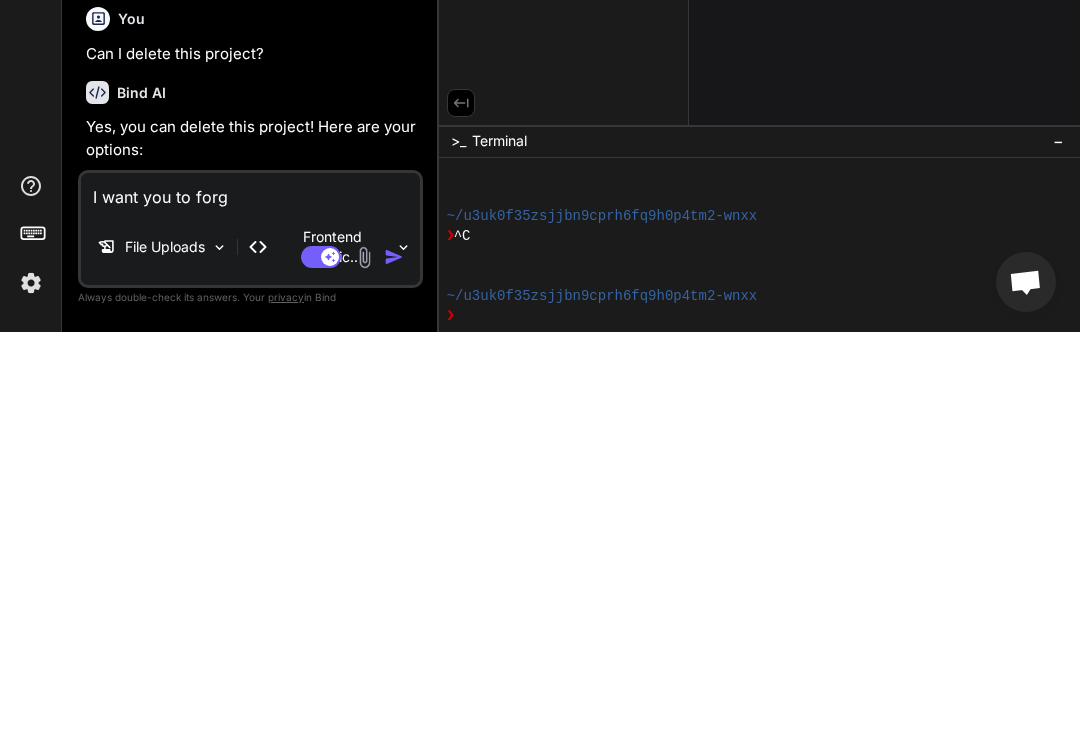 type on "I want you to for" 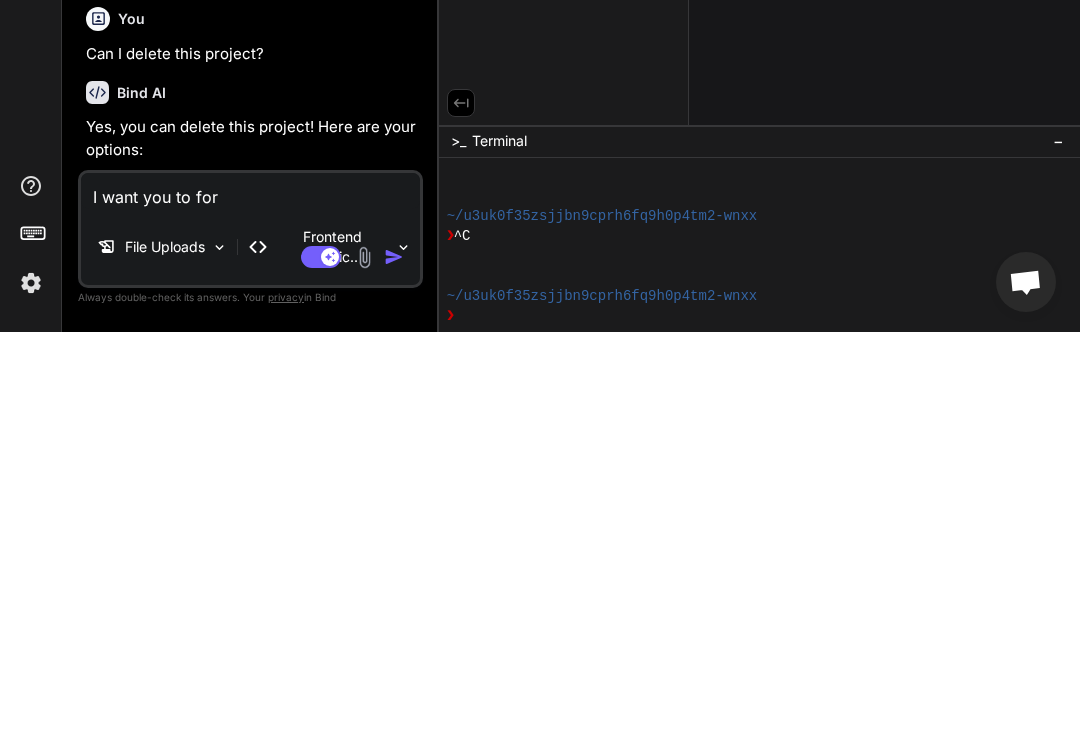 type on "I want you to fo" 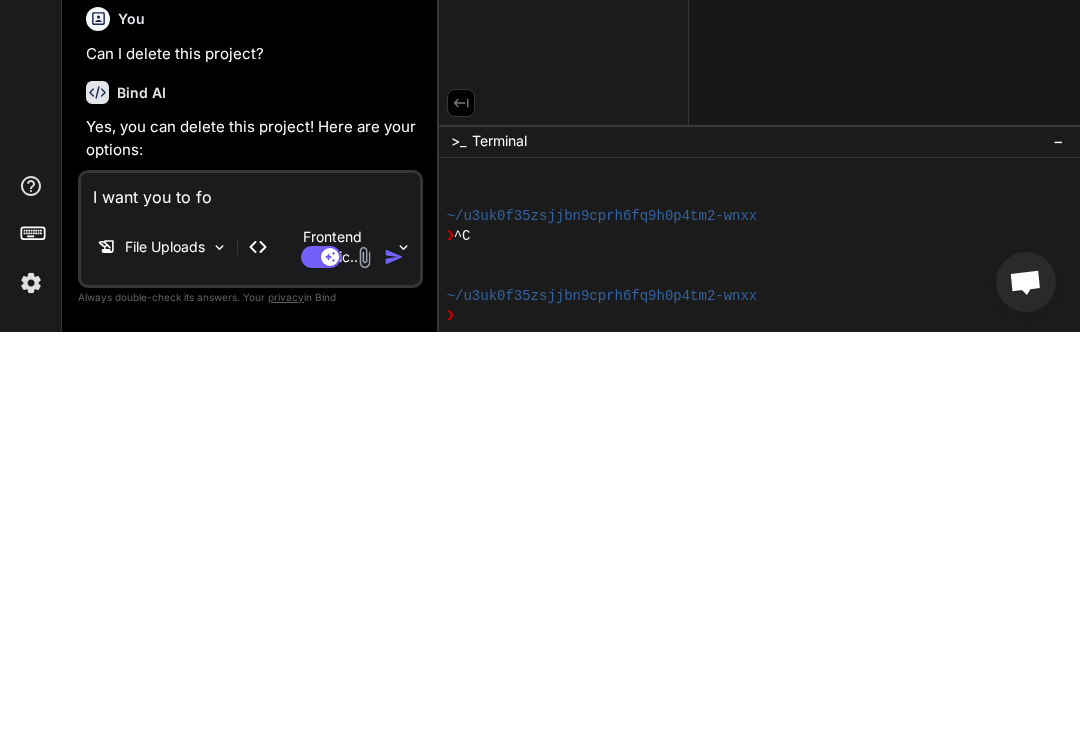 type on "I want you to f" 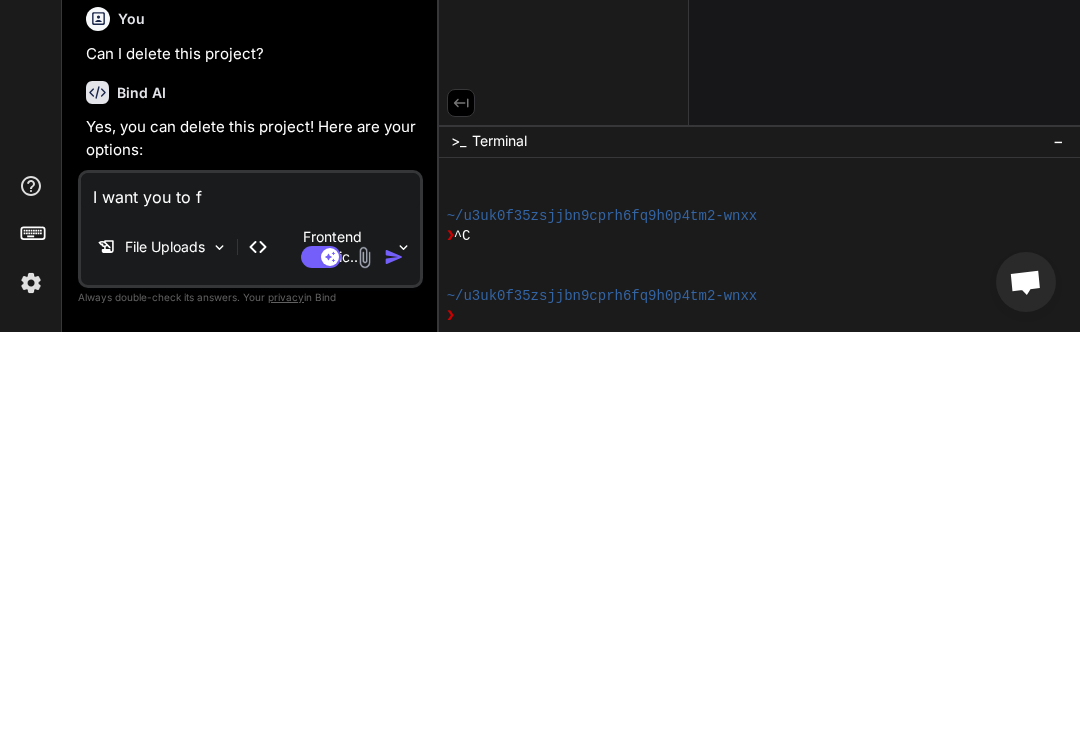 type on "I want you to" 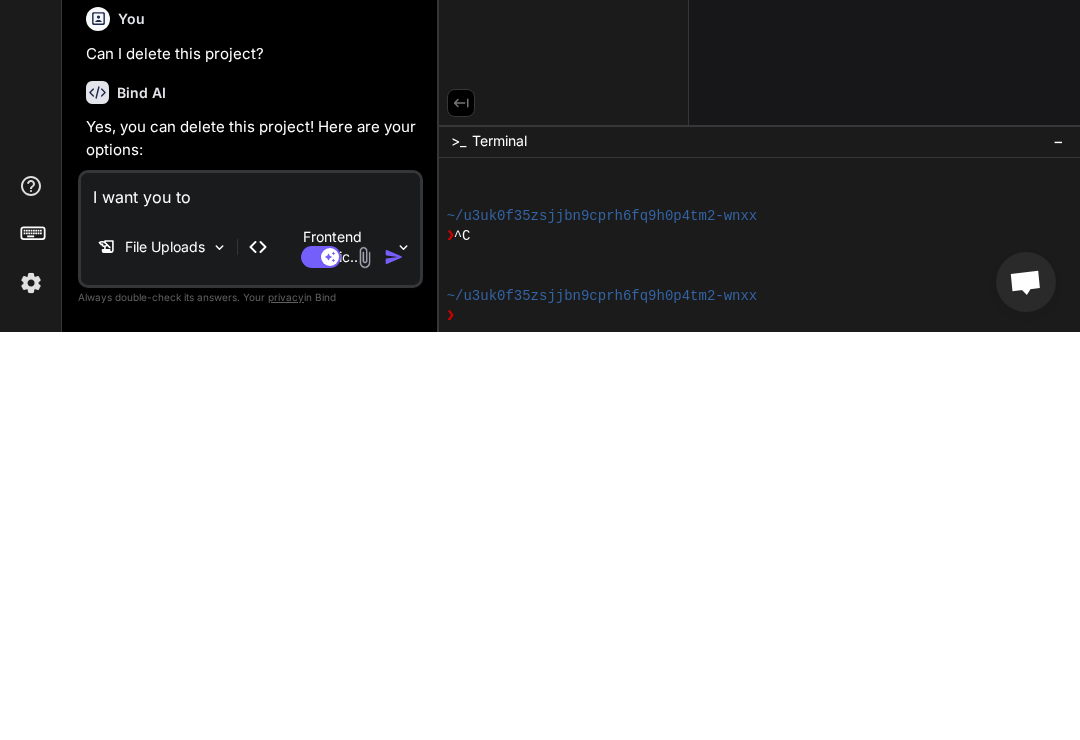 type on "I want you to s" 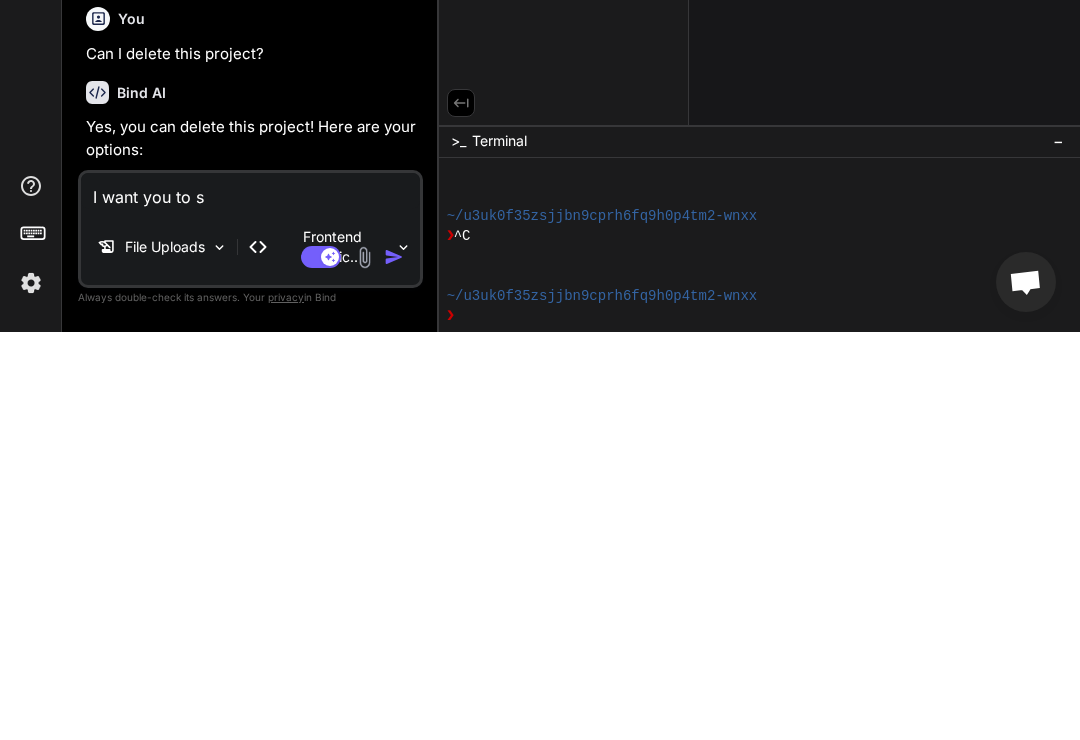 type on "x" 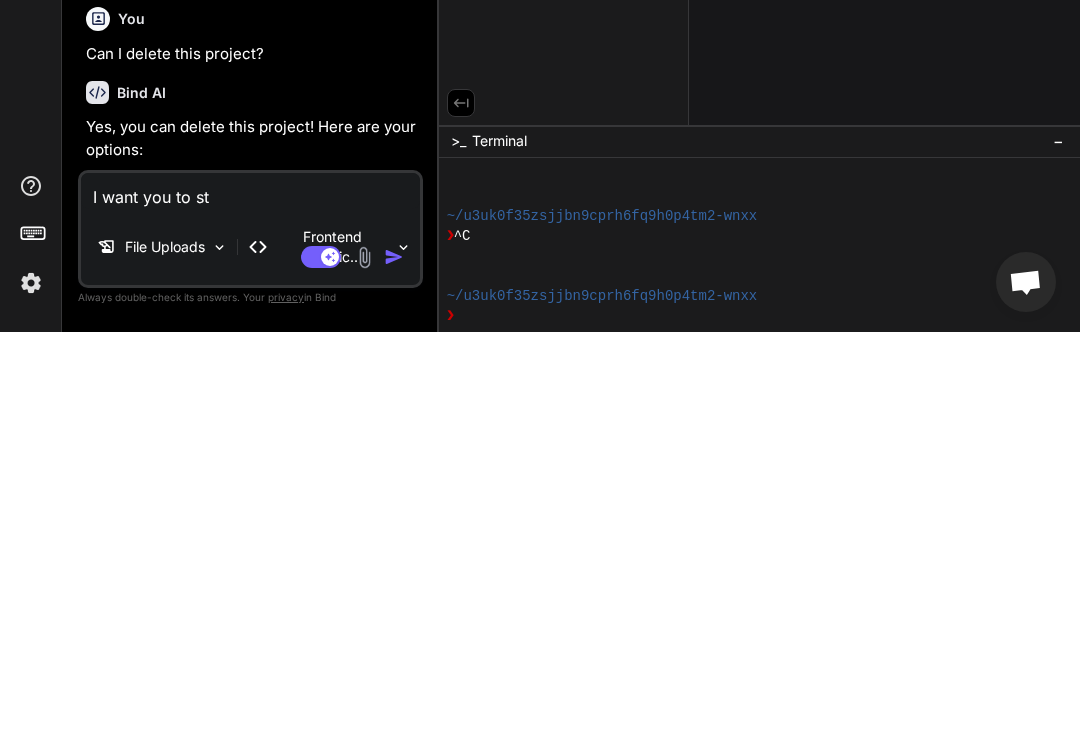 type on "I want you to sta" 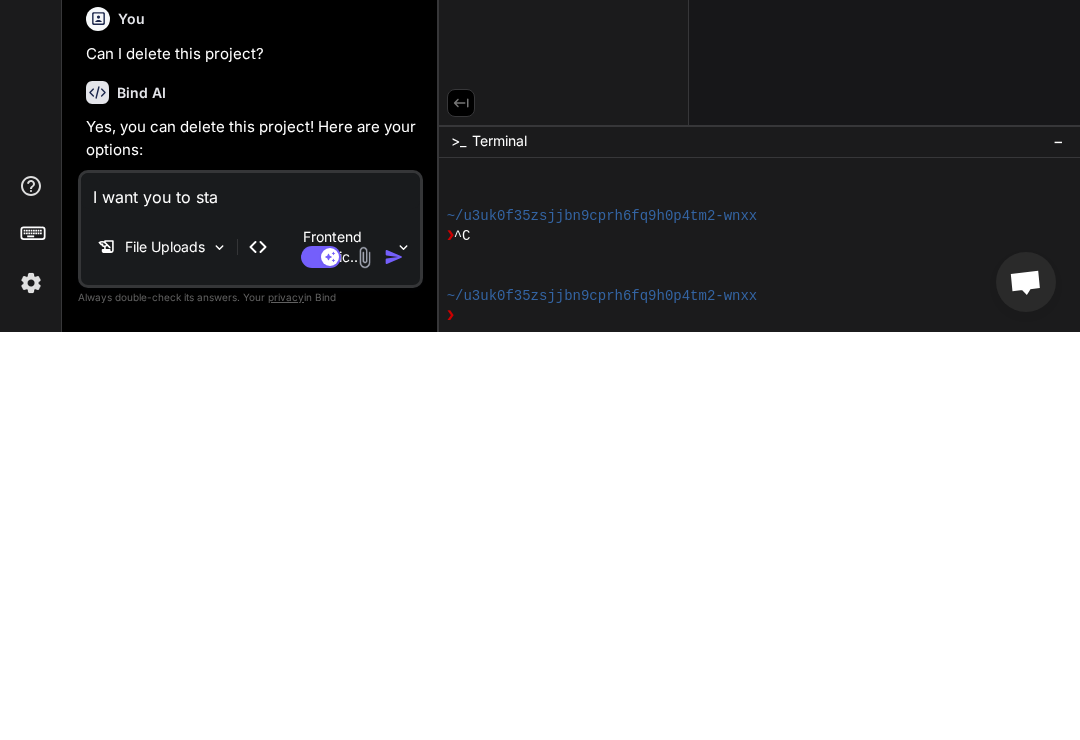 type on "I want you to star" 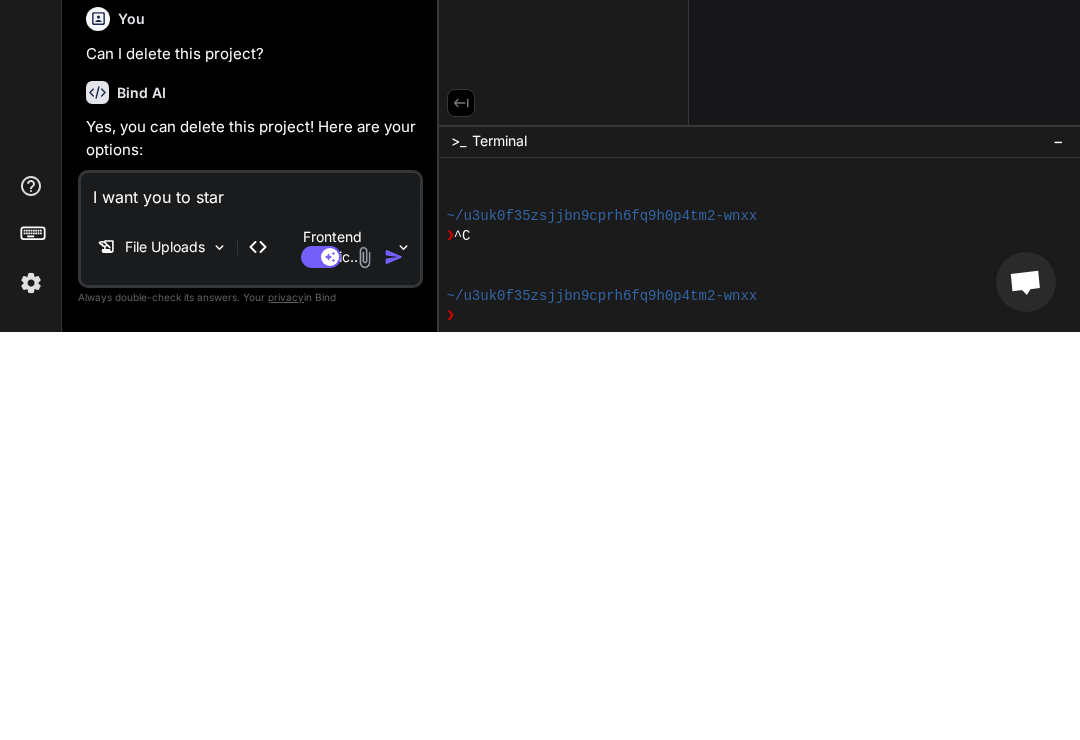 type on "I want you to start" 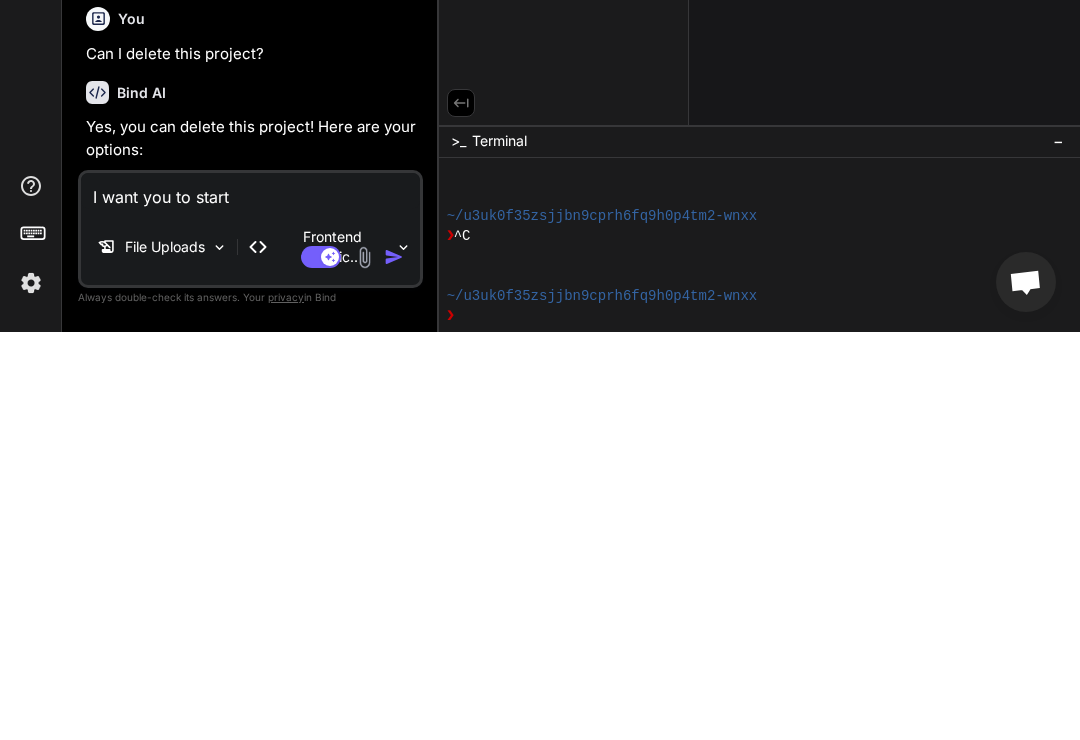 type on "I want you to start" 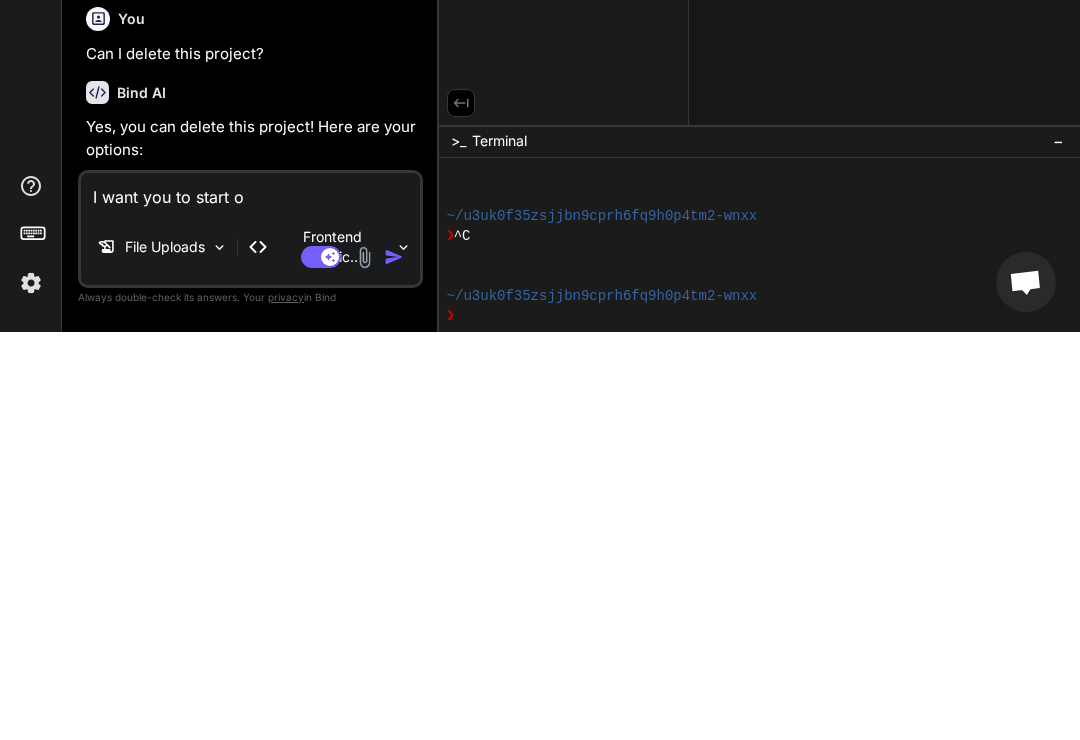 type on "I want you to start ov" 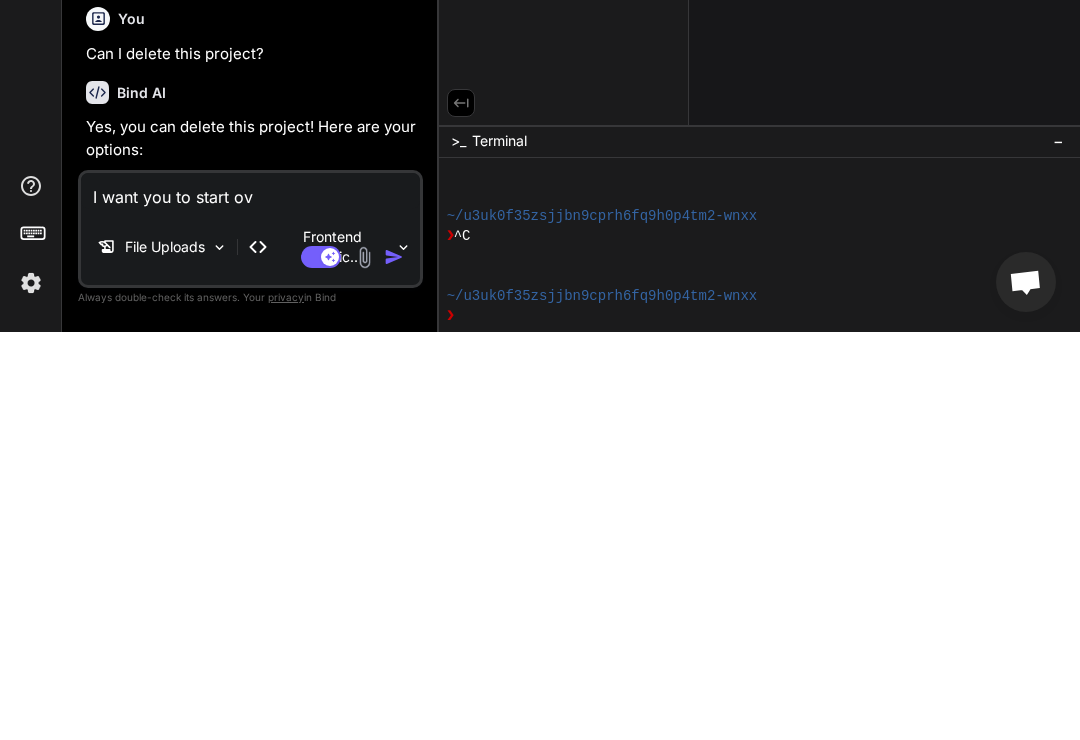 type on "I want you to start ove" 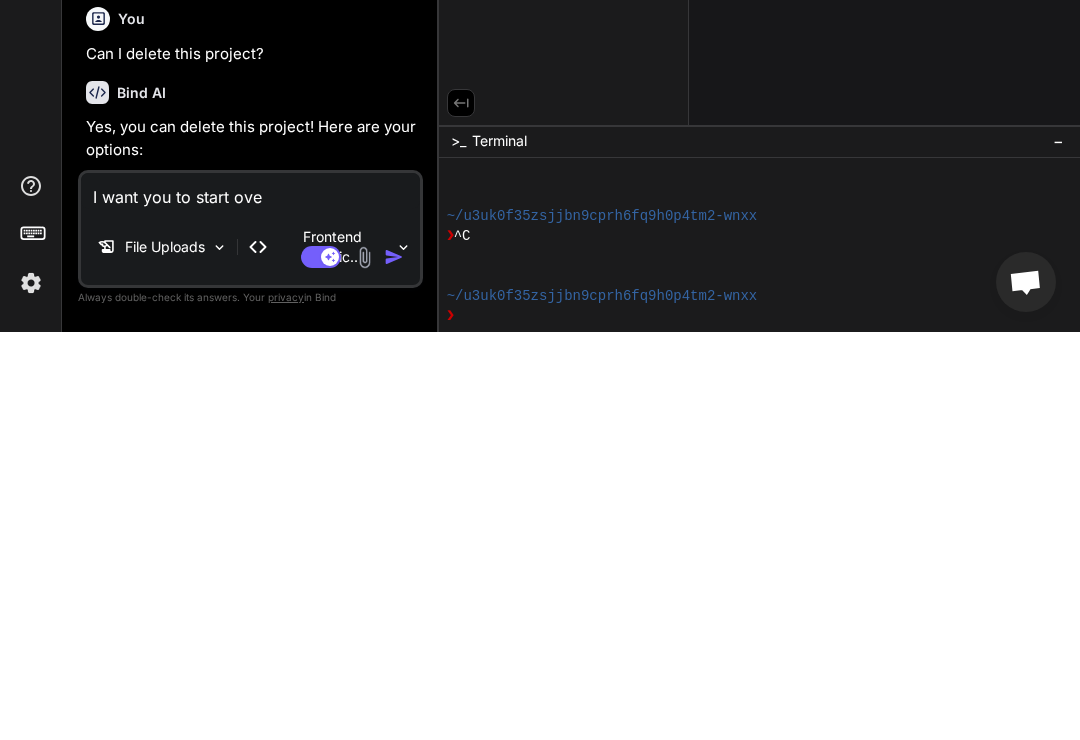 type on "I want you to start over" 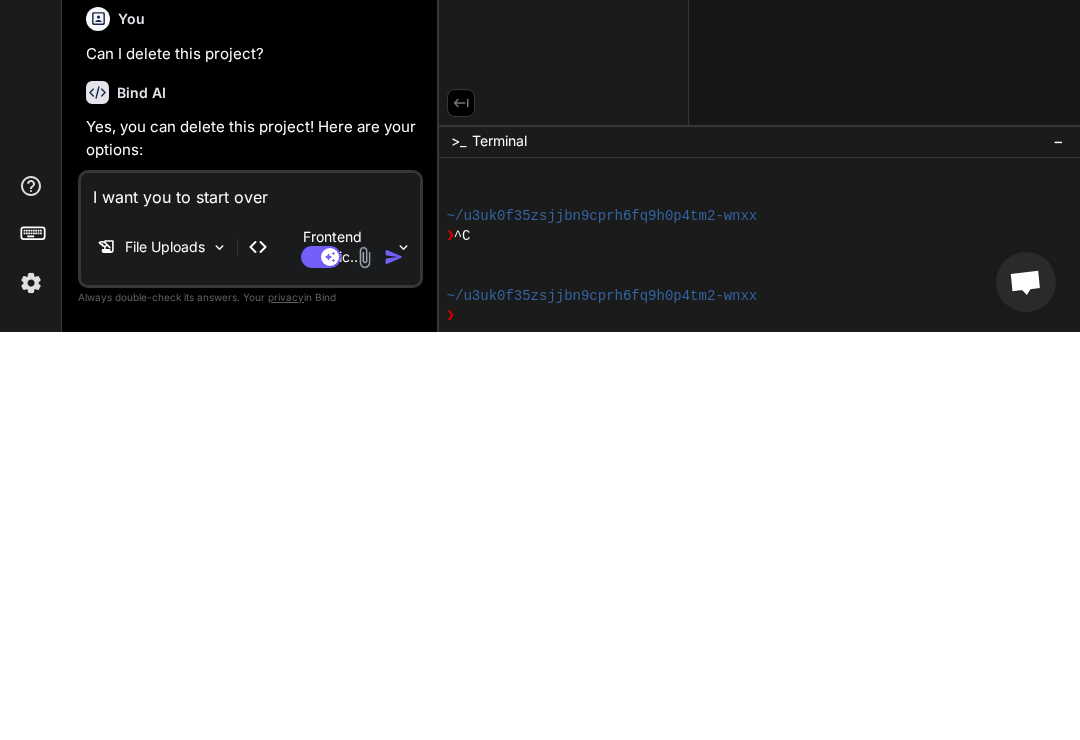 type on "I want you to start over" 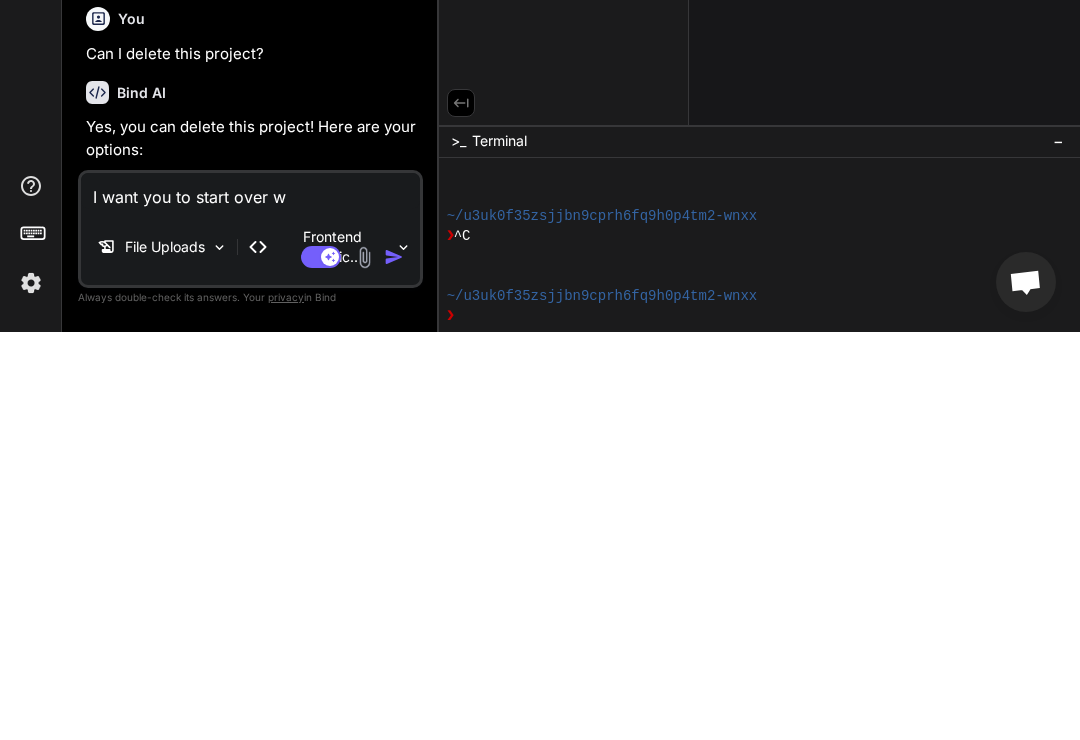 type on "I want you to start over wi" 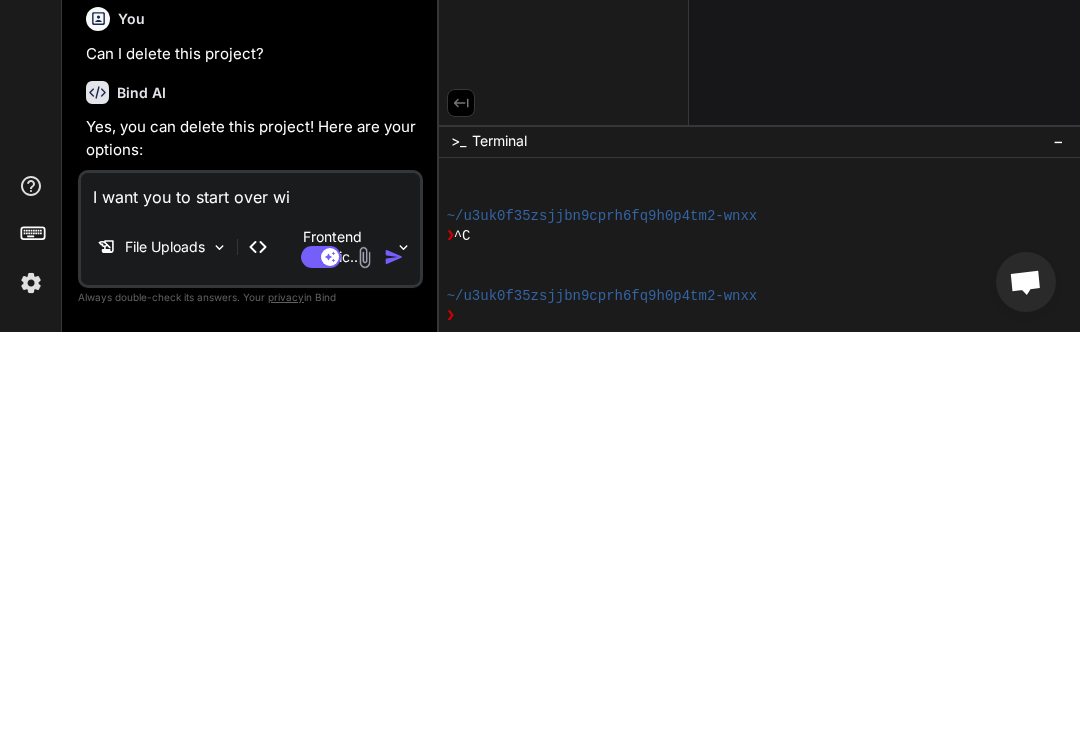 type on "I want you to start over wit" 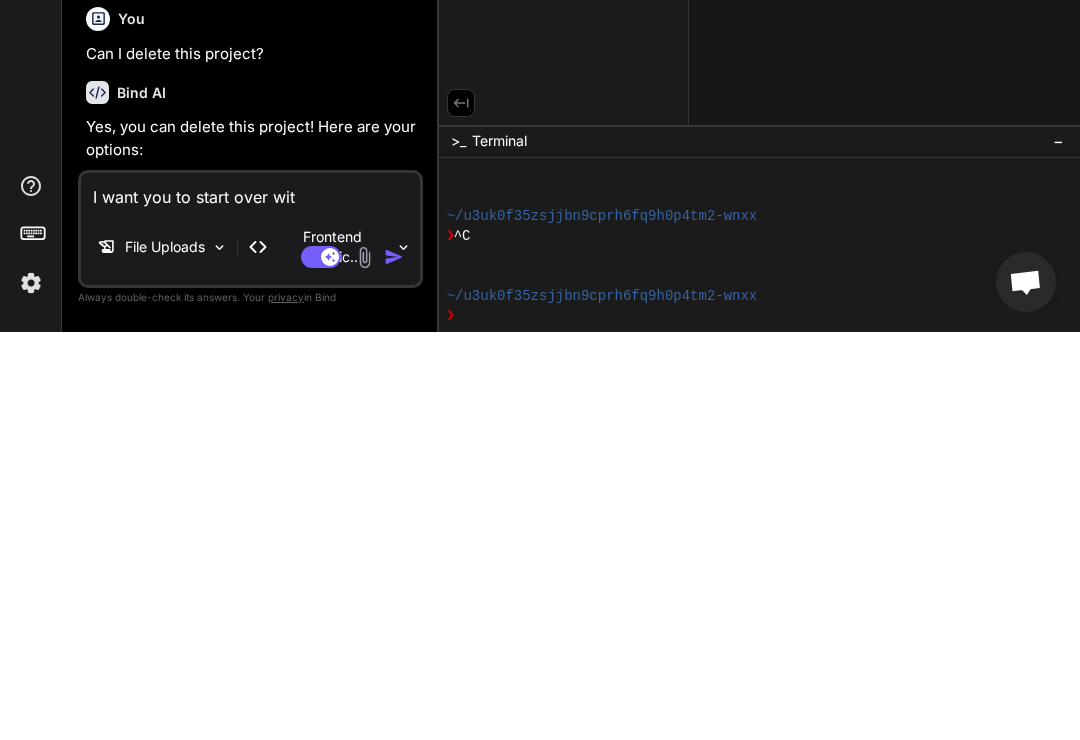 type on "I want you to start over with" 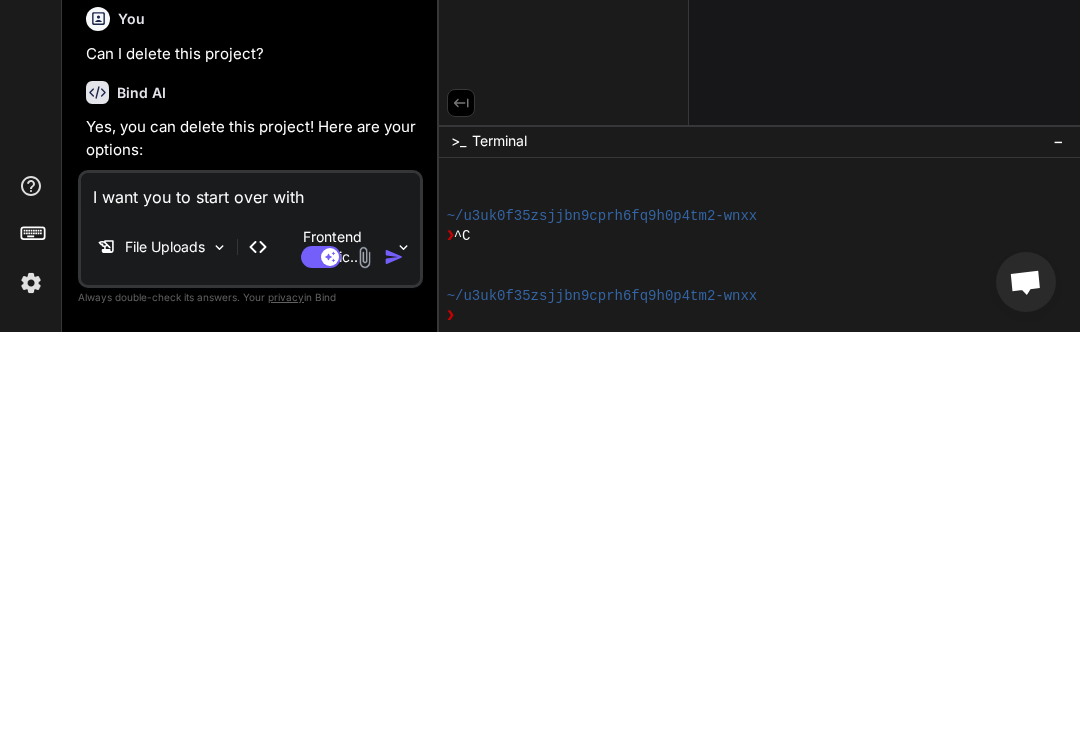 type on "x" 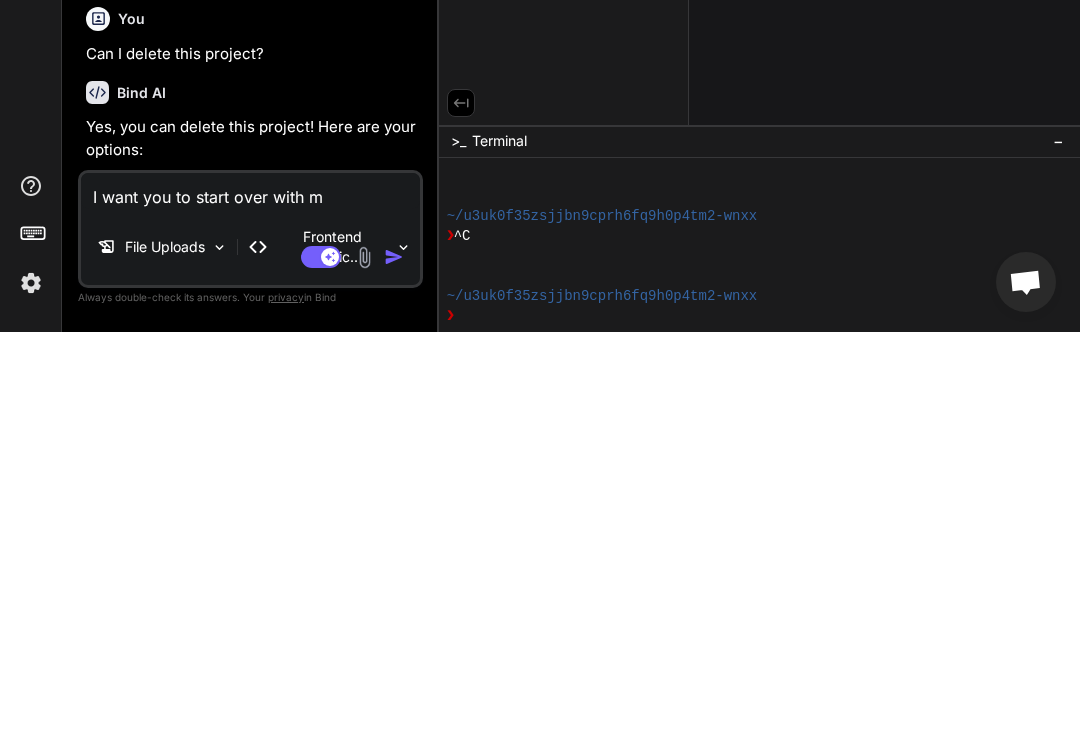 type on "x" 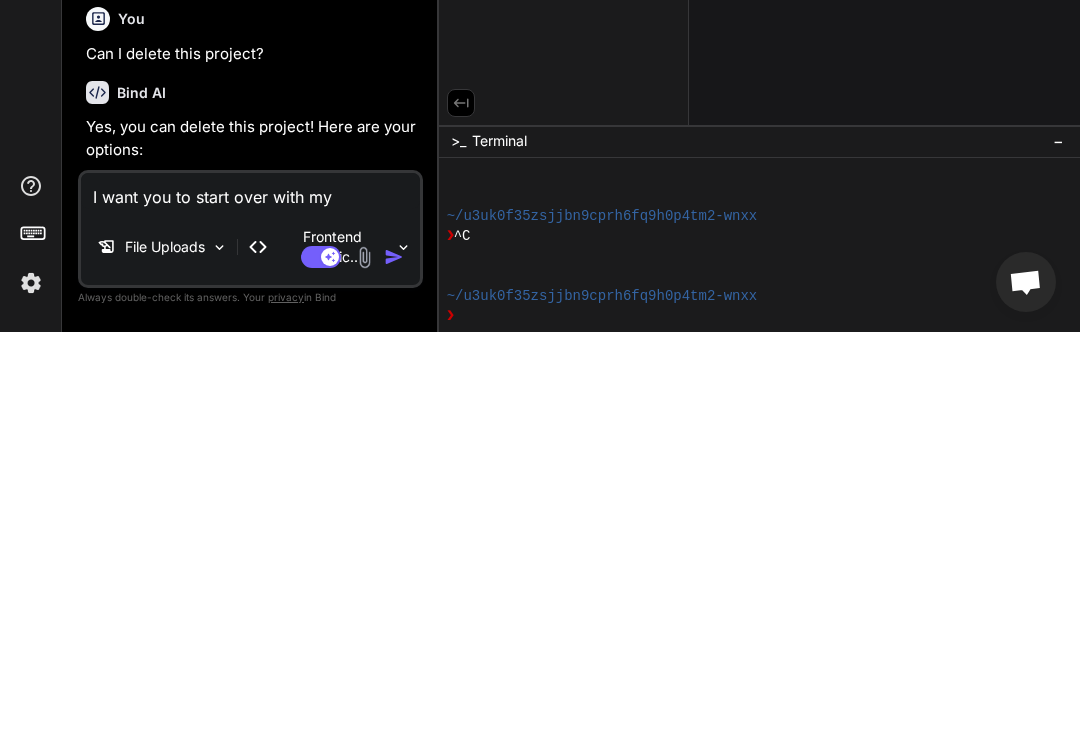 type on "I want you to start over with my" 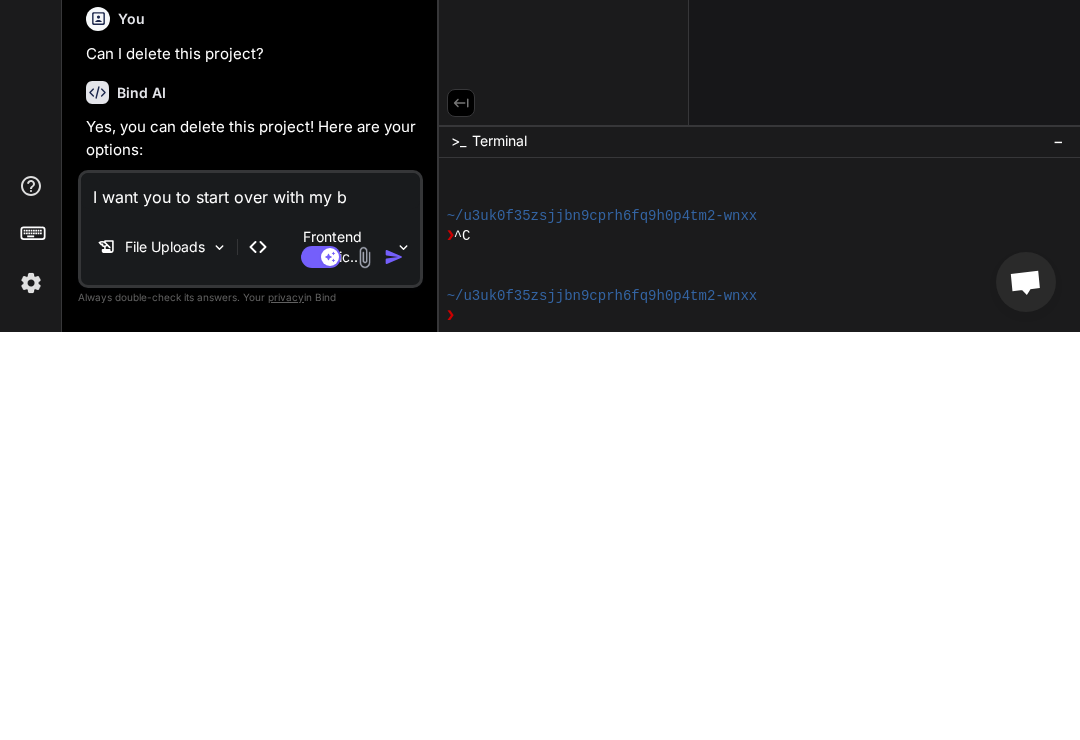 type on "I want you to start over with my ba" 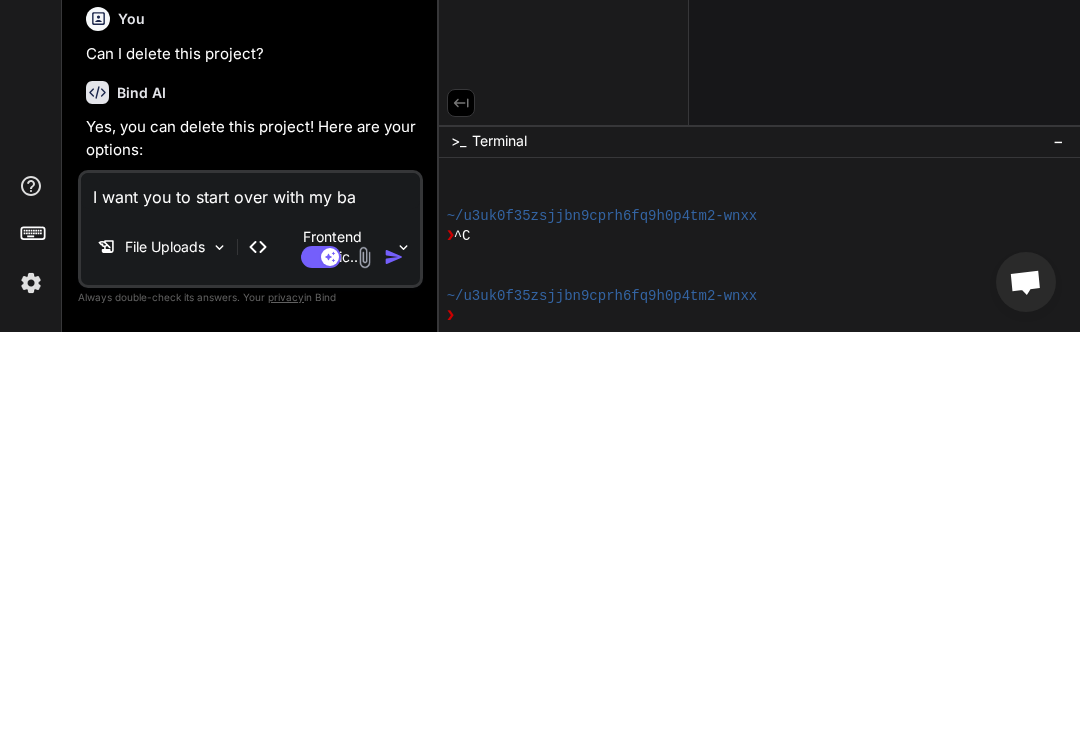 type on "I want you to start over with my bab" 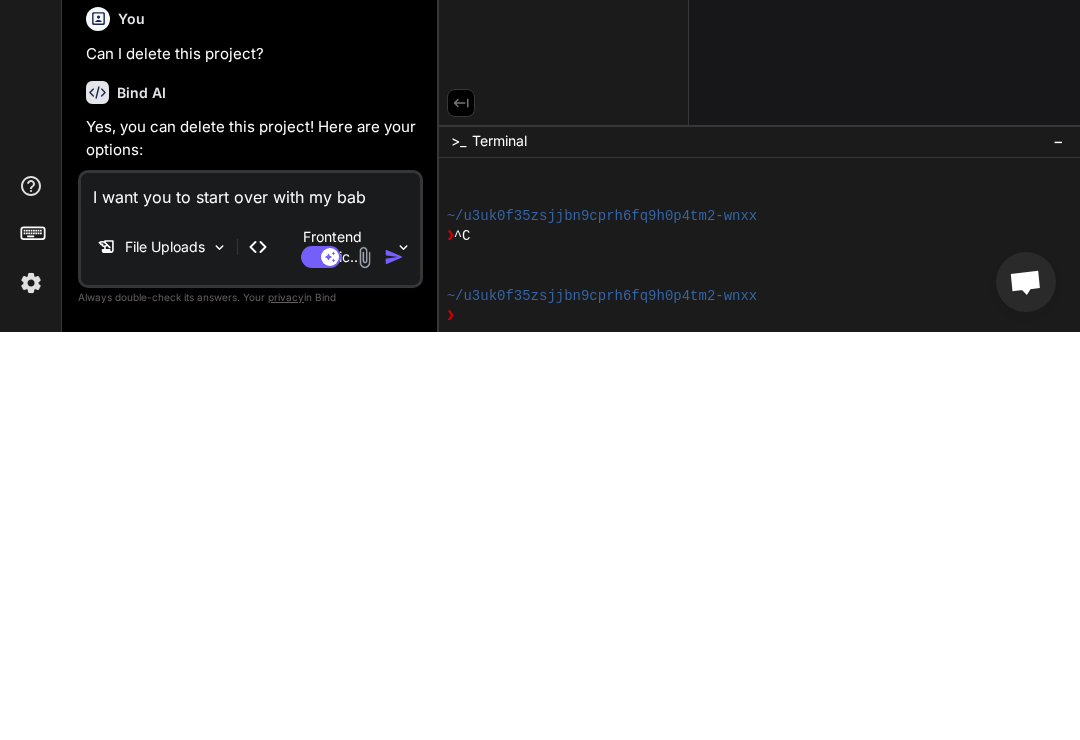 type on "I want you to start over with my babf" 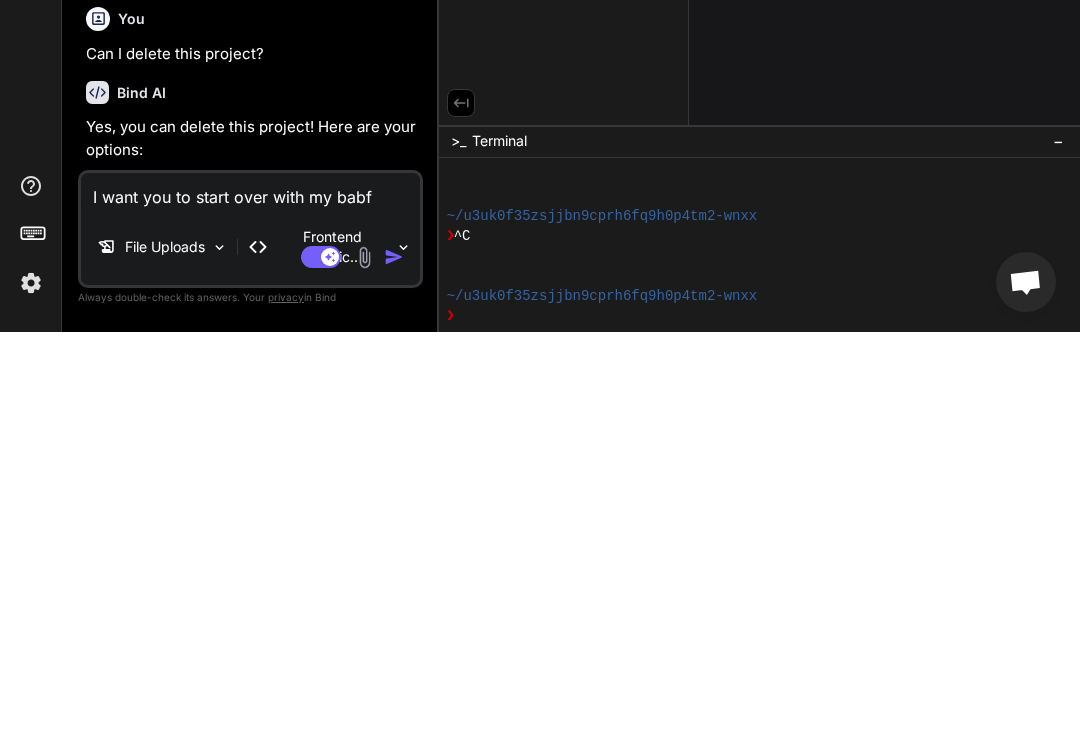 type on "I want you to start over with my babft" 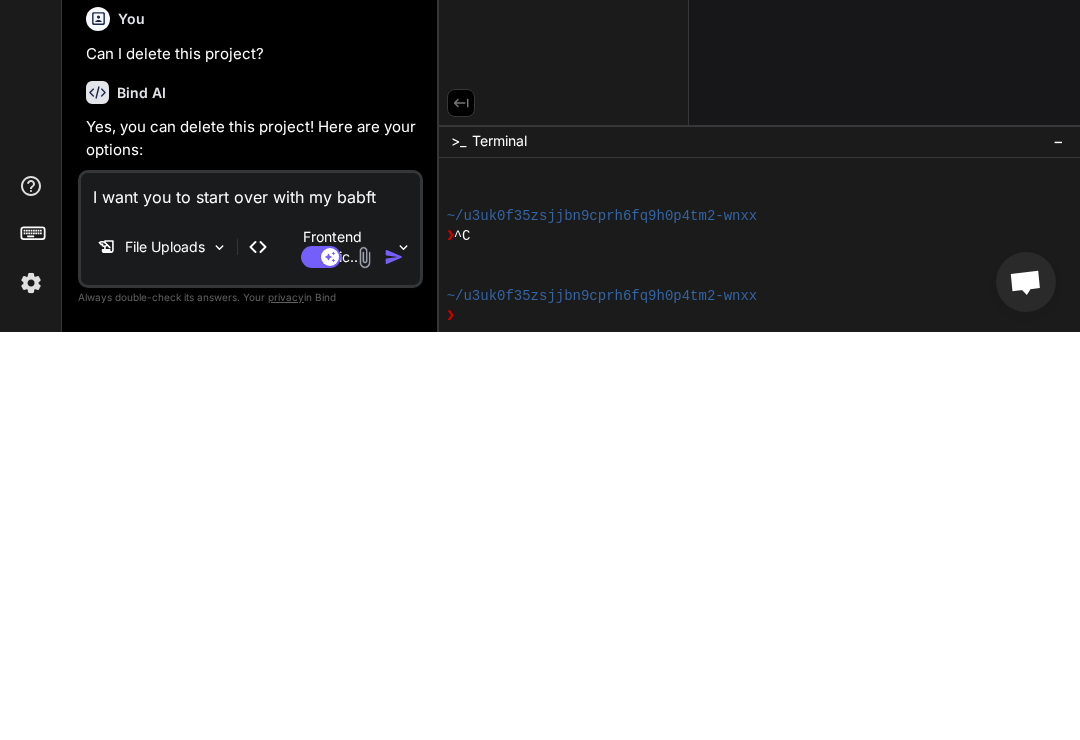 type on "I want you to start over with my baby t" 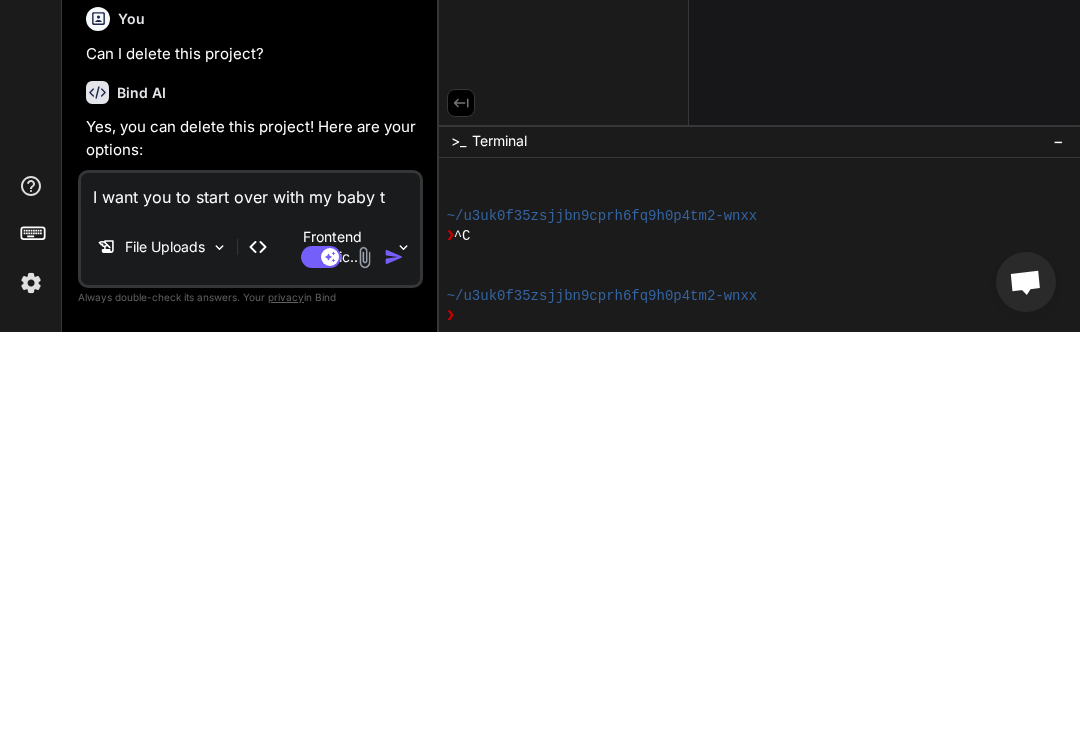type on "I want you to start over with my baby t" 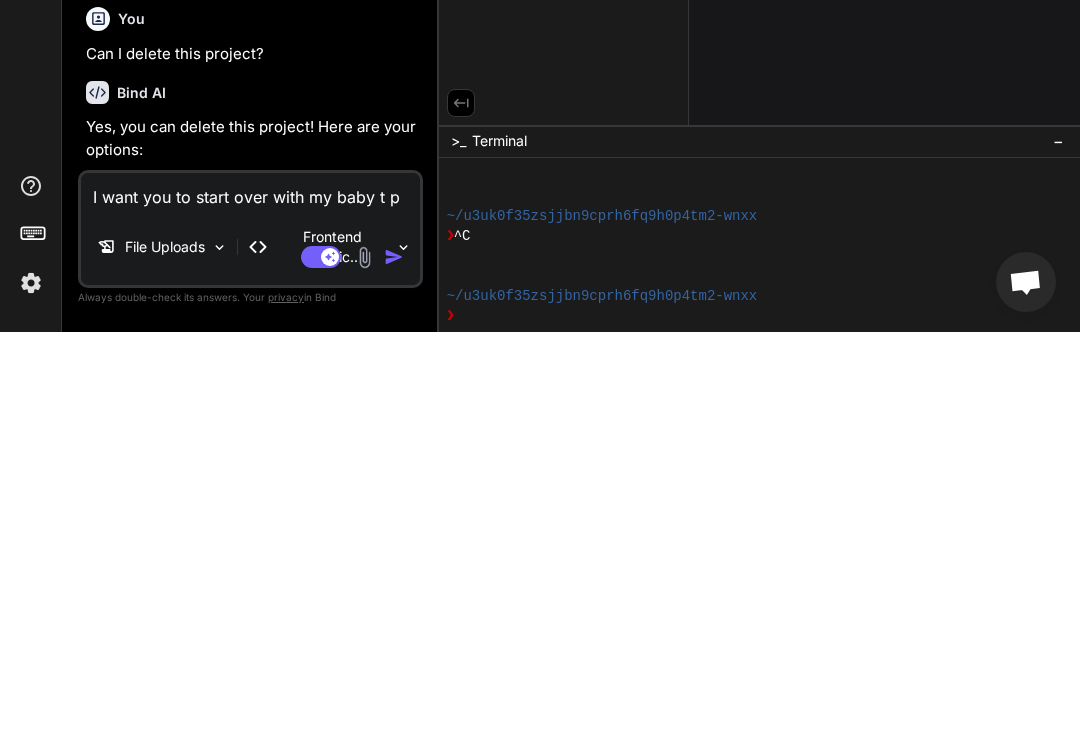 type on "I want you to start over with my baby t pr" 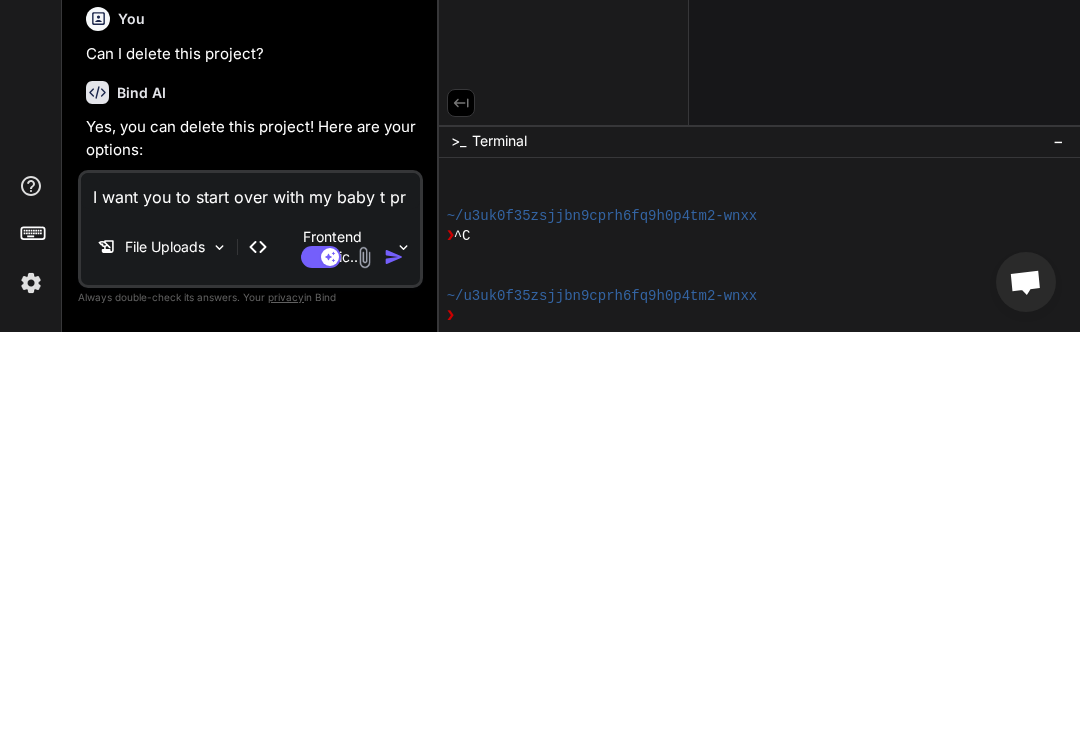 type on "I want you to start over with my baby t pro" 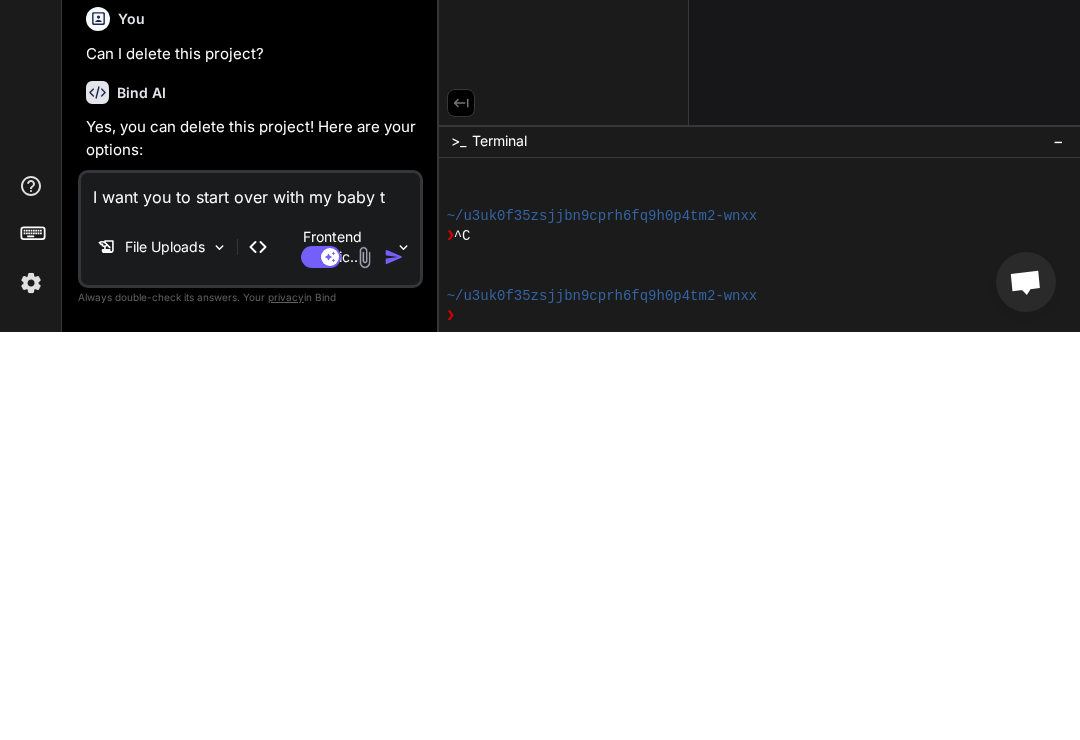 type on "x" 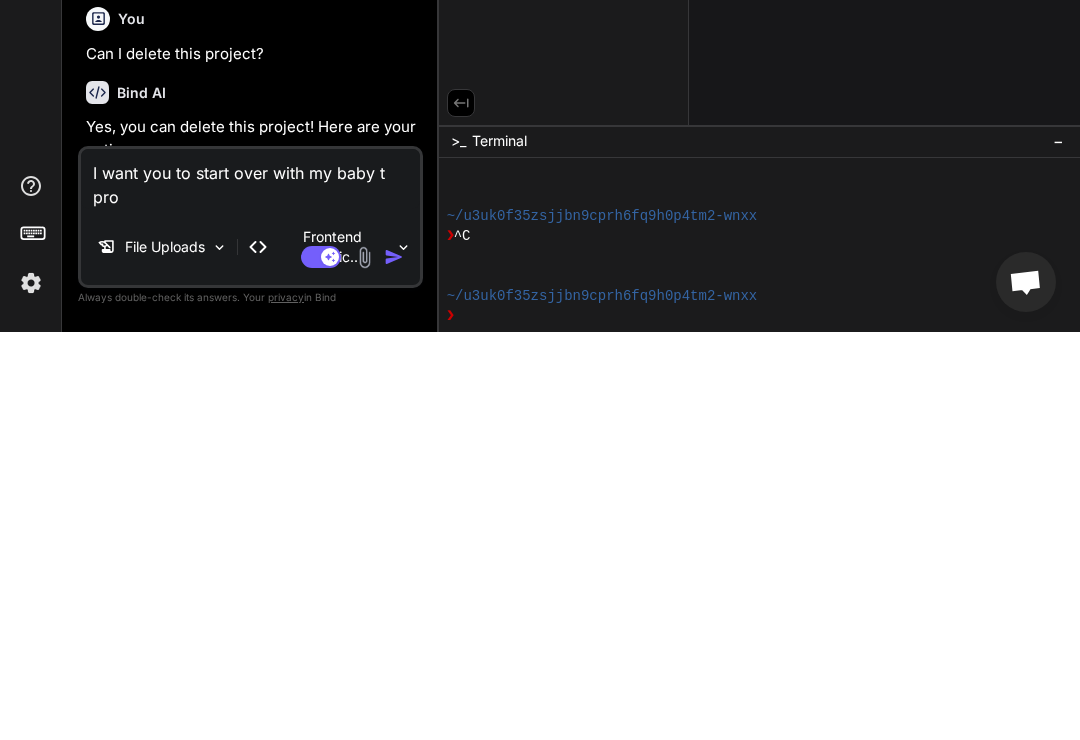 type on "I want you to start over with my baby t proj" 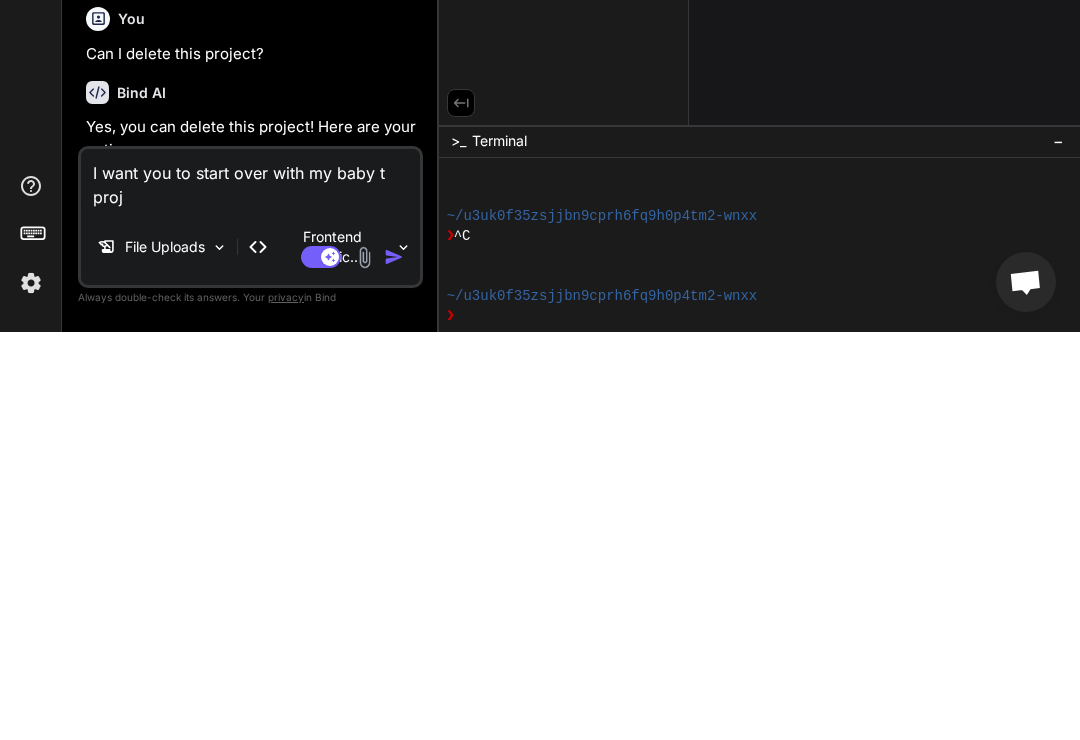 type on "I want you to start over with my baby t proje" 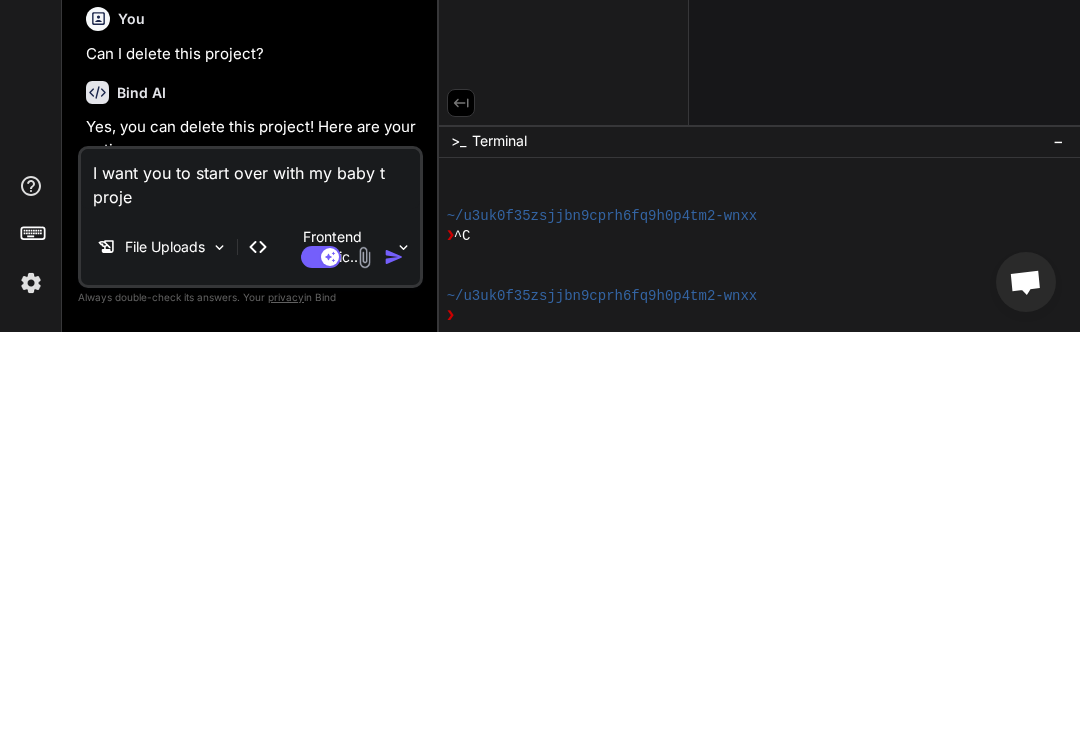 type on "I want you to start over with my baby t projec" 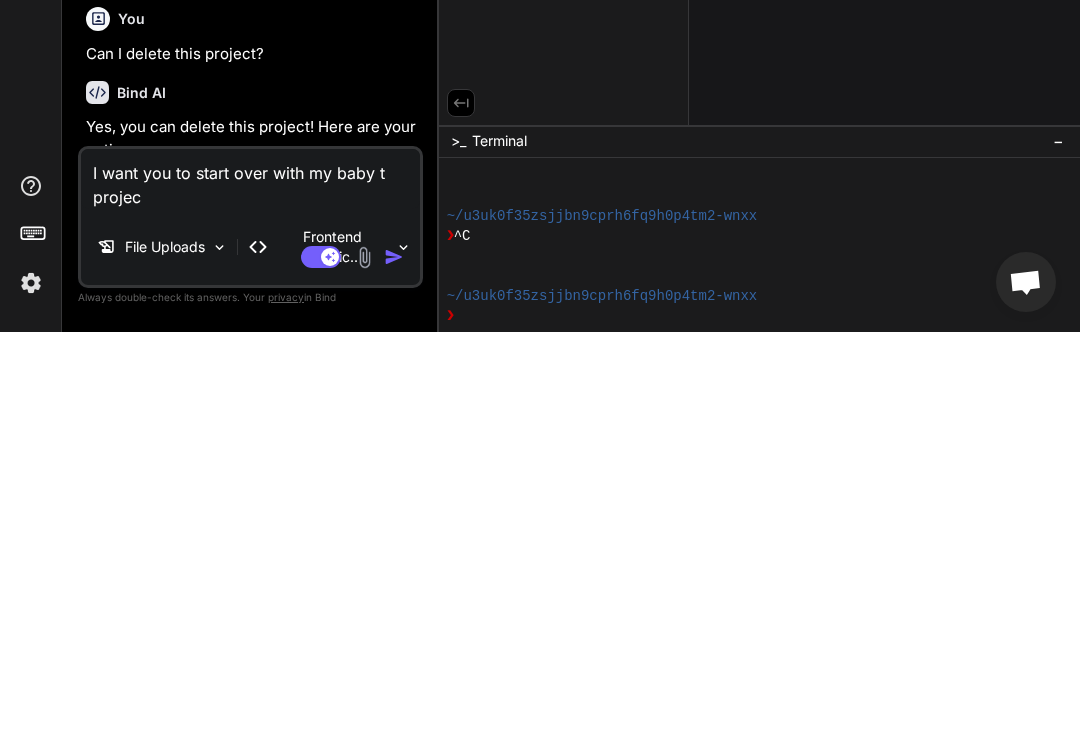 type on "I want you to start over with my baby t project" 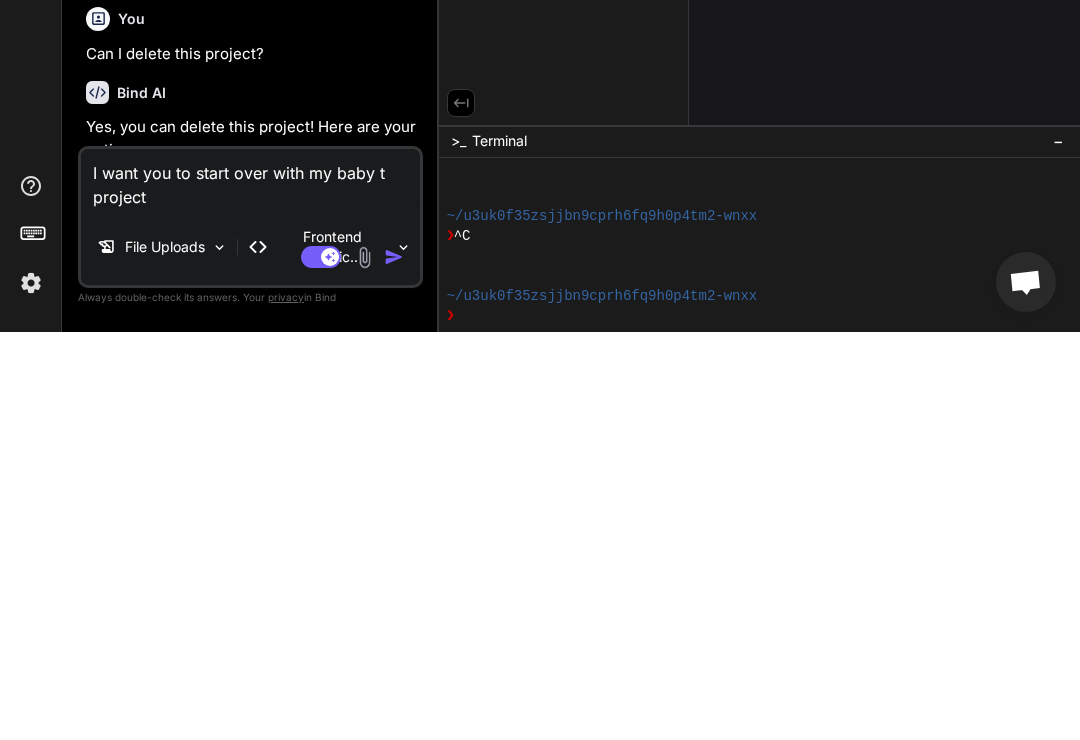 type on "I want you to start over with my baby t project" 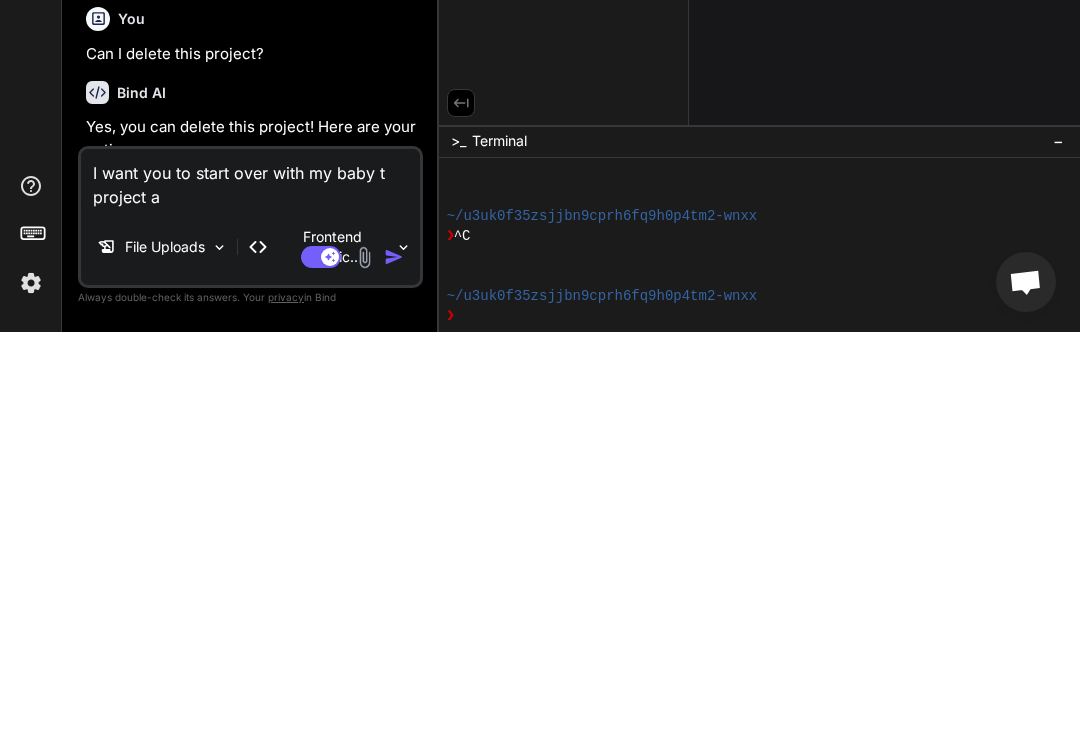 type on "I want you to start over with my baby t project an" 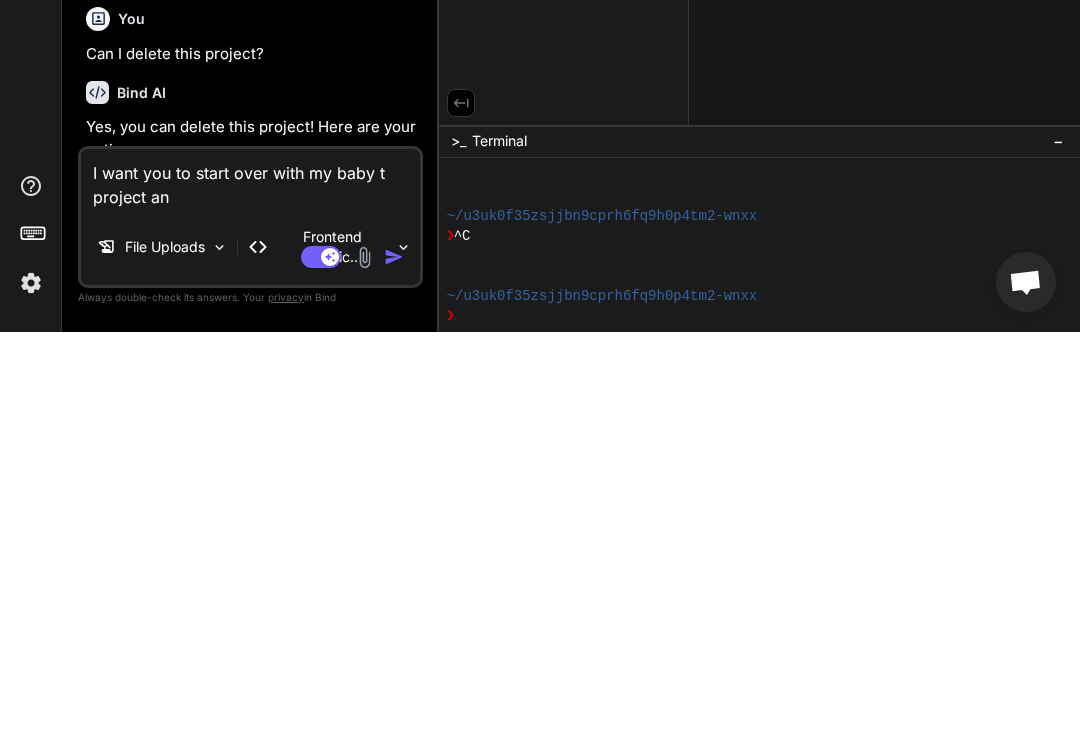 type on "I want you to start over with my baby t project and" 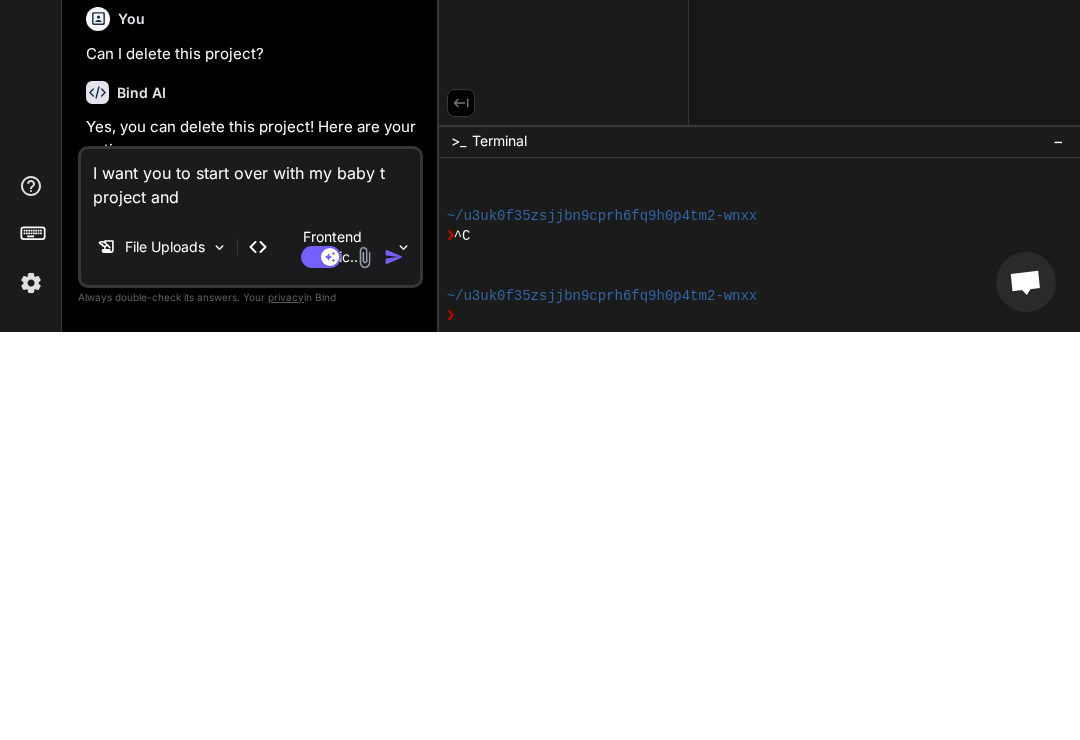 type on "I want you to start over with my baby t project and" 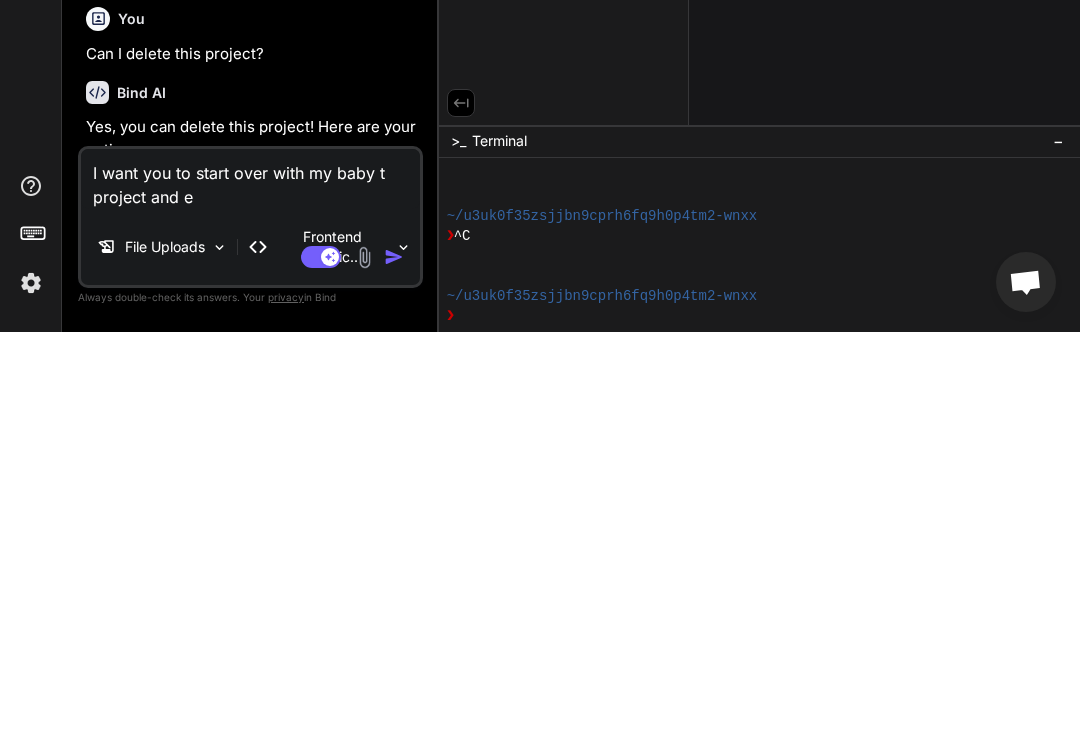 type on "I want you to start over with my baby t project and ee" 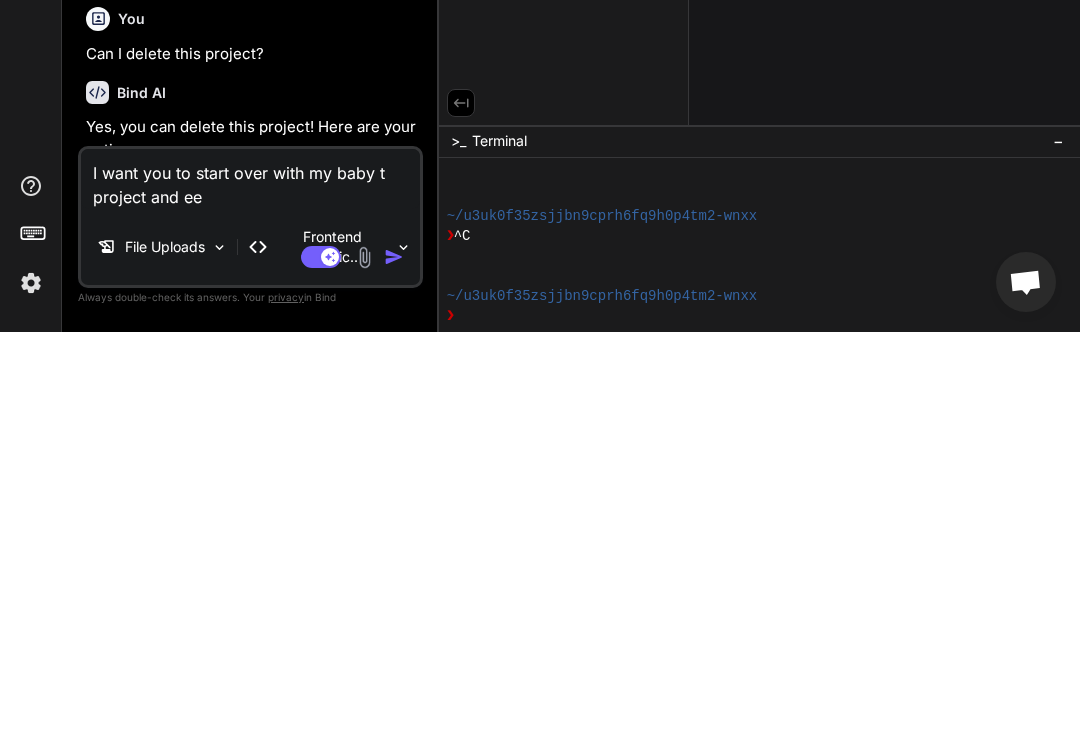 type on "I want you to start over with my baby t project and eew" 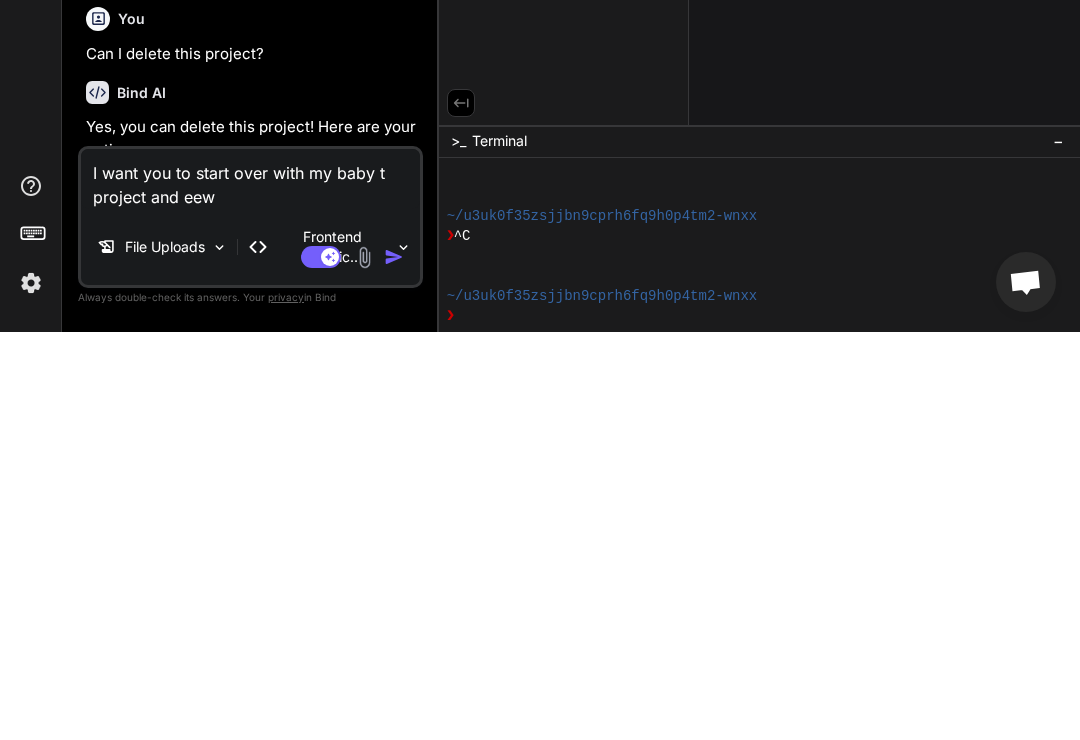 type on "I want you to start over with my baby t project and ee" 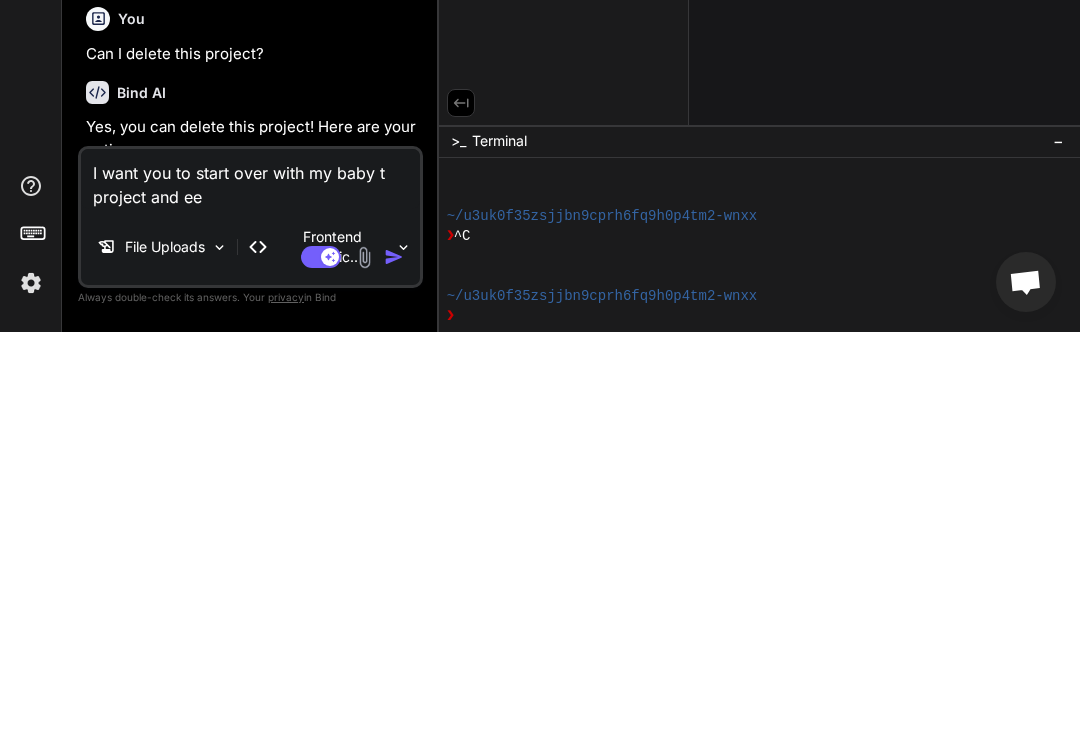 type 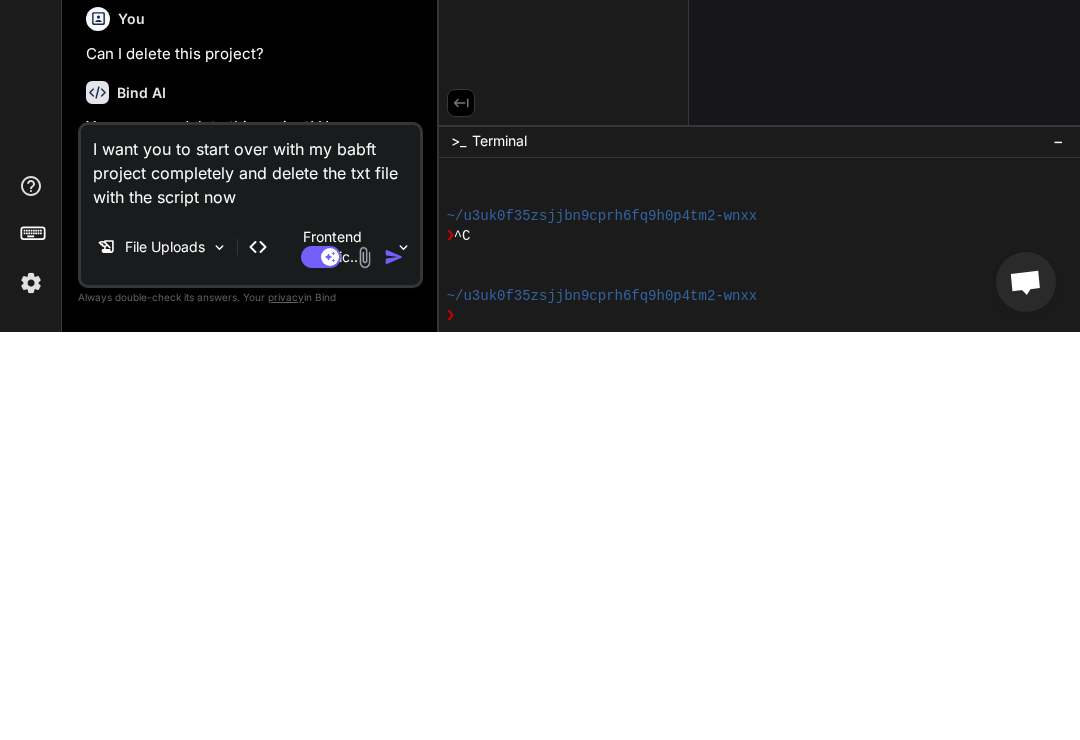 click at bounding box center [364, 665] 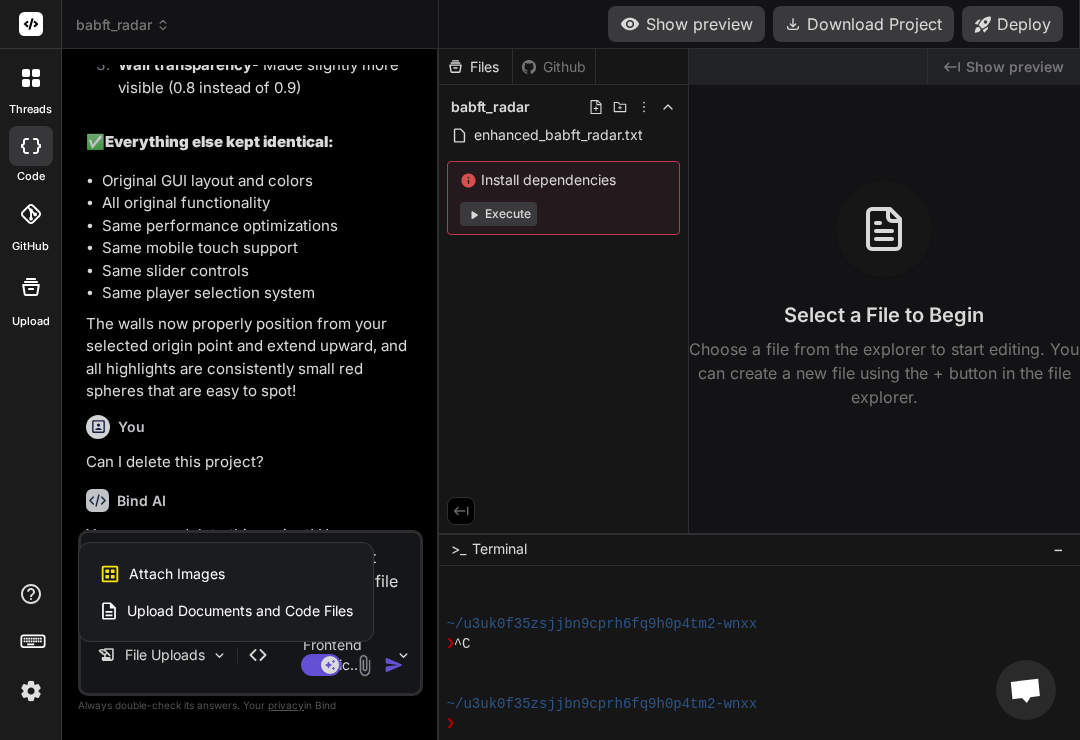 click at bounding box center [540, 370] 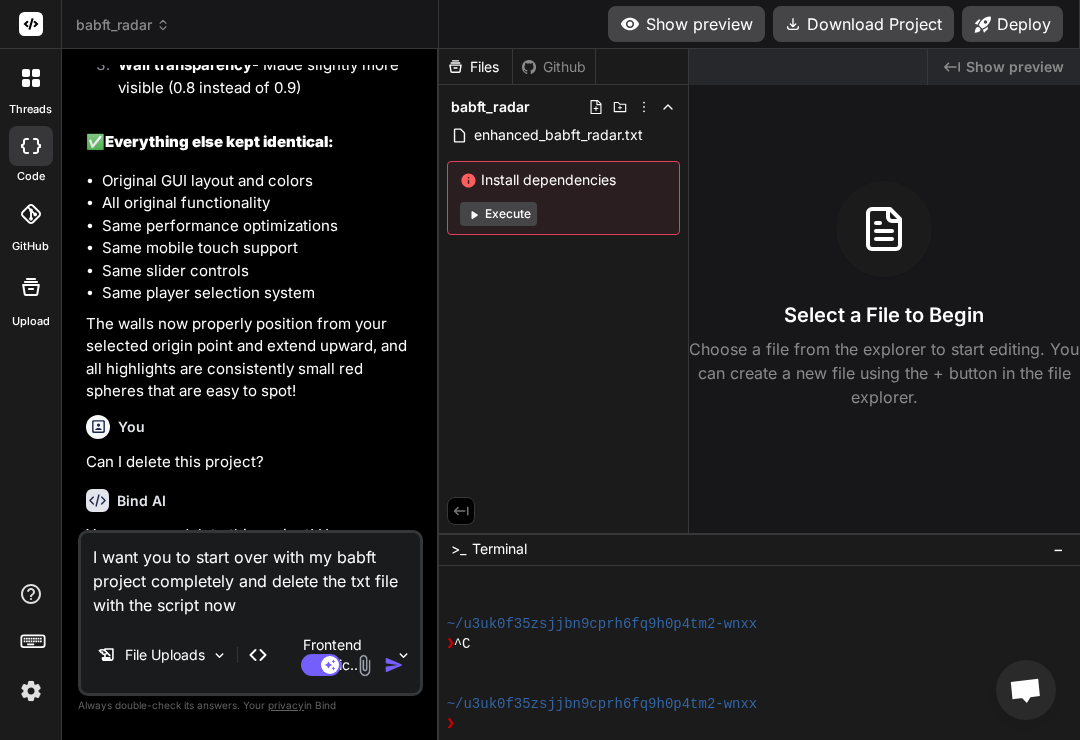 click at bounding box center [394, 665] 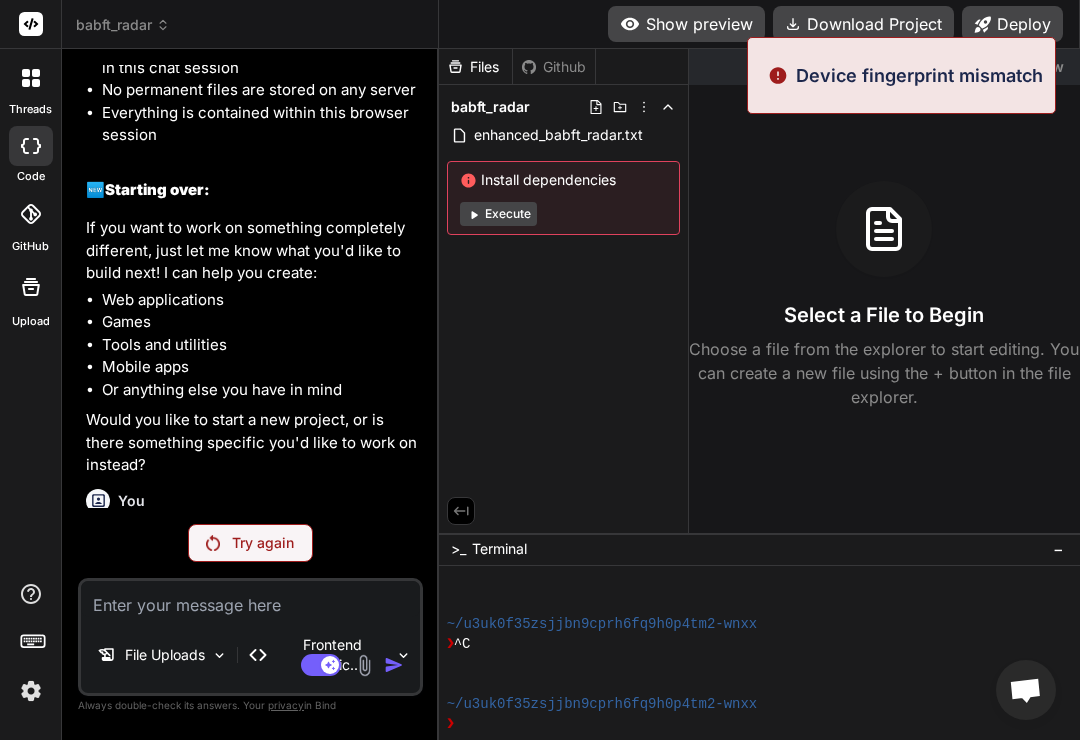scroll, scrollTop: 3332, scrollLeft: 0, axis: vertical 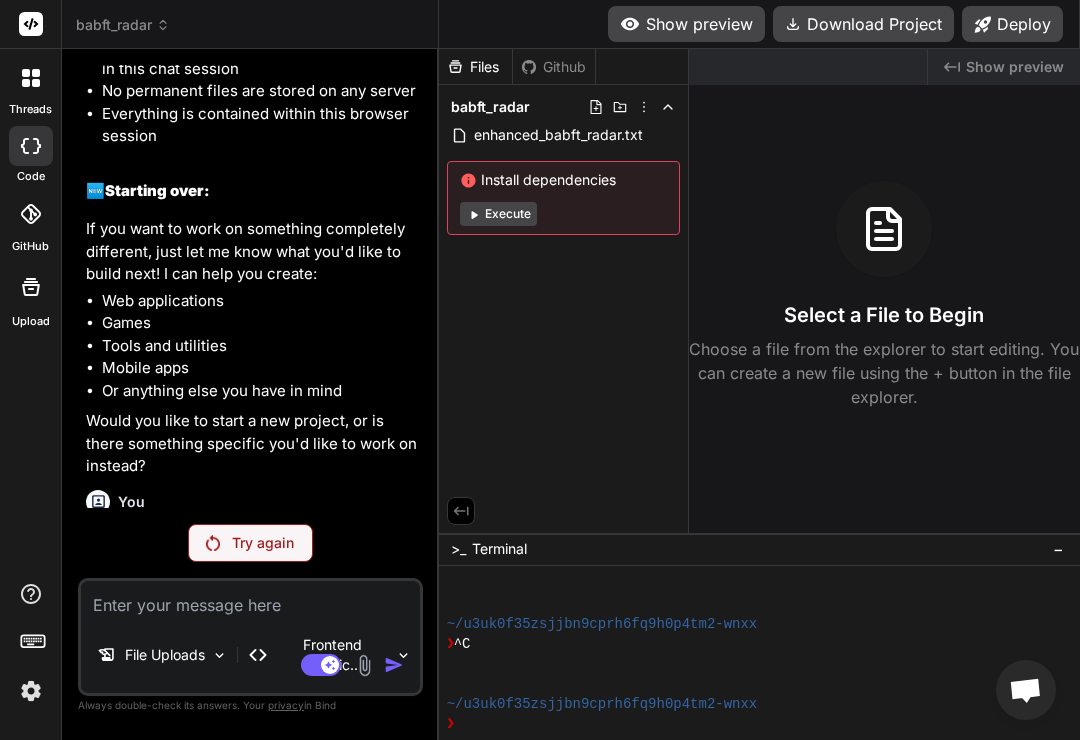 click on "Try again" at bounding box center [250, 543] 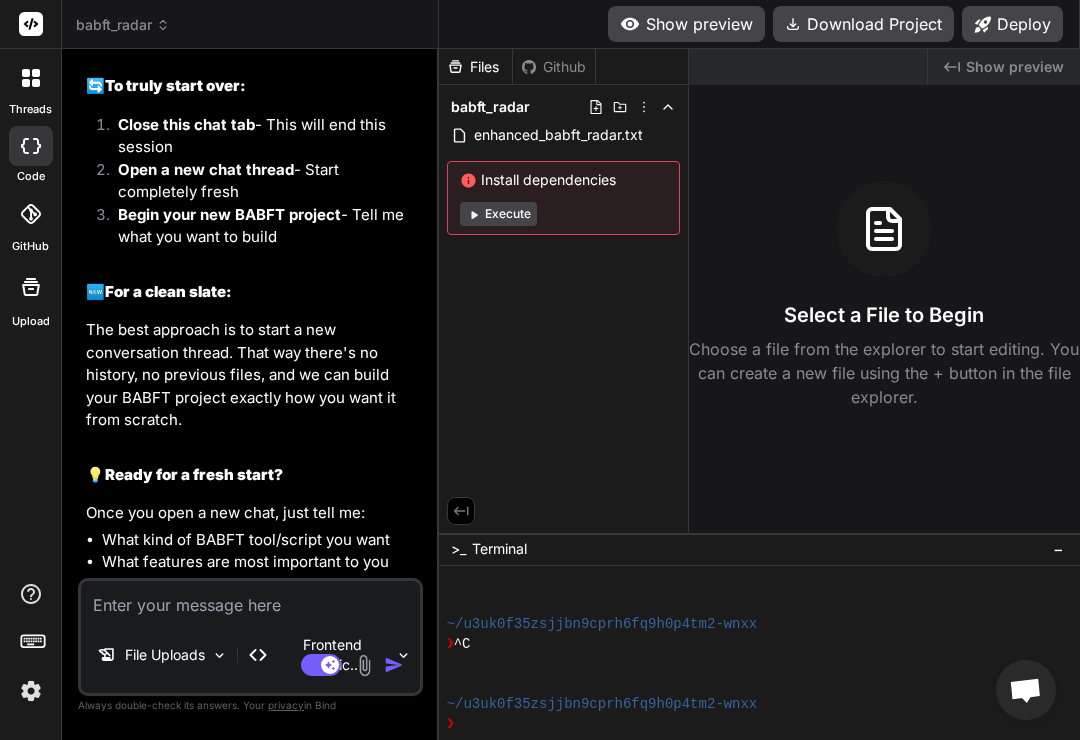 scroll, scrollTop: 4067, scrollLeft: 0, axis: vertical 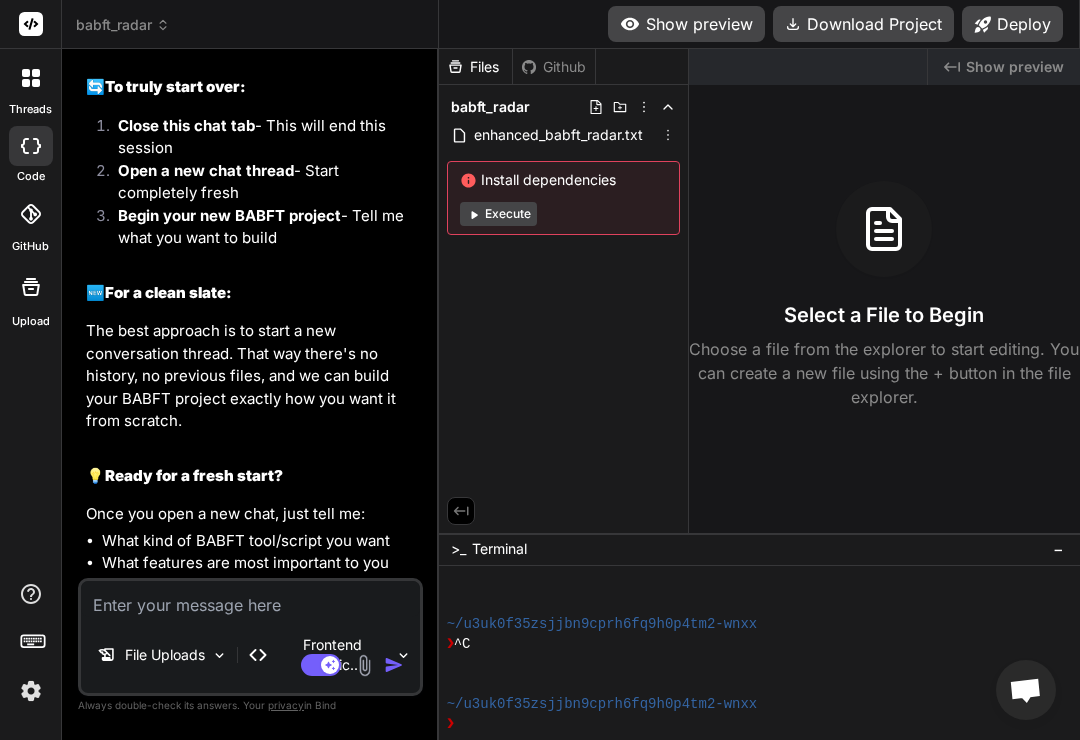 click on "enhanced_babft_radar.txt" at bounding box center (563, 135) 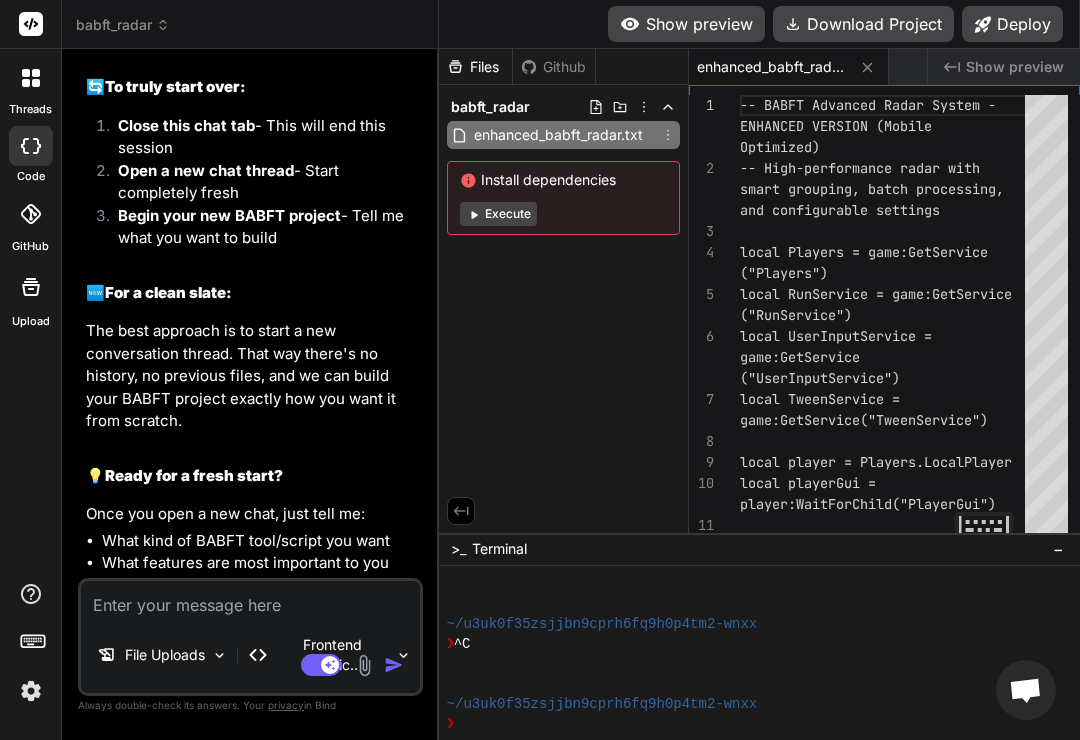 click 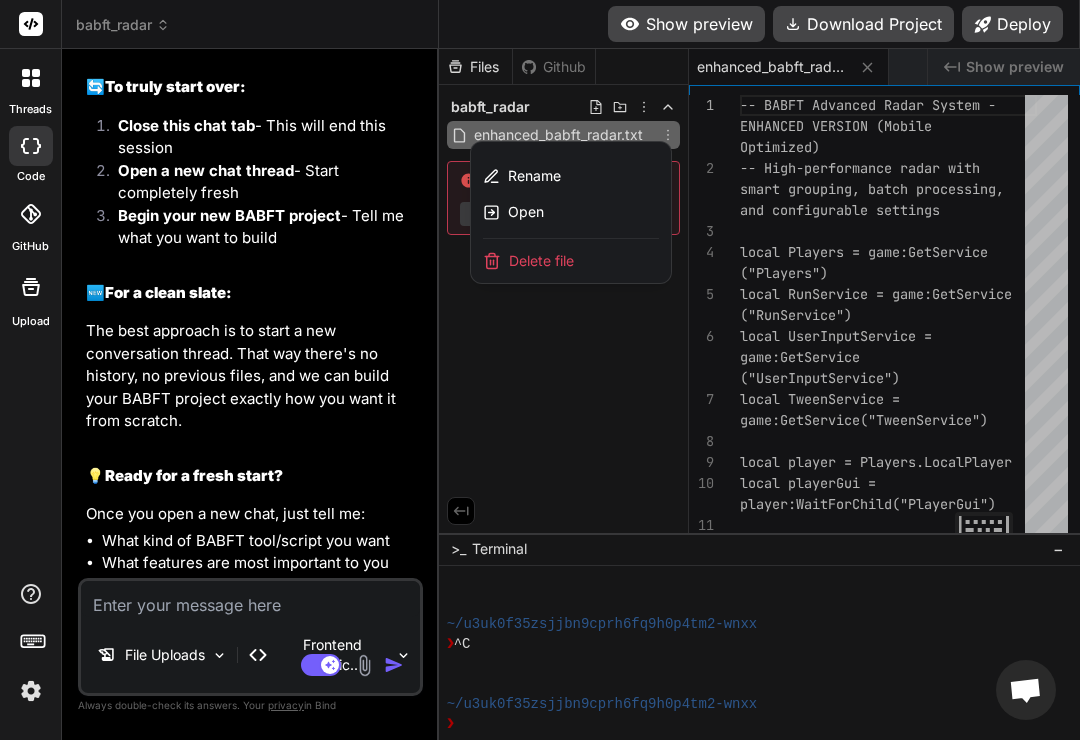click at bounding box center (759, 394) 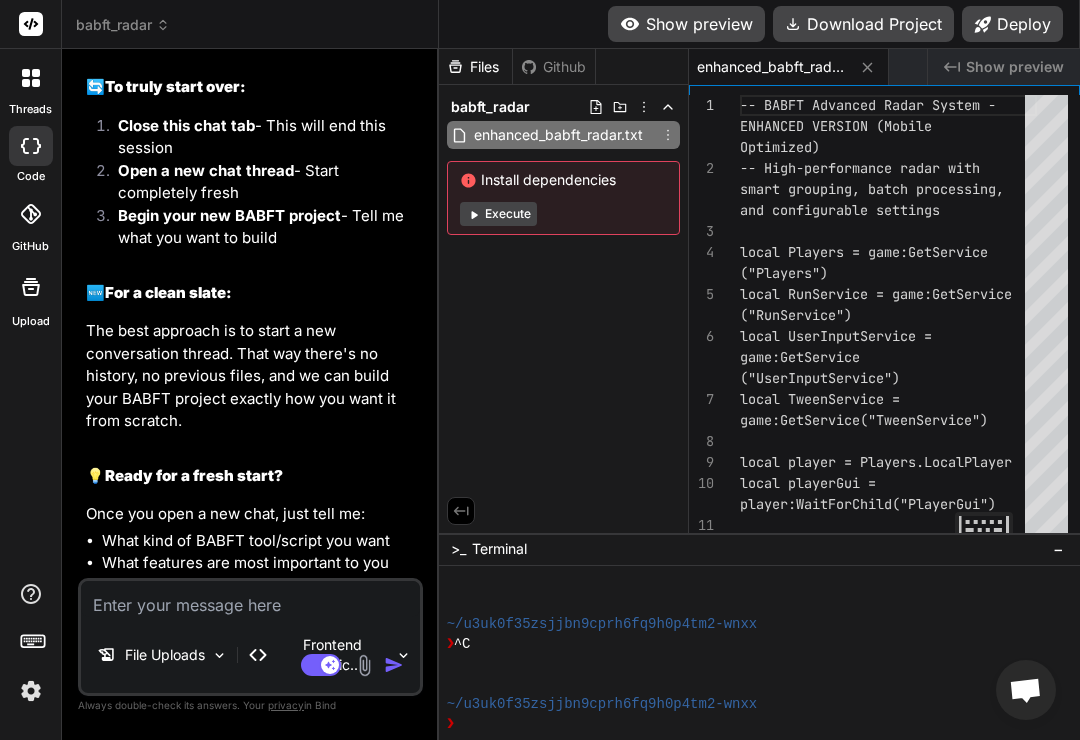 click 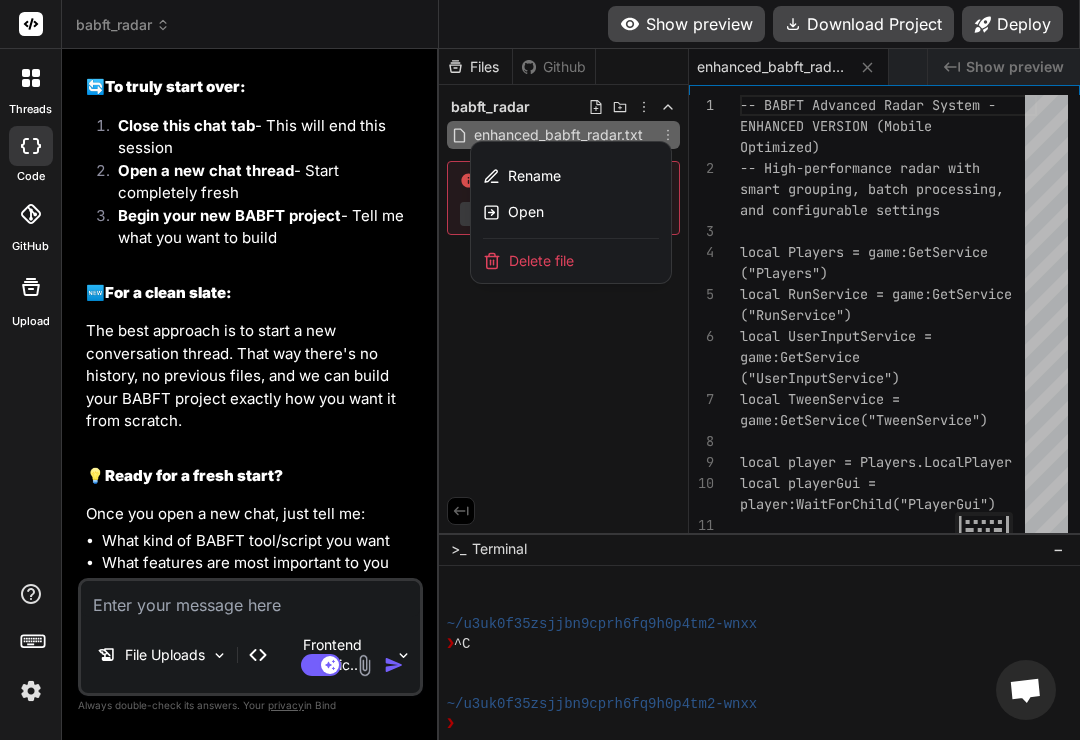 click on "Delete file" at bounding box center [571, 261] 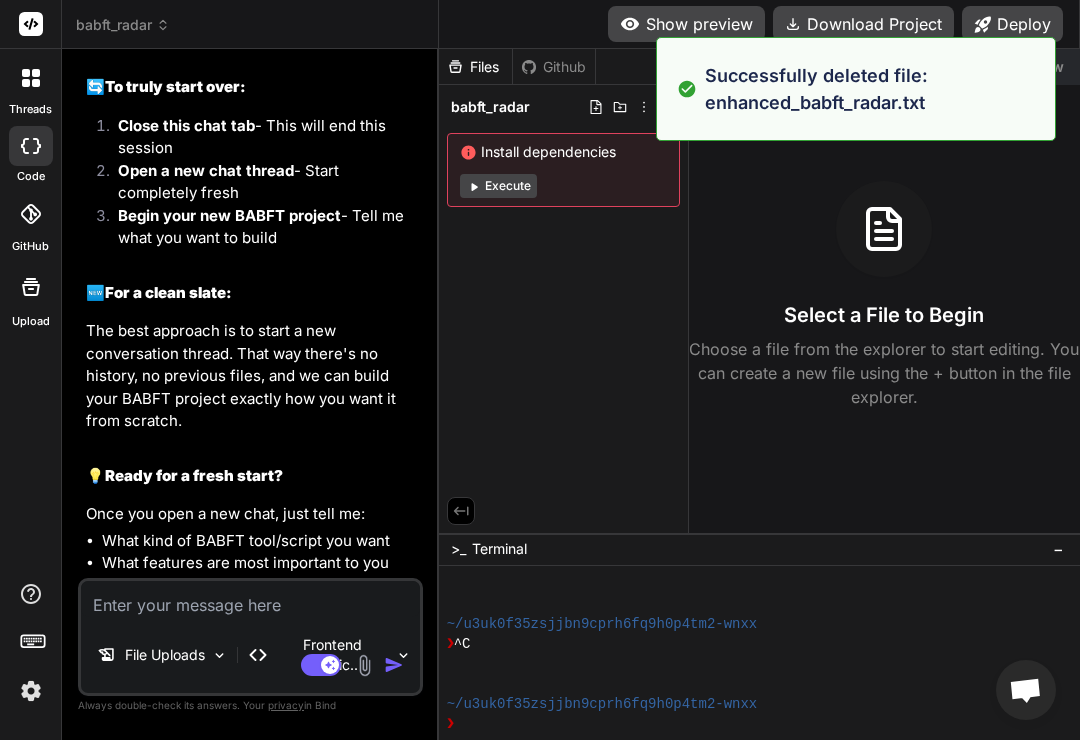 click at bounding box center [250, 599] 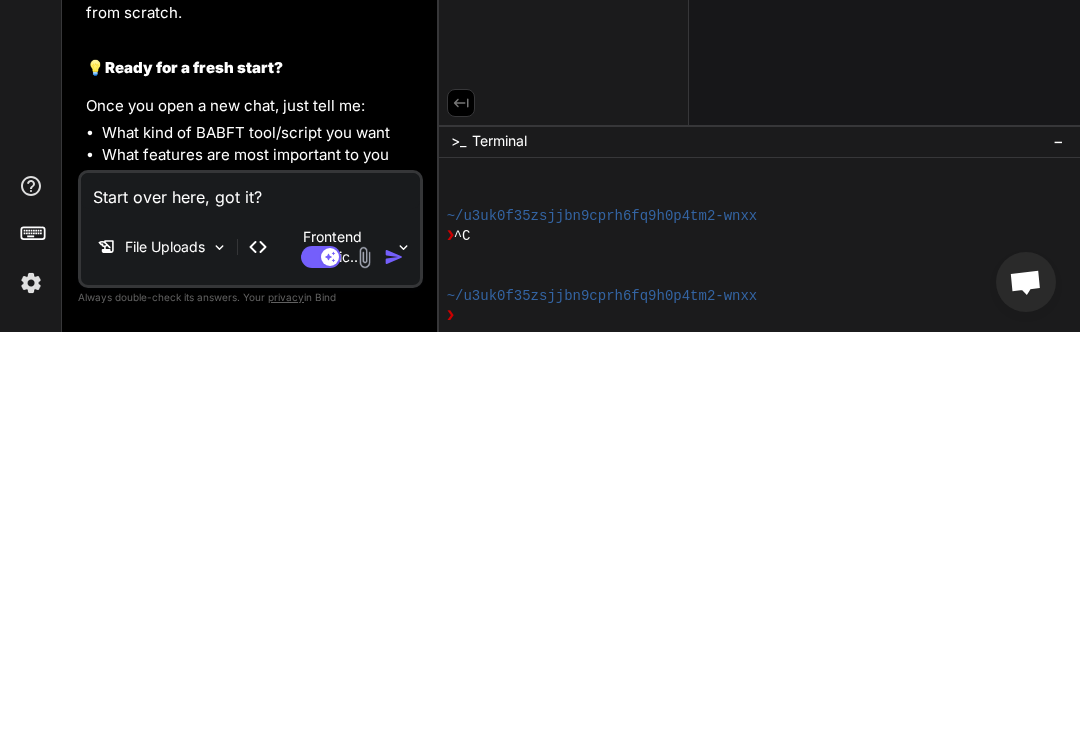 click at bounding box center [394, 665] 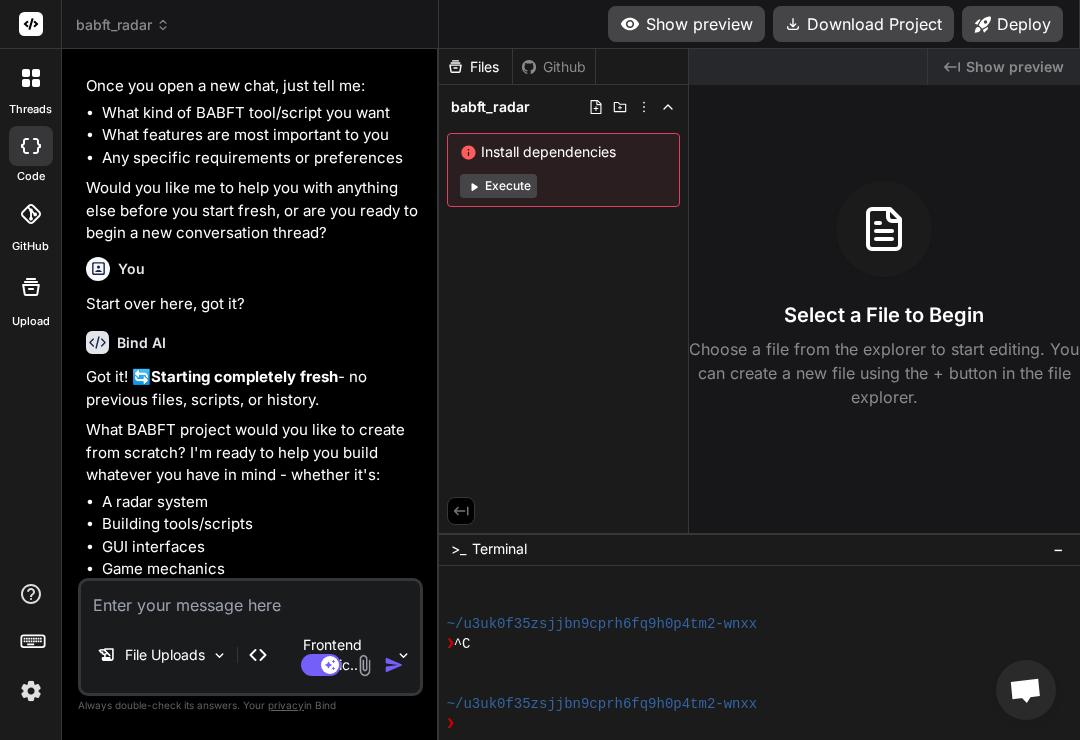 scroll, scrollTop: 4494, scrollLeft: 0, axis: vertical 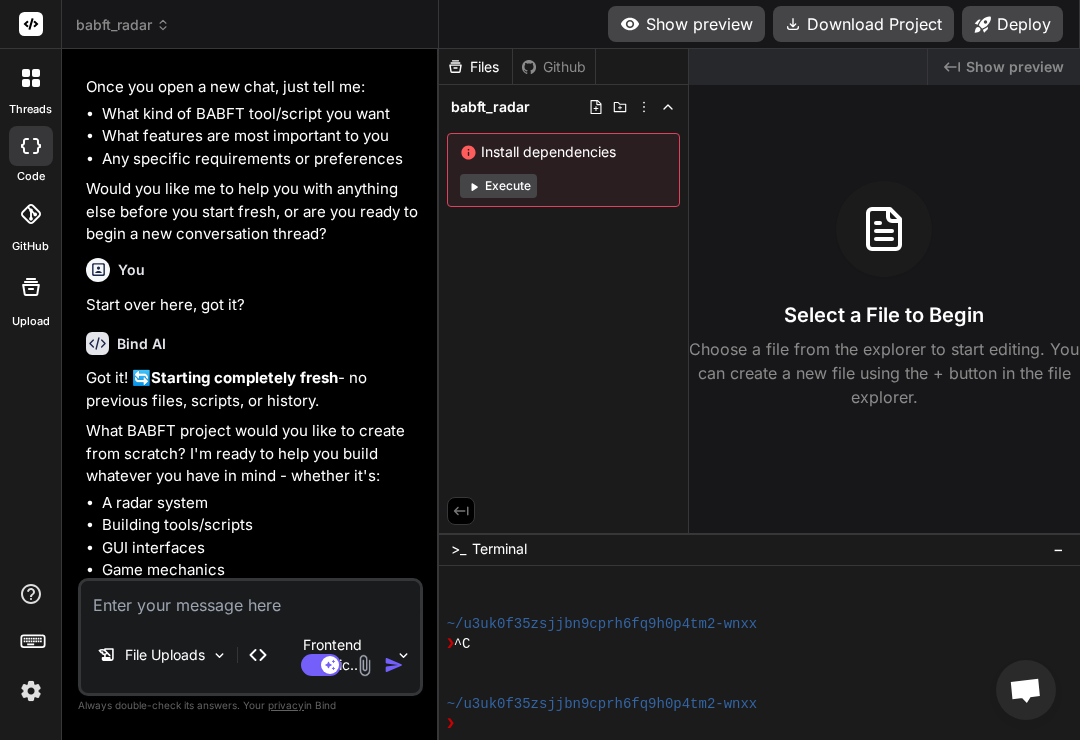click at bounding box center (250, 599) 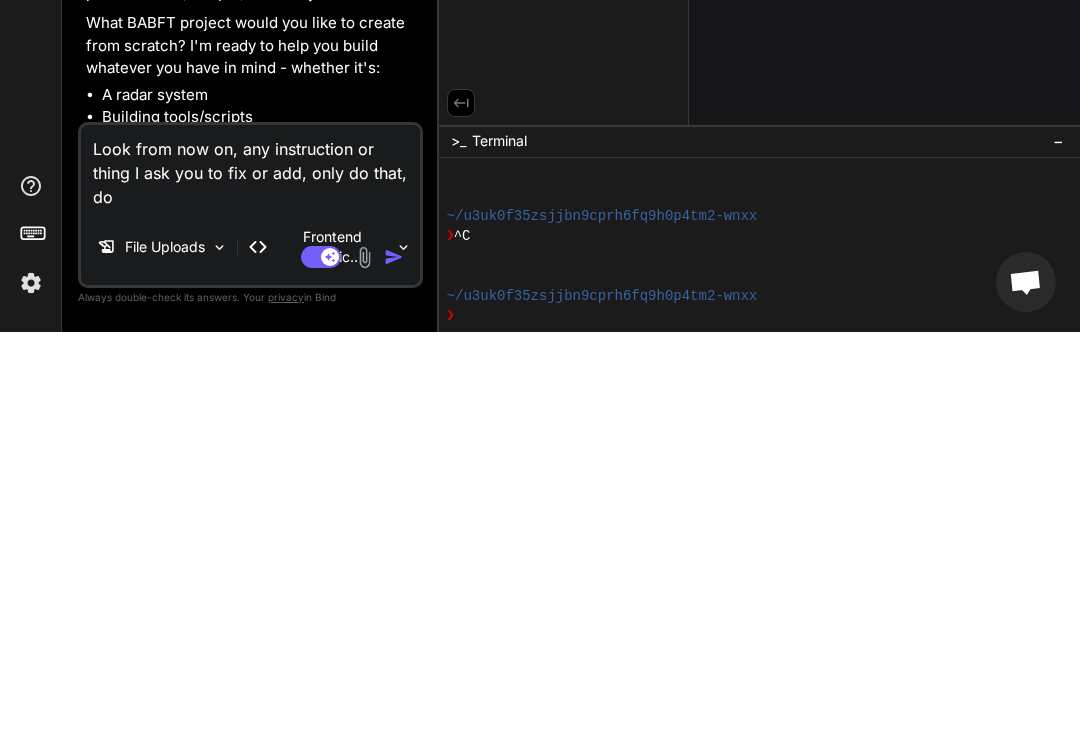 click on "❯" at bounding box center [750, 724] 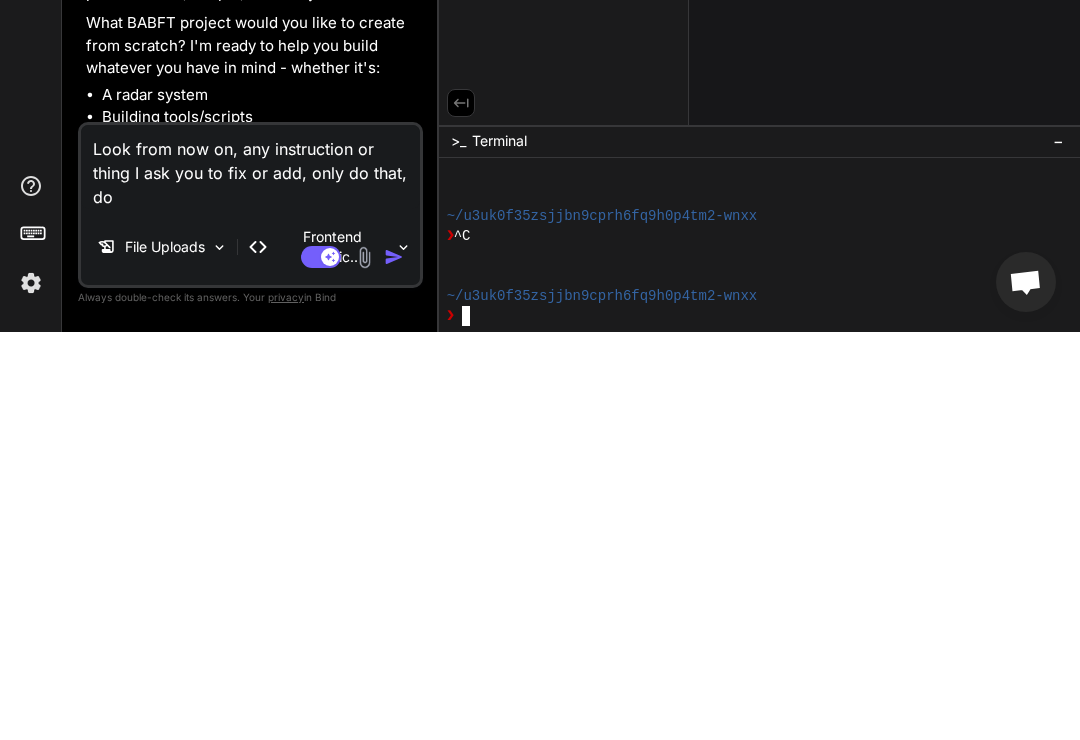 click on "Look from now on, any instruction or thing I ask you to fix or add, only do that, do" at bounding box center [250, 575] 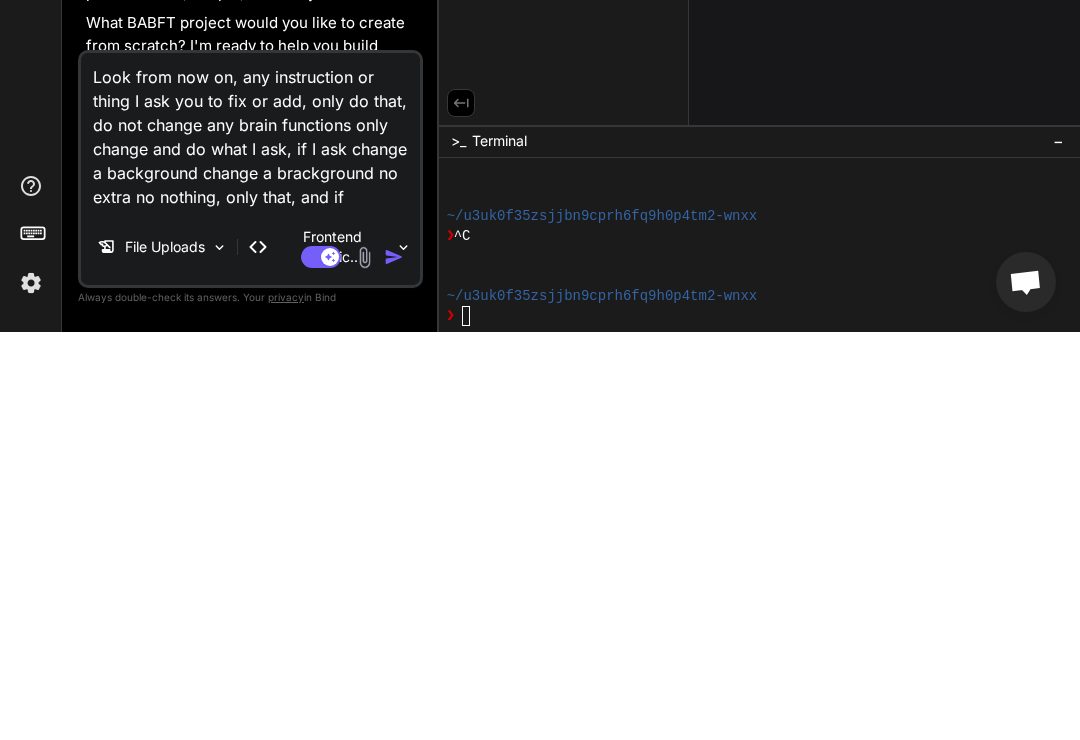 scroll, scrollTop: 0, scrollLeft: 0, axis: both 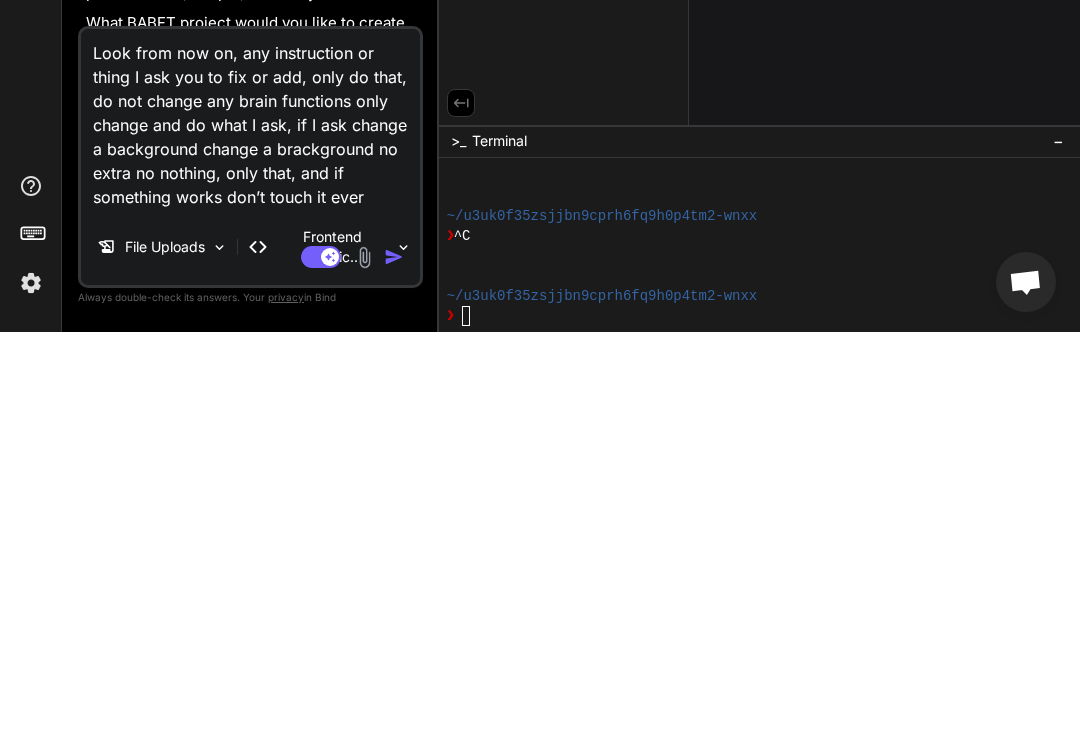 click on "Frontend Applic.." at bounding box center [329, 655] 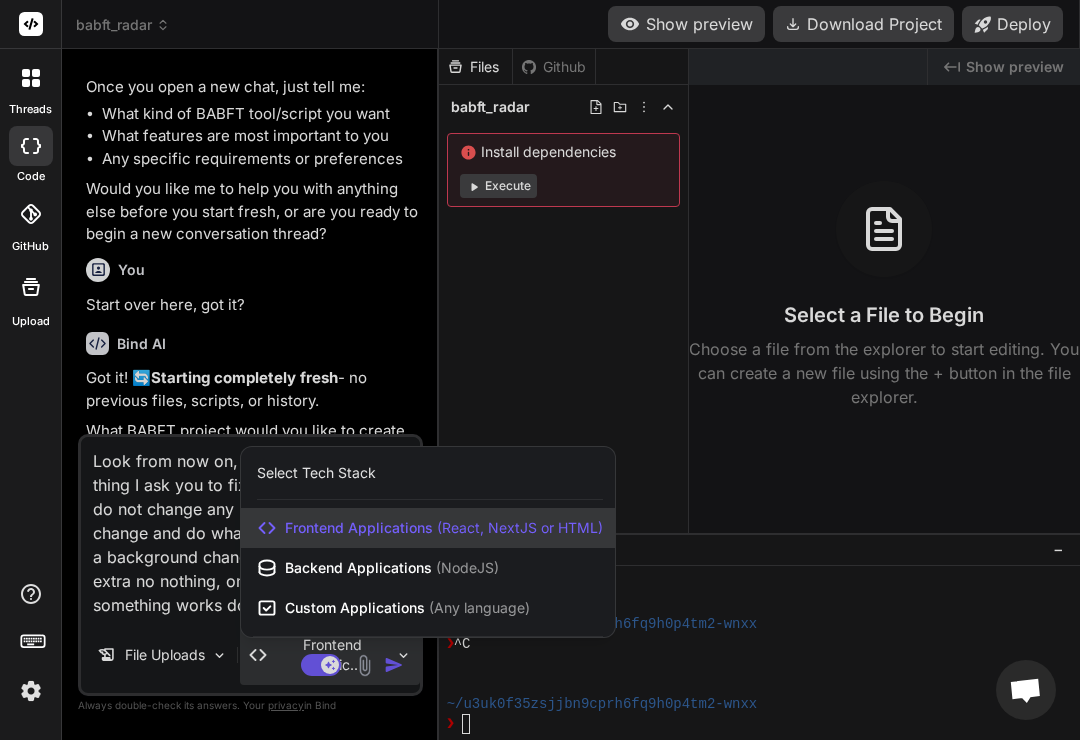 click at bounding box center (540, 370) 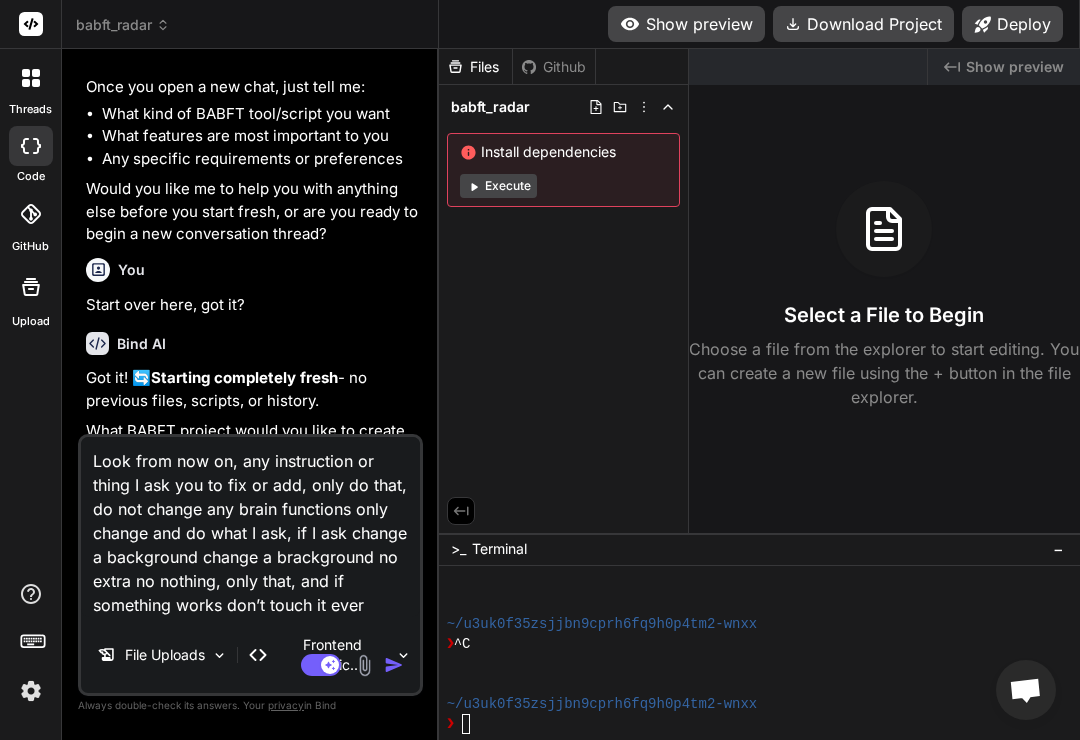 click at bounding box center (394, 665) 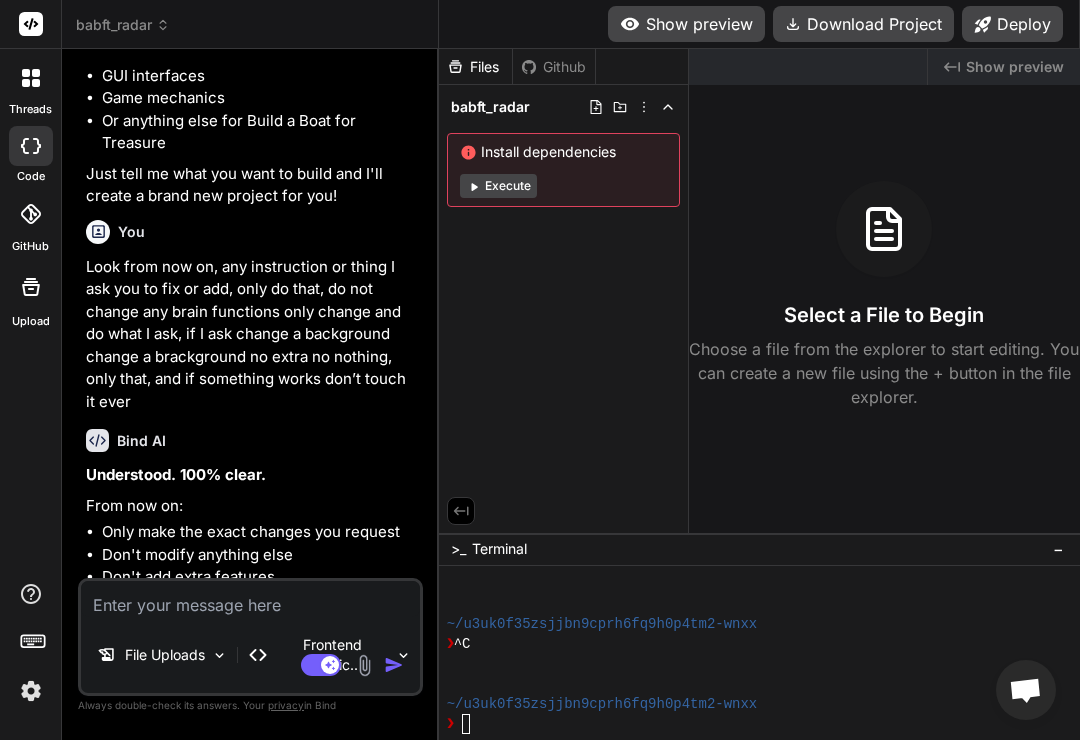scroll, scrollTop: 4965, scrollLeft: 0, axis: vertical 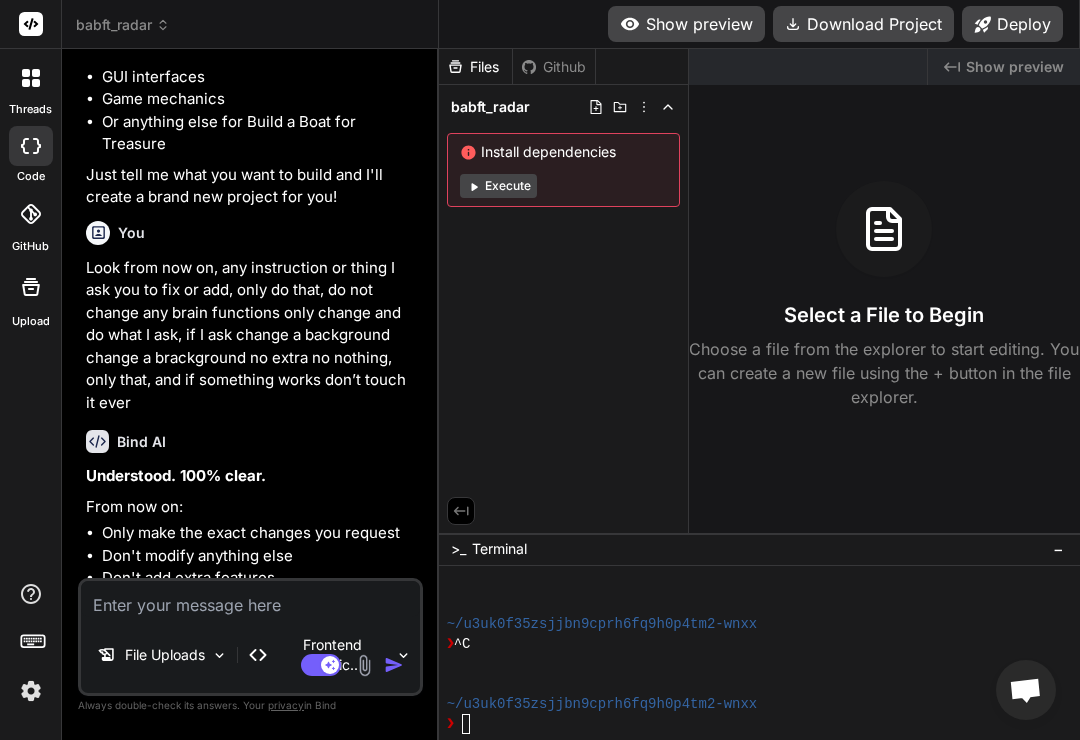 click at bounding box center (364, 665) 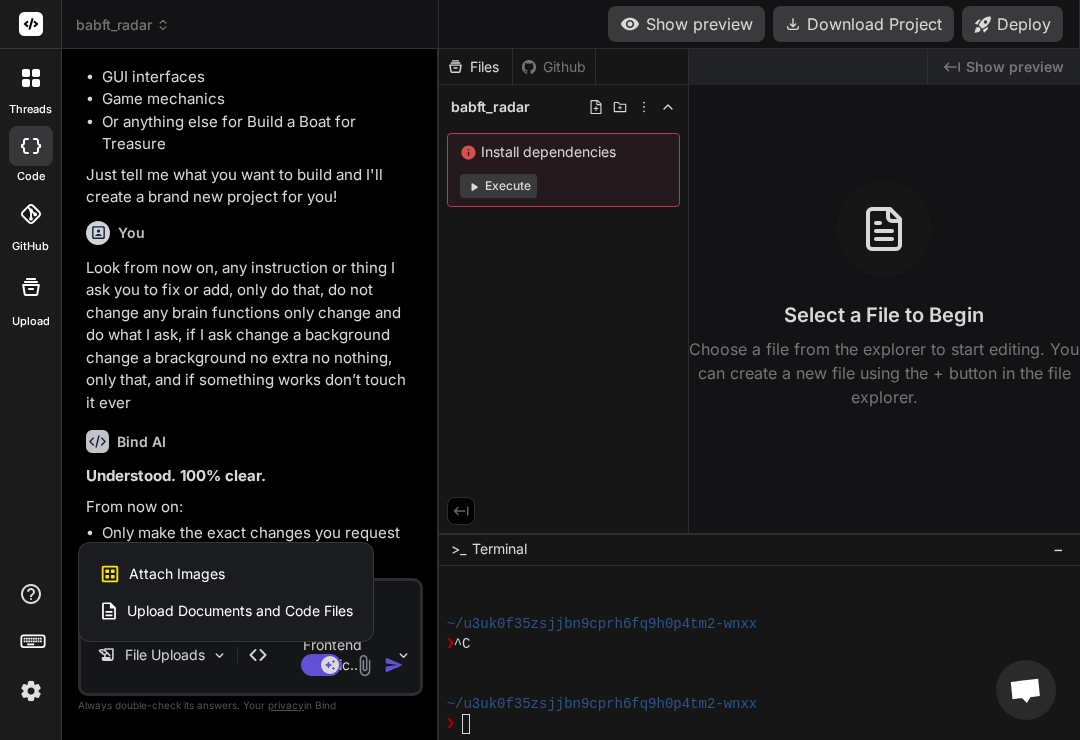 click at bounding box center [540, 370] 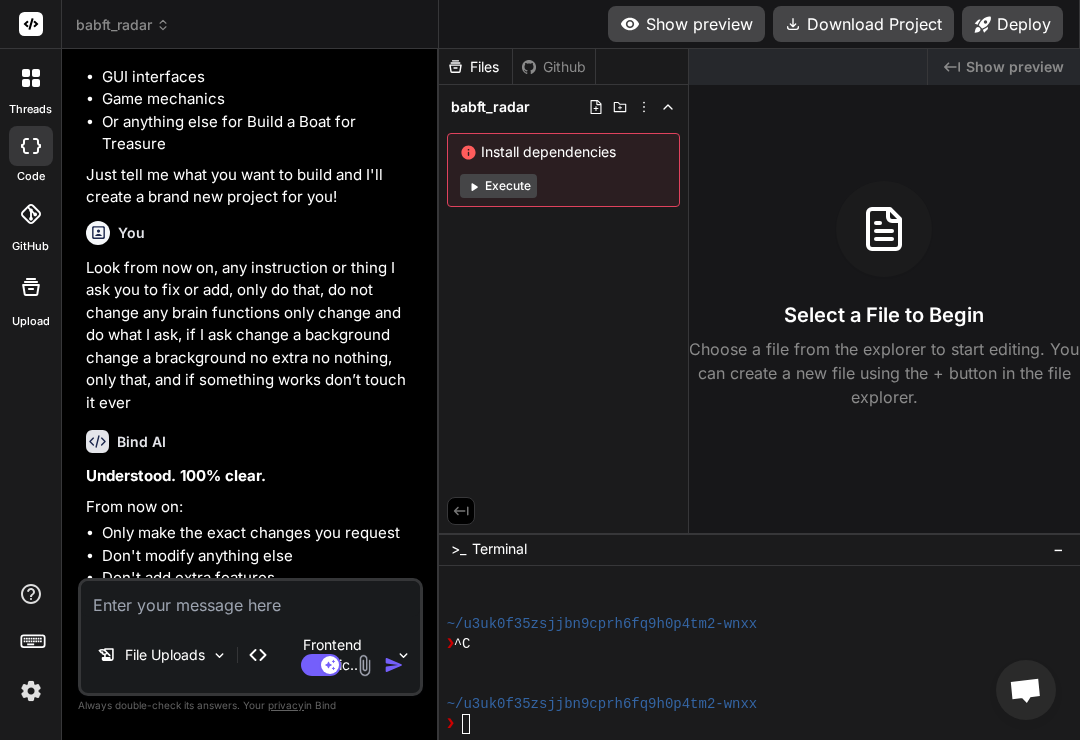 click at bounding box center (364, 665) 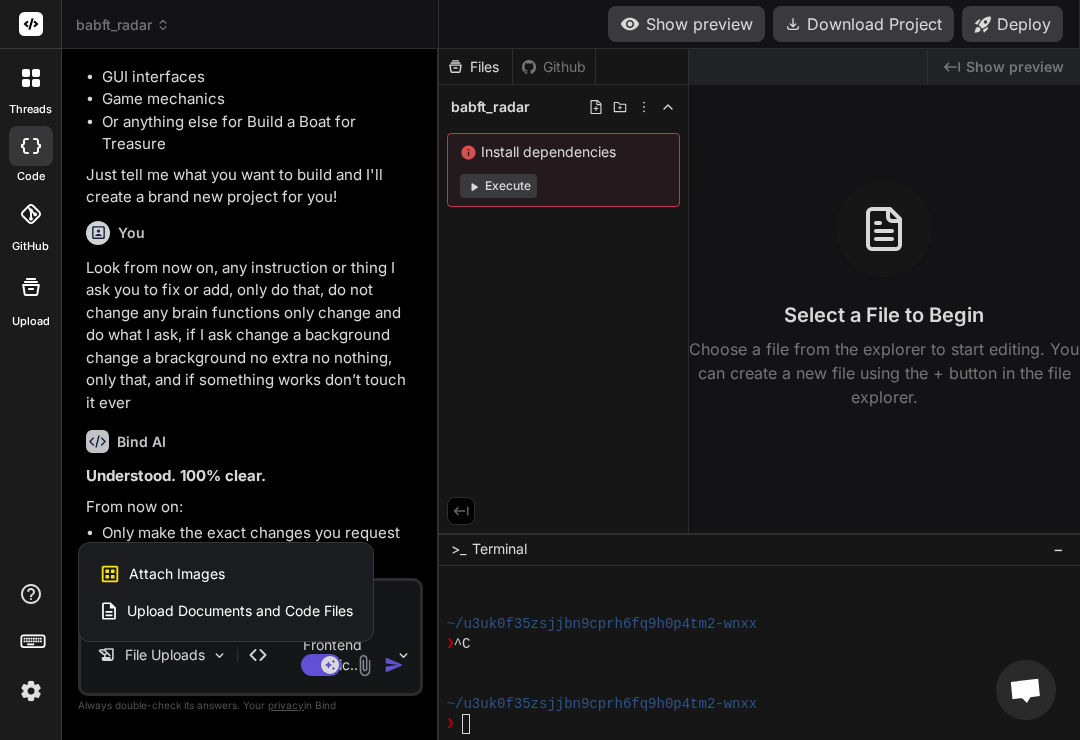 click on "Upload Documents and Code Files" at bounding box center (240, 611) 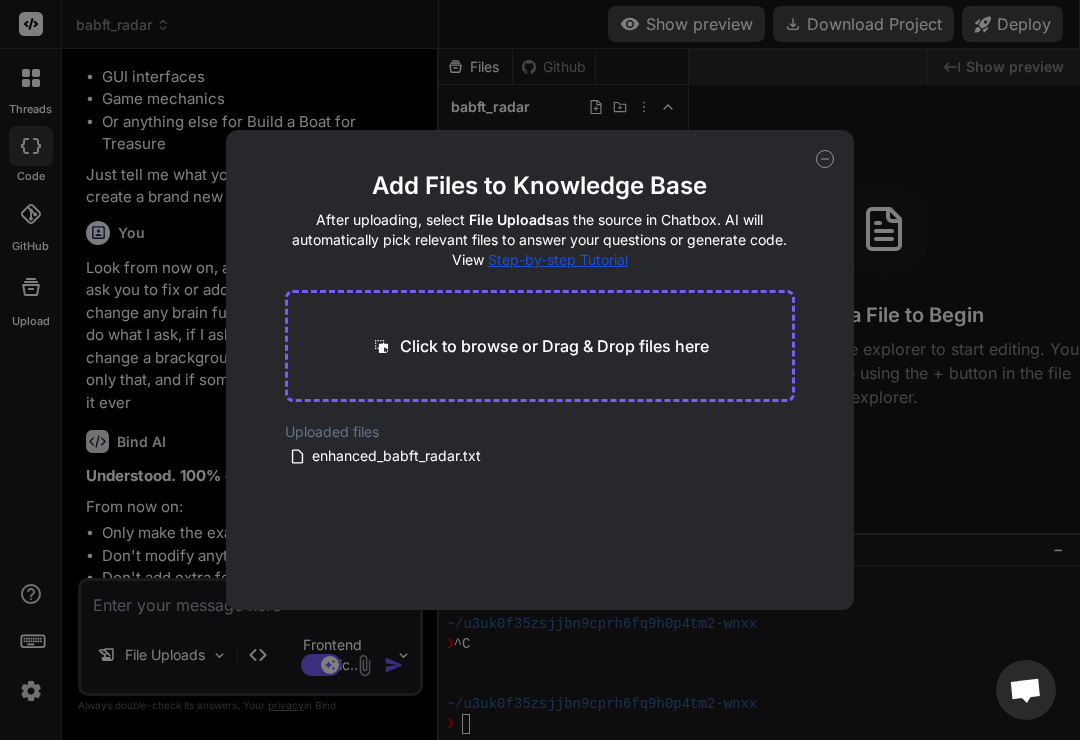 click 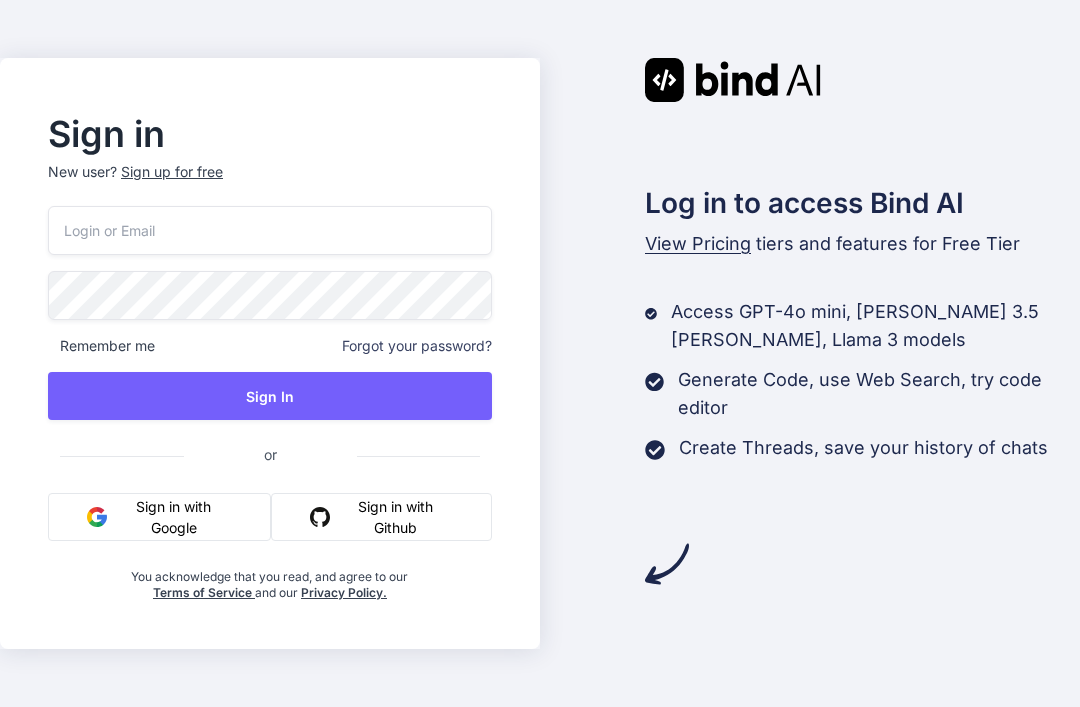 scroll, scrollTop: 0, scrollLeft: 0, axis: both 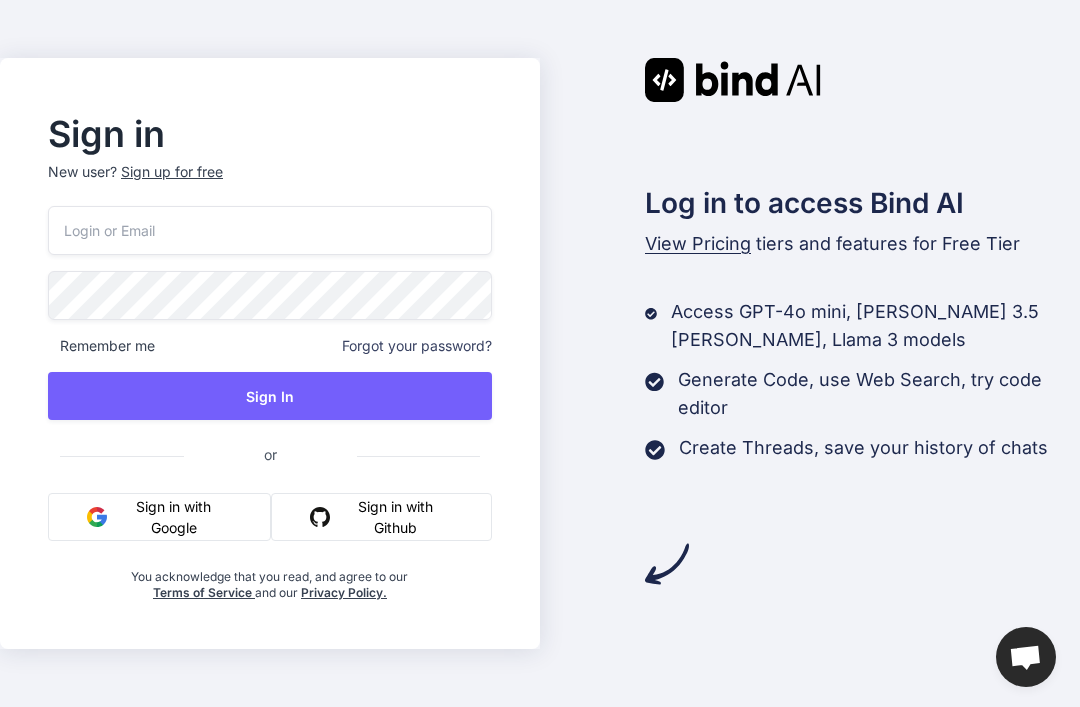 click on "Sign in with Github" at bounding box center (381, 517) 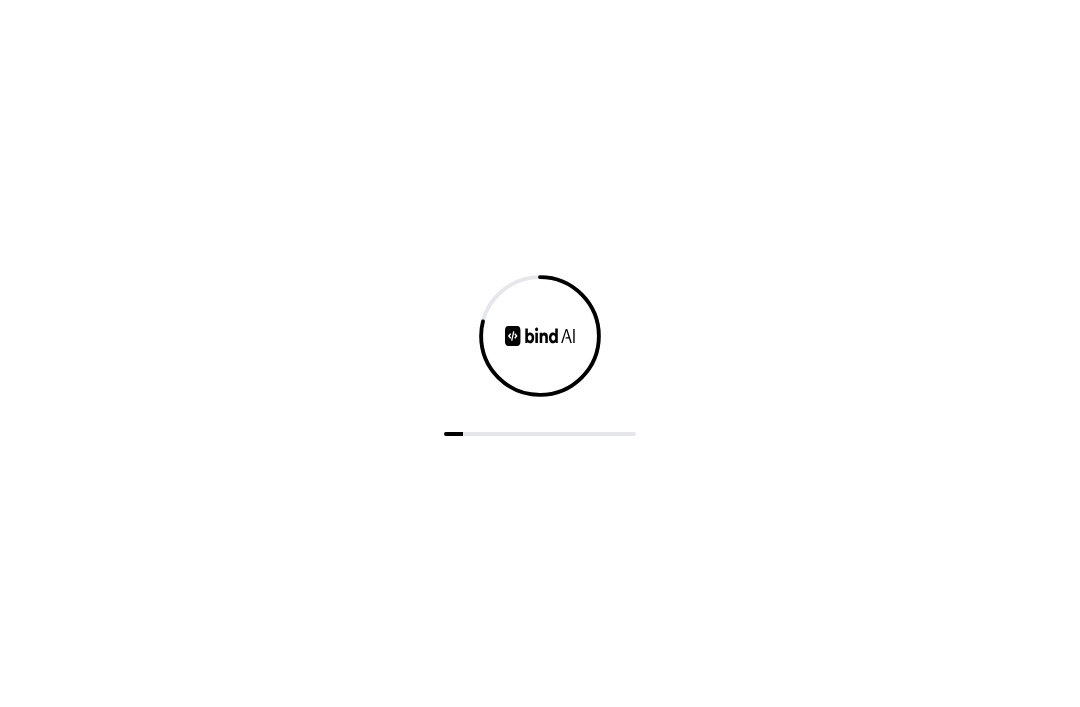 scroll, scrollTop: 0, scrollLeft: 0, axis: both 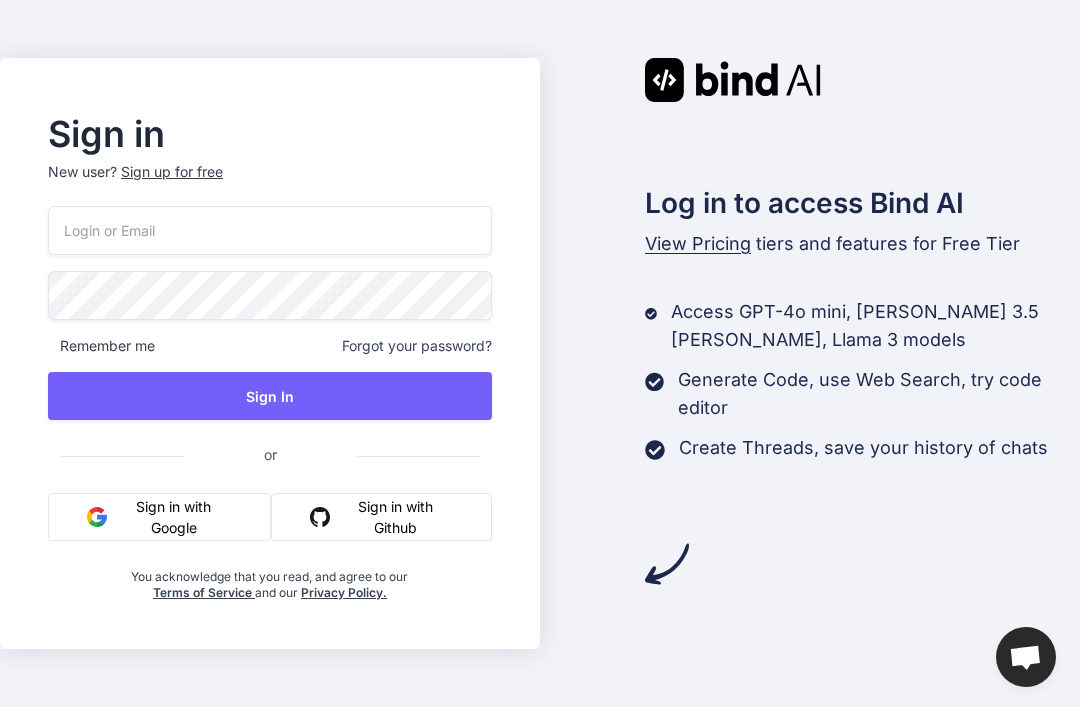 click on "Sign in with Google" at bounding box center (159, 517) 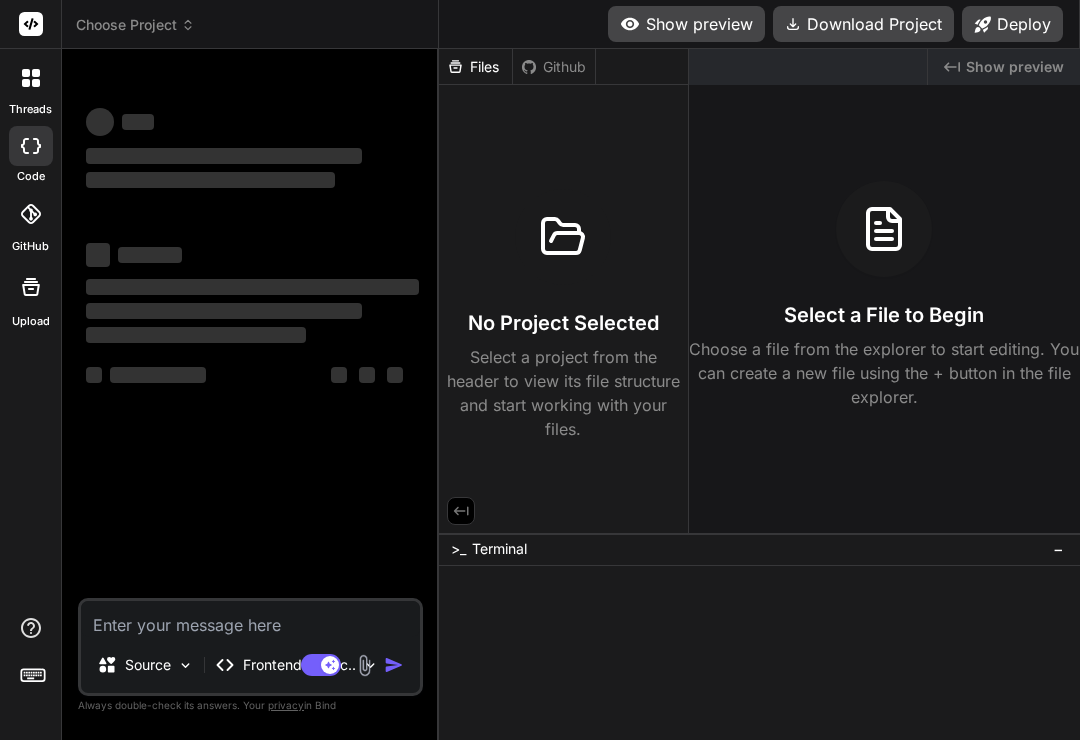 scroll, scrollTop: 0, scrollLeft: 0, axis: both 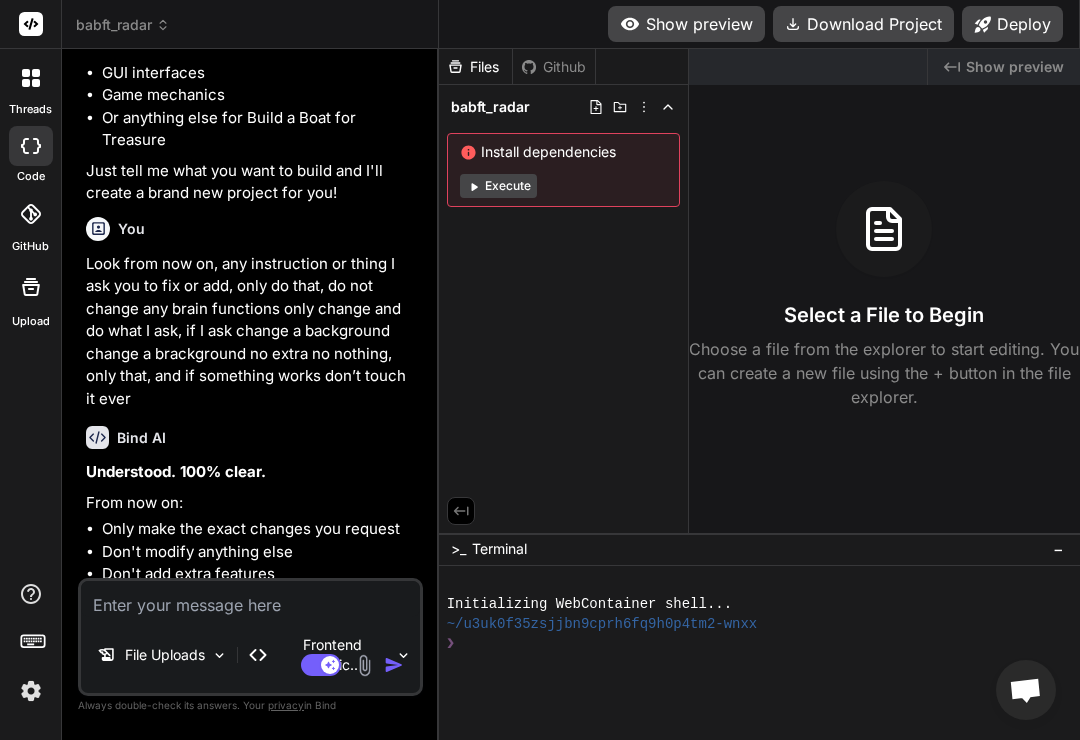 click on "File Uploads" at bounding box center (162, 655) 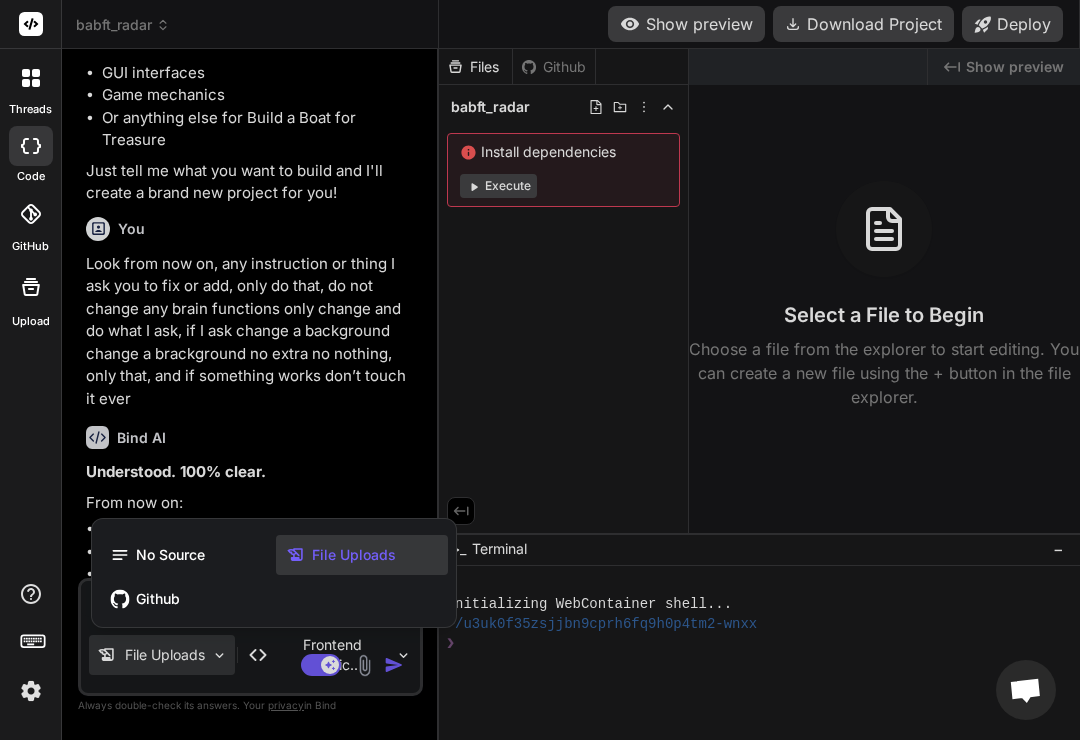 click on "File Uploads" at bounding box center [354, 555] 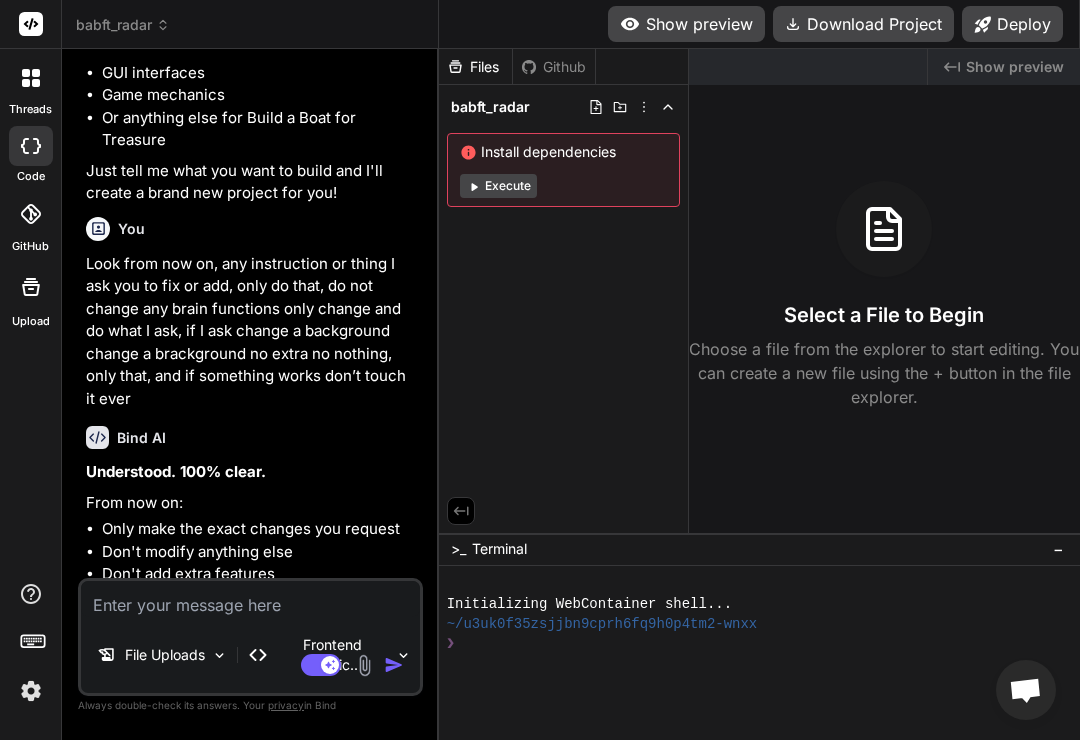 click at bounding box center [364, 665] 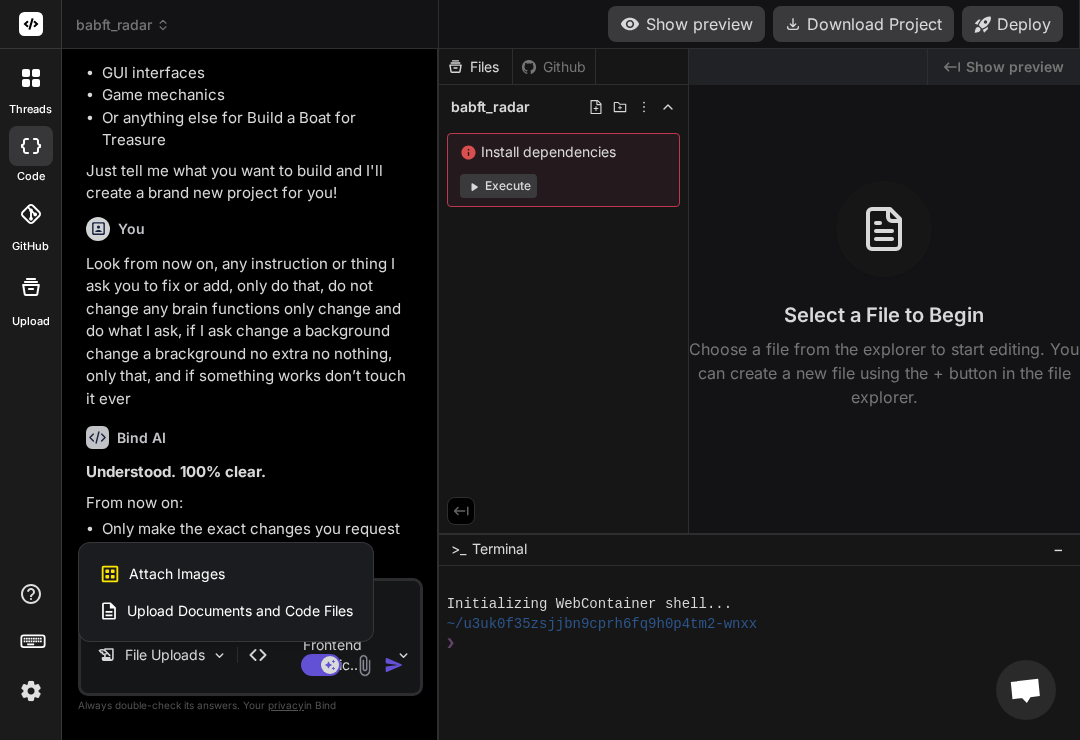 click on "Upload Documents and Code Files" at bounding box center [240, 611] 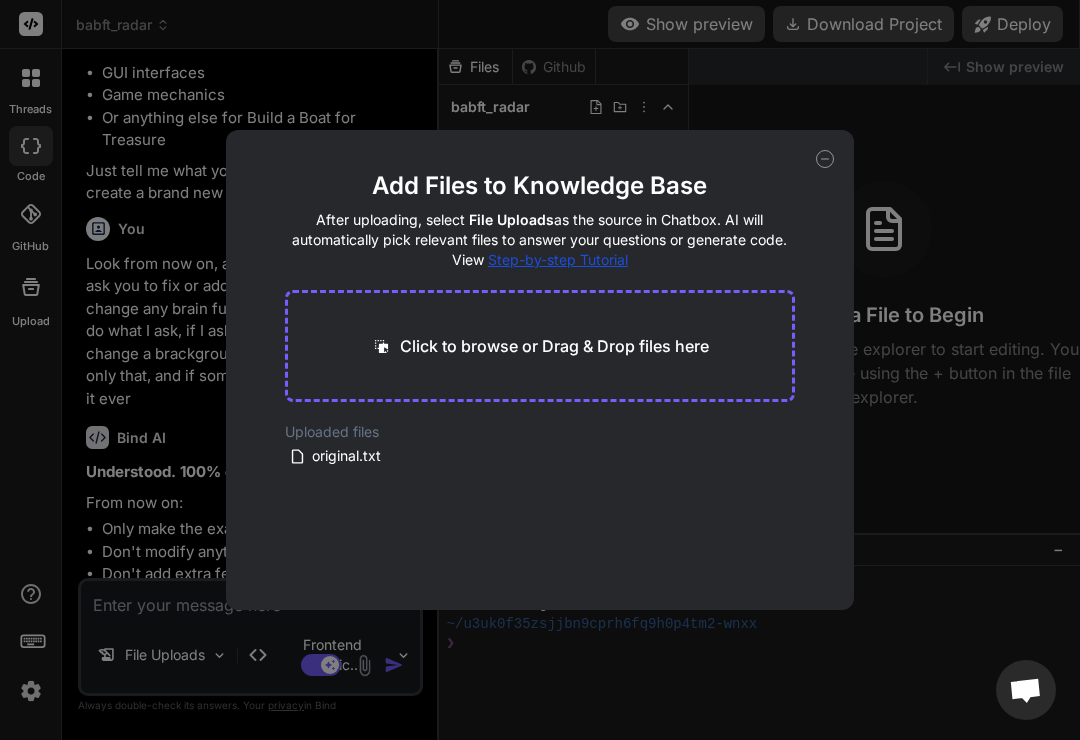 click 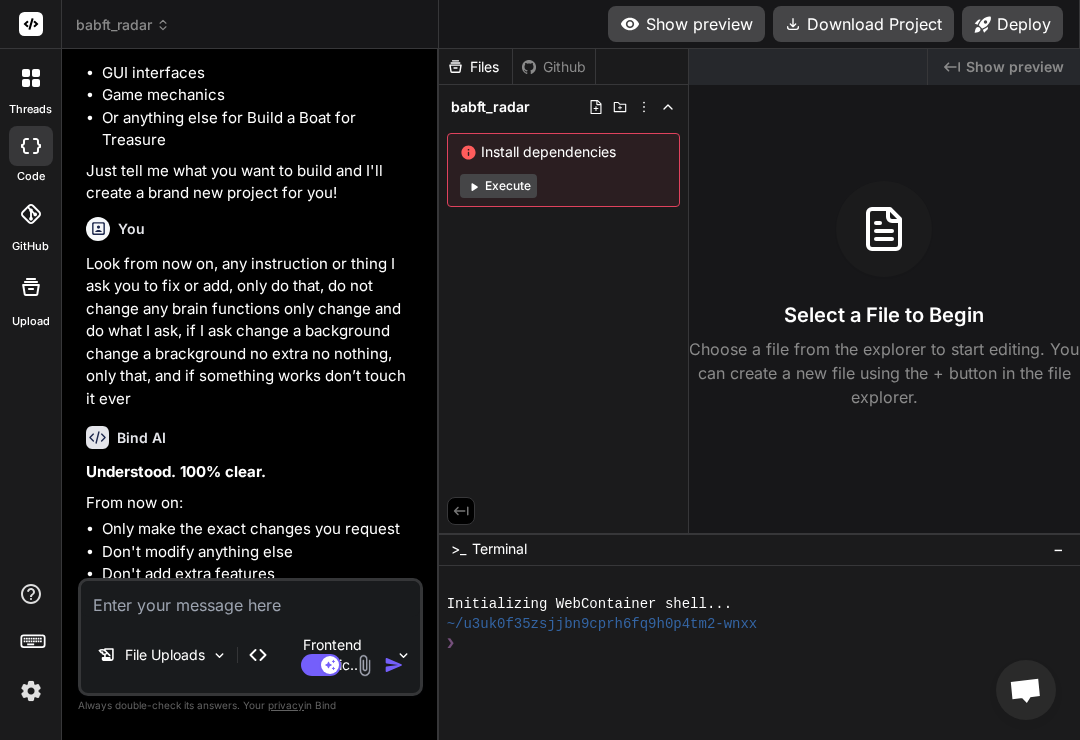 click on "File Uploads" at bounding box center [162, 655] 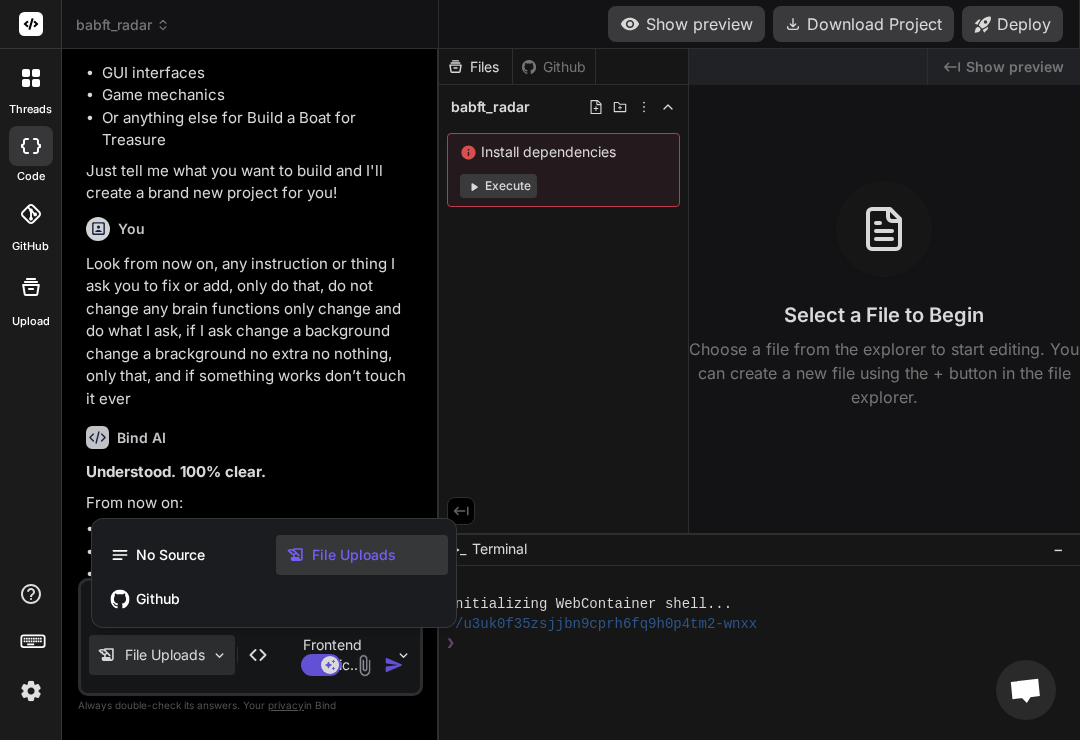 click at bounding box center [540, 370] 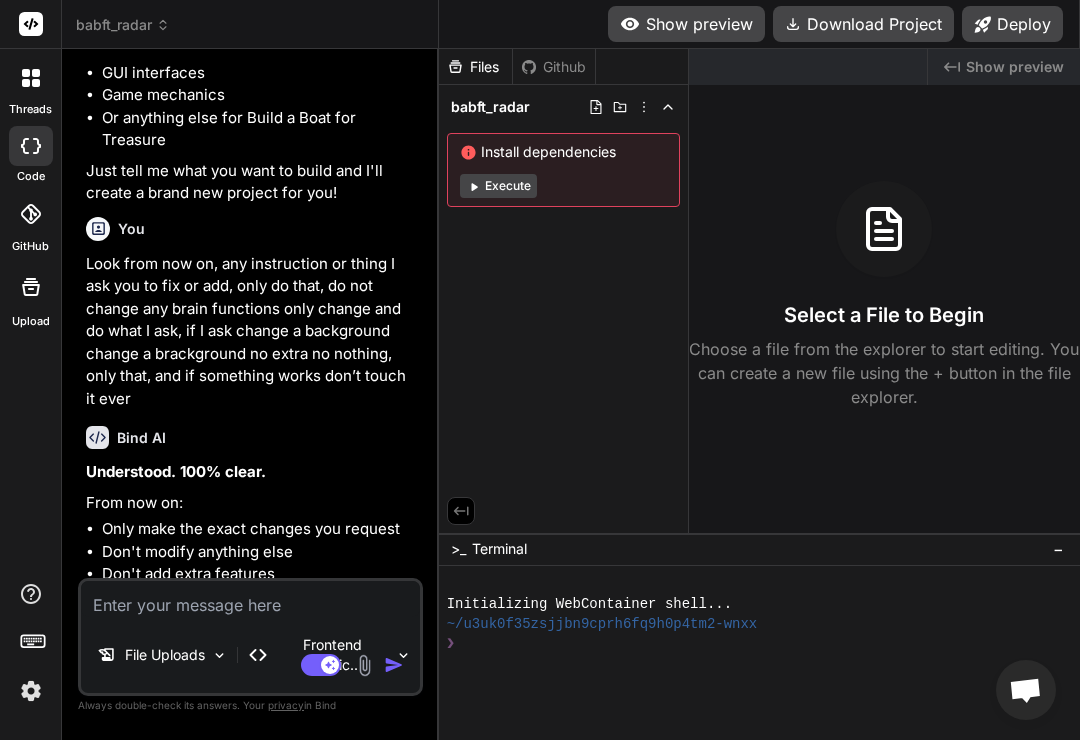click at bounding box center [250, 599] 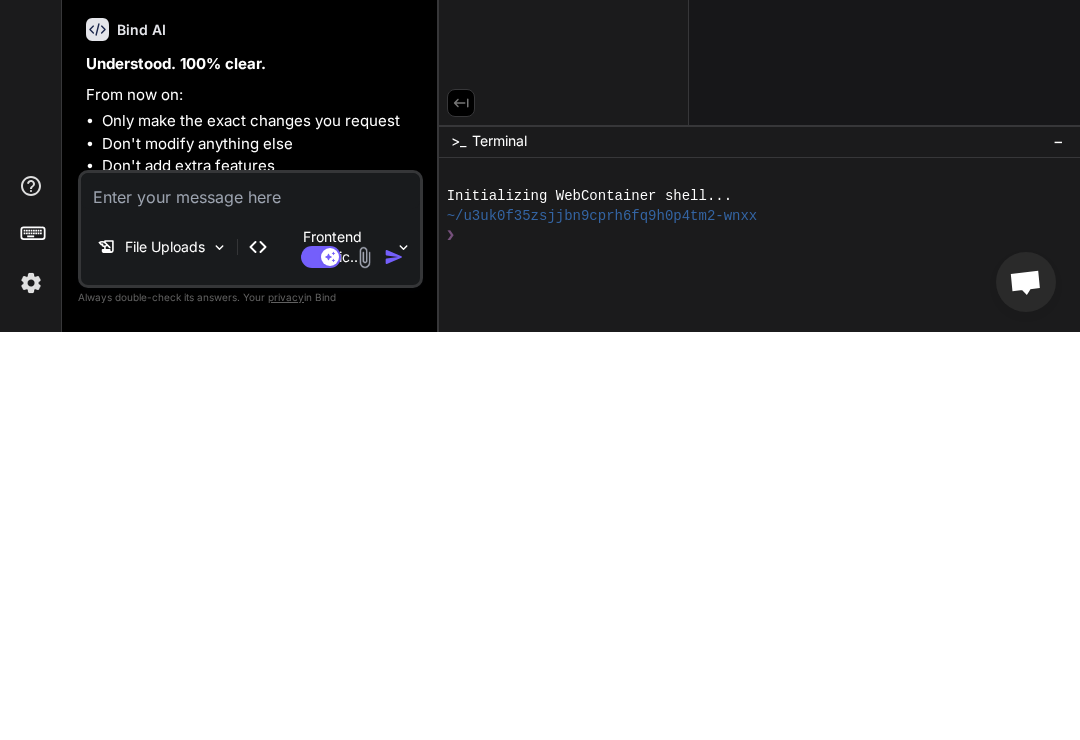 type on "O" 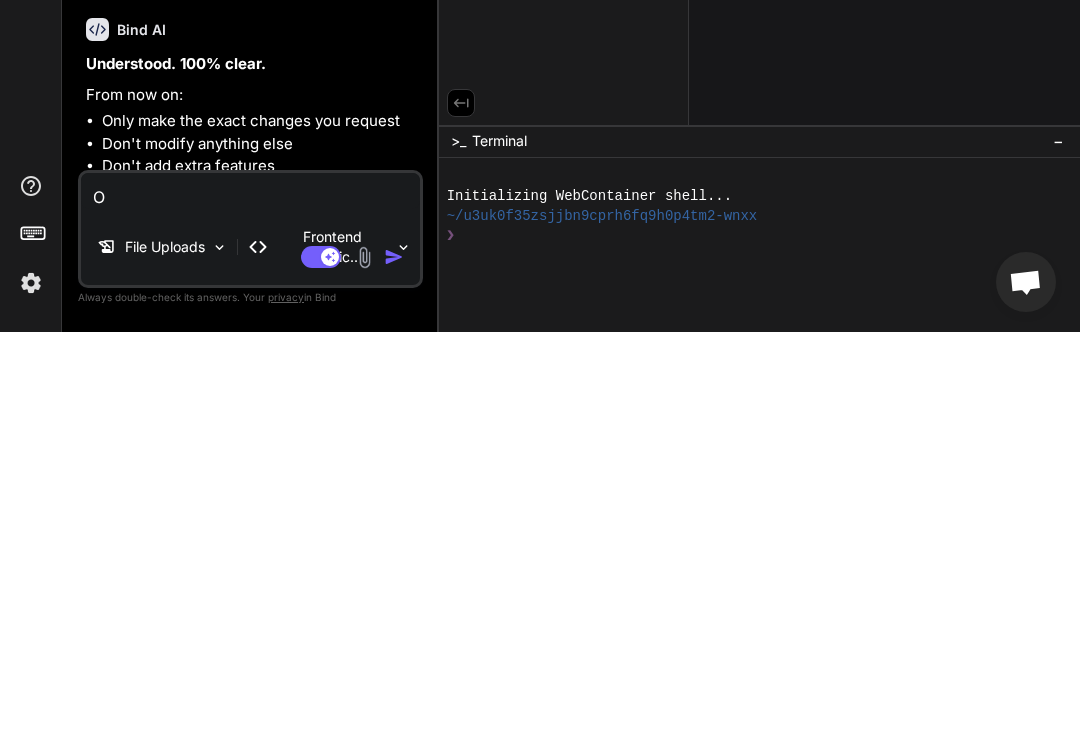 type on "Ok" 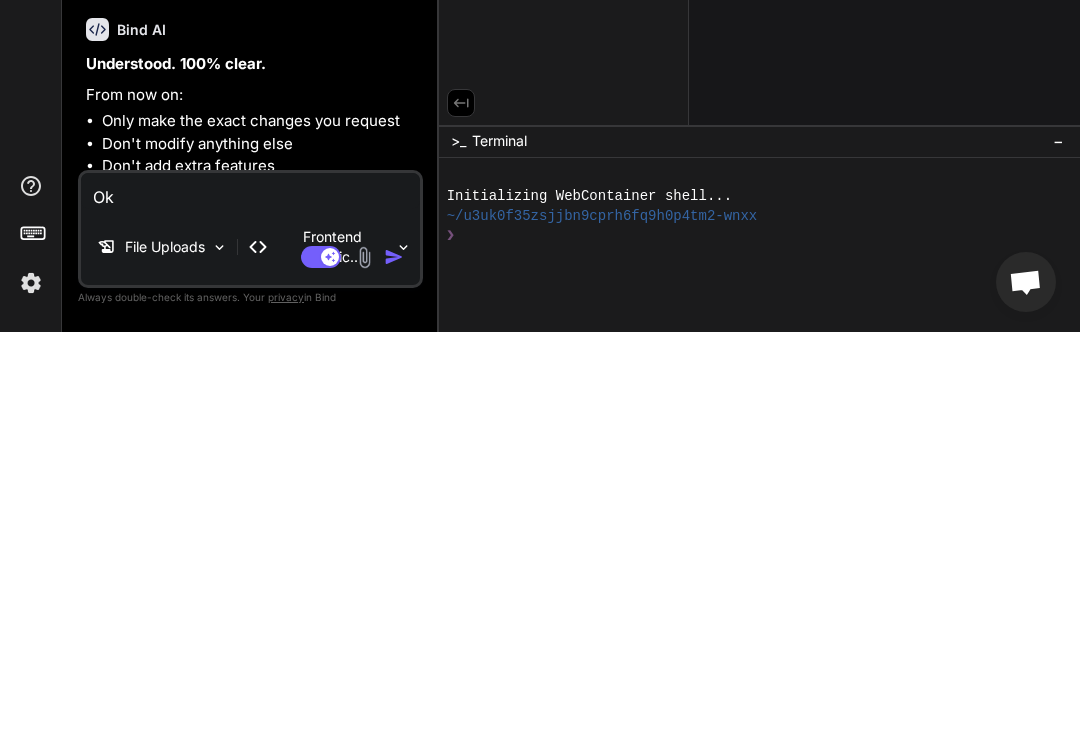 type on "Oka" 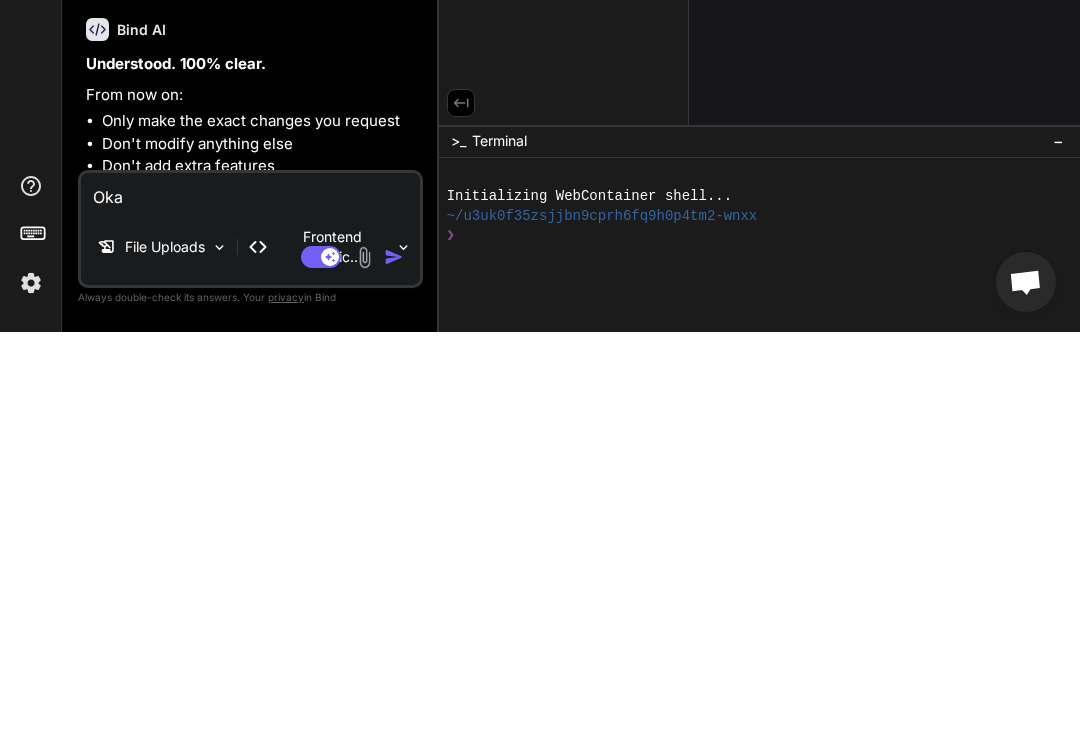 type on "Okay" 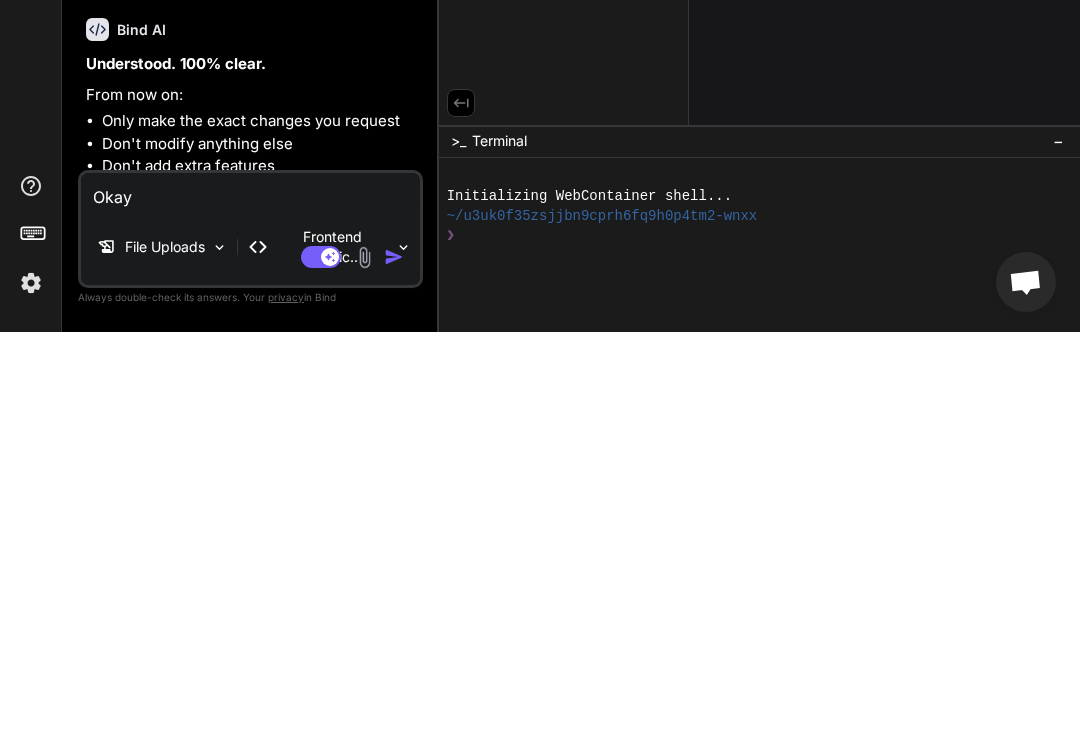 type on "Okay" 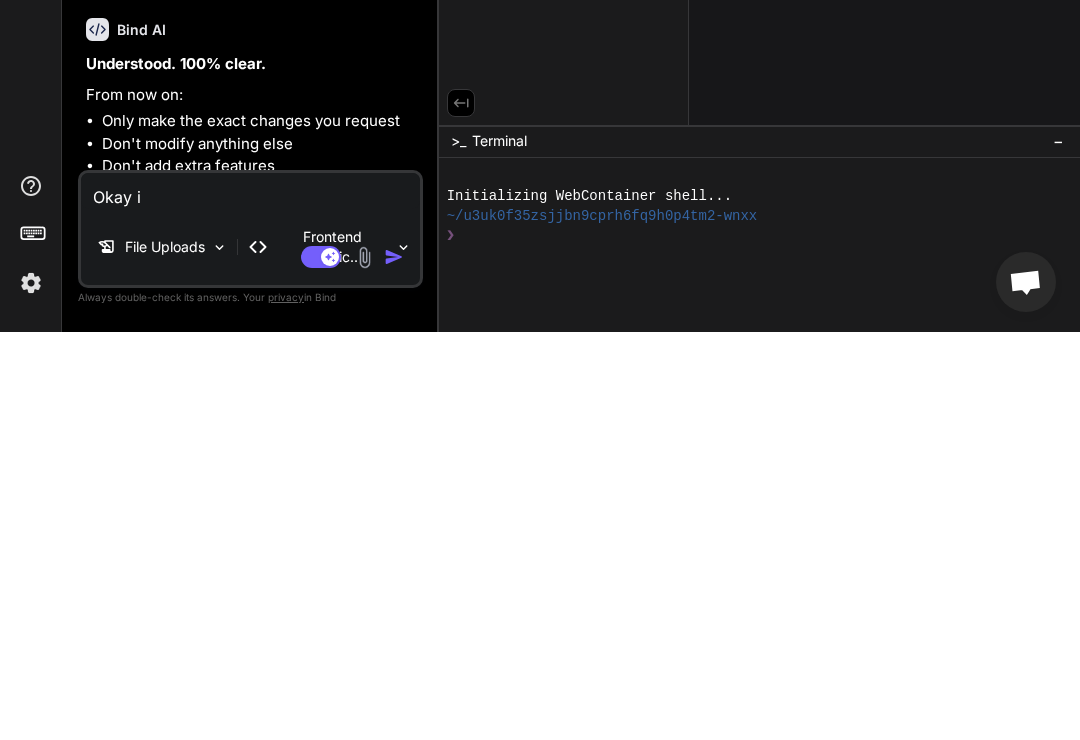 type on "Okay in" 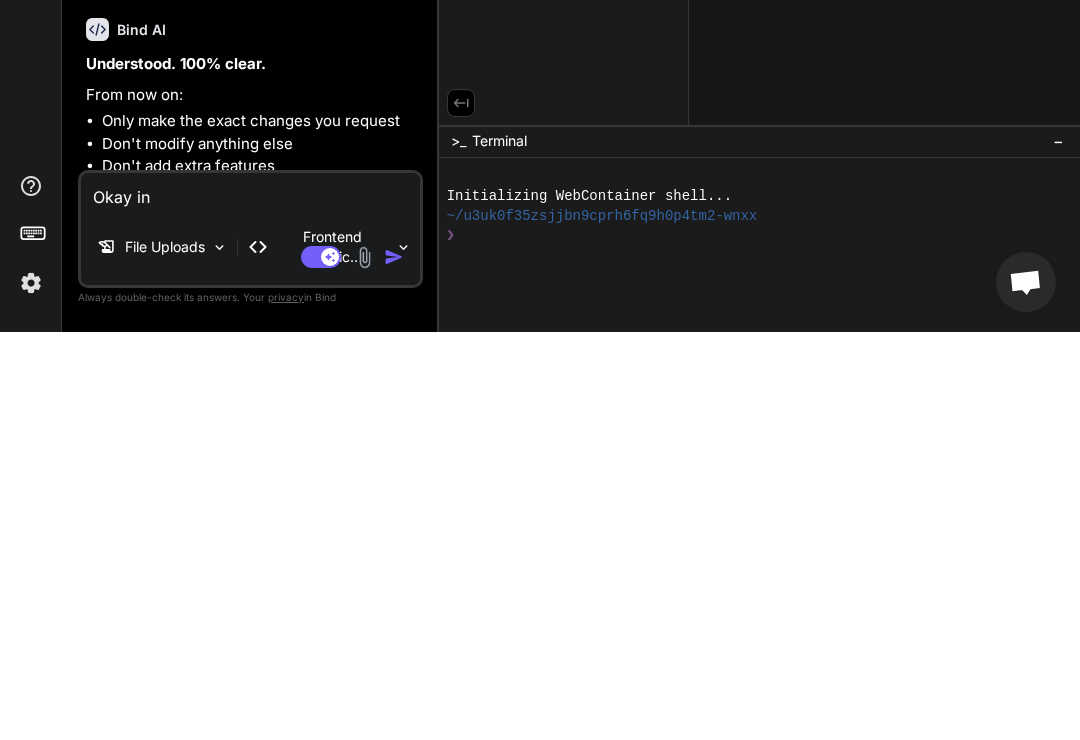 type on "Okay in" 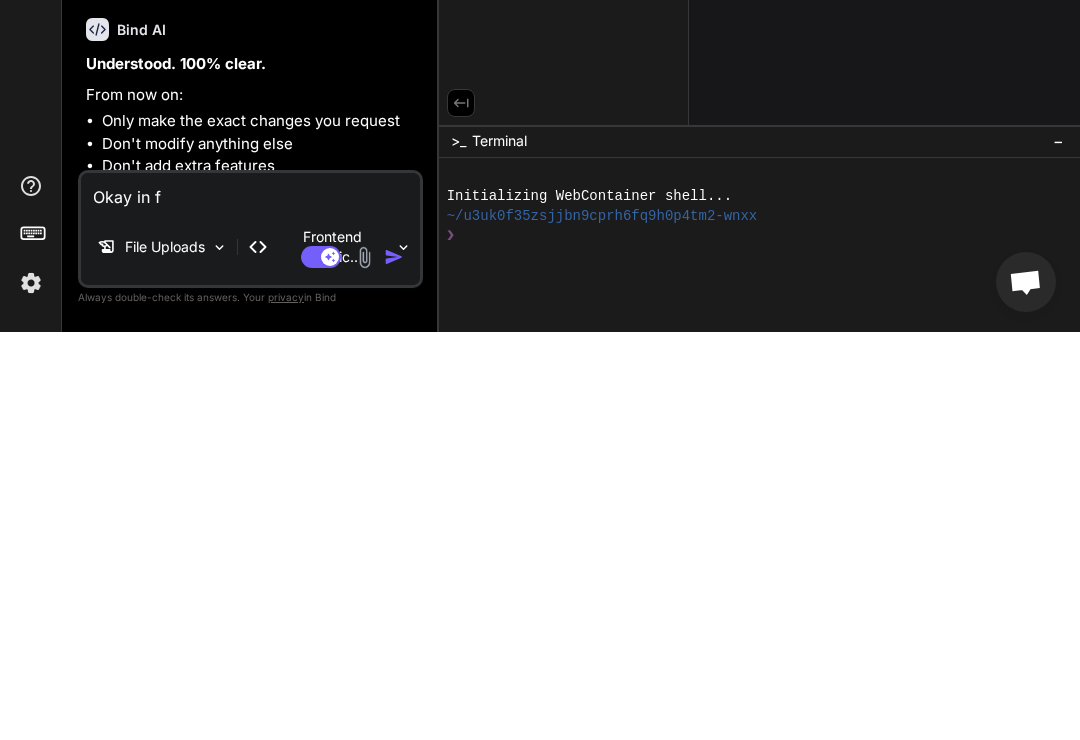type on "Okay in fi" 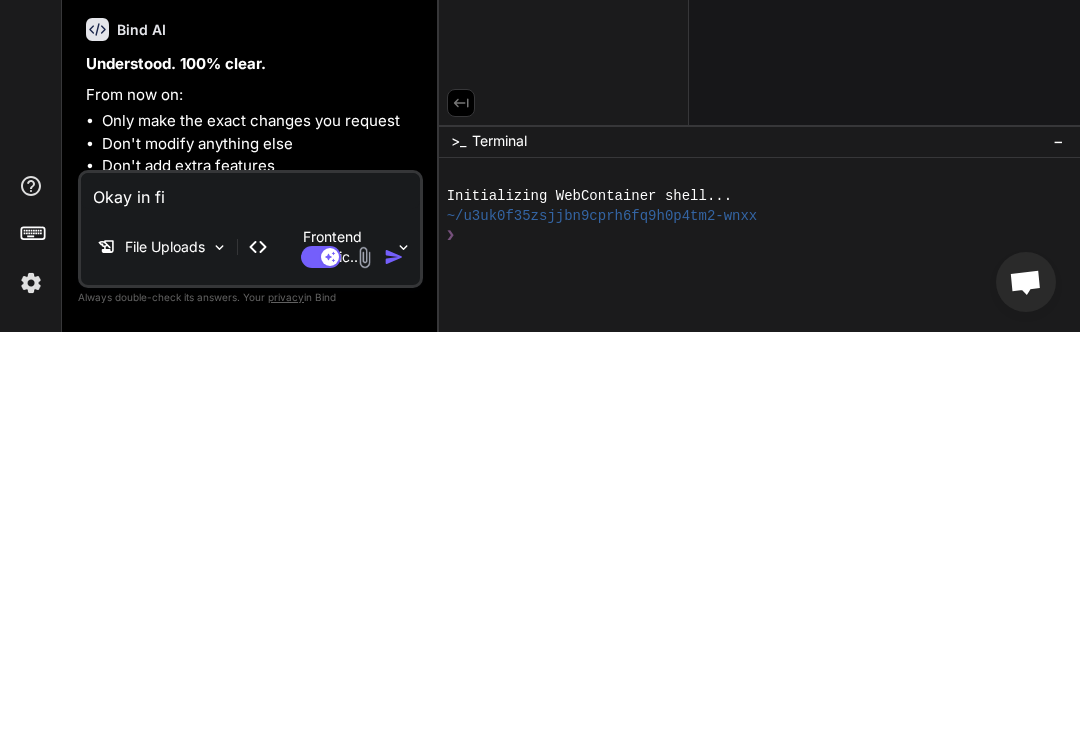type on "Okay in fil" 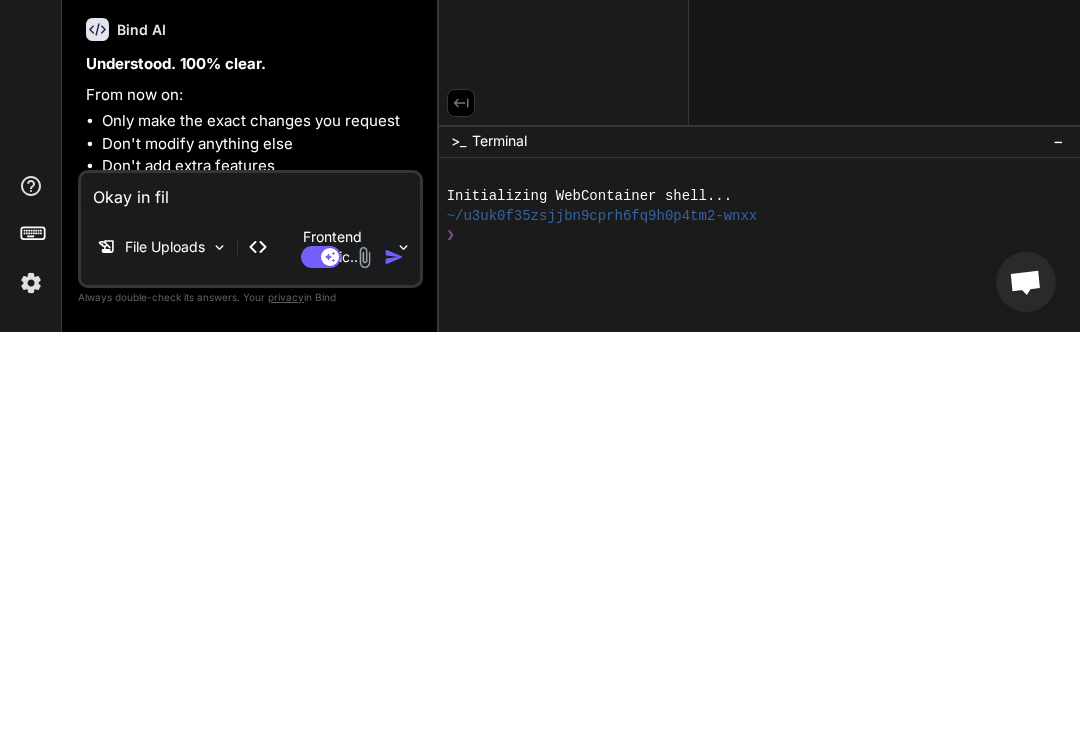type on "Okay in file" 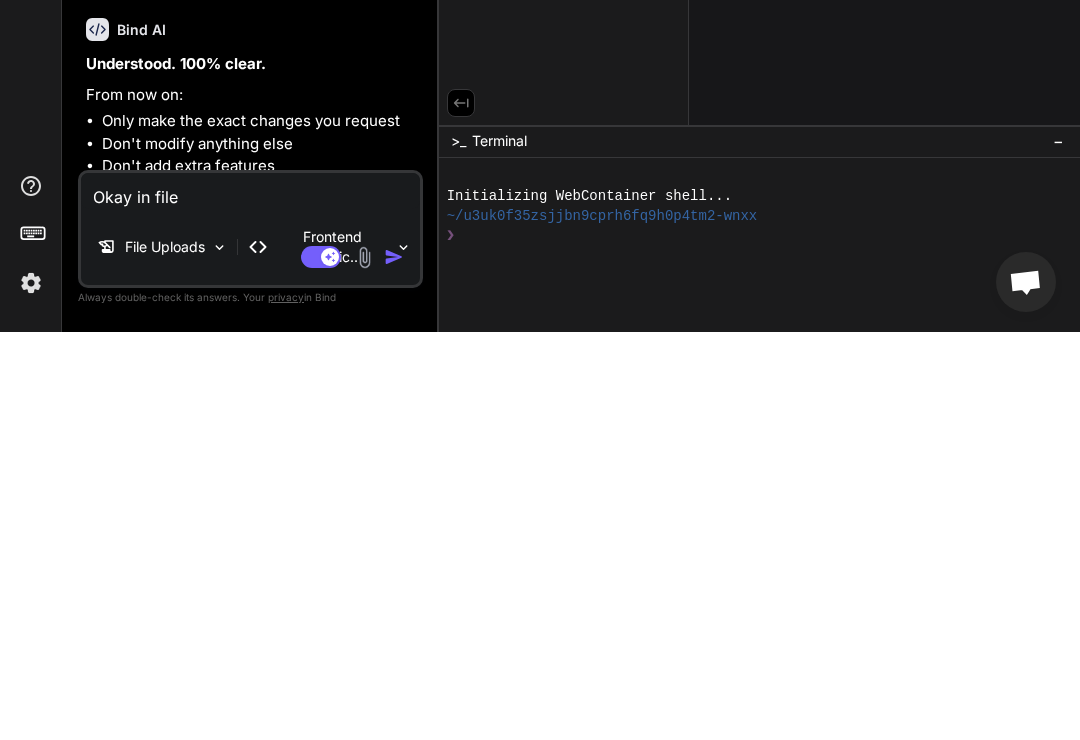 type on "Okay in file" 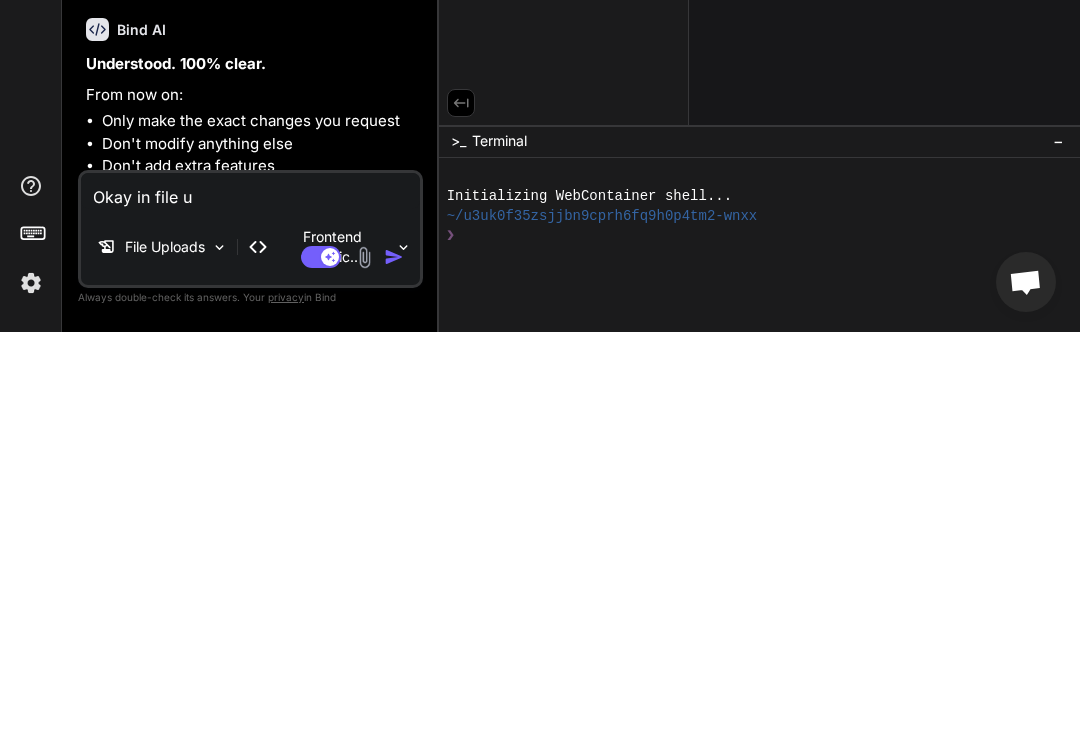type on "Okay in file up" 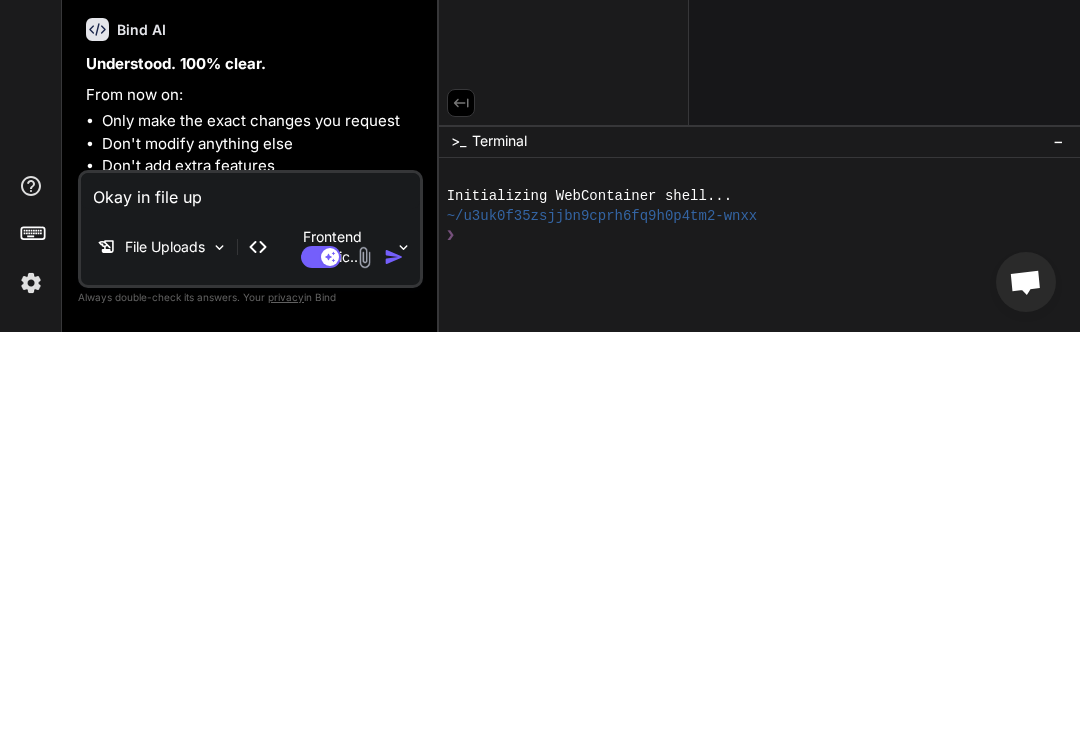type on "Okay in file upl" 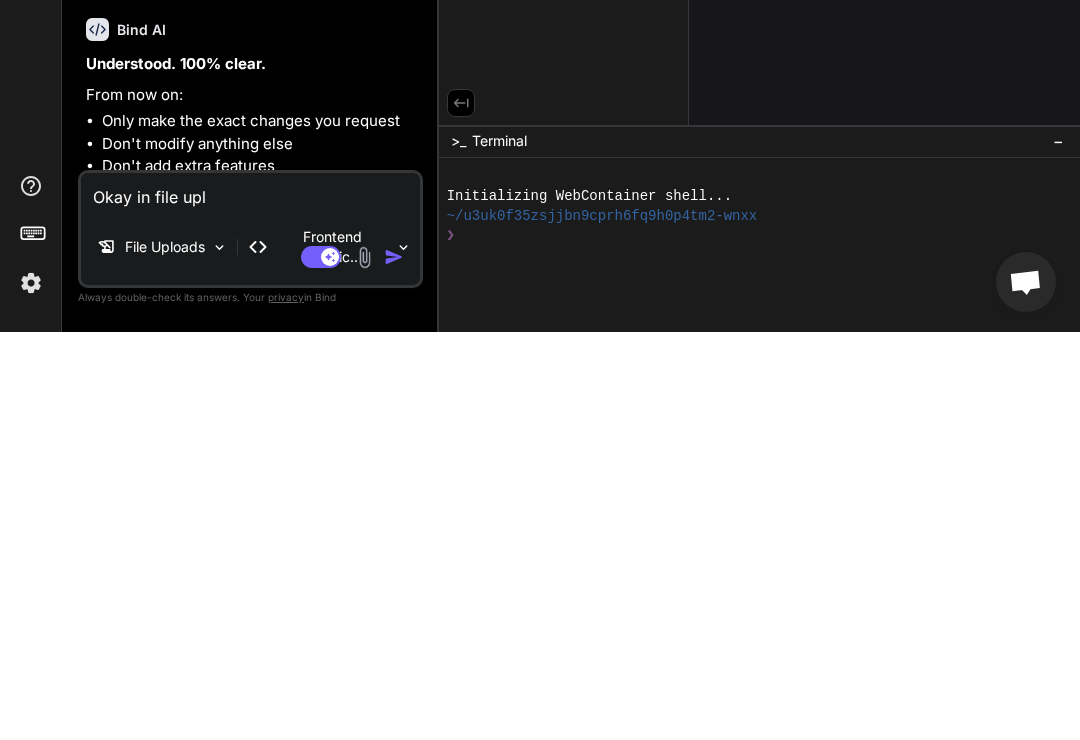 type on "Okay in file uplo" 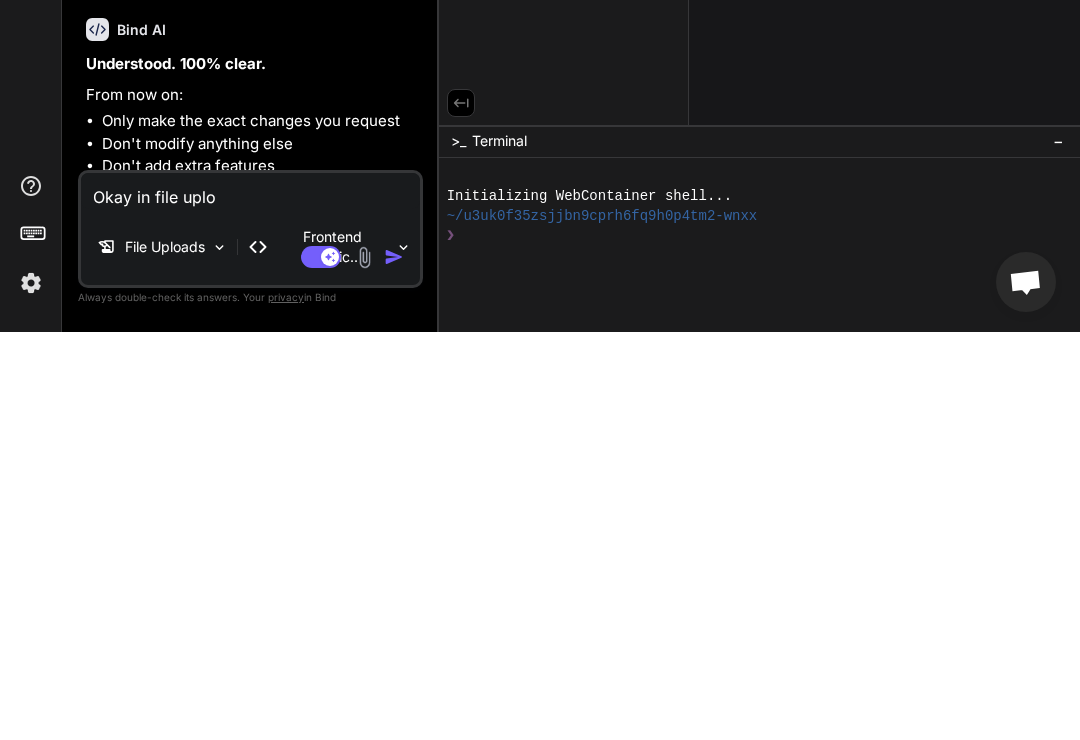 type on "Okay in file uploa" 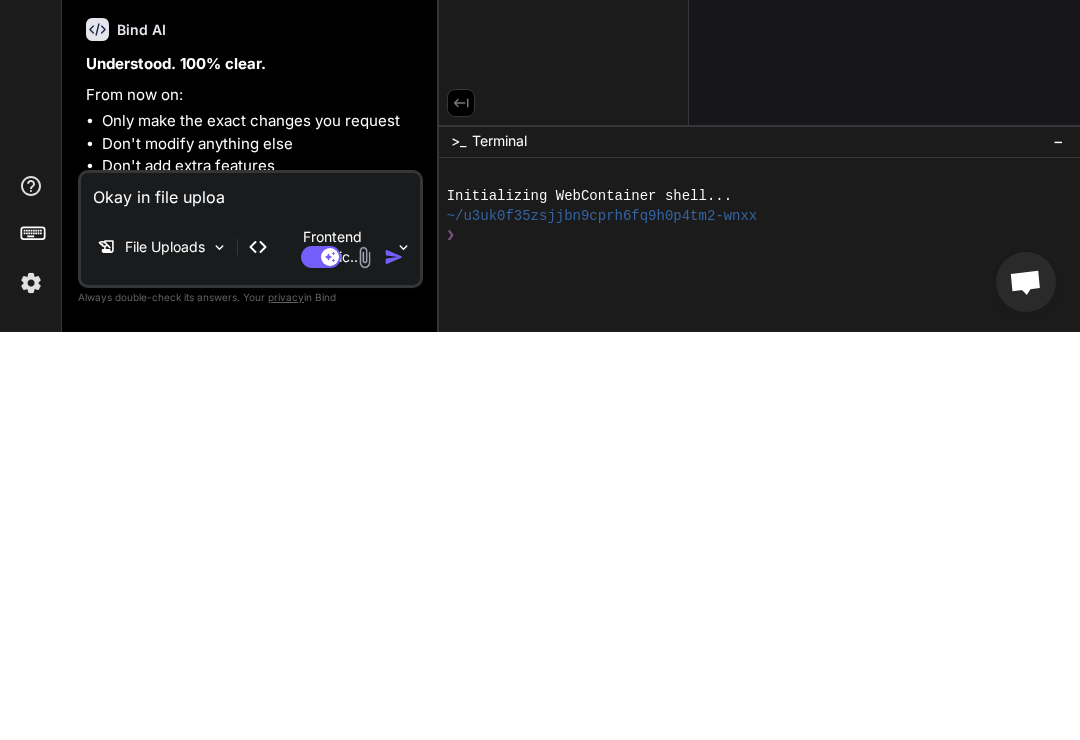 type on "Okay in file upload" 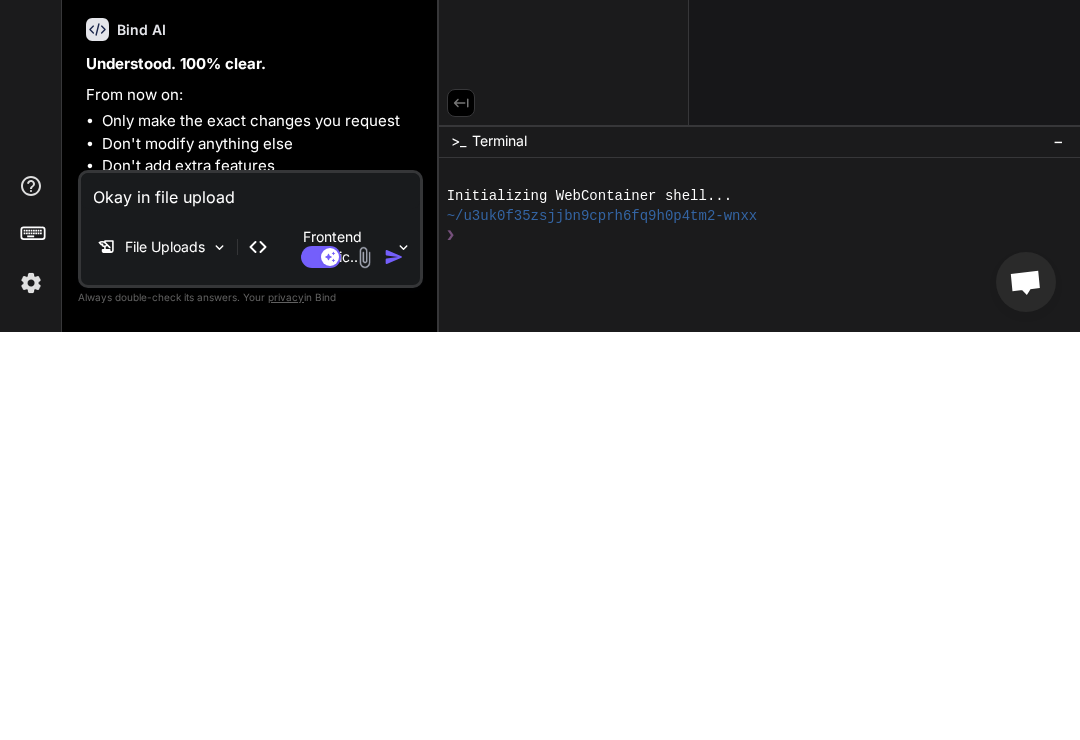type on "x" 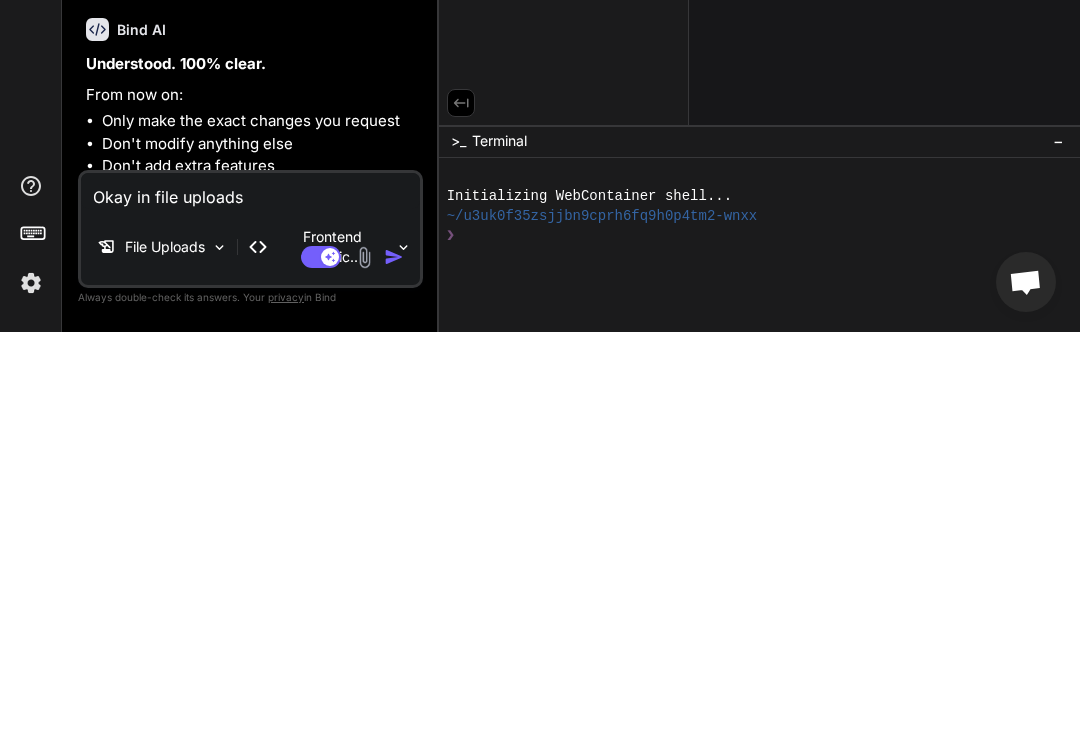 type on "Okay in file uploads" 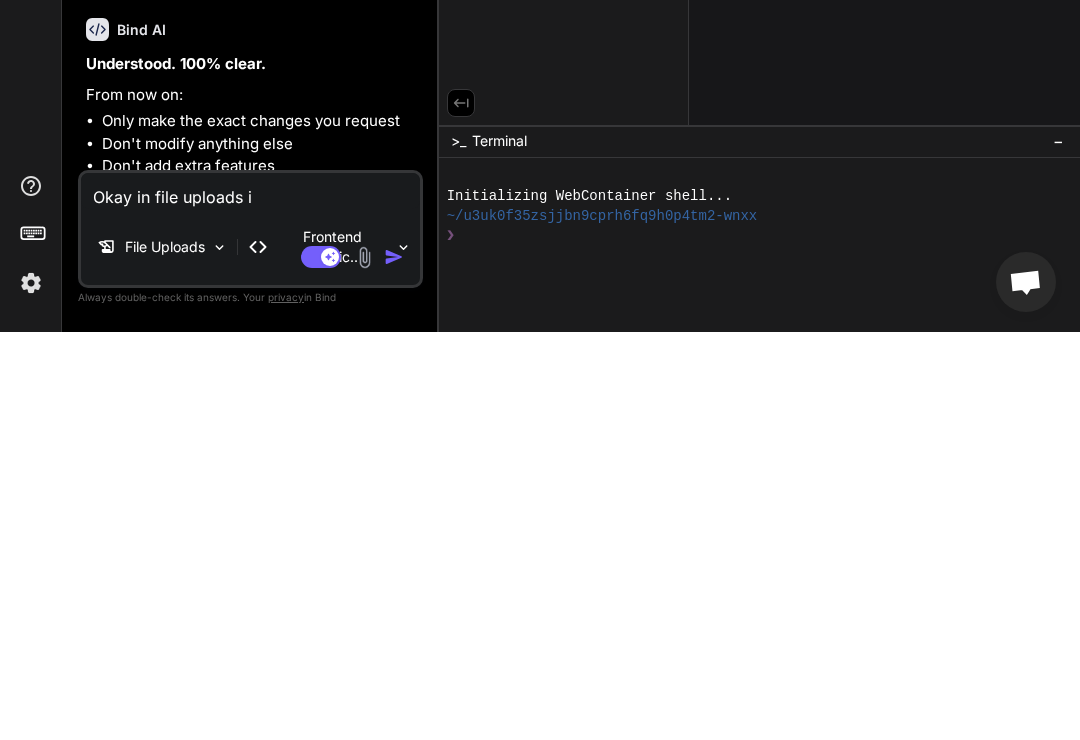 type on "Okay in file uploads I" 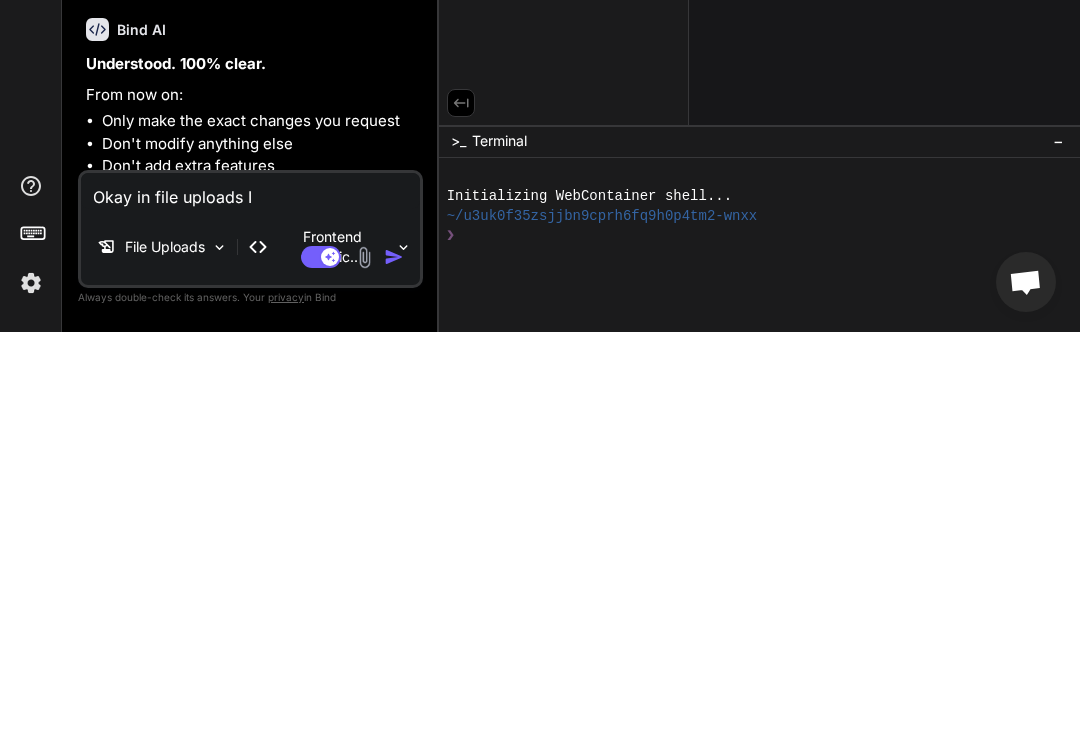 type on "Okay in file uploads I" 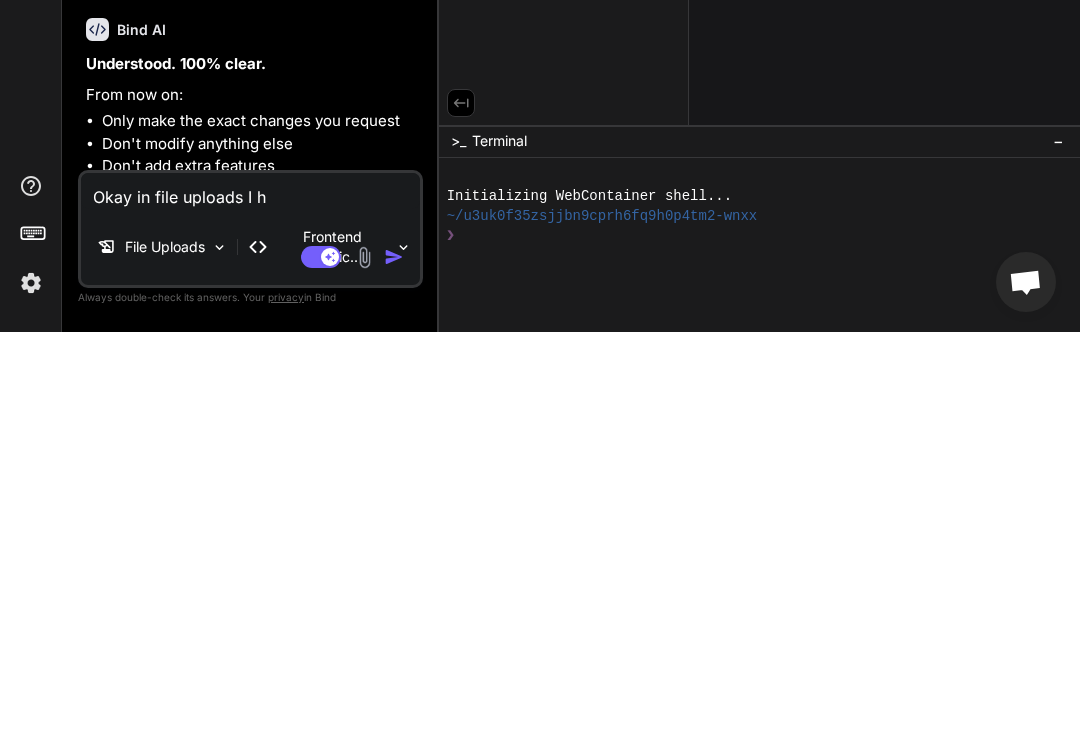 type on "Okay in file uploads I ha" 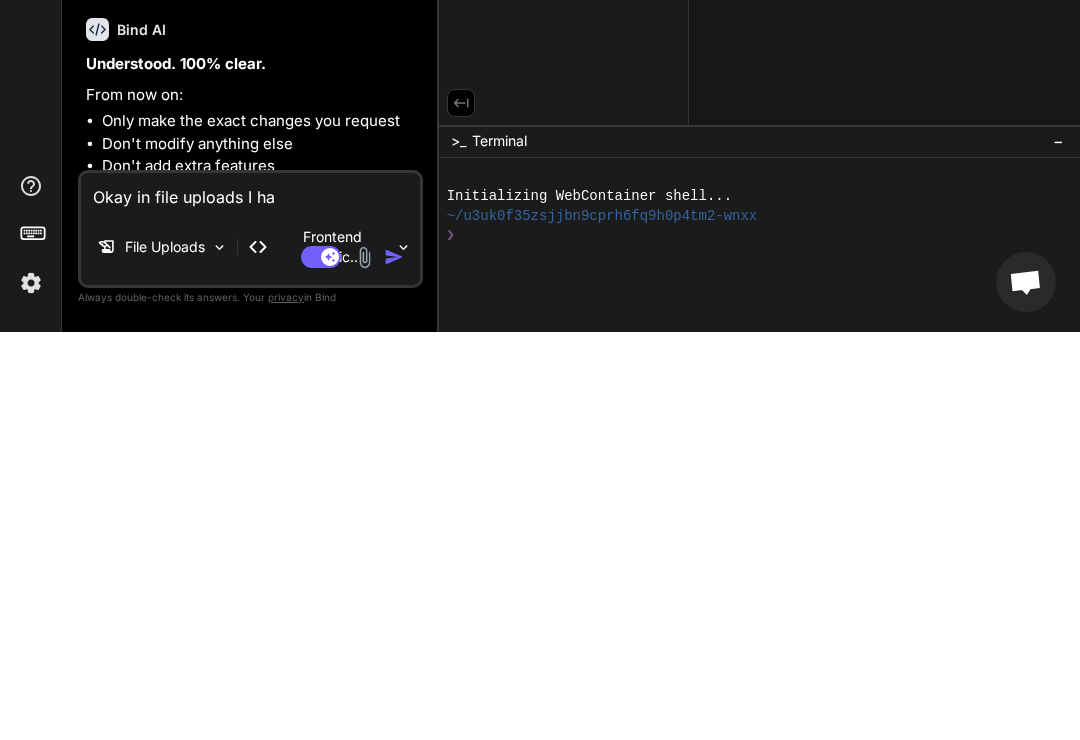 type on "Okay in file uploads I hav" 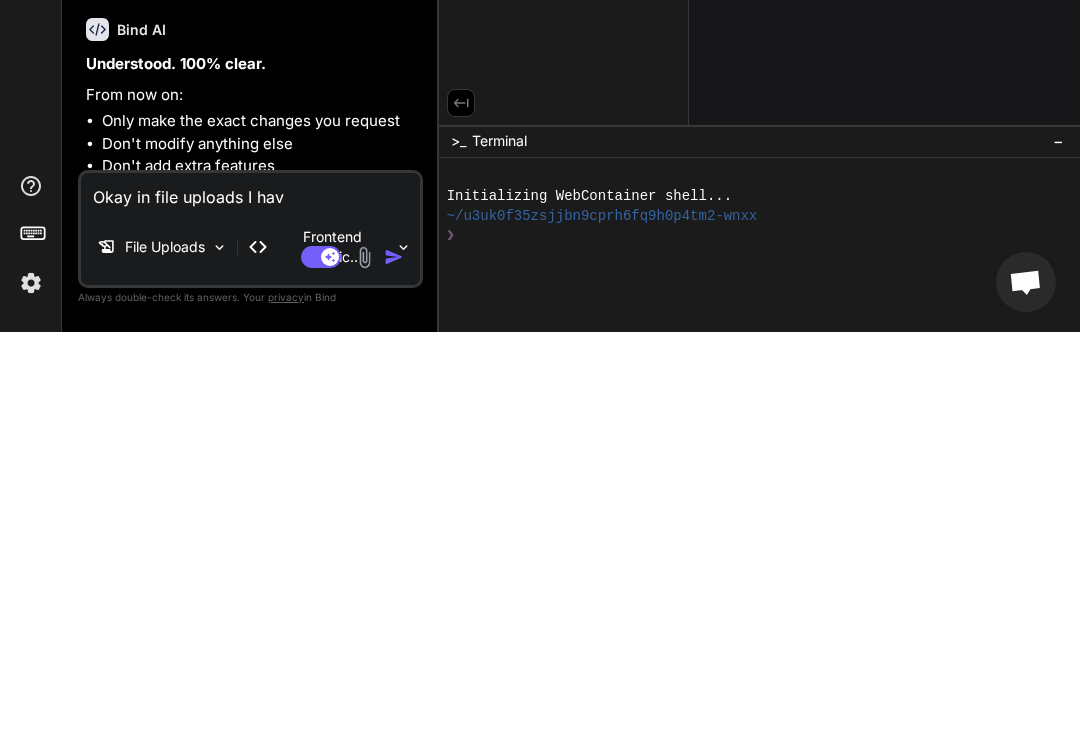 type on "x" 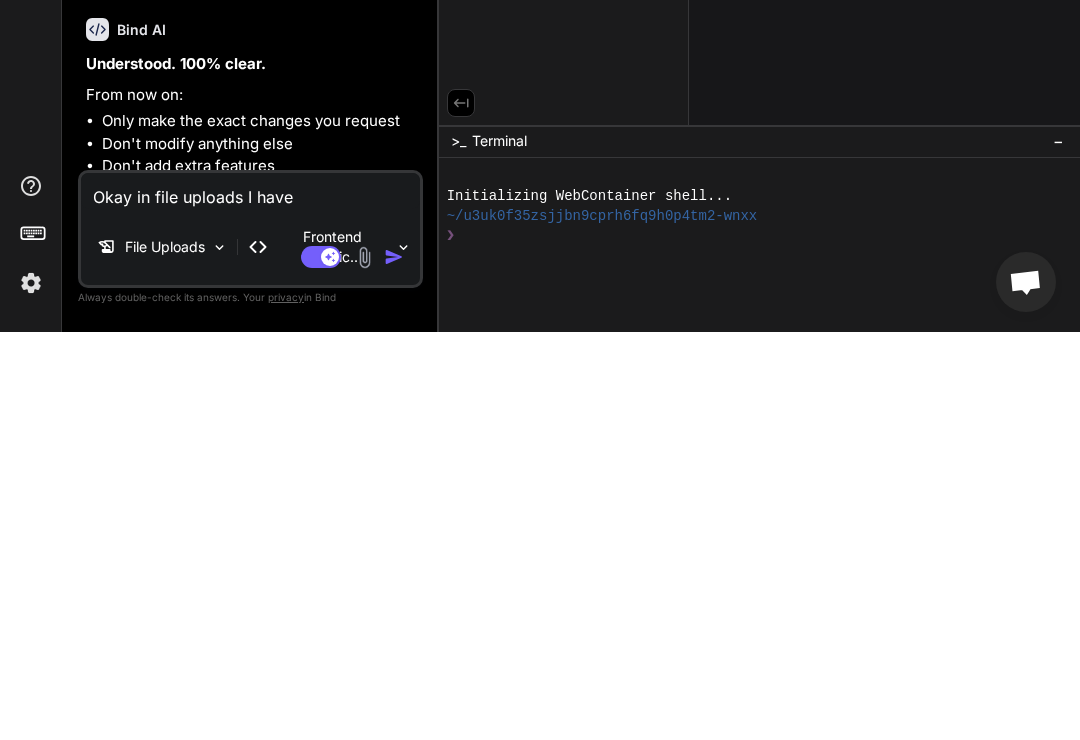 type on "Okay in file uploads I have" 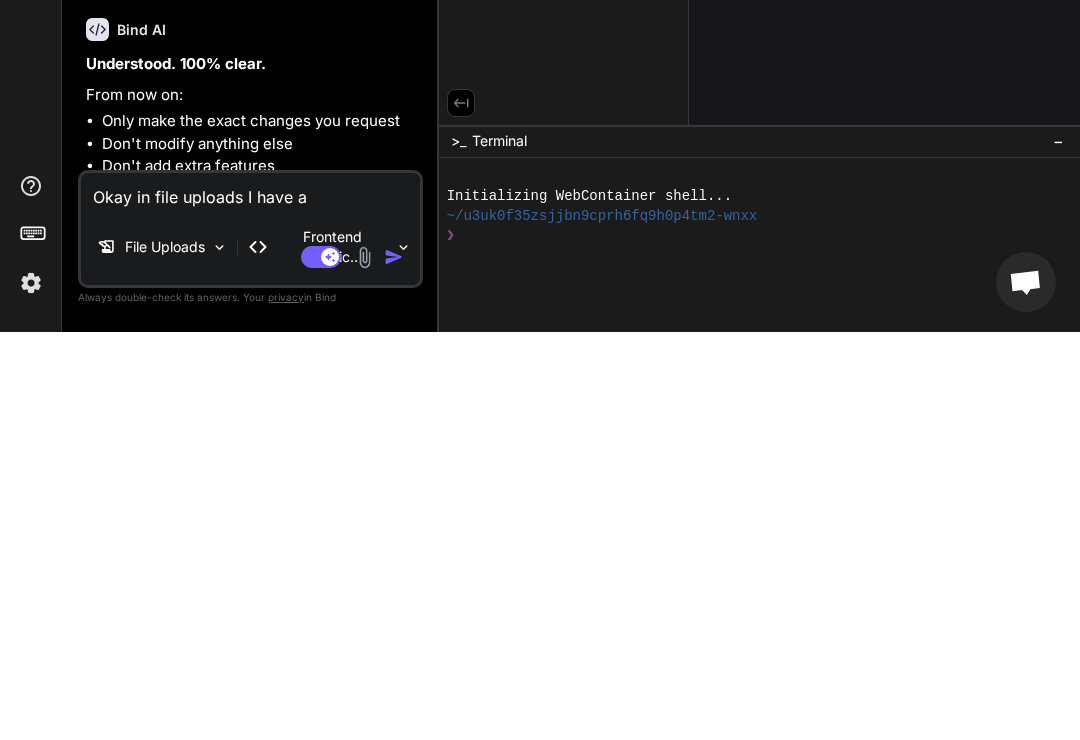 type on "Okay in file uploads I have a" 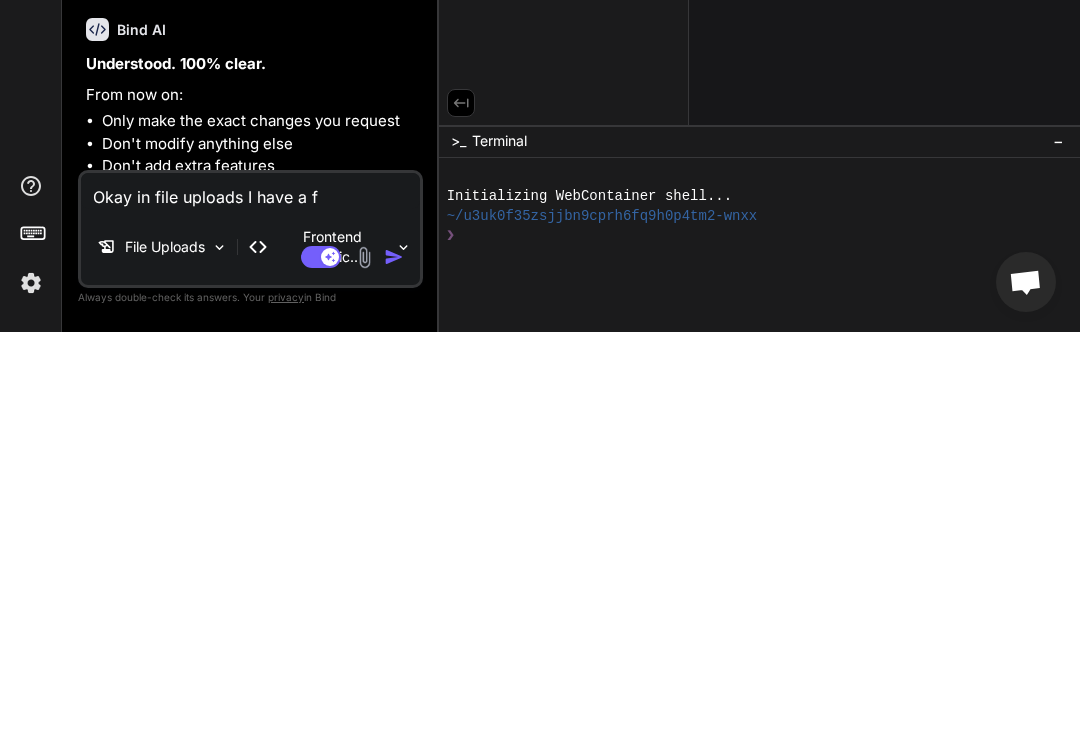 type on "x" 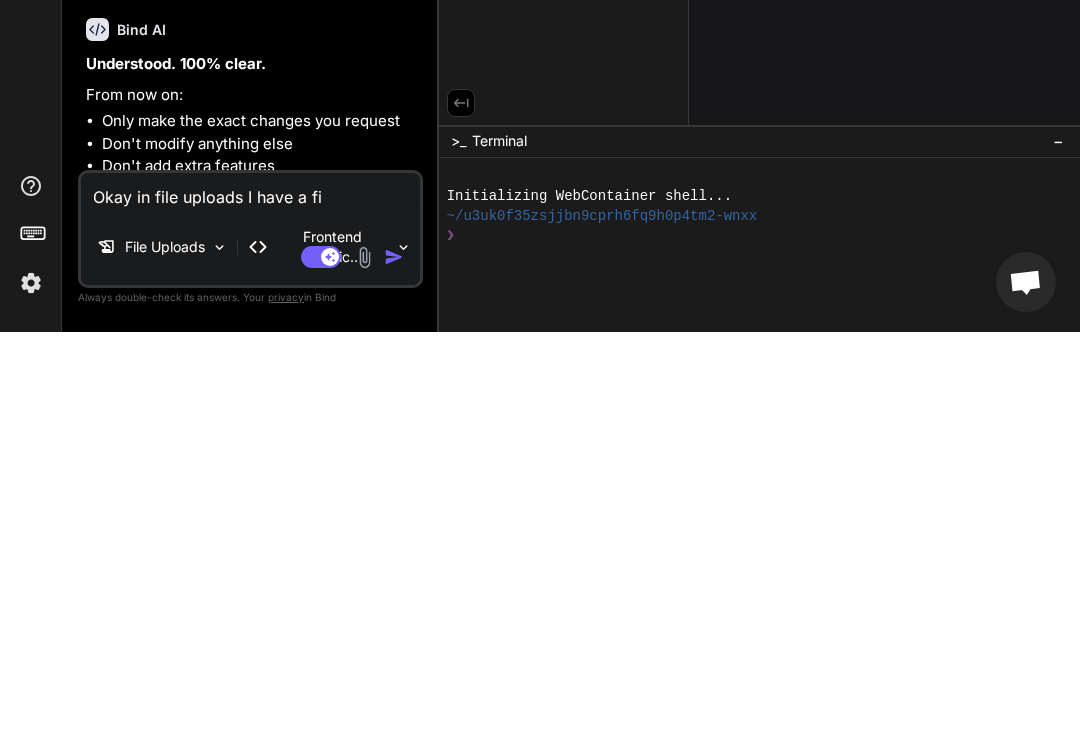 type on "Okay in file uploads I have a fil" 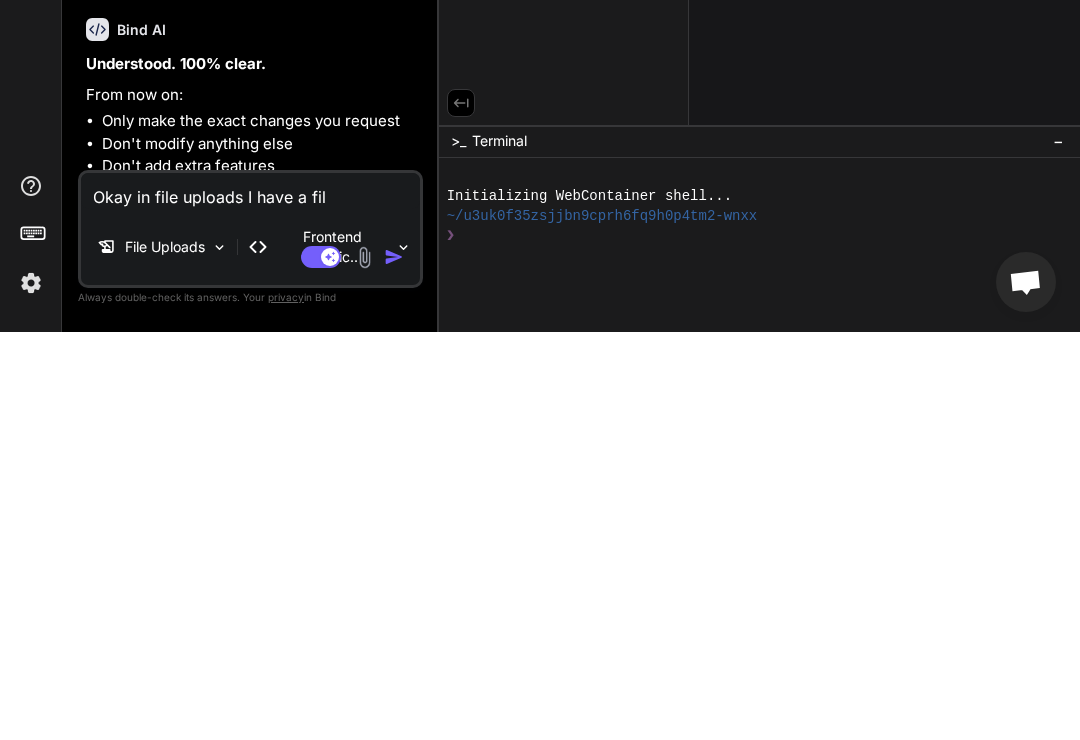type on "Okay in file uploads I have a file" 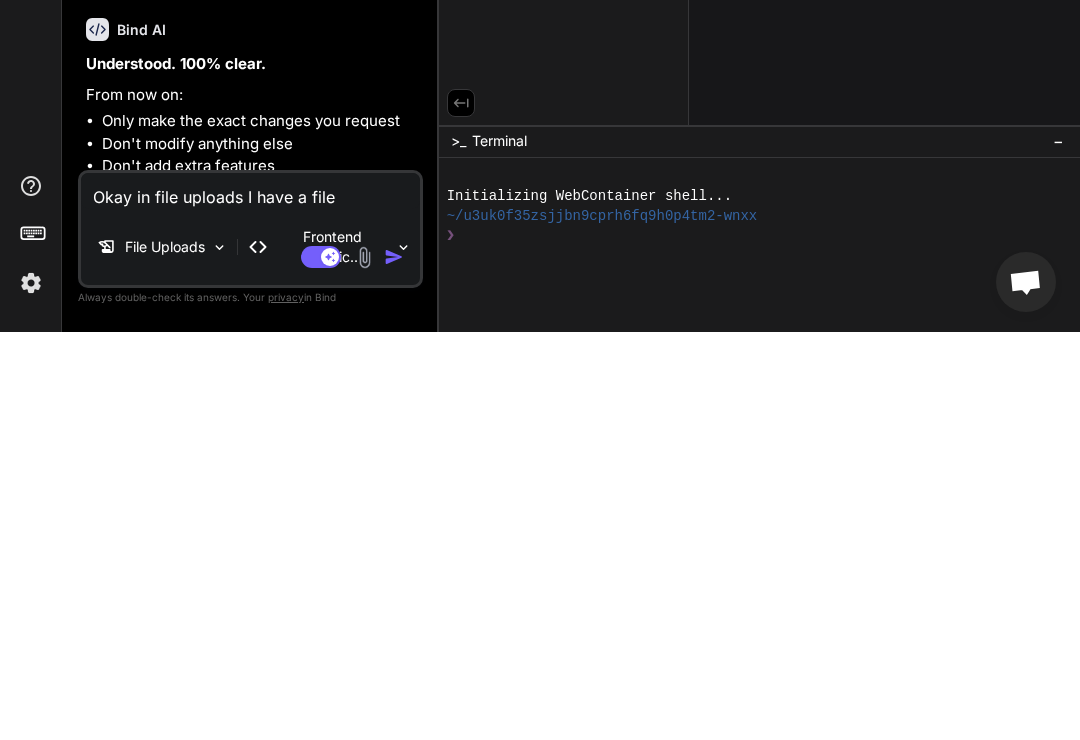 type on "Okay in file uploads I have a file" 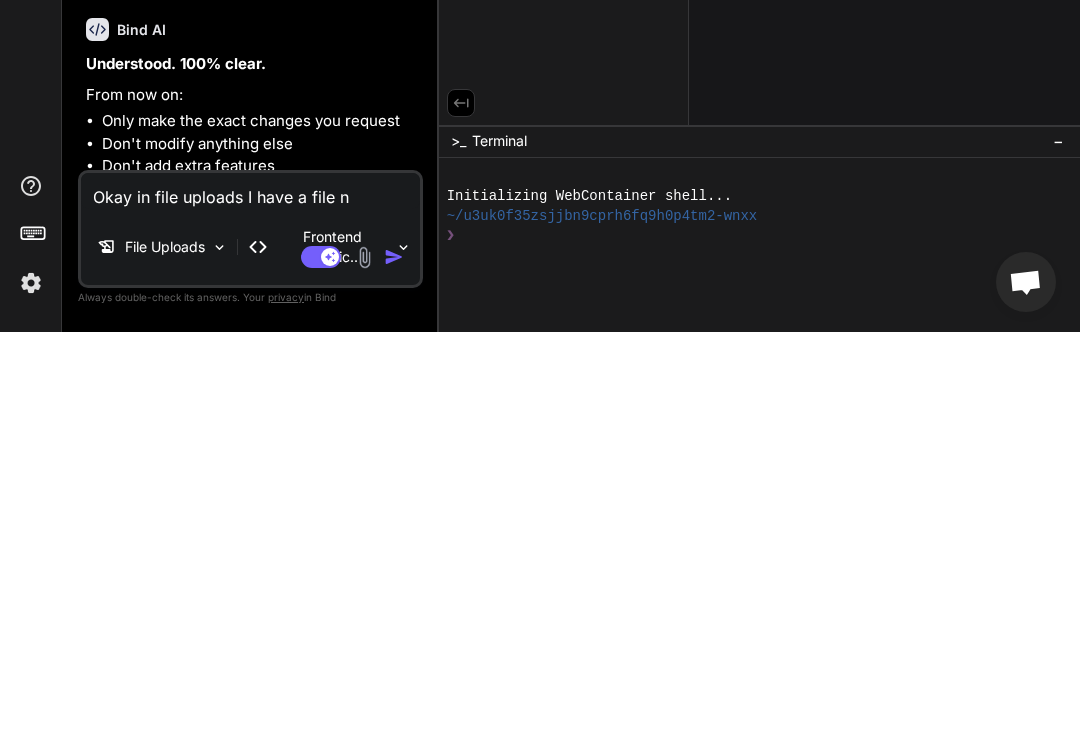 type on "Okay in file uploads I have a file na" 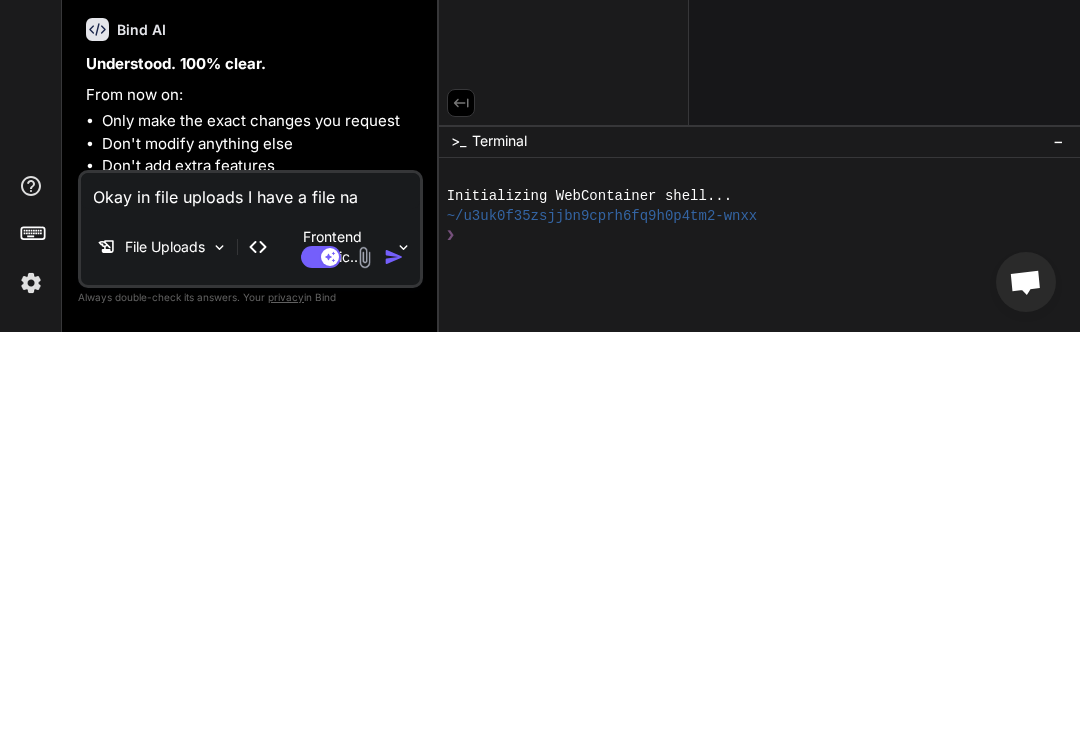 type on "Okay in file uploads I have a file nam" 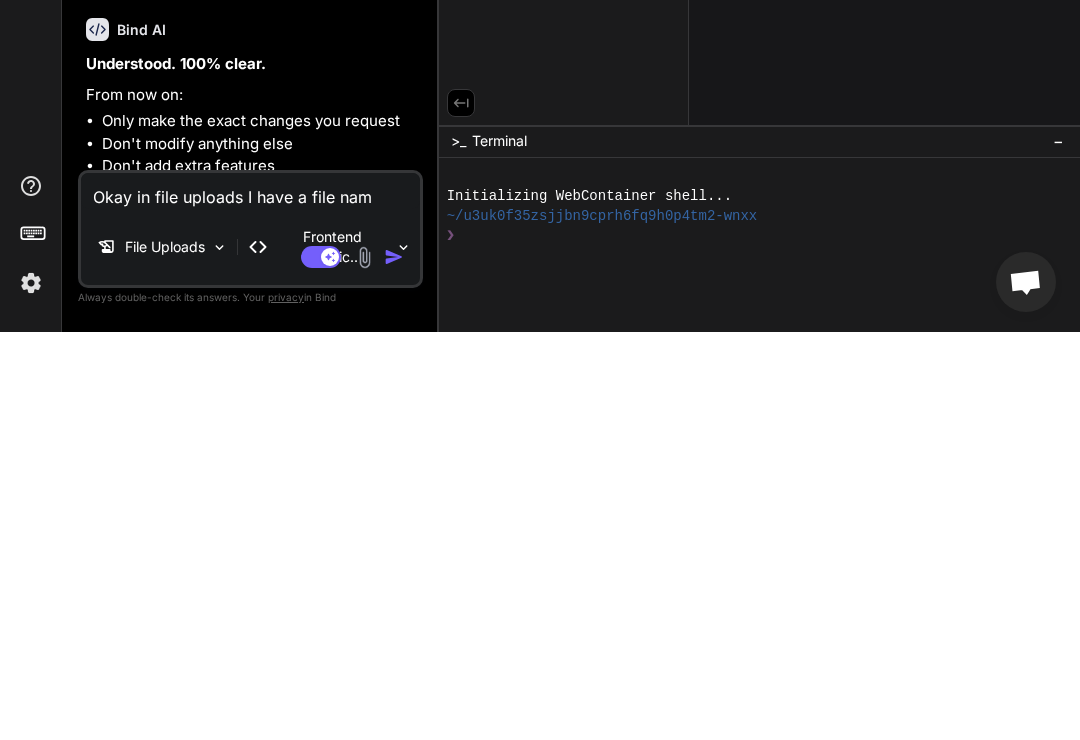 type on "Okay in file uploads I have a file name" 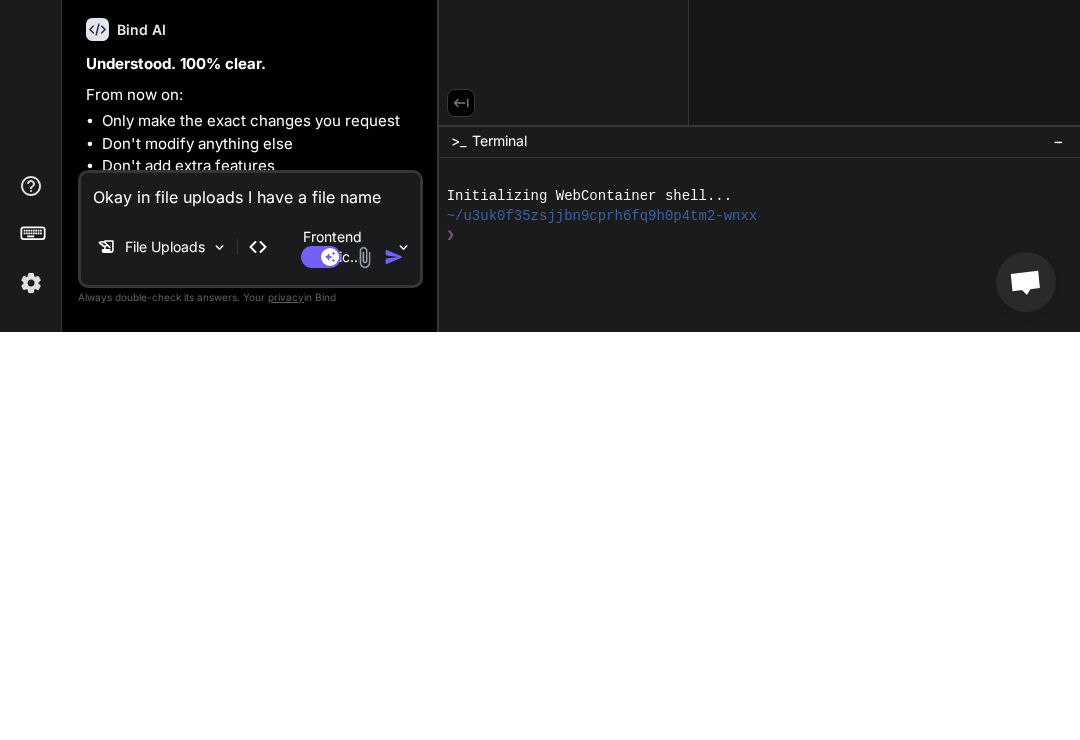 type on "Okay in file uploads I have a file named" 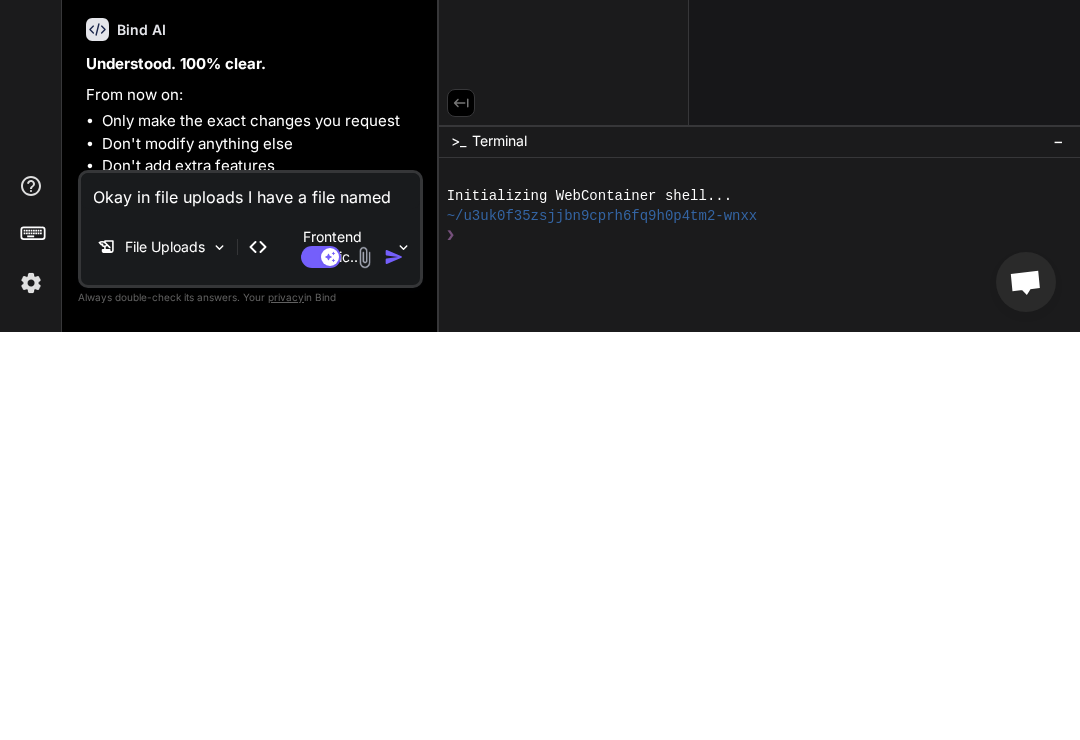 type on "Okay in file uploads I have a file named" 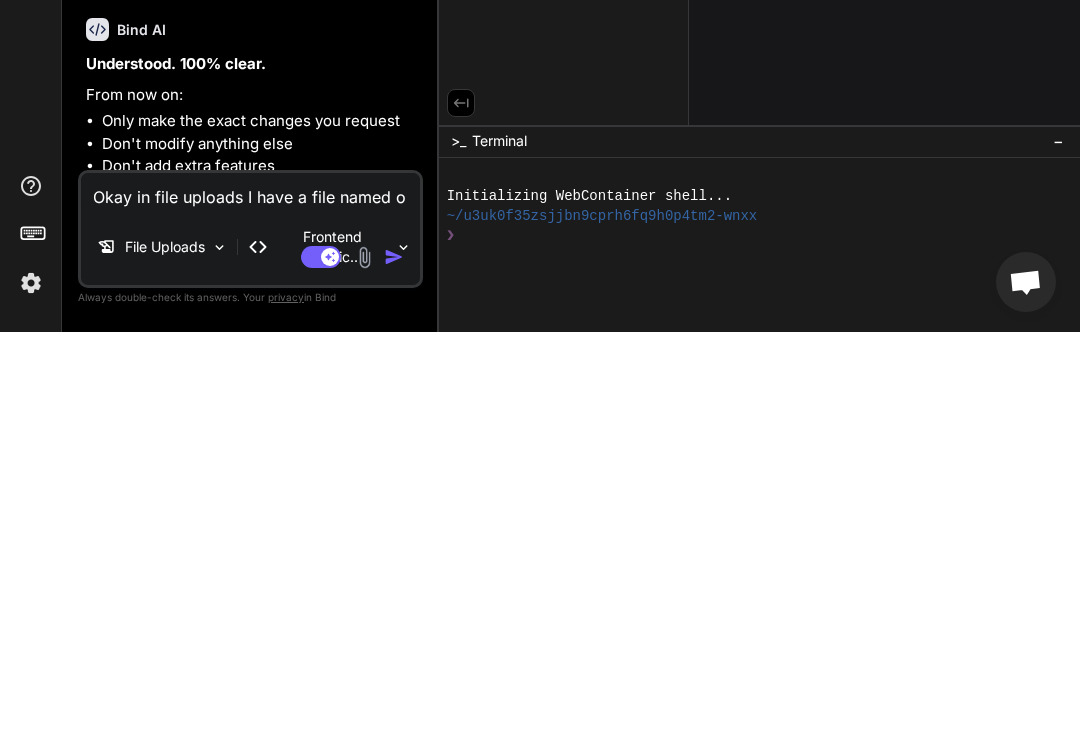 type on "Okay in file uploads I have a file named or" 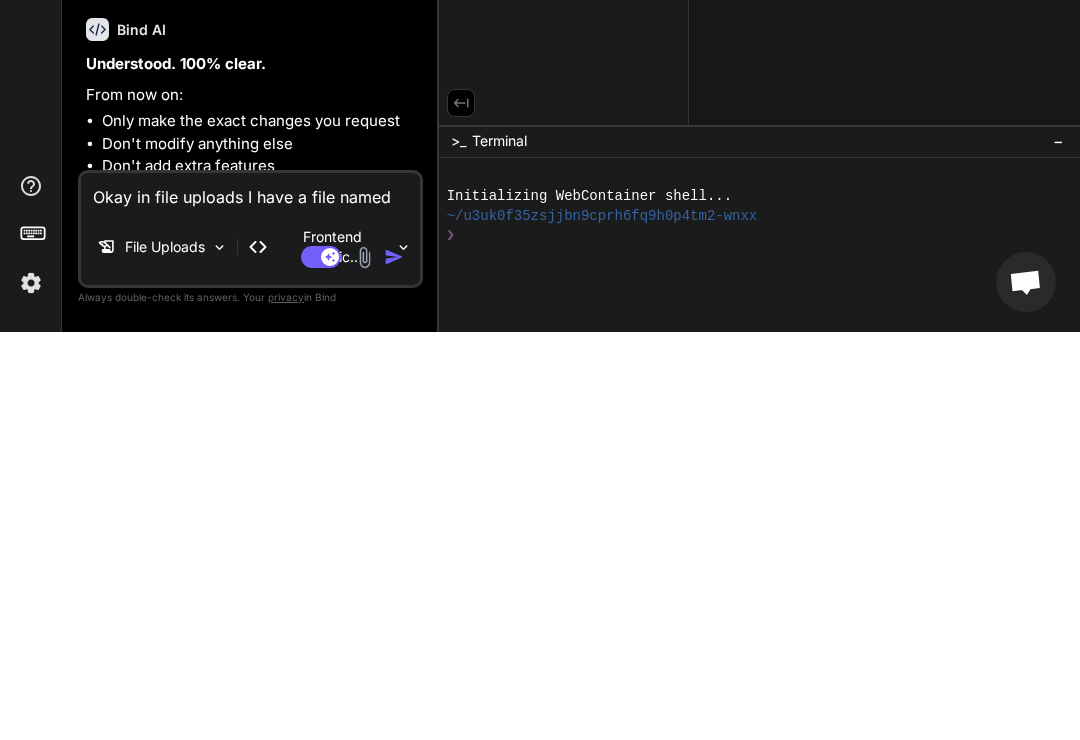 type on "Okay in file uploads I have a file named ori" 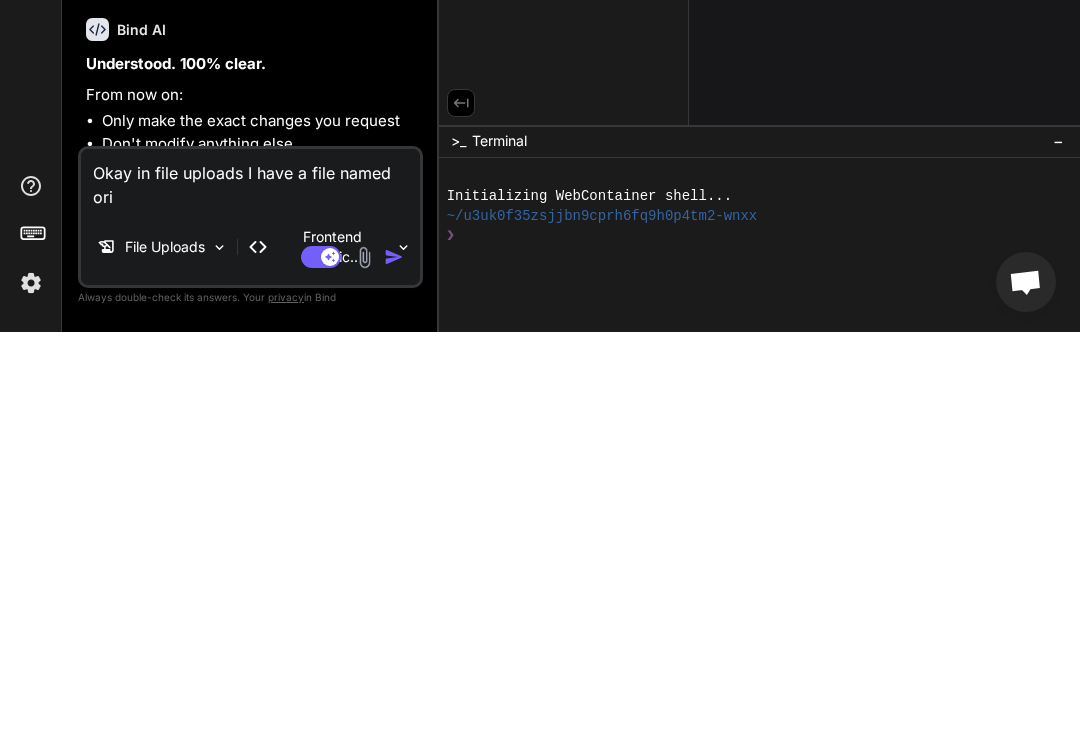 type on "Okay in file uploads I have a file named orig" 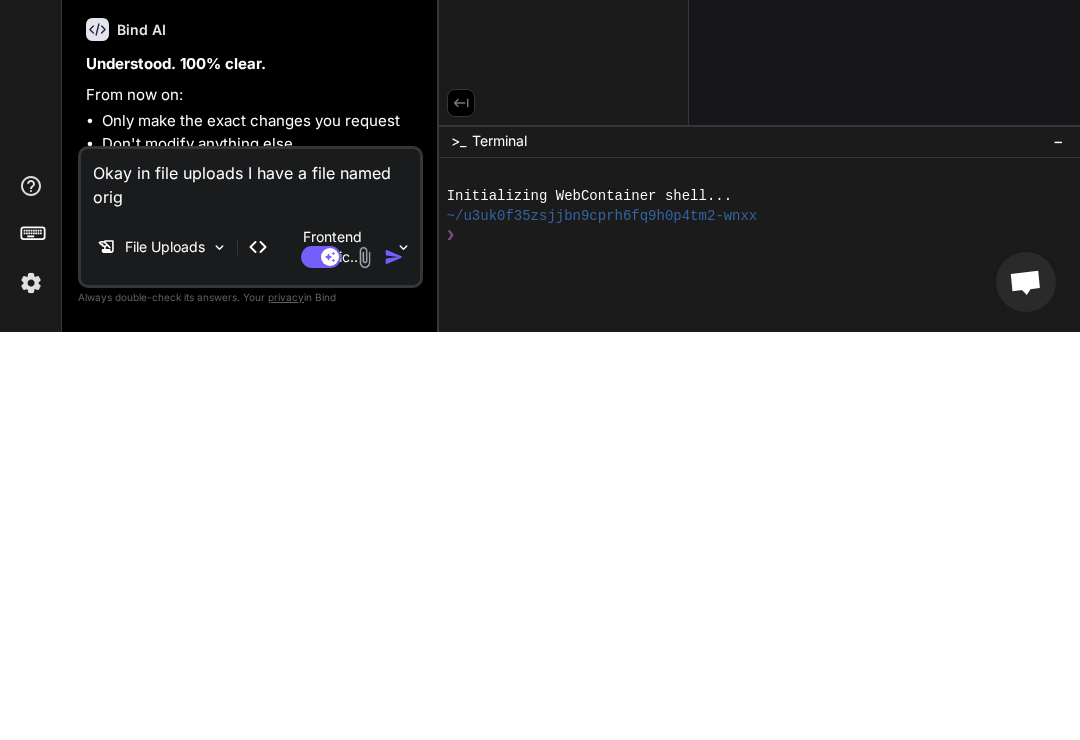 type on "Okay in file uploads I have a file named origi" 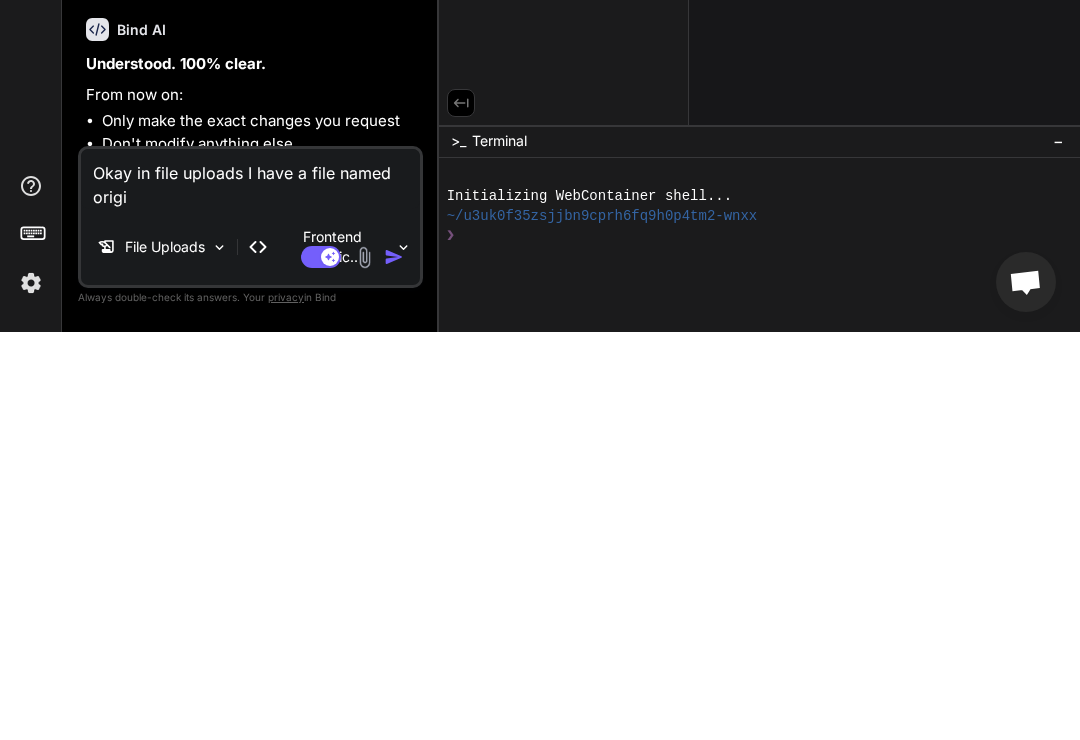 type on "Okay in file uploads I have a file named origin" 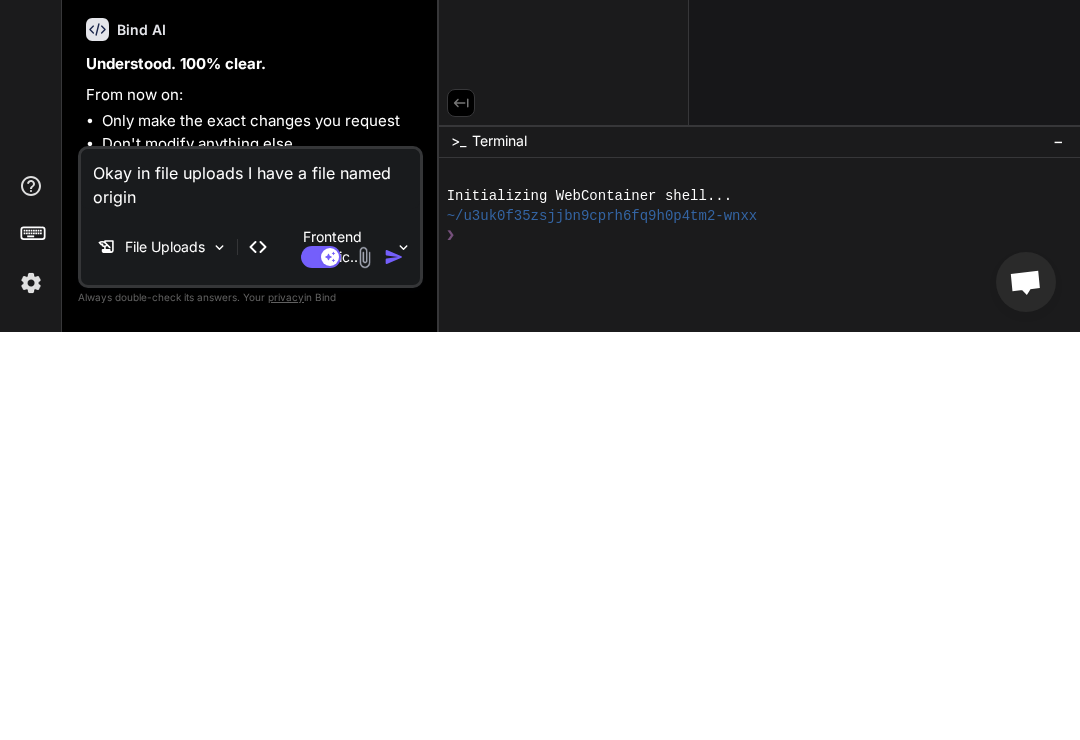 type on "Okay in file uploads I have a file named origina" 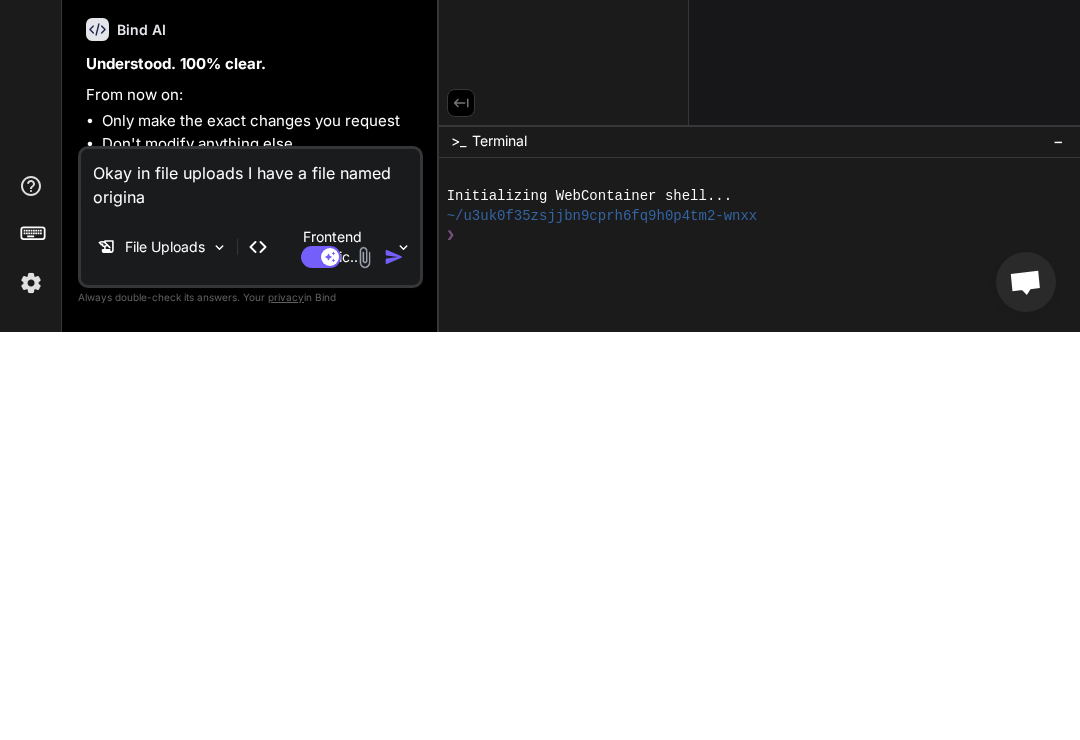 type on "Okay in file uploads I have a file named original" 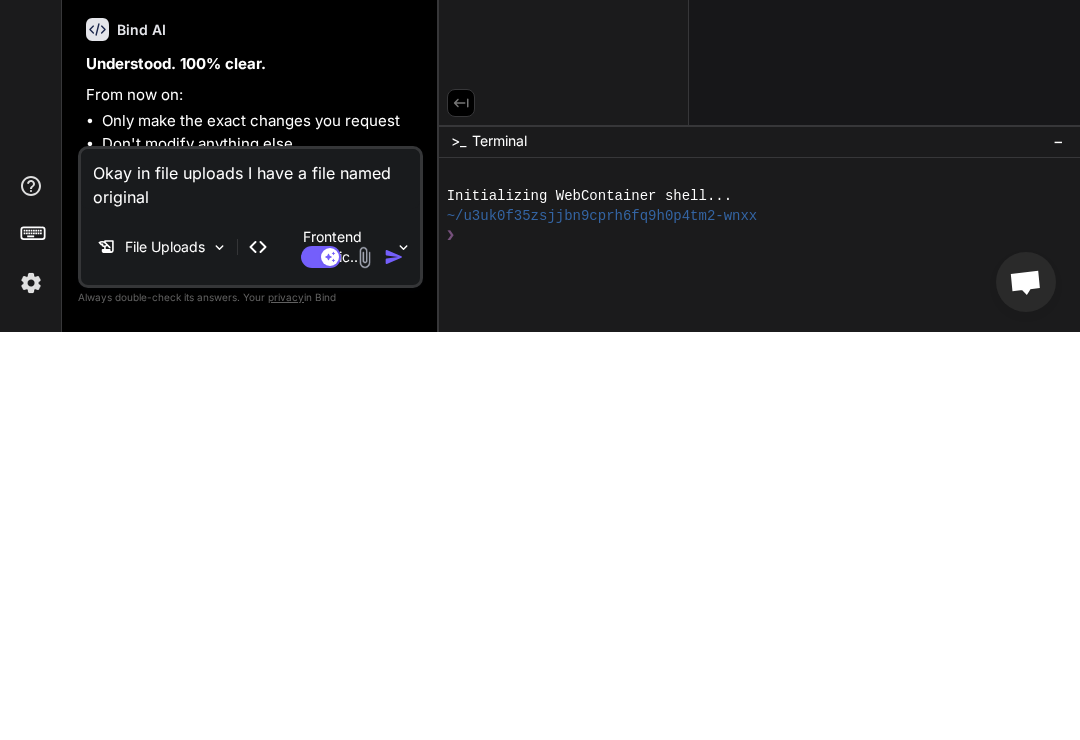 type on "Okay in file uploads I have a file named original." 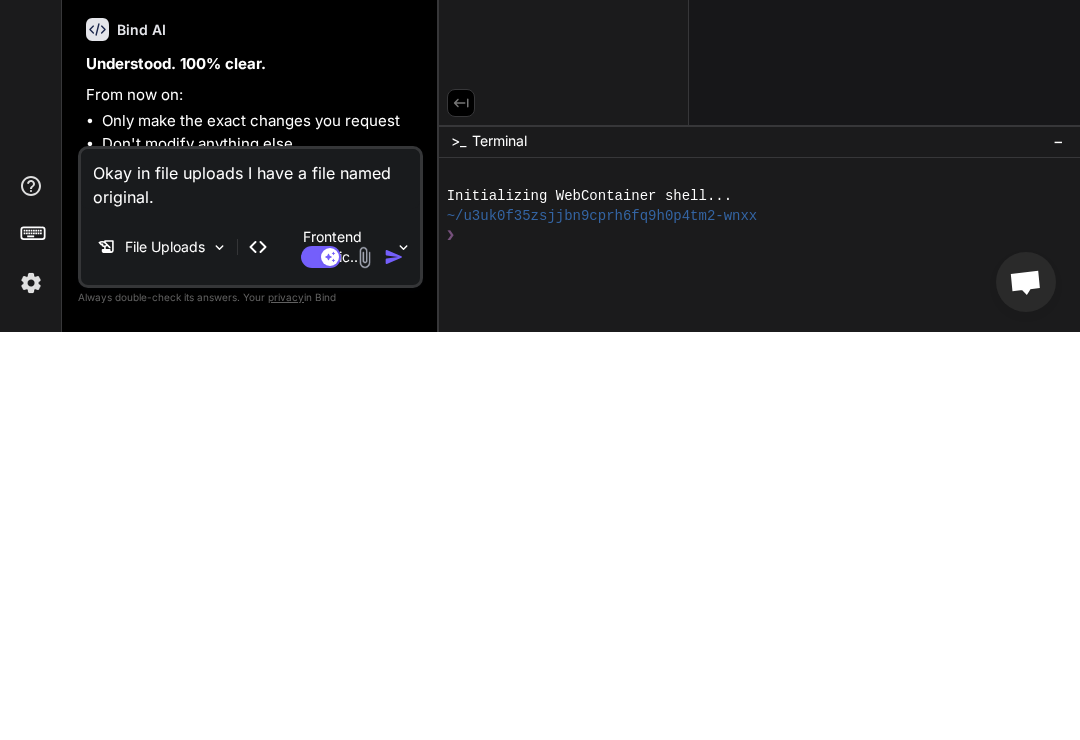 type on "Okay in file uploads I have a file named original.t" 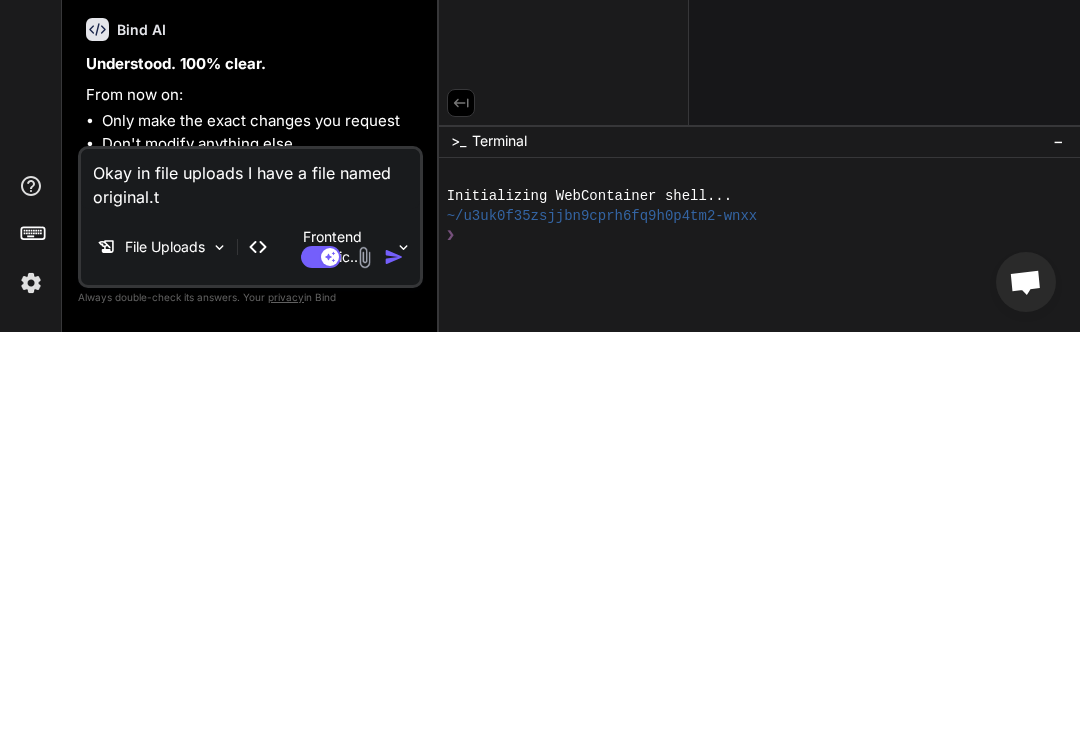 type on "Okay in file uploads I have a file named original.tx" 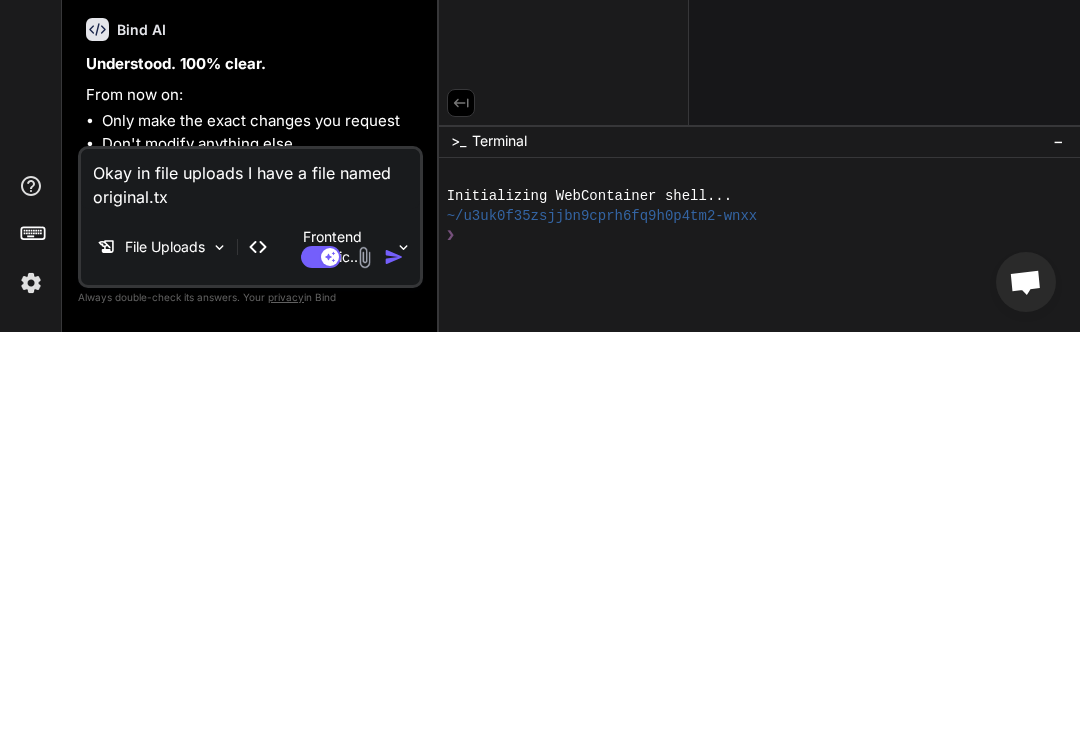 type on "Okay in file uploads I have a file named original.txt" 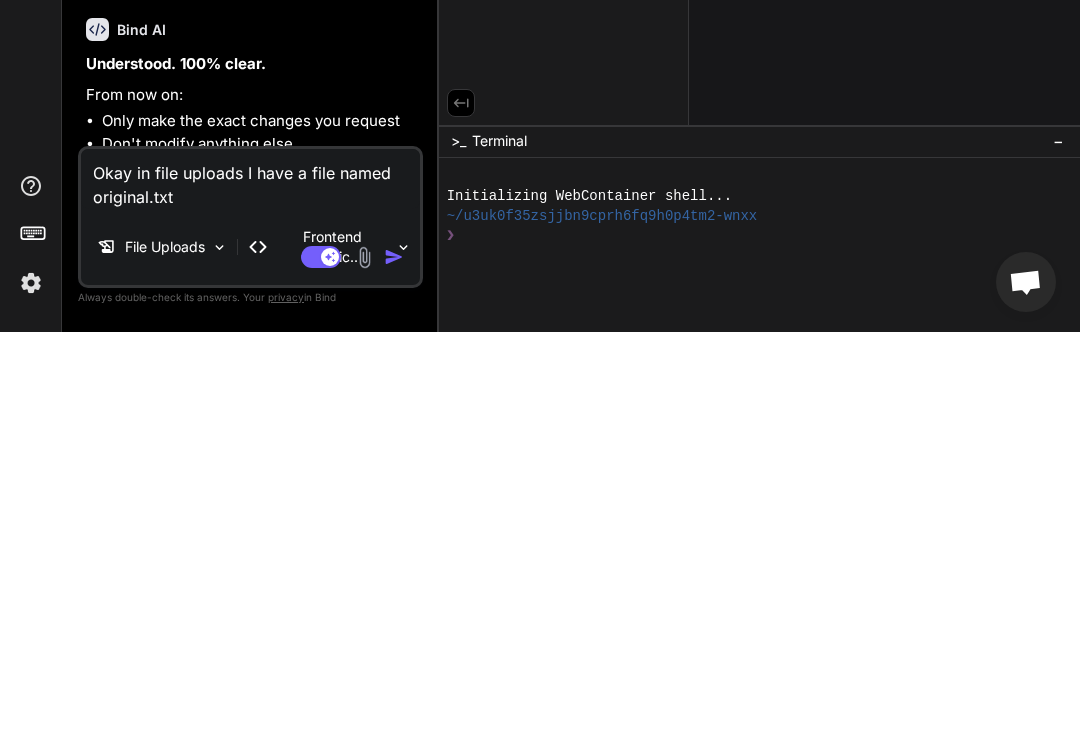 type on "Okay in file uploads I have a file named original.txt" 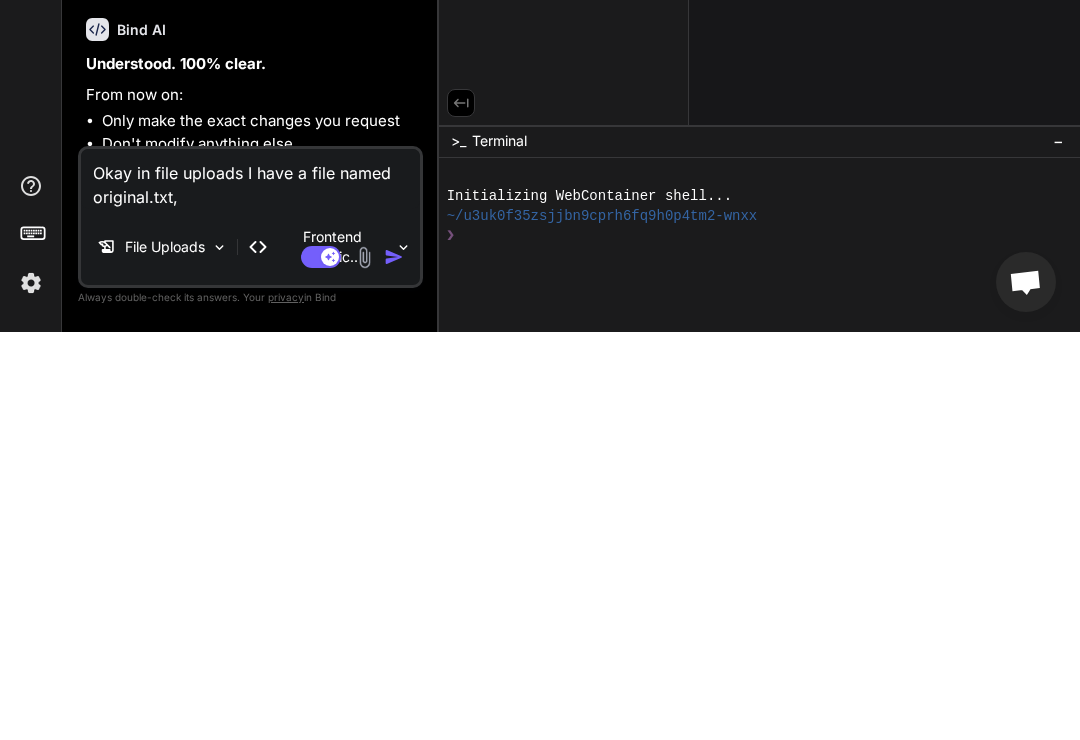 type on "Okay in file uploads I have a file named original.txt," 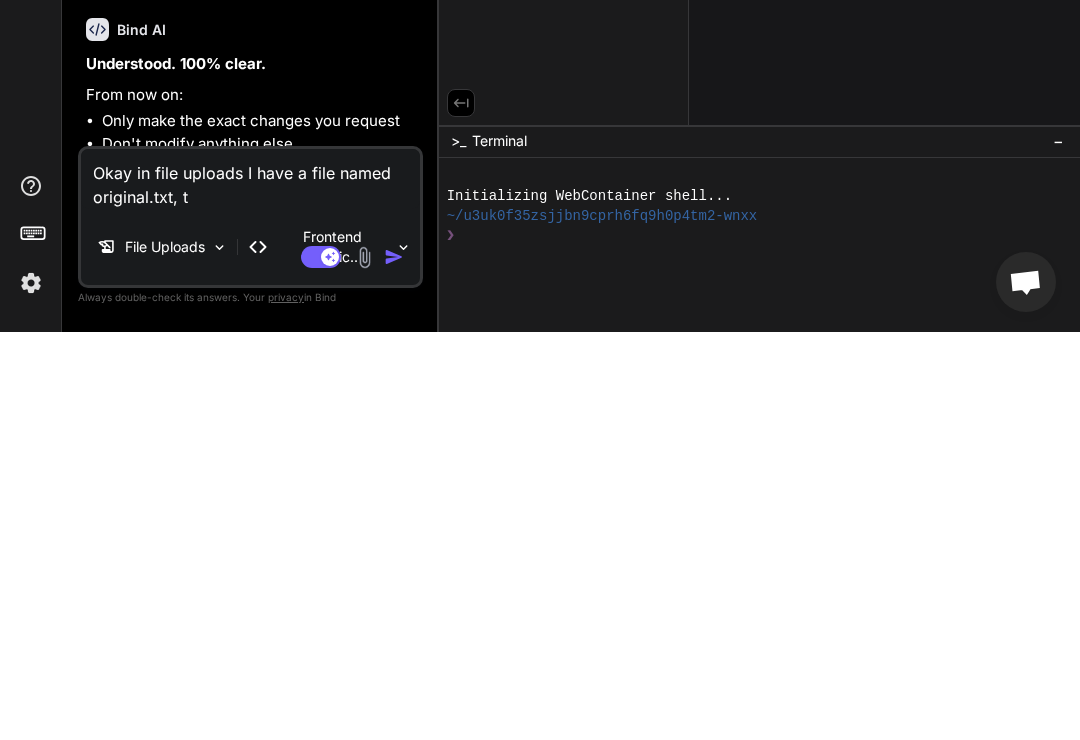 type on "Okay in file uploads I have a file named original.txt, th" 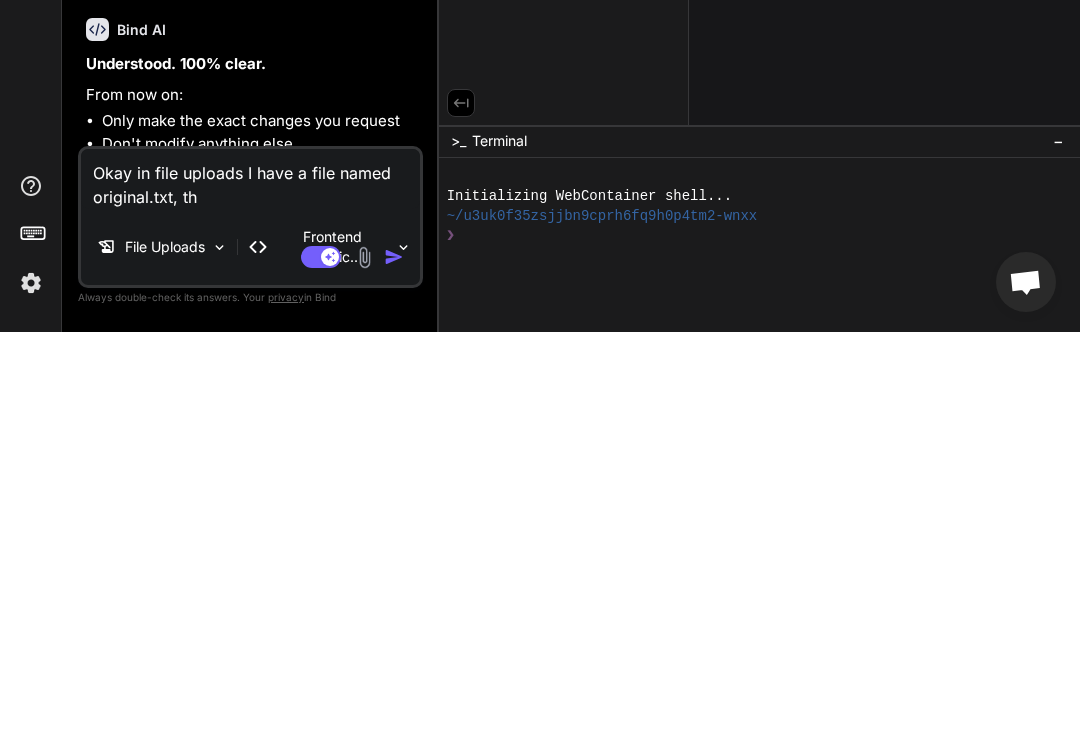 type on "Okay in file uploads I have a file named original.txt, thi" 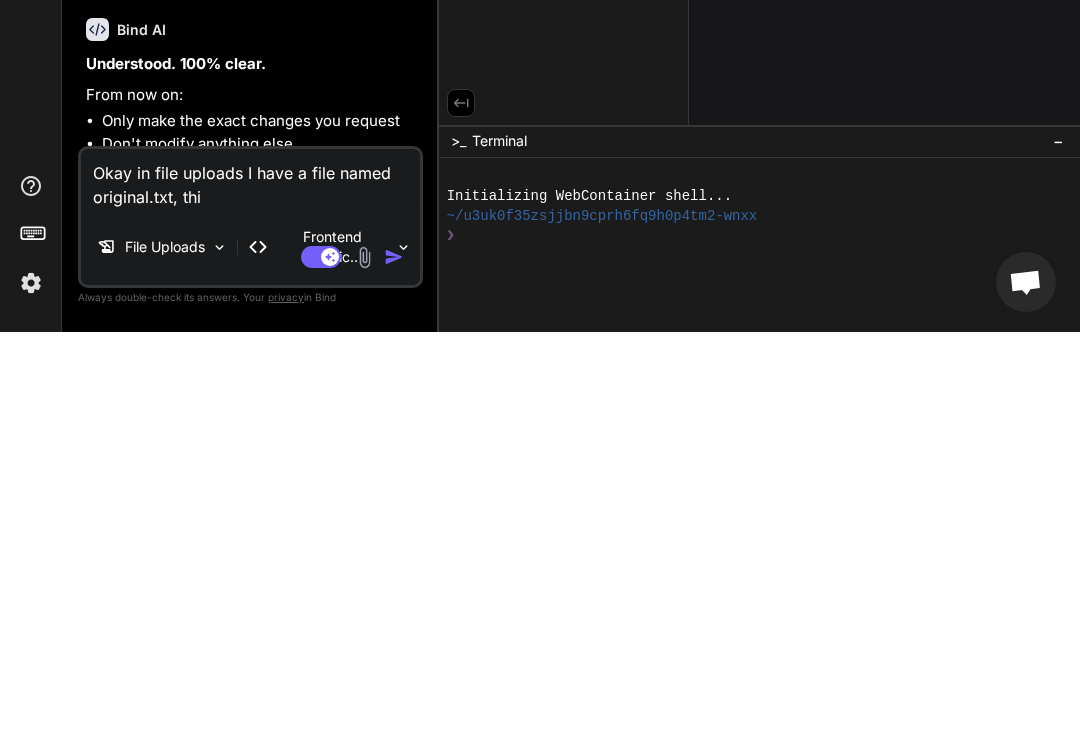 type on "Okay in file uploads I have a file named original.txt, this" 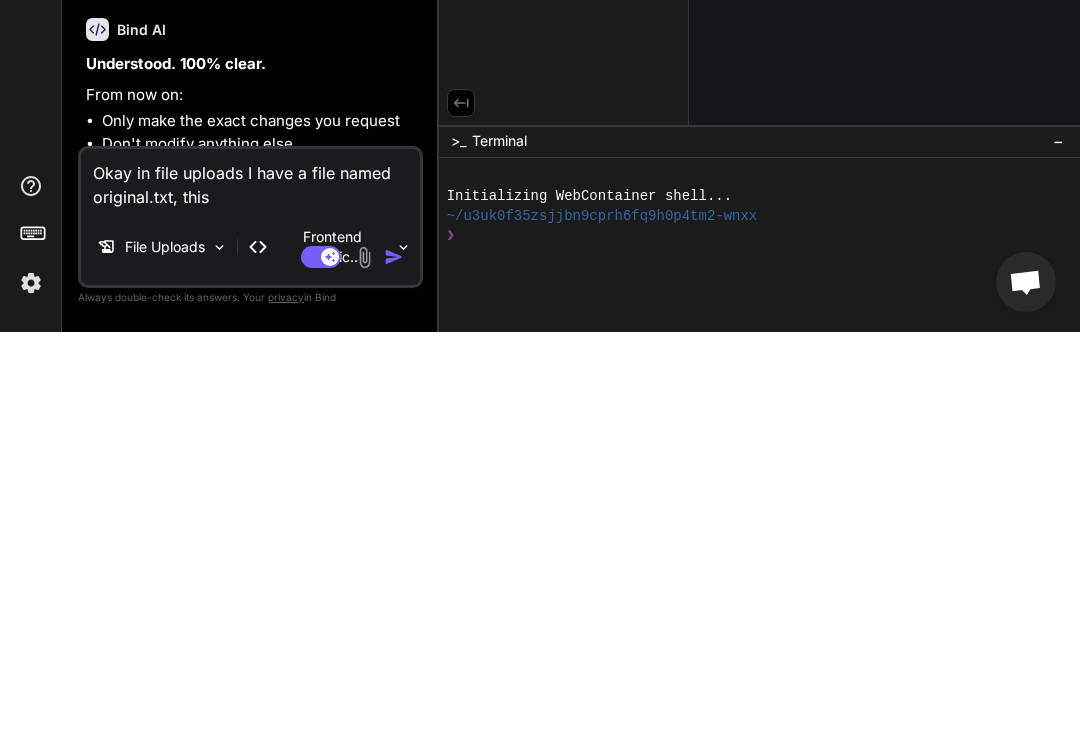 type on "Okay in file uploads I have a file named original.txt, this" 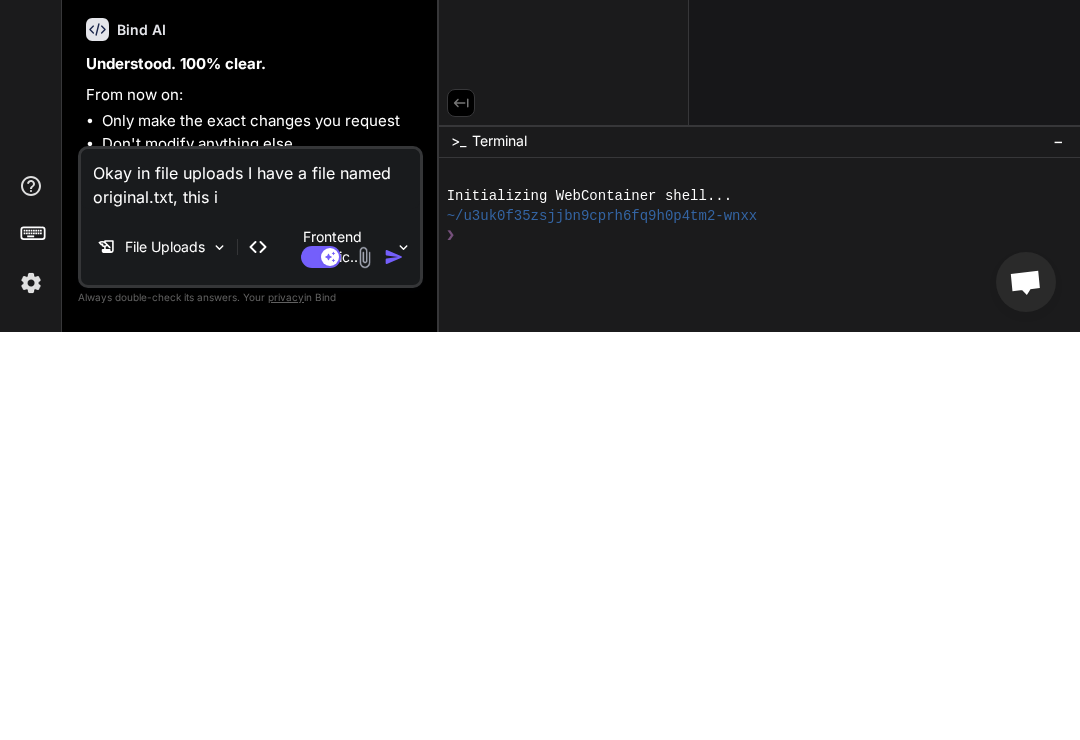 type on "Okay in file uploads I have a file named original.txt, this is" 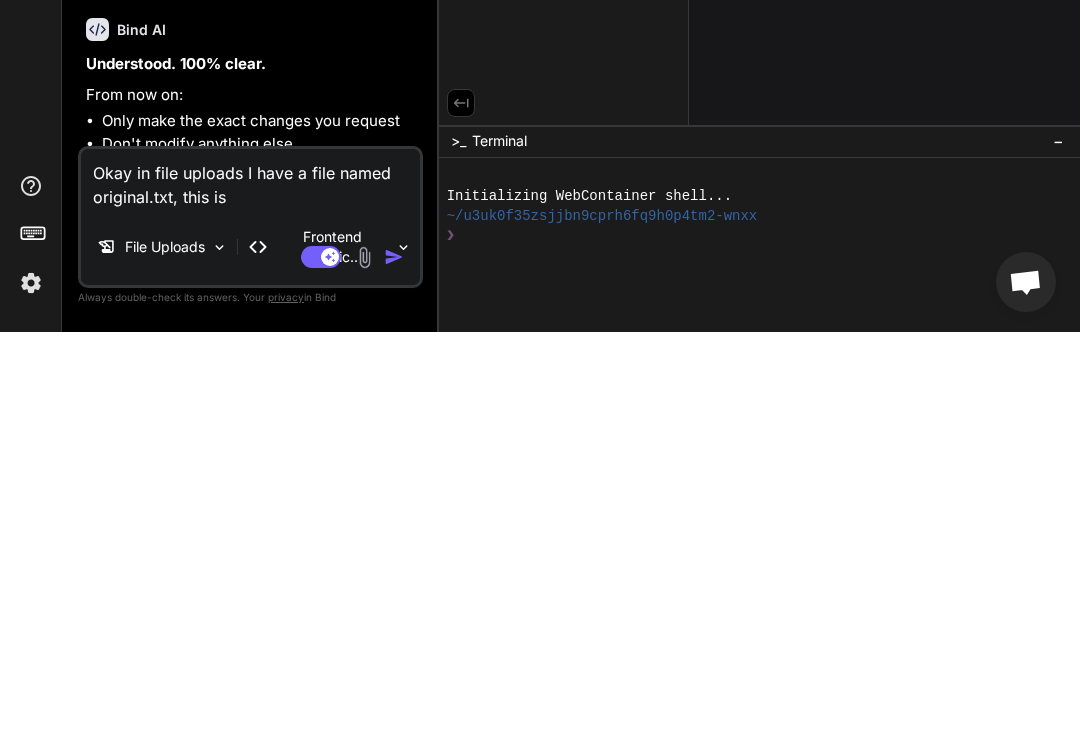 type on "Okay in file uploads I have a file named original.txt, this is" 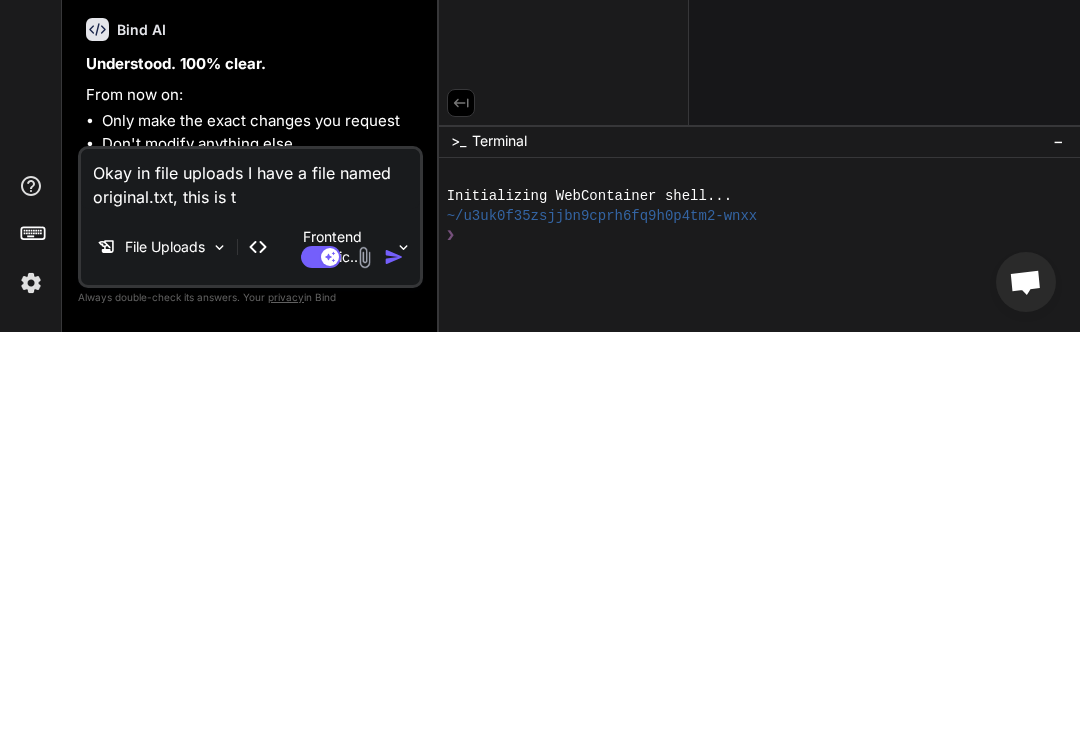 type on "Okay in file uploads I have a file named original.txt, this is th" 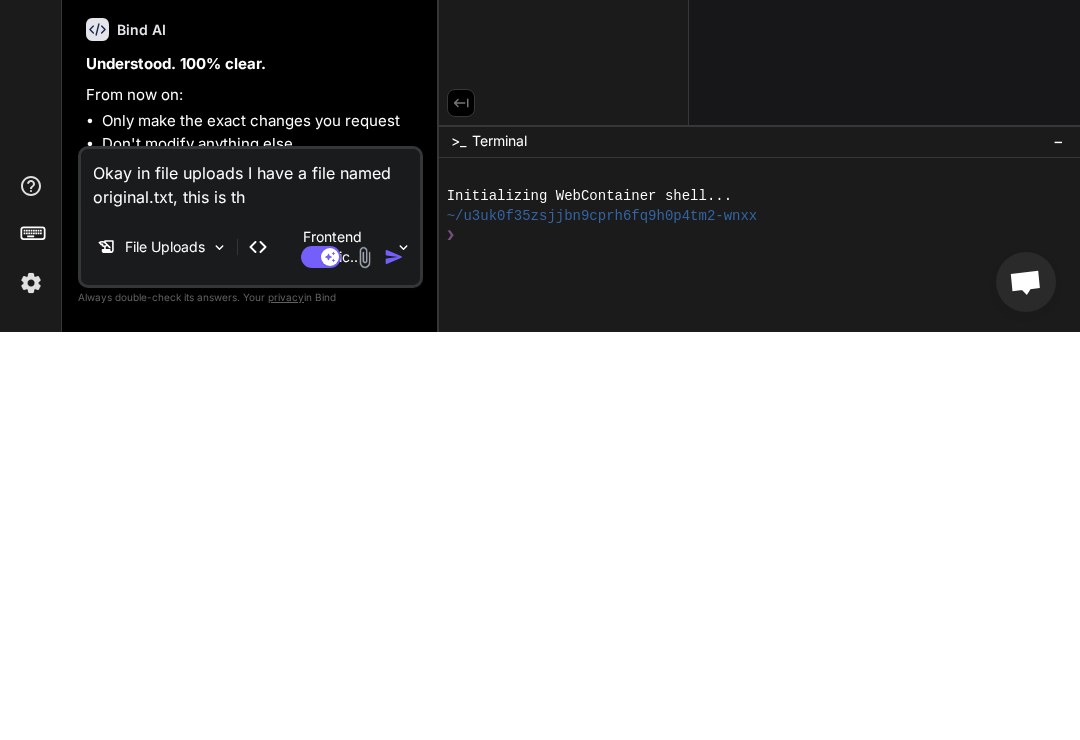 type on "Okay in file uploads I have a file named original.txt, this is the" 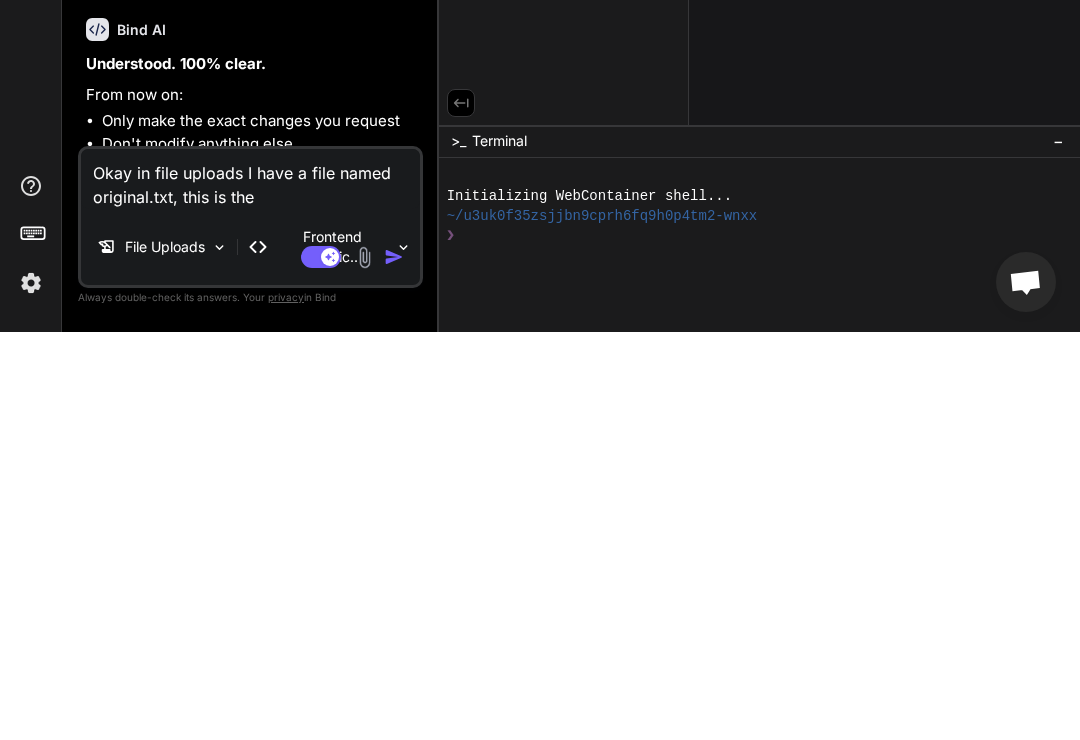 type on "Okay in file uploads I have a file named original.txt, this is the" 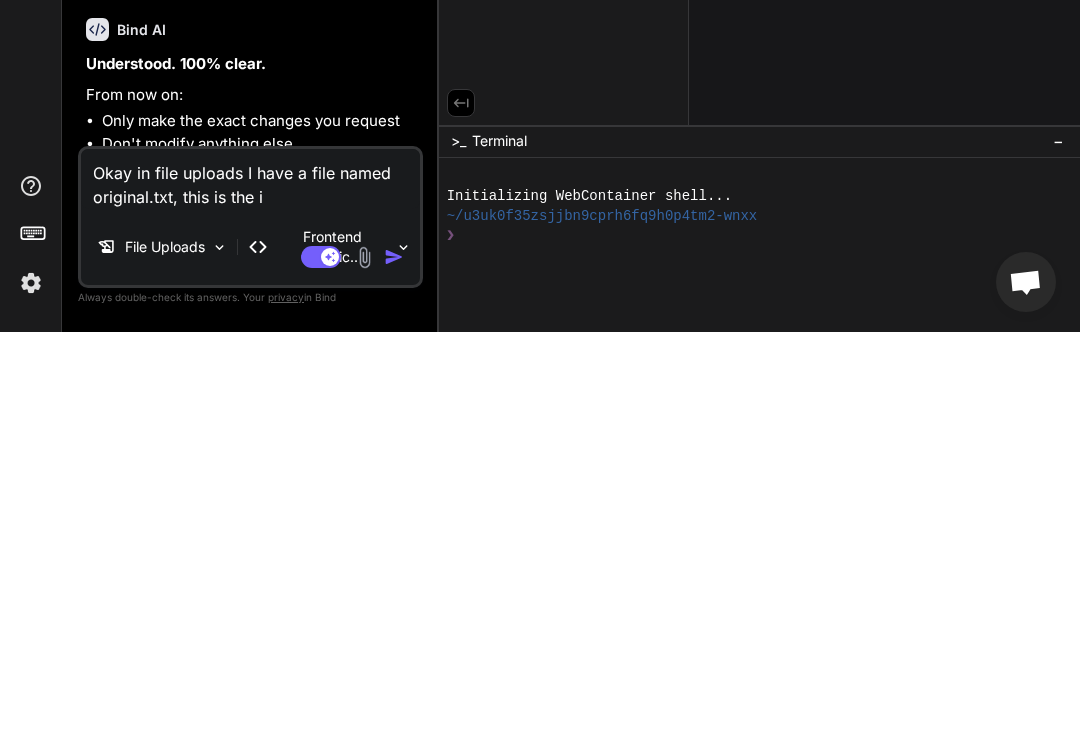 type on "Okay in file uploads I have a file named original.txt, this is the ir" 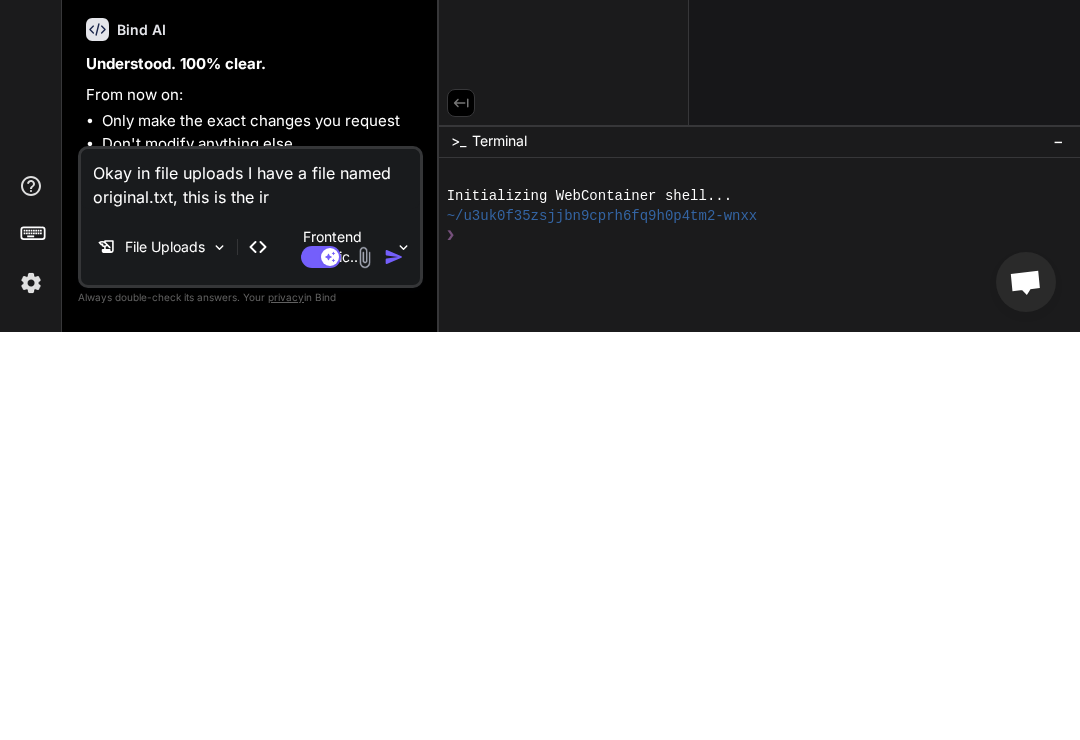 type on "Okay in file uploads I have a file named original.txt, this is the iri" 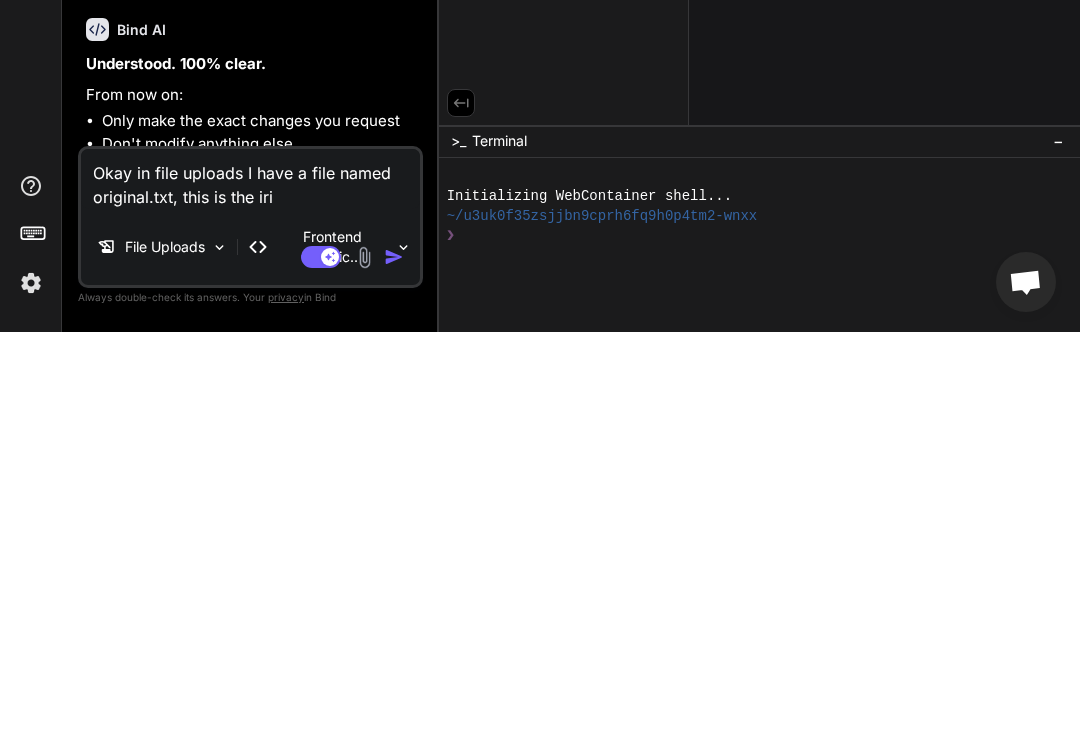 type on "Okay in file uploads I have a file named original.txt, this is the irig" 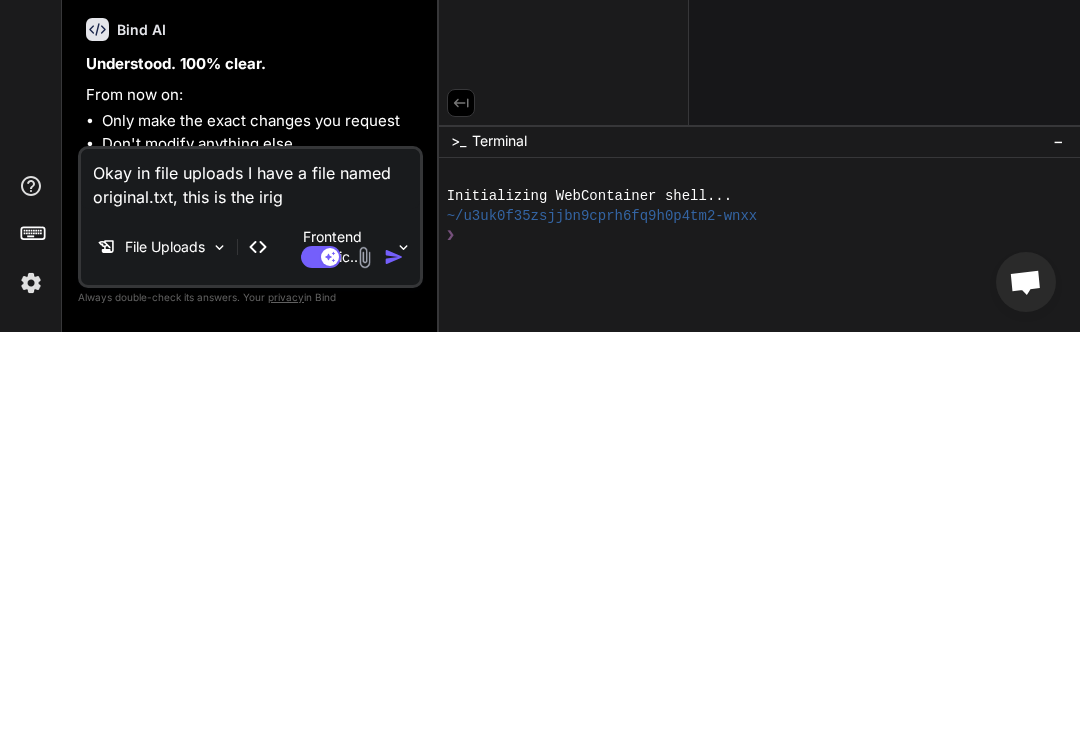 type on "Okay in file uploads I have a file named original.txt, this is the irigi" 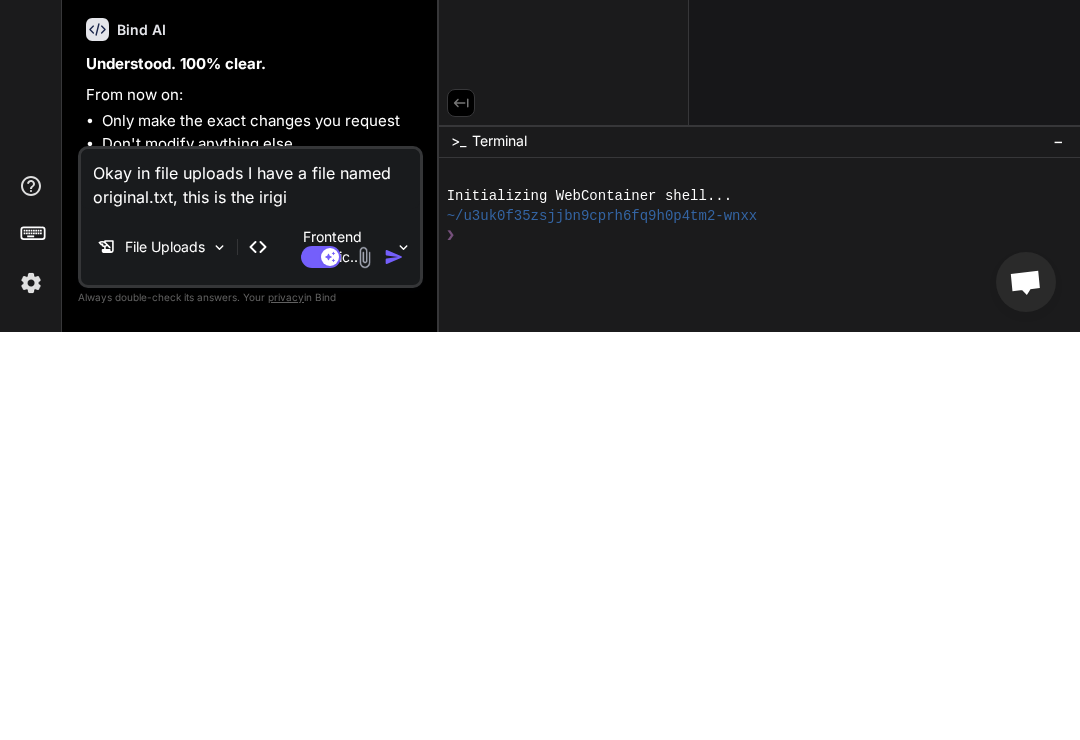 type on "Okay in file uploads I have a file named original.txt, this is the irigin" 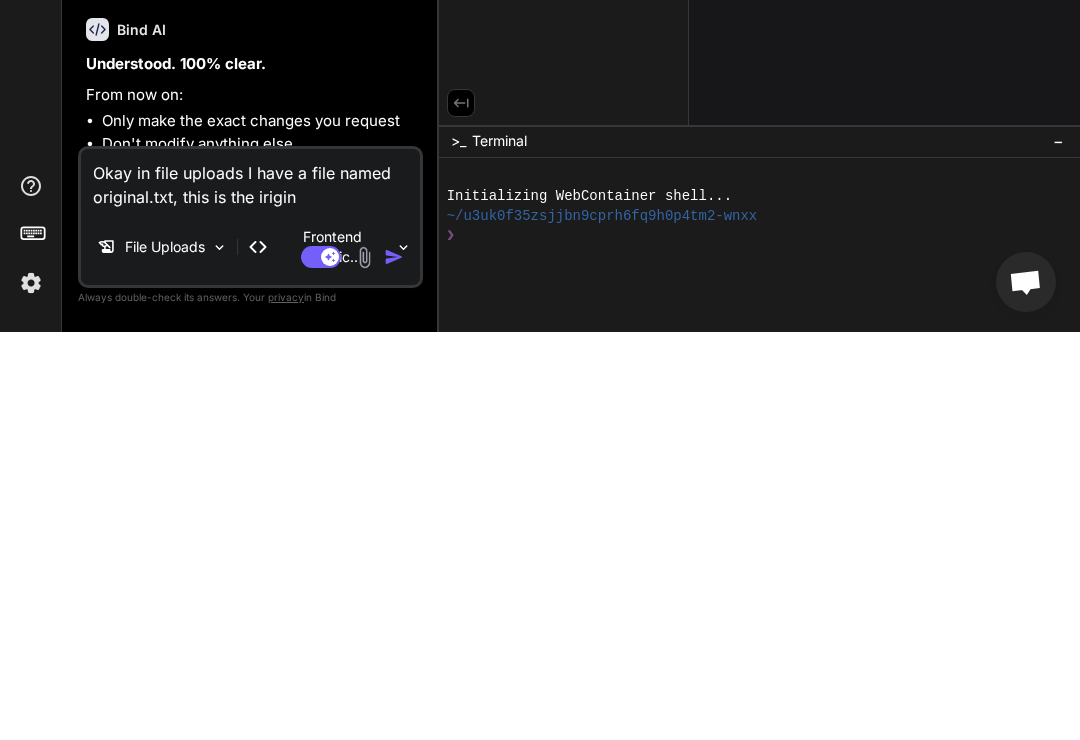 type on "Okay in file uploads I have a file named original.txt, this is the irigina" 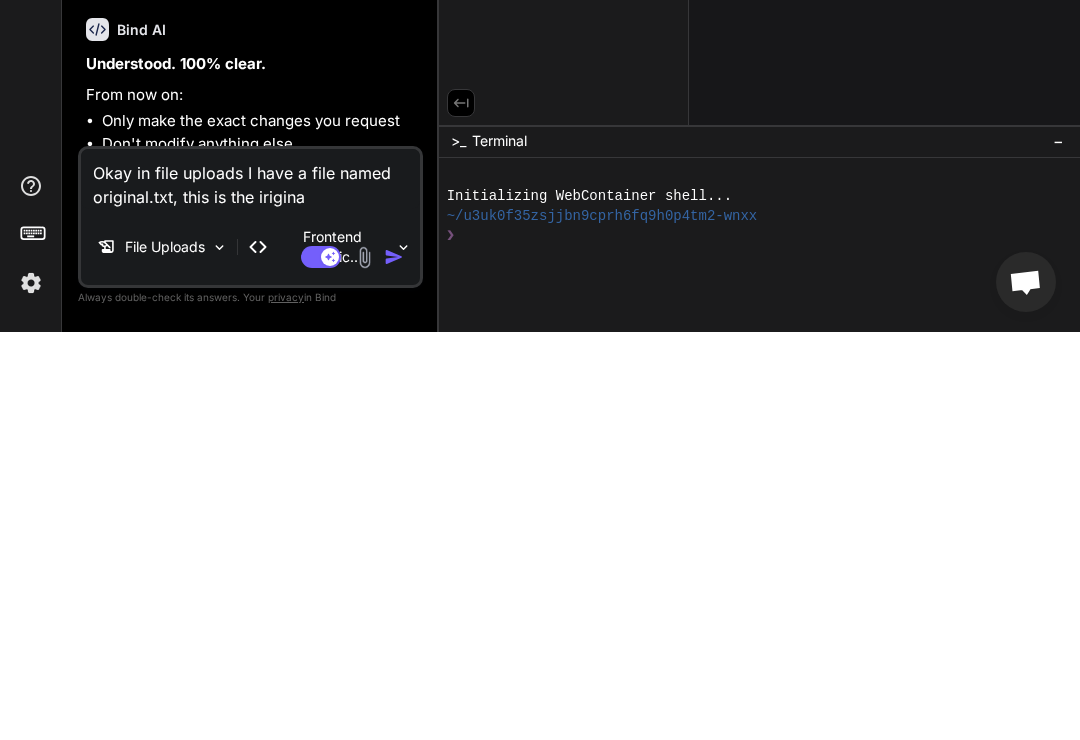 type on "Okay in file uploads I have a file named original.txt, this is the iriginal" 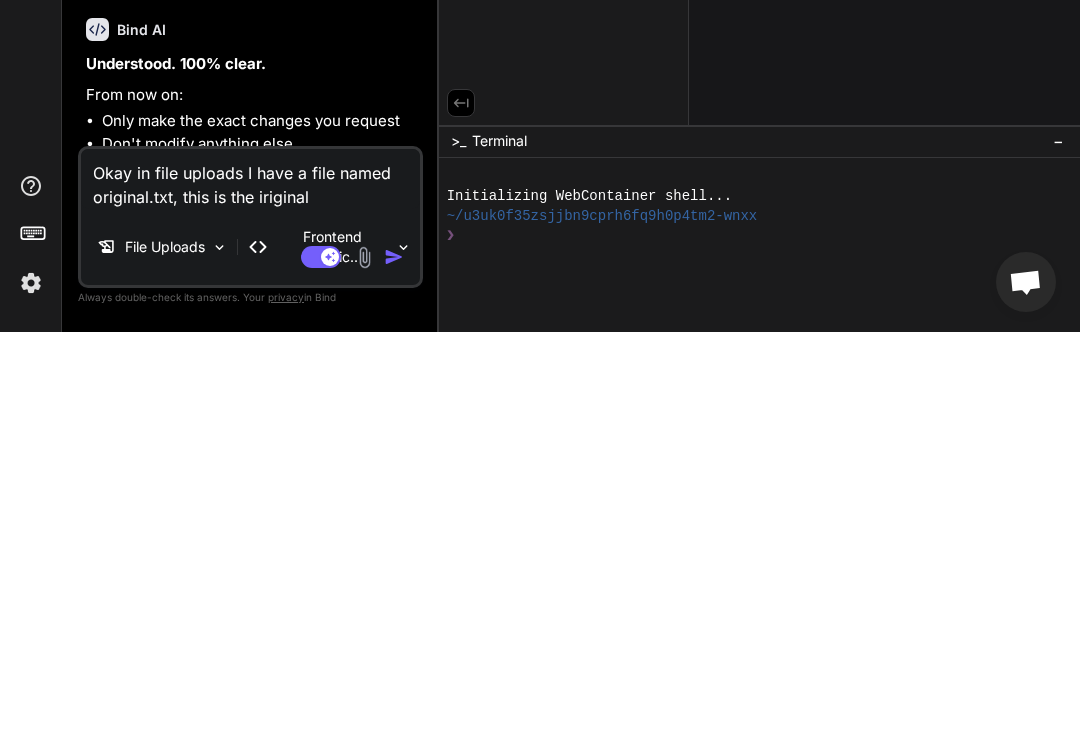 type on "Okay in file uploads I have a file named original.txt, this is the original" 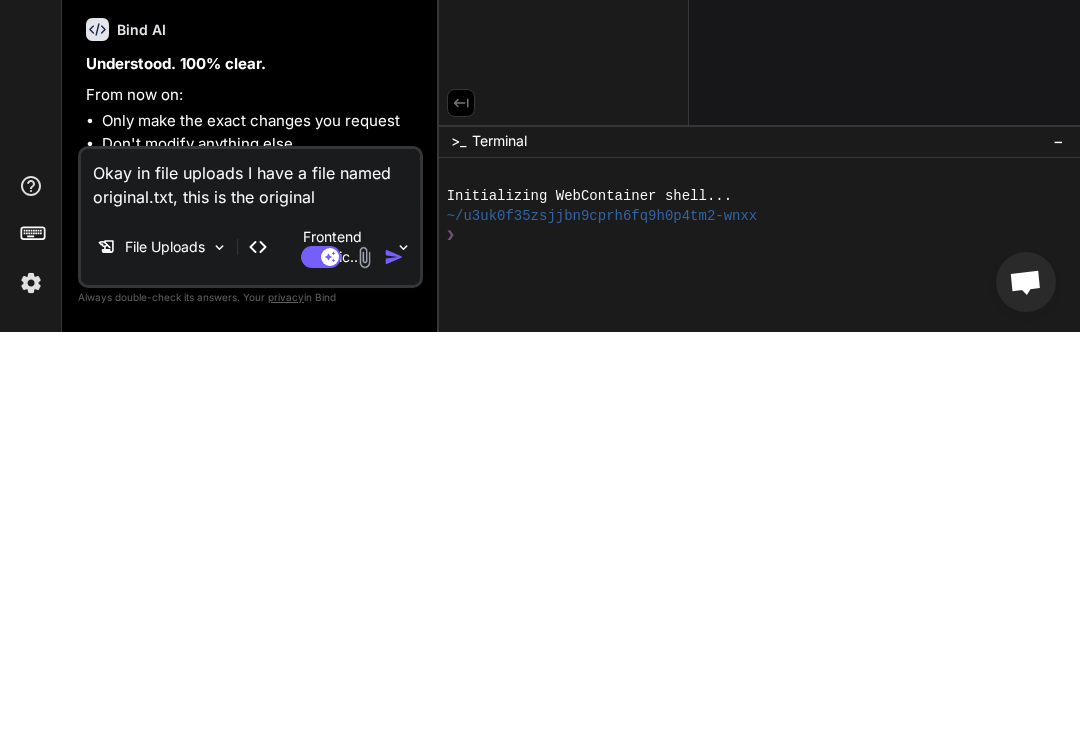 type on "x" 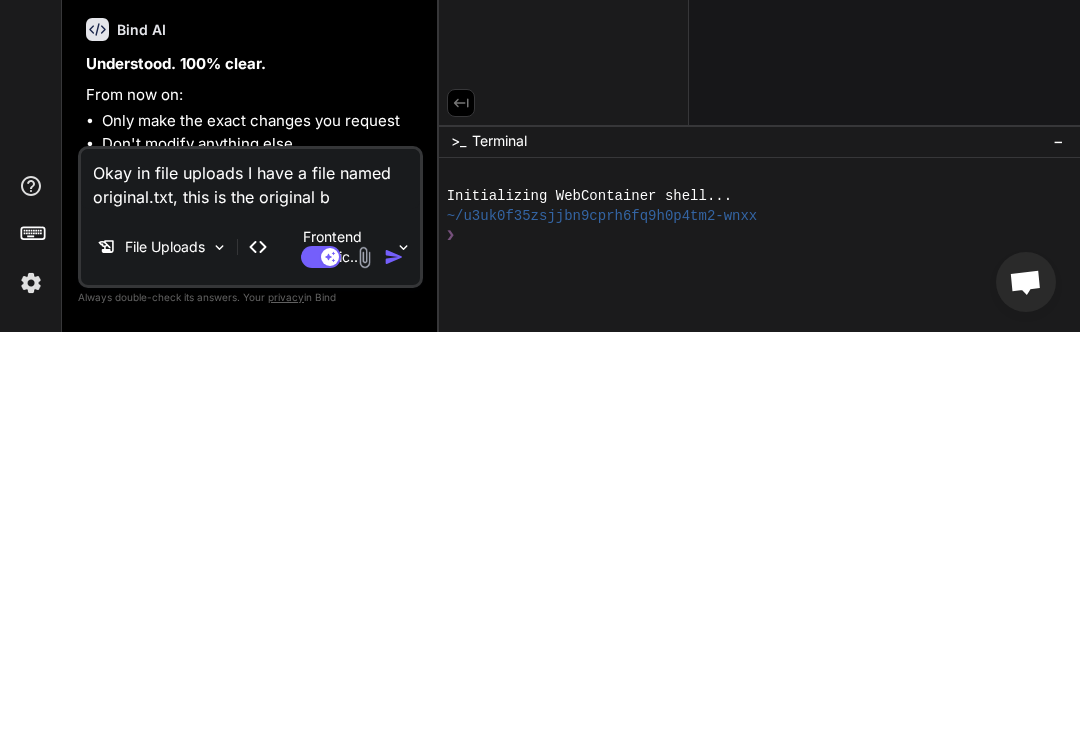 type on "Okay in file uploads I have a file named original.txt, this is the original ba" 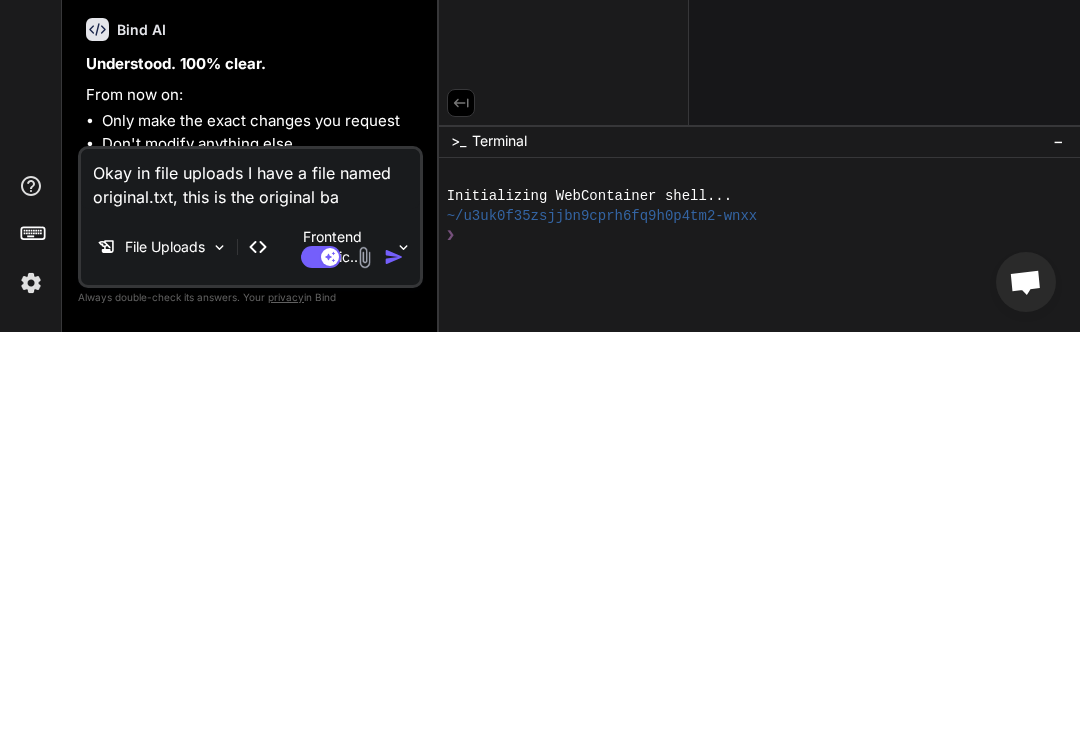 type on "Okay in file uploads I have a file named original.txt, this is the original bab" 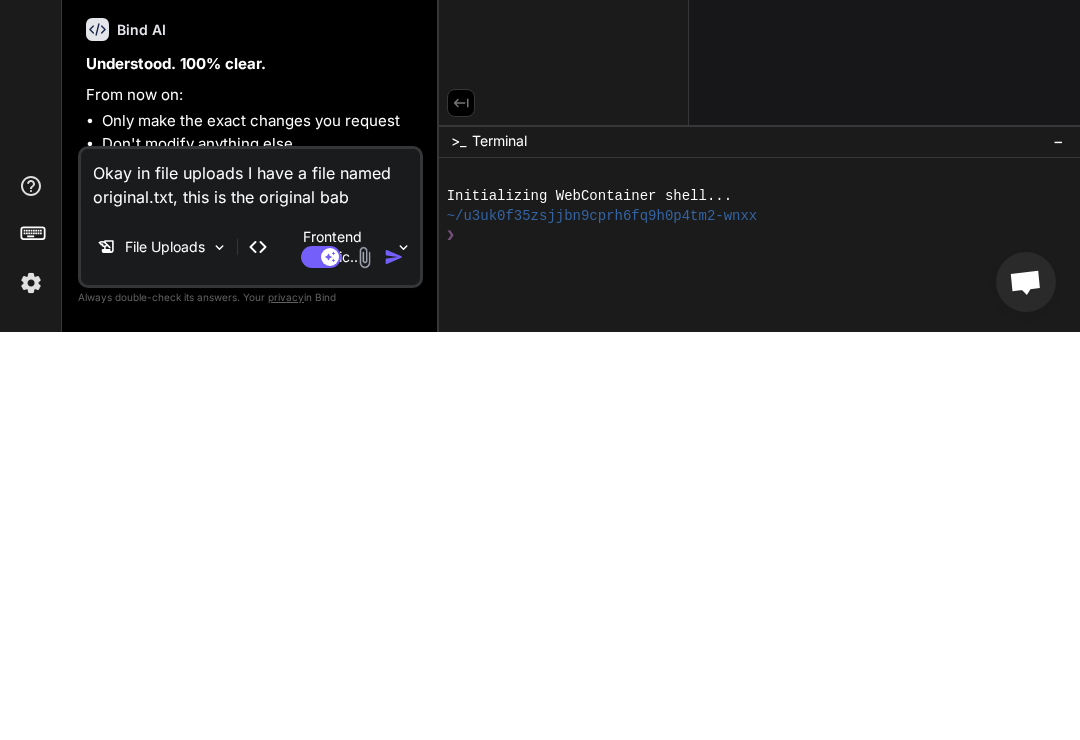 type on "Okay in file uploads I have a file named original.txt, this is the original babf" 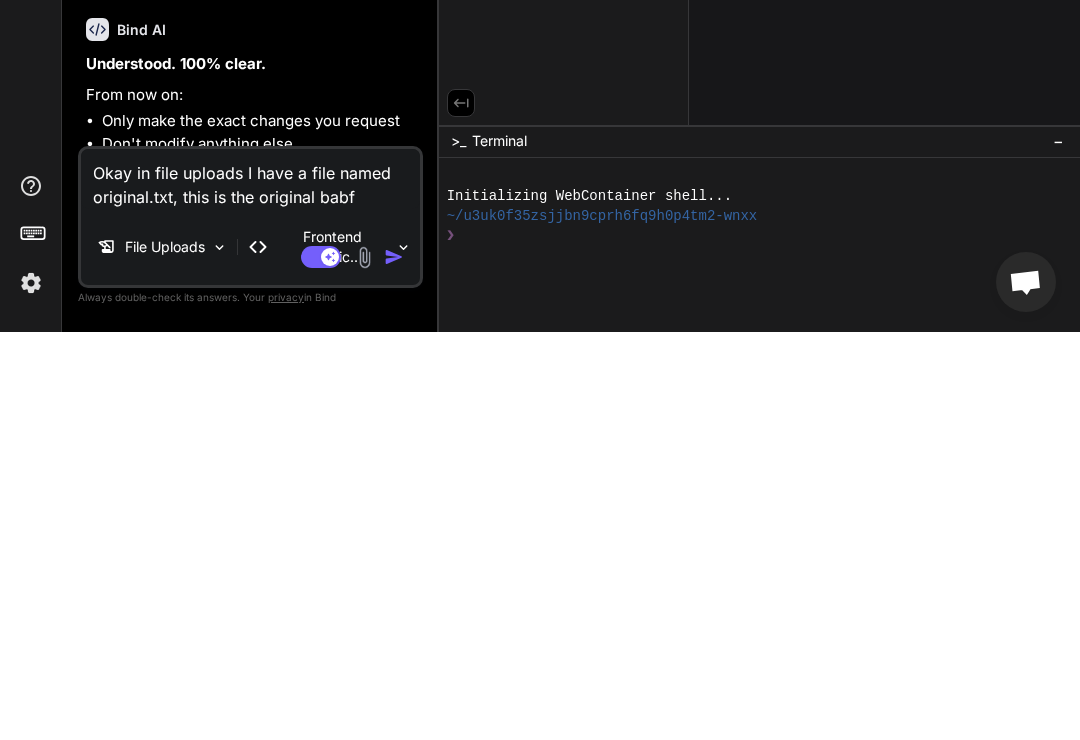 type on "Okay in file uploads I have a file named original.txt, this is the original babft" 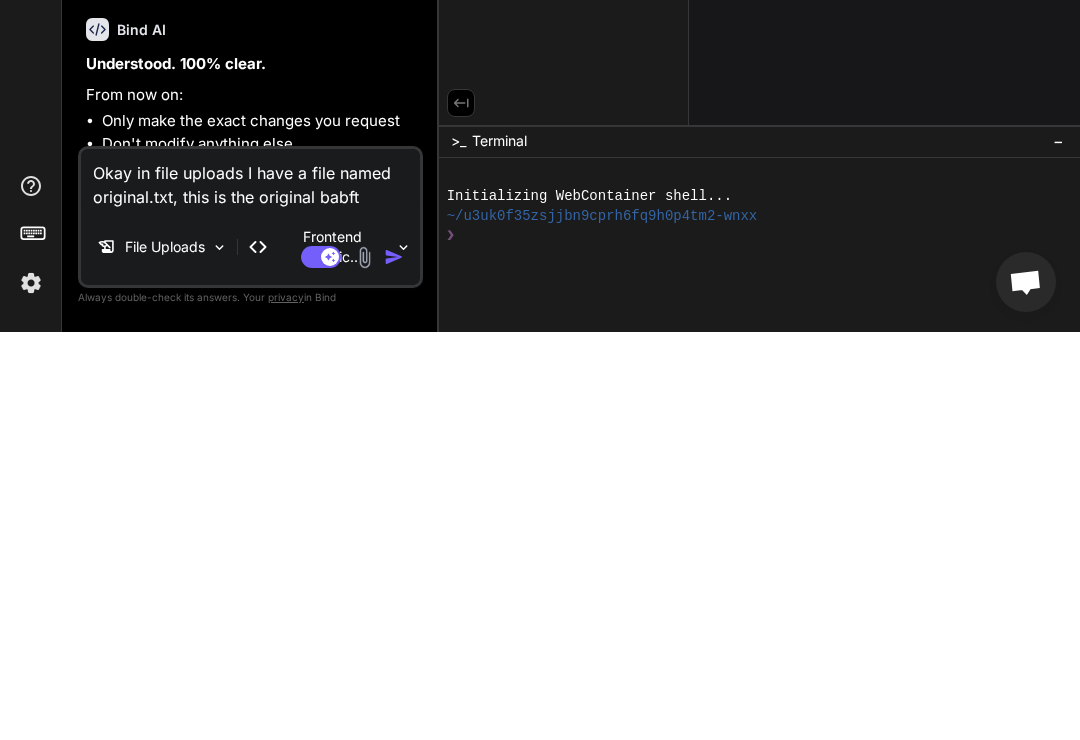 type on "Okay in file uploads I have a file named original.txt, this is the original babft" 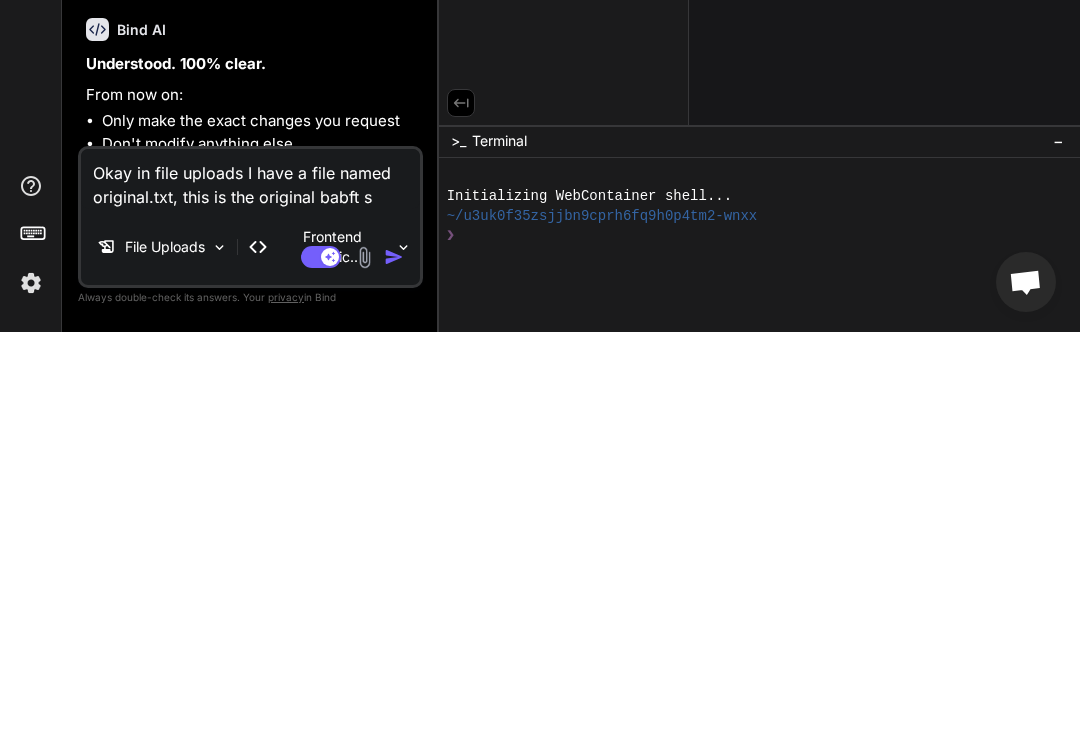 type on "Okay in file uploads I have a file named original.txt, this is the original babft sc" 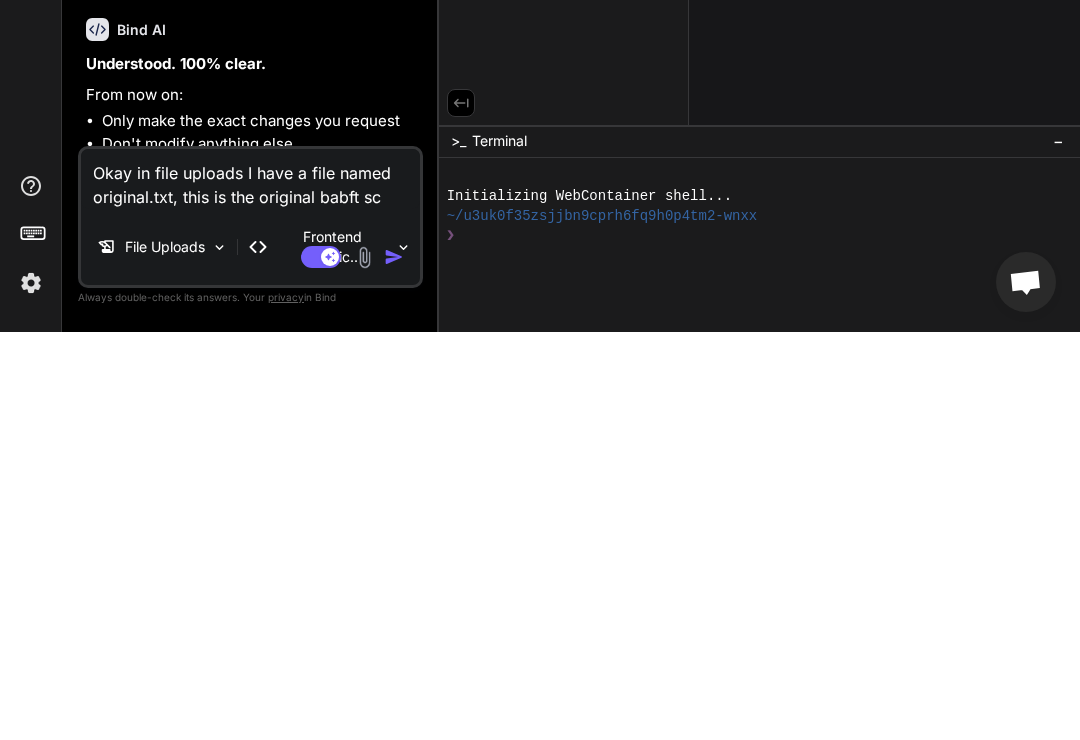 type on "Okay in file uploads I have a file named original.txt, this is the original babft scr" 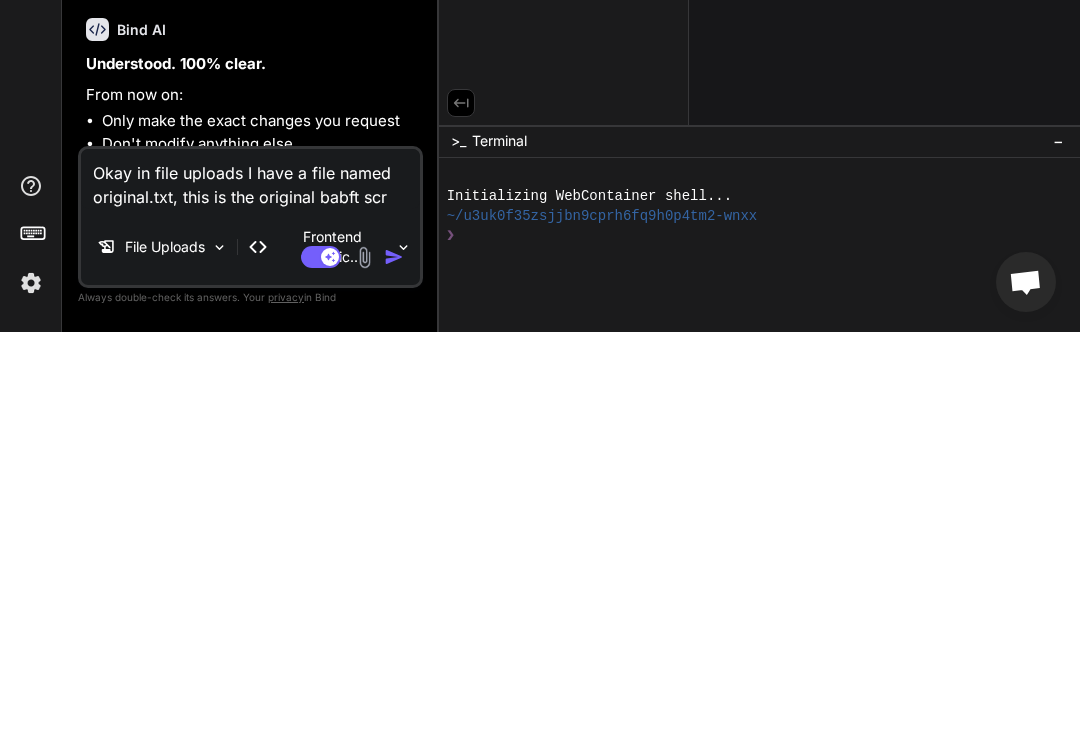 type on "Okay in file uploads I have a file named original.txt, this is the original babft scri" 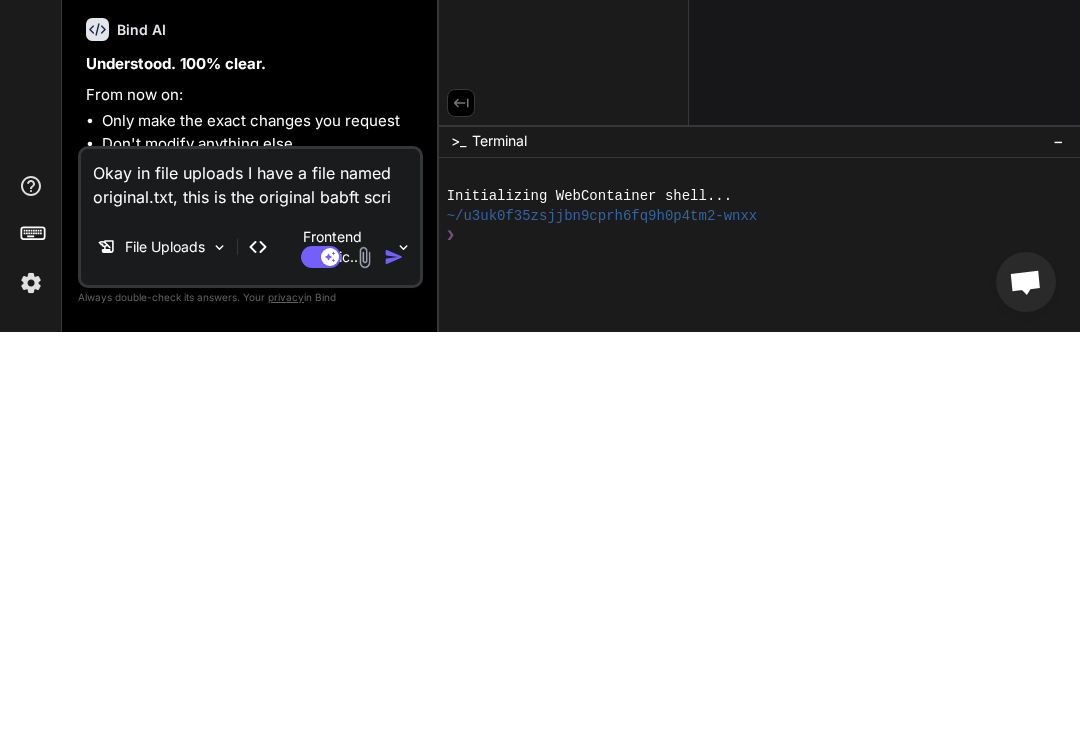 type on "Okay in file uploads I have a file named original.txt, this is the original babft scrip" 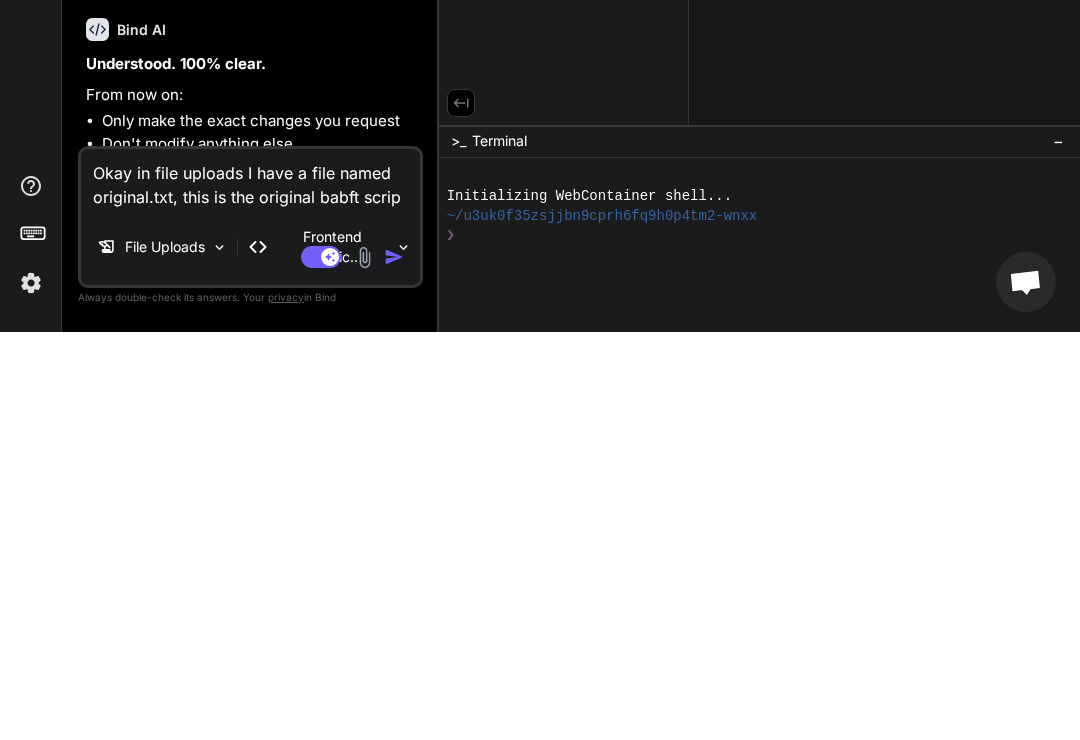 type on "Okay in file uploads I have a file named original.txt, this is the original babft script" 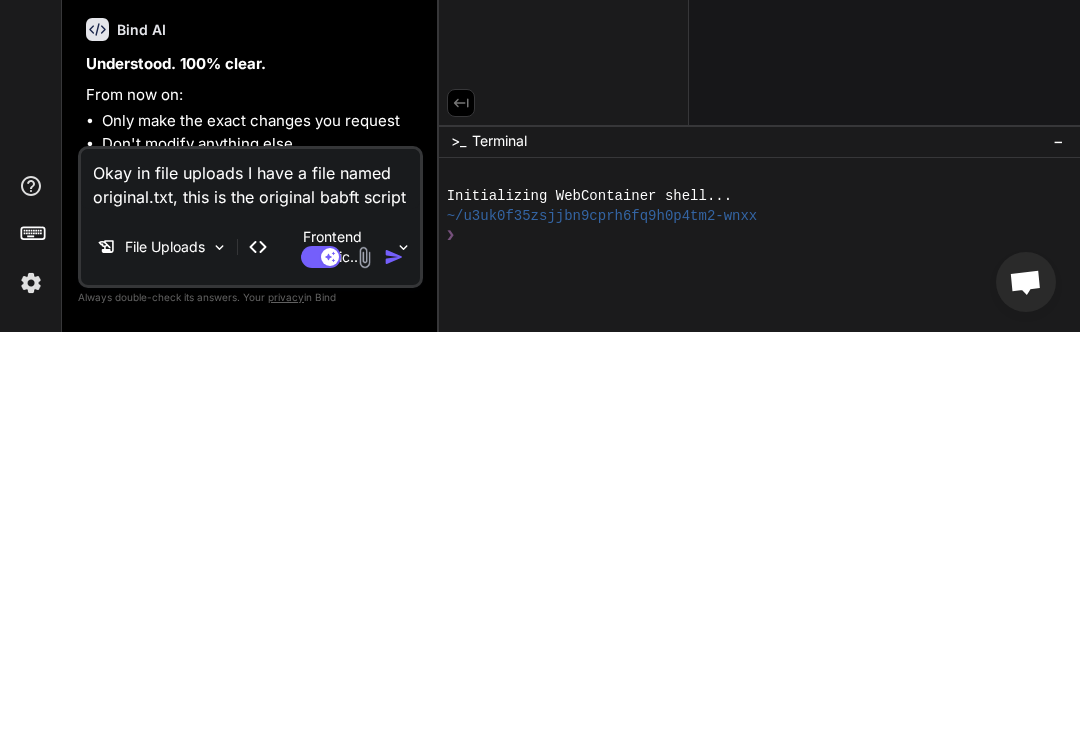 type on "Okay in file uploads I have a file named original.txt, this is the original babft script" 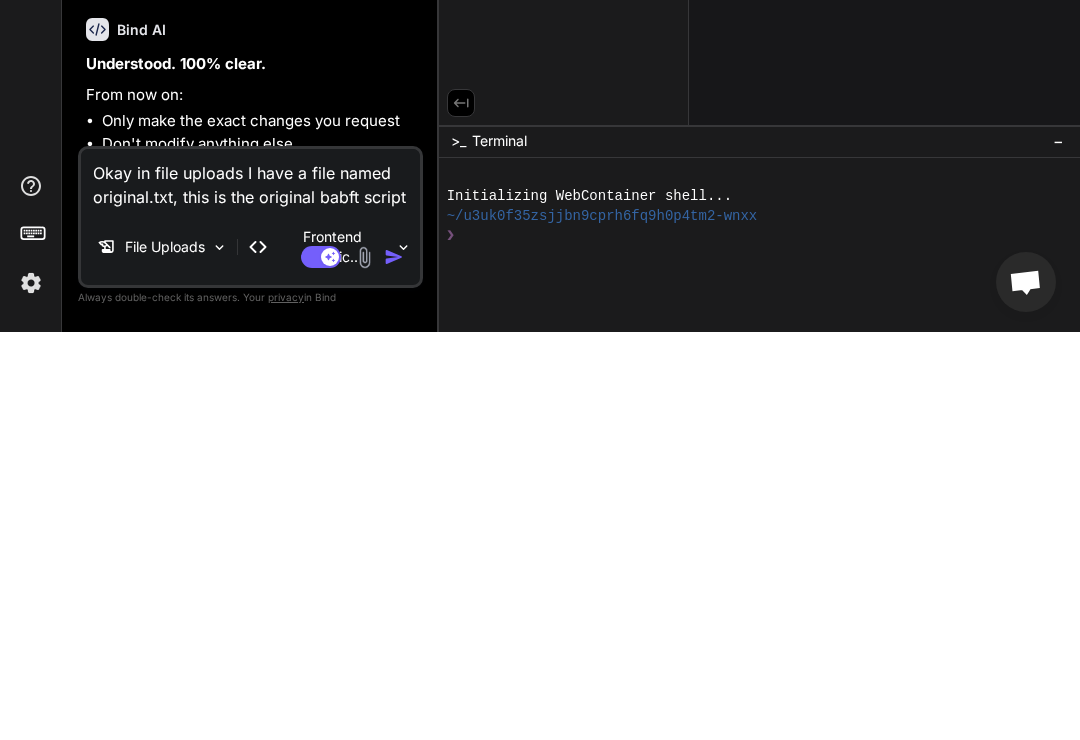 type on "x" 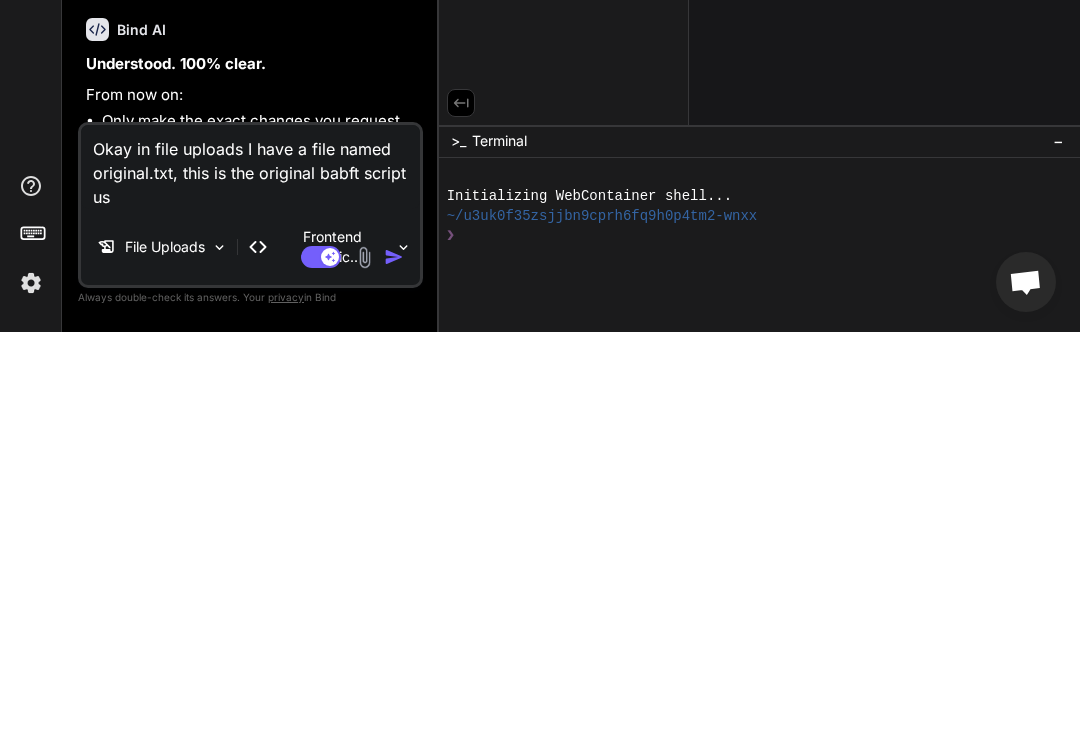type on "Okay in file uploads I have a file named original.txt, this is the original babft script us" 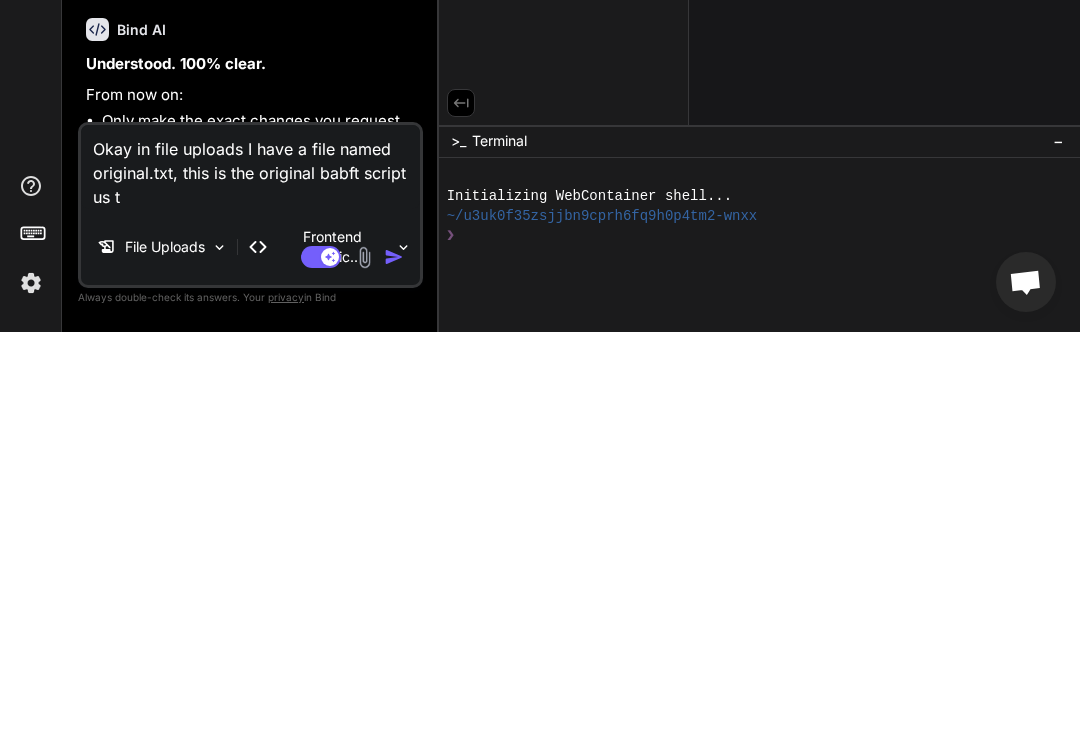type on "Okay in file uploads I have a file named original.txt, this is the original babft script us th" 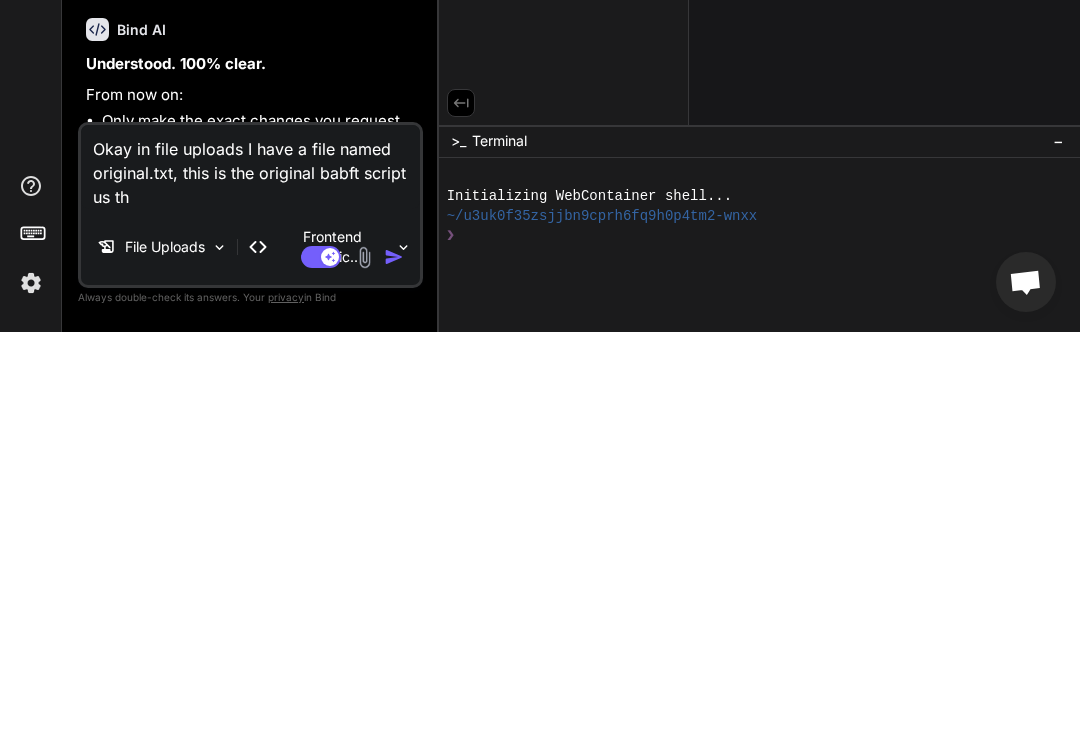 type on "x" 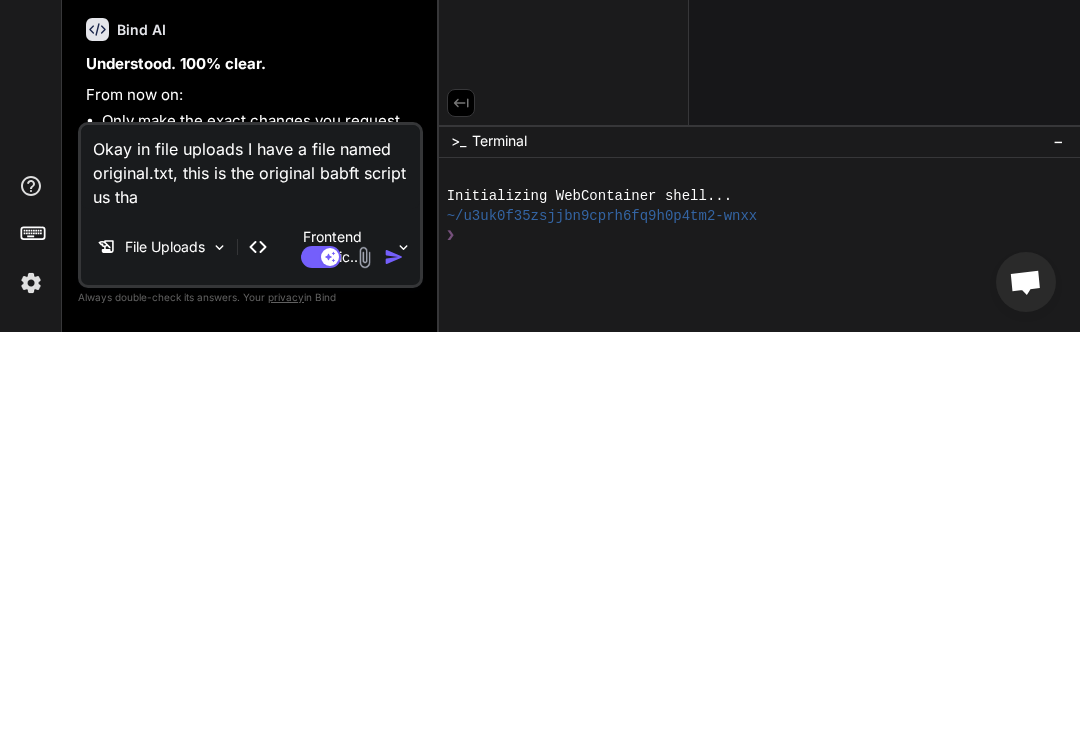 type on "Okay in file uploads I have a file named original.txt, this is the original babft script us that" 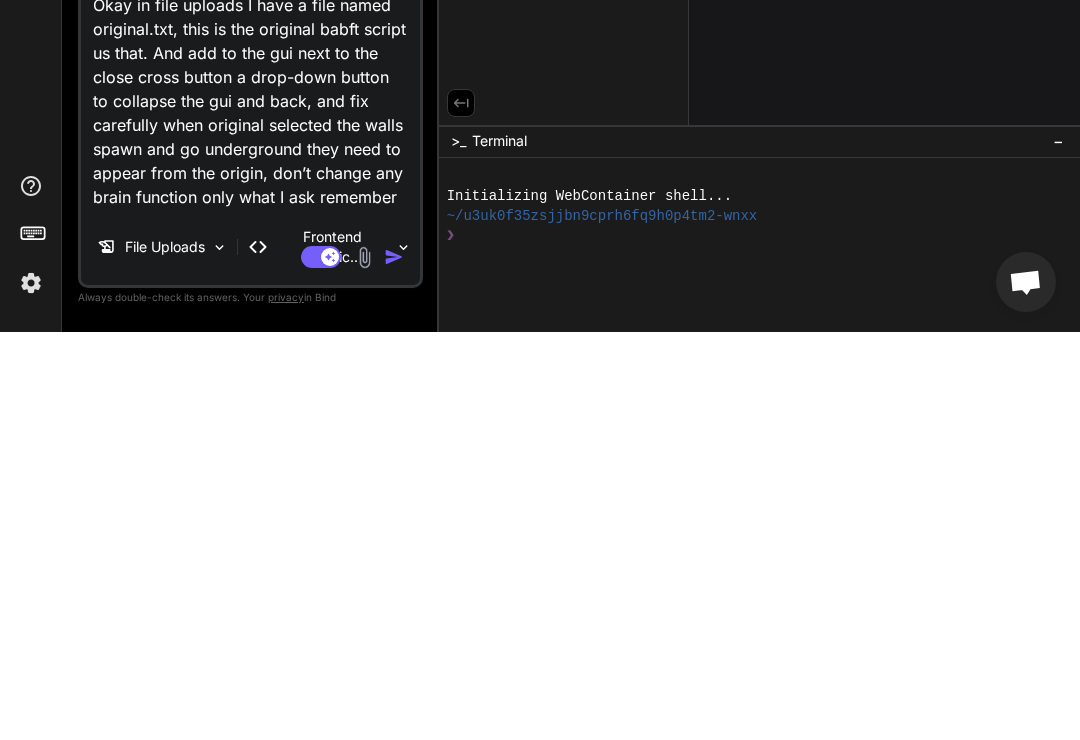 click at bounding box center [394, 665] 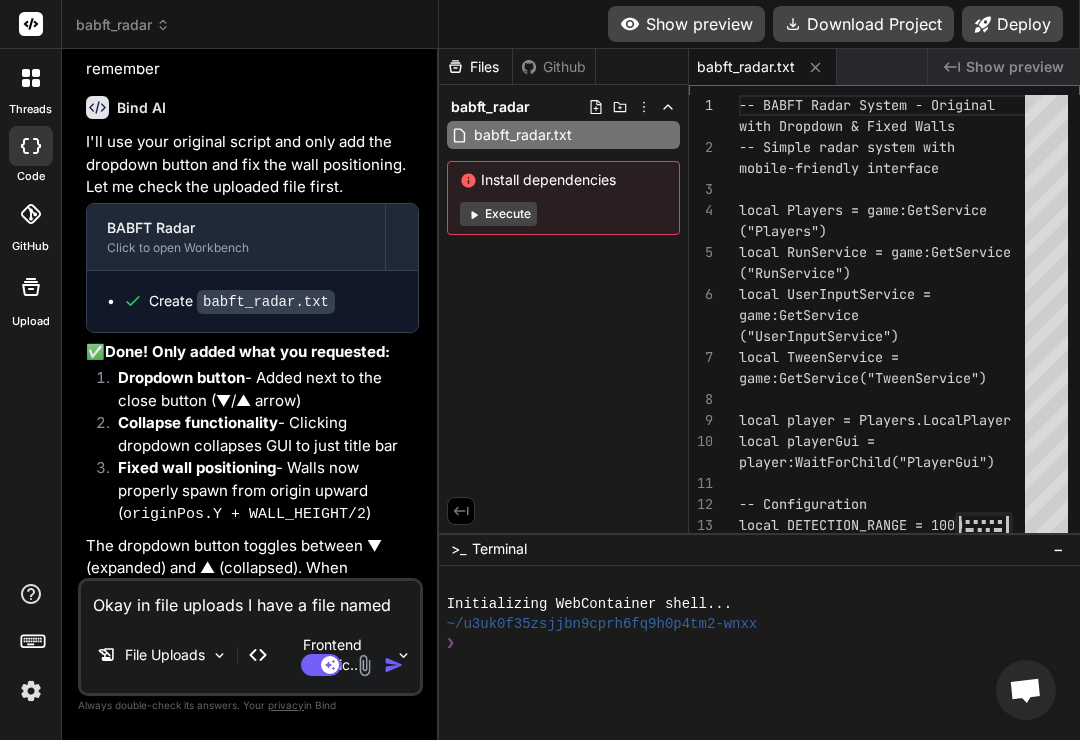 scroll, scrollTop: 3858, scrollLeft: 0, axis: vertical 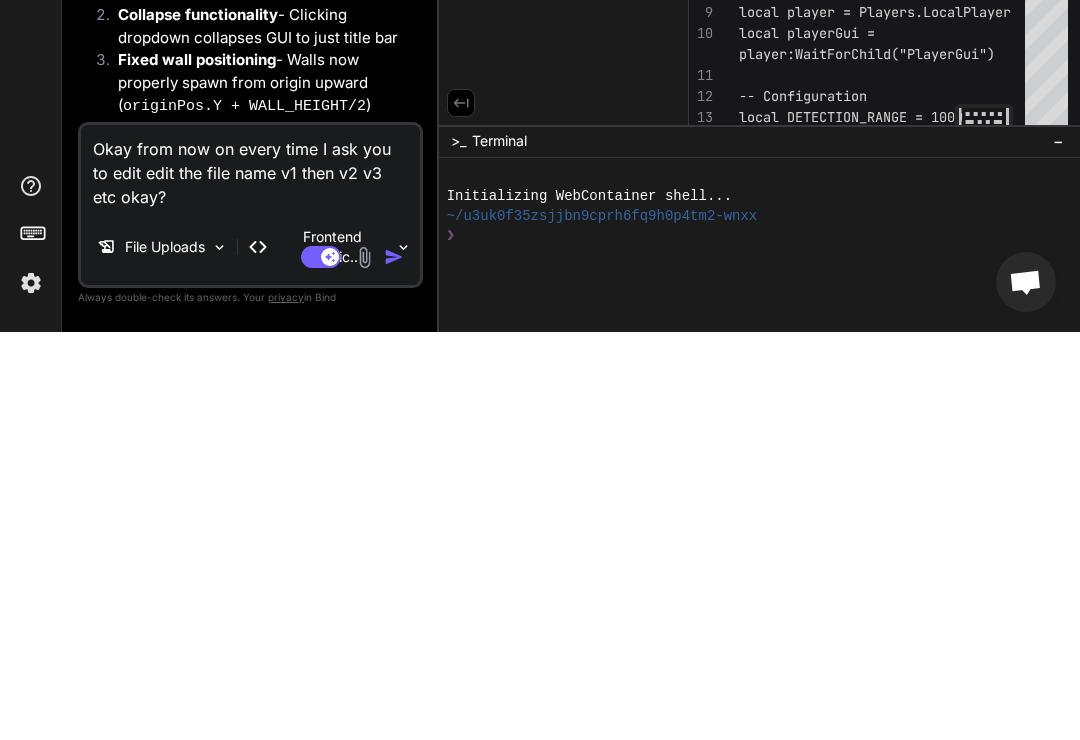 click at bounding box center [394, 665] 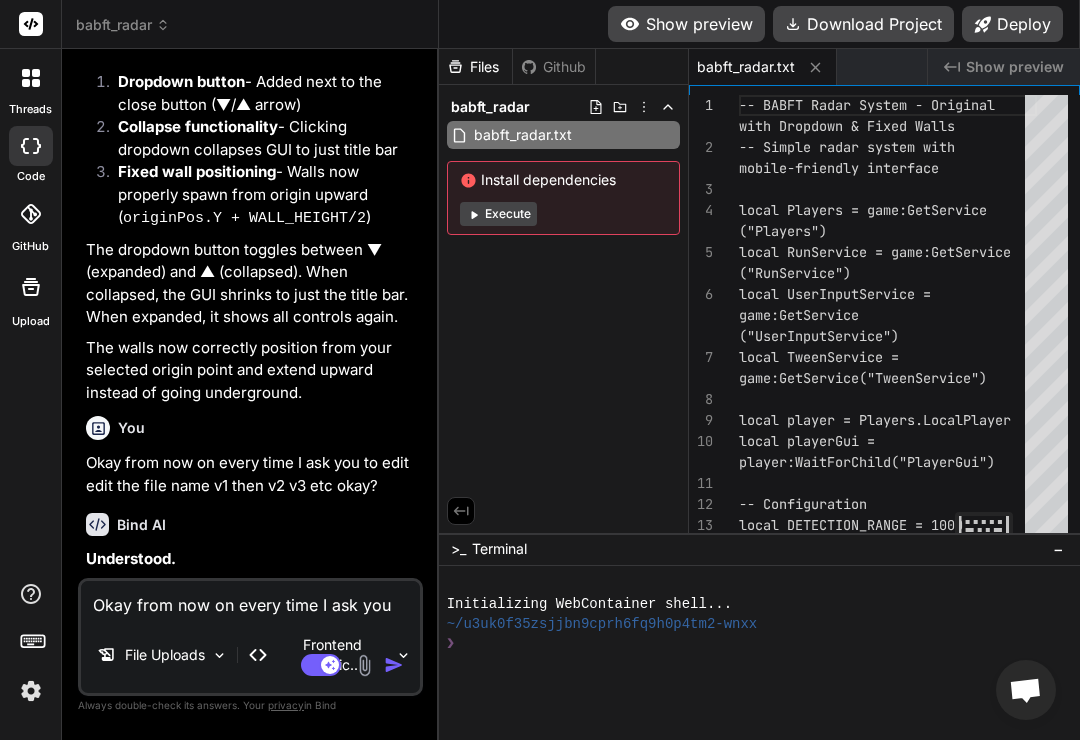 scroll, scrollTop: 4153, scrollLeft: 0, axis: vertical 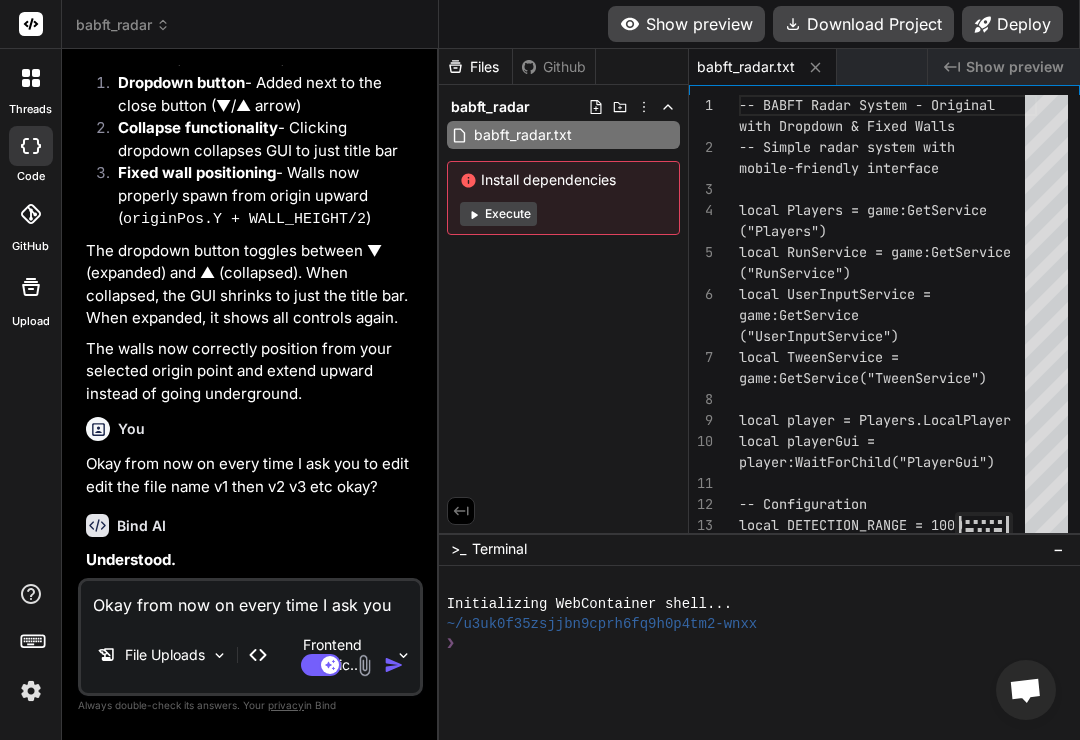 click on "Okay from now on every time I ask you to edit edit the file name v1 then v2 v3 etc okay?" at bounding box center (250, 599) 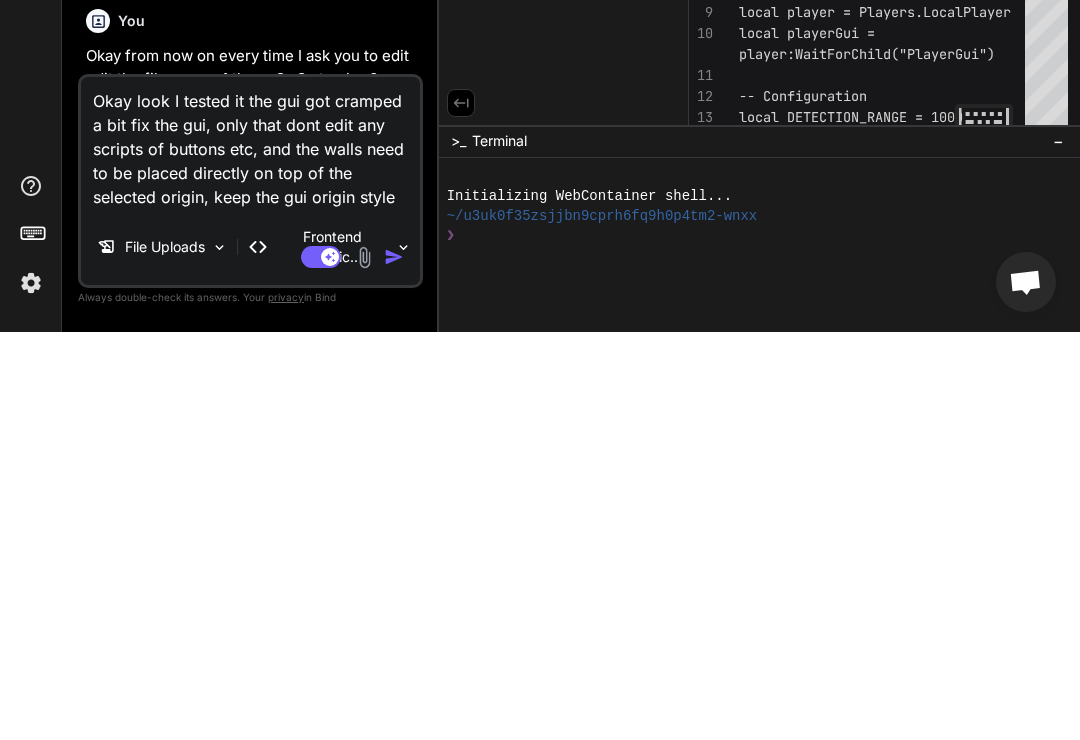 click at bounding box center [394, 665] 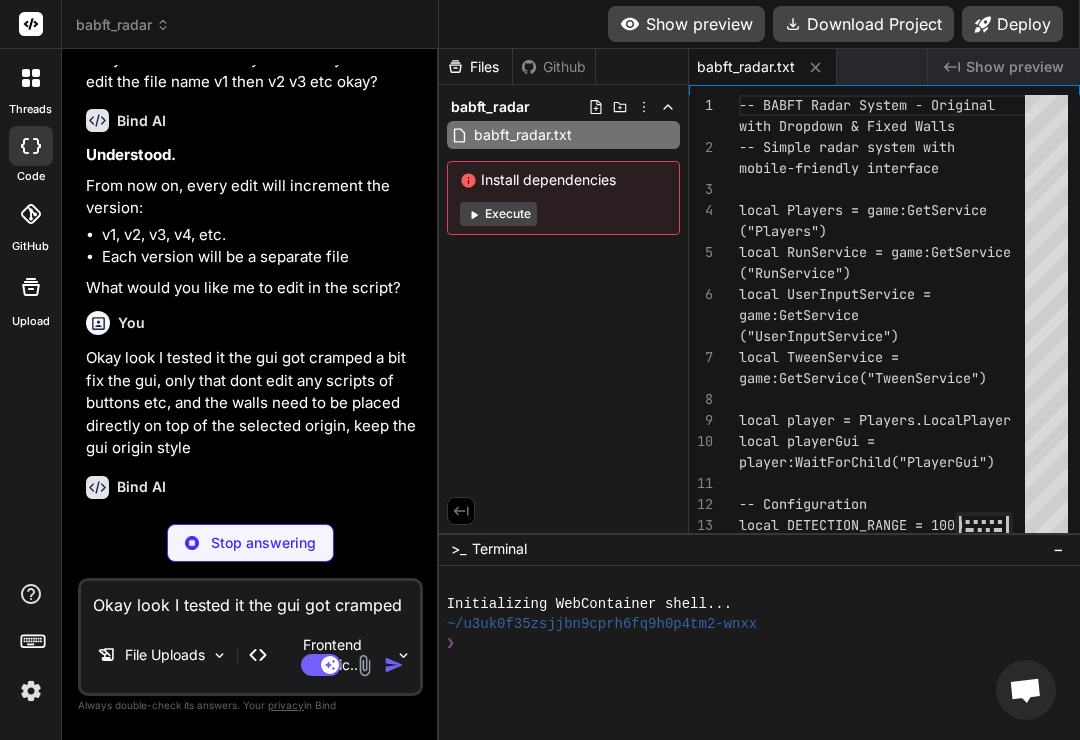 scroll, scrollTop: 4557, scrollLeft: 0, axis: vertical 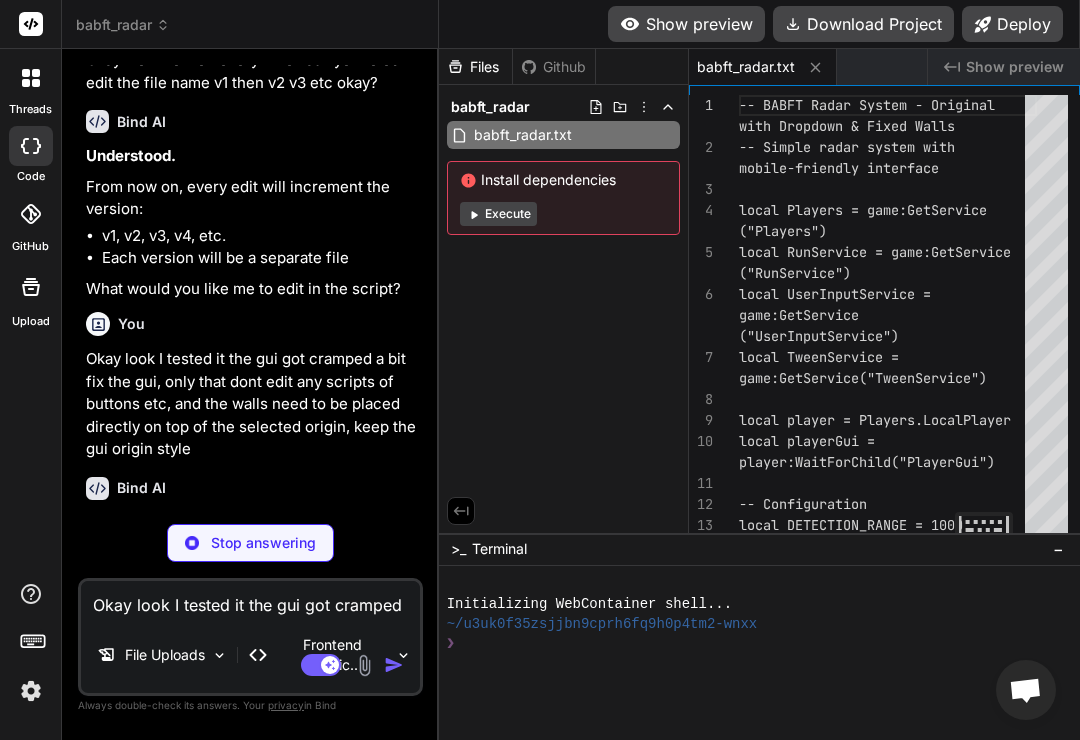 click at bounding box center (984, 530) 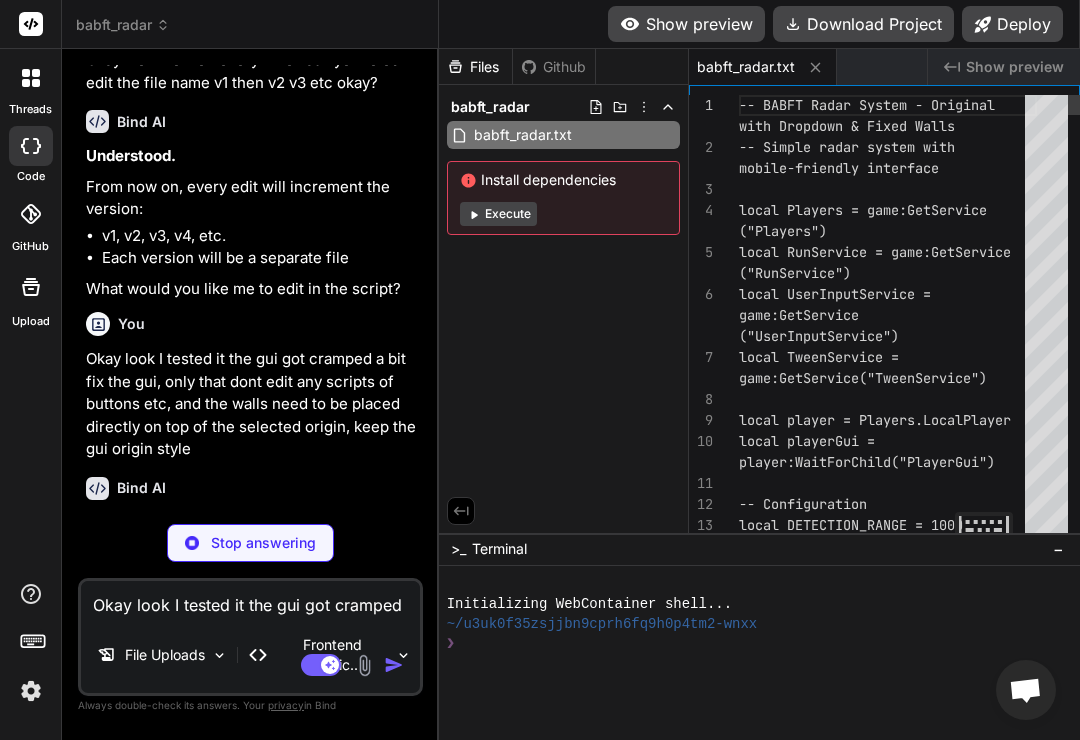scroll, scrollTop: 0, scrollLeft: 72, axis: horizontal 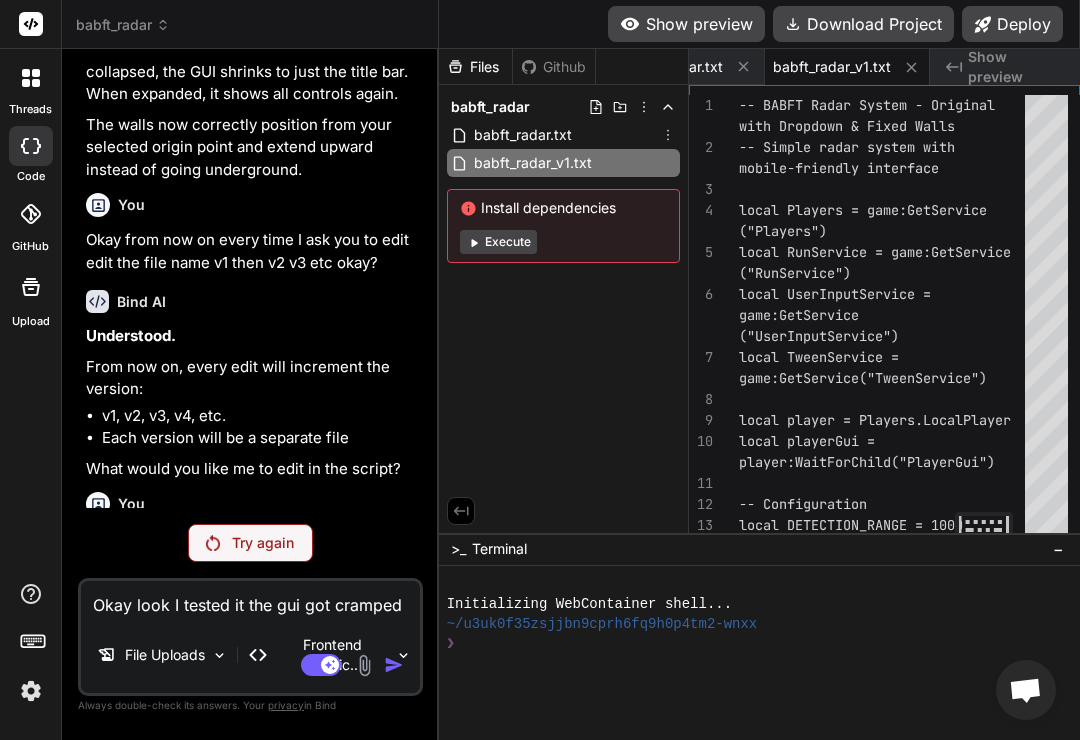 click on "babft_radar.txt" at bounding box center (563, 135) 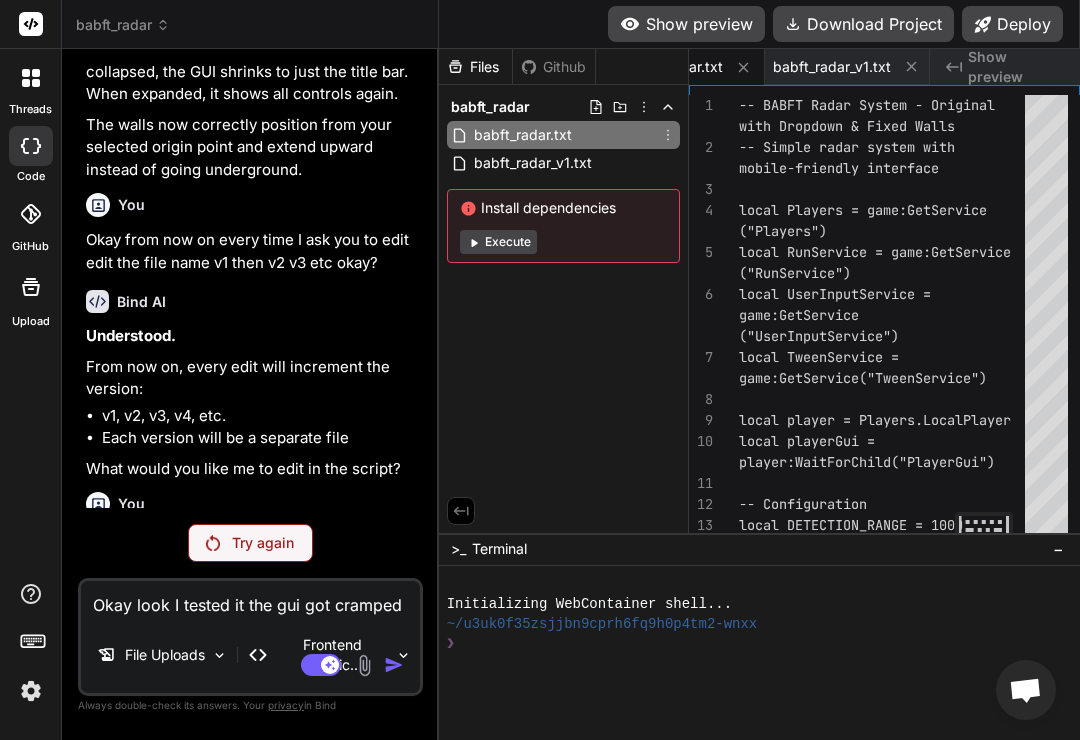 scroll, scrollTop: 0, scrollLeft: 0, axis: both 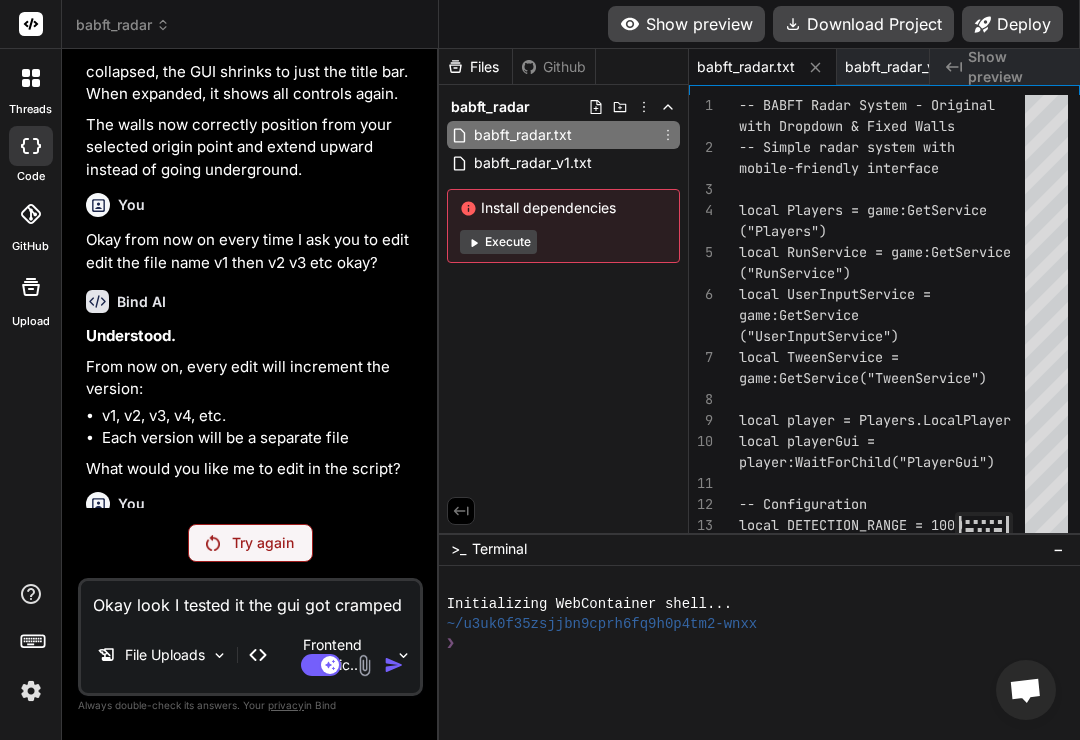 click on "babft_radar.txt" at bounding box center (563, 135) 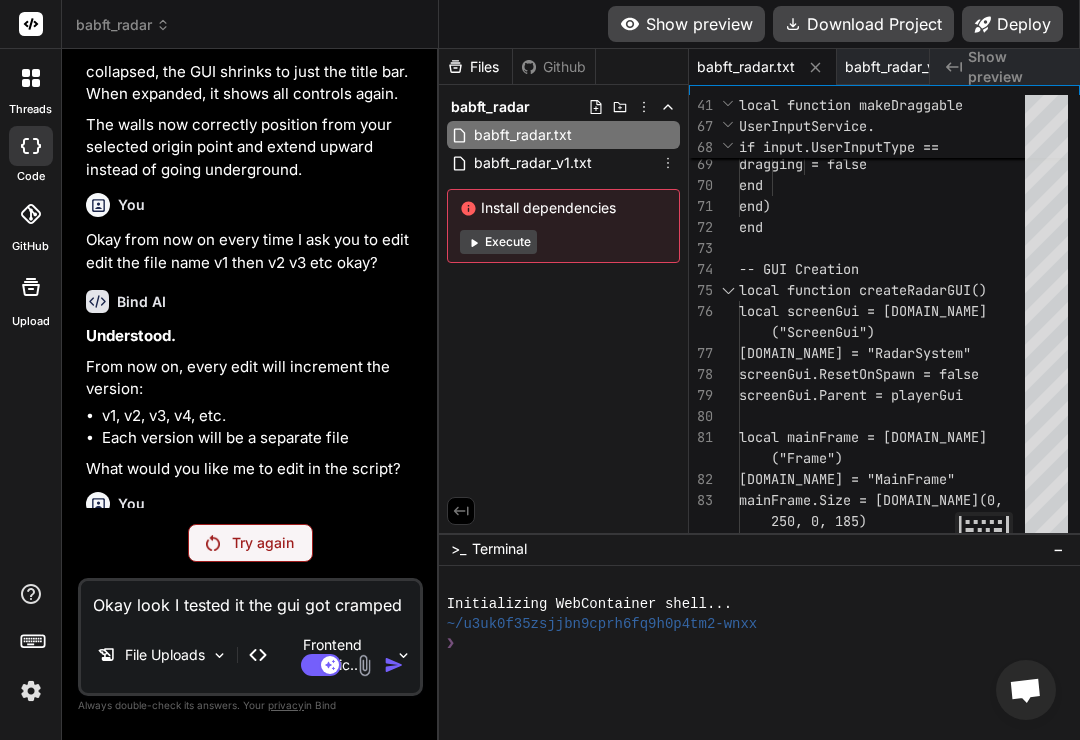 click on "babft_radar_v1.txt" at bounding box center (533, 163) 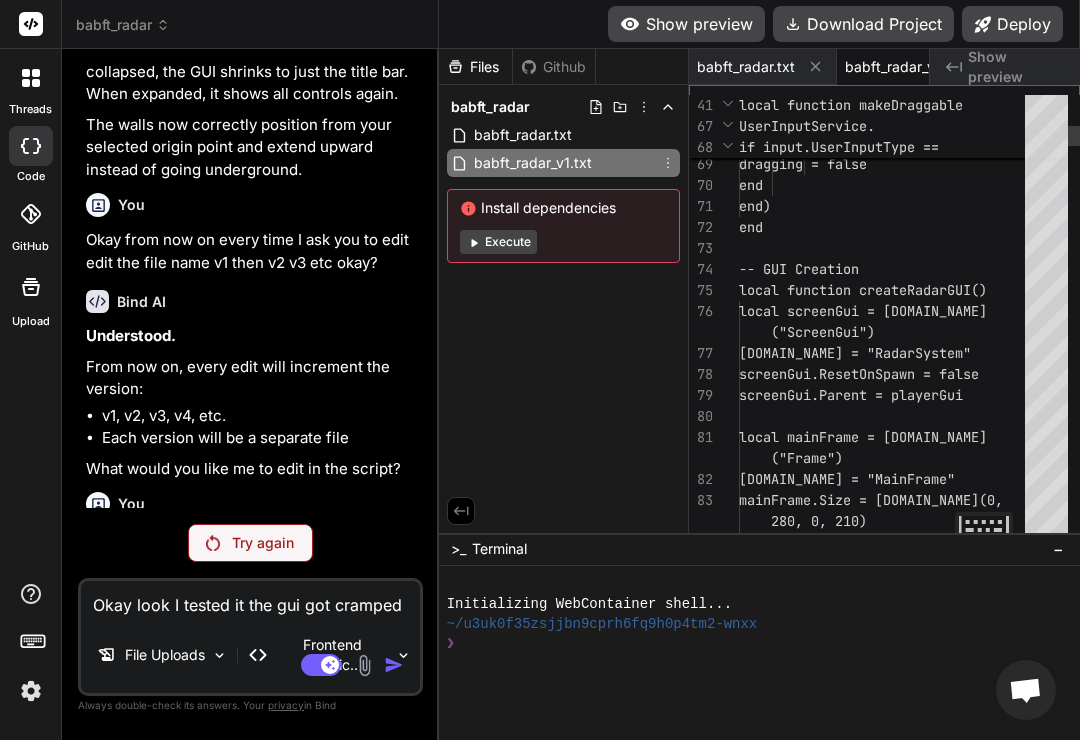 scroll, scrollTop: 0, scrollLeft: 72, axis: horizontal 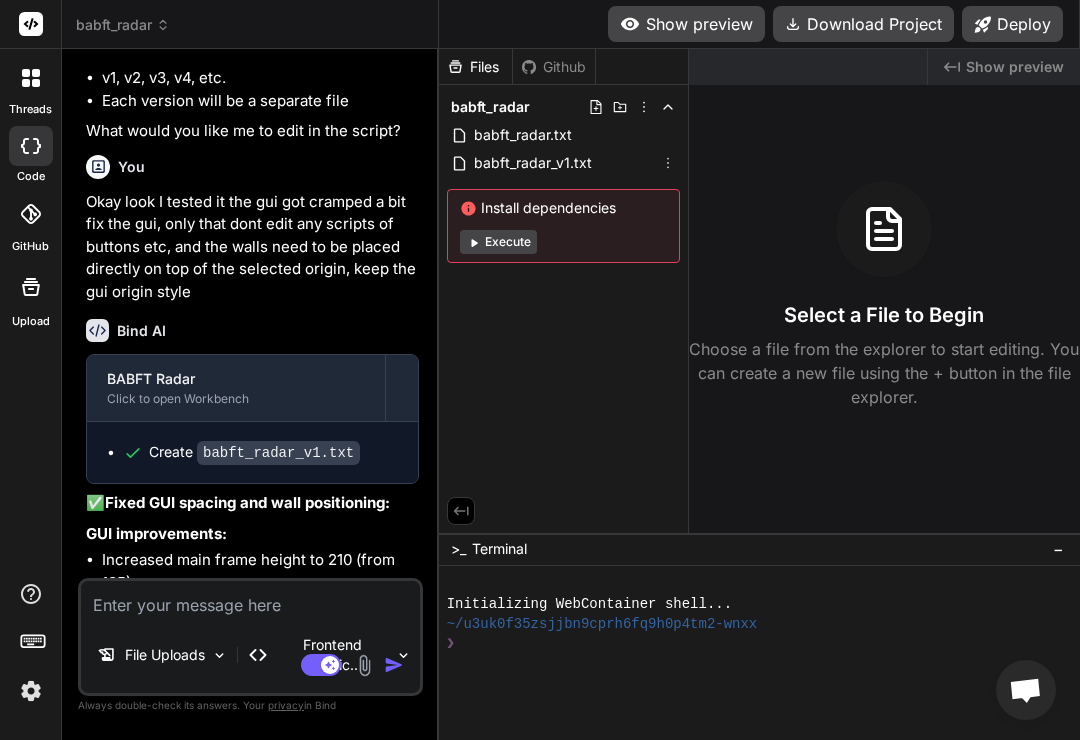 click on "babft_radar babft_radar.txt babft_radar_v1.txt  Install dependencies Execute" at bounding box center [563, 178] 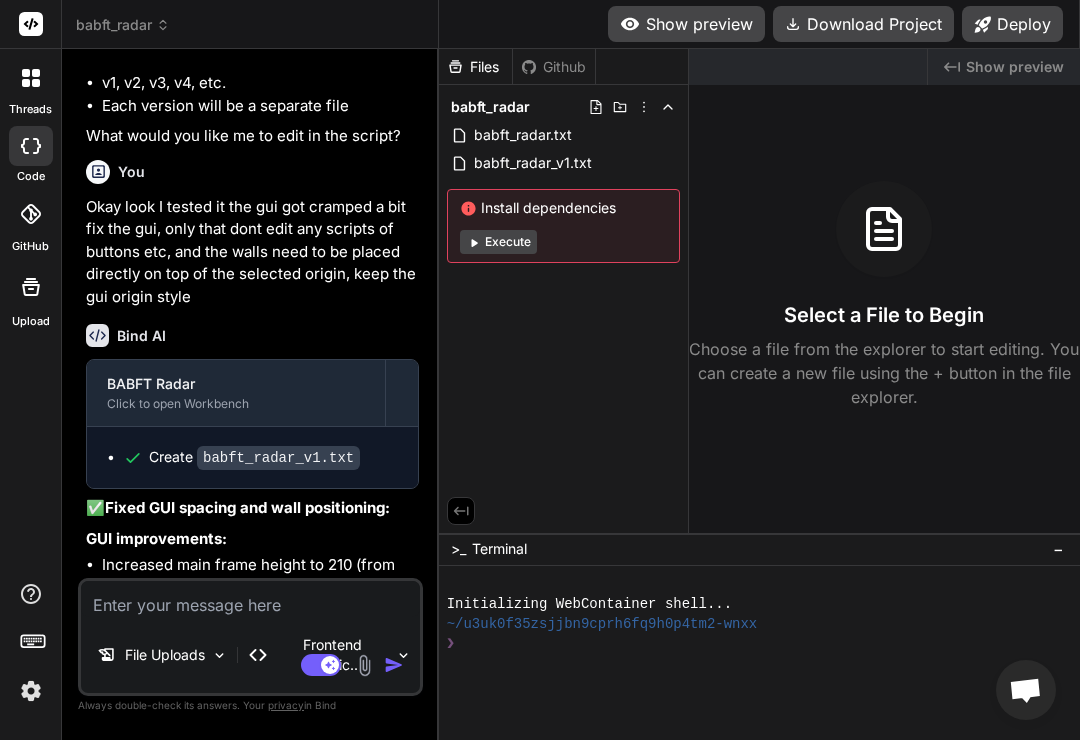 scroll, scrollTop: 1995, scrollLeft: 0, axis: vertical 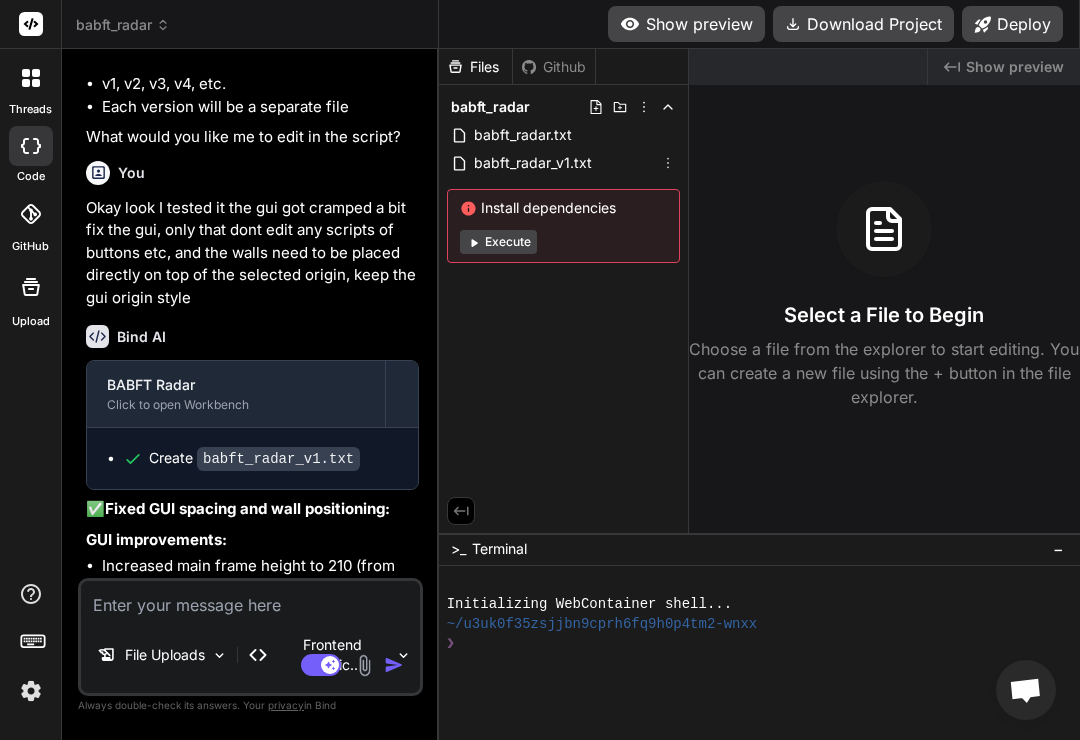 click on "babft_radar_v1.txt" at bounding box center [563, 163] 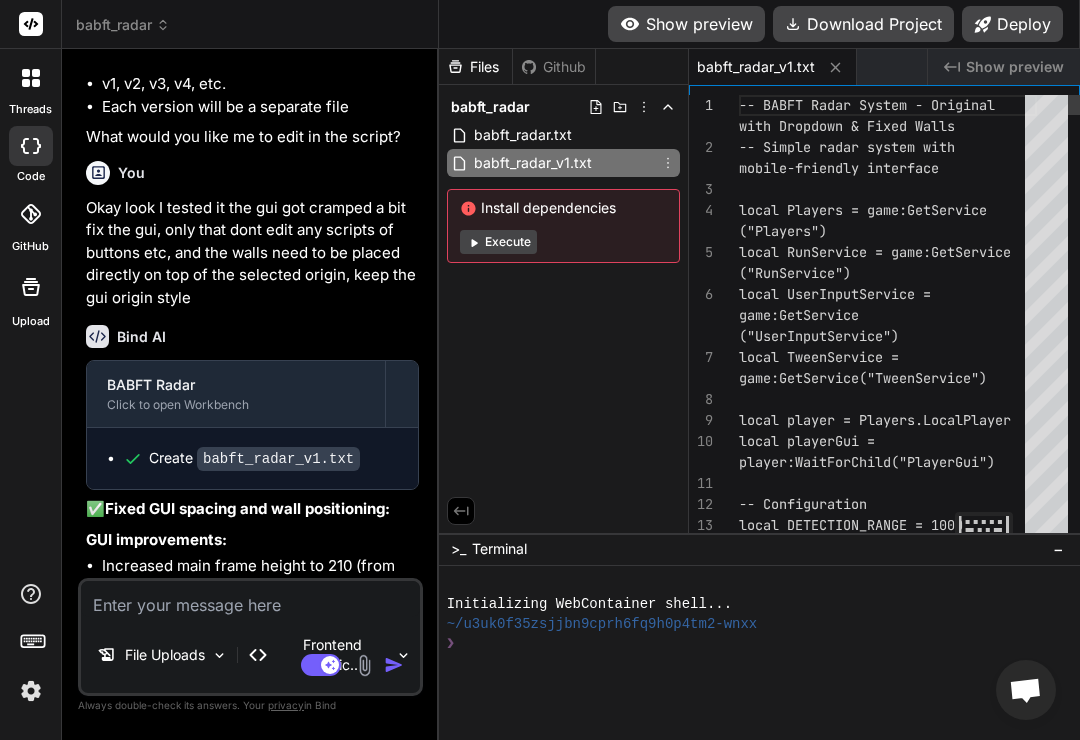 click 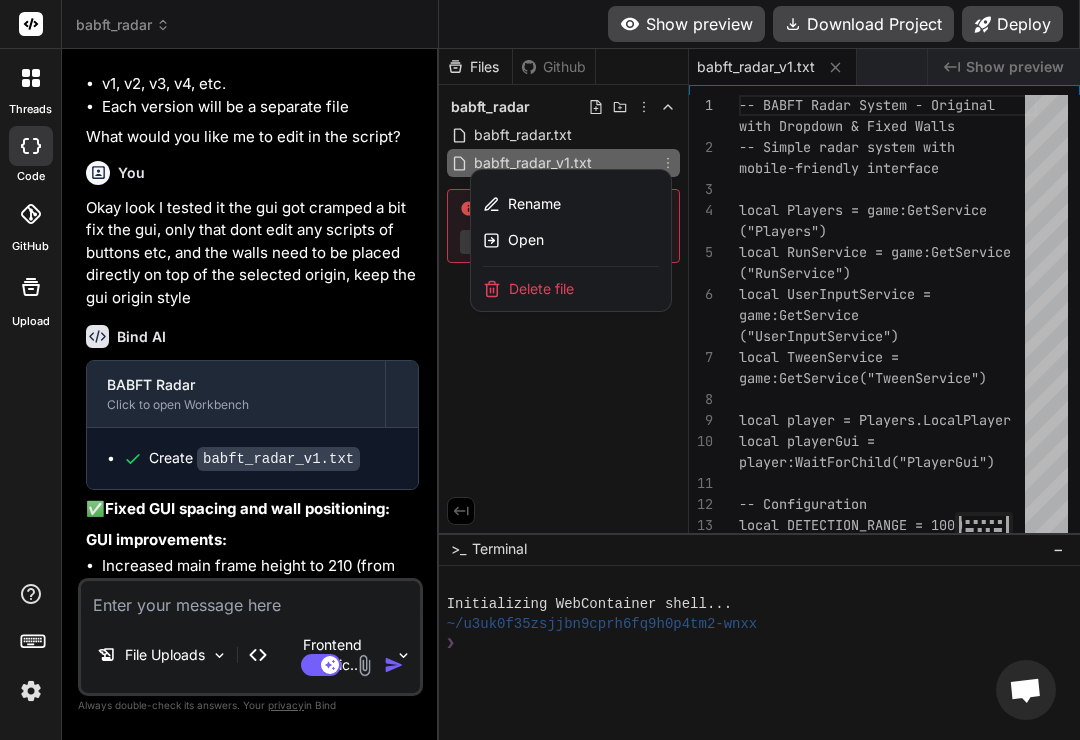 click at bounding box center (759, 394) 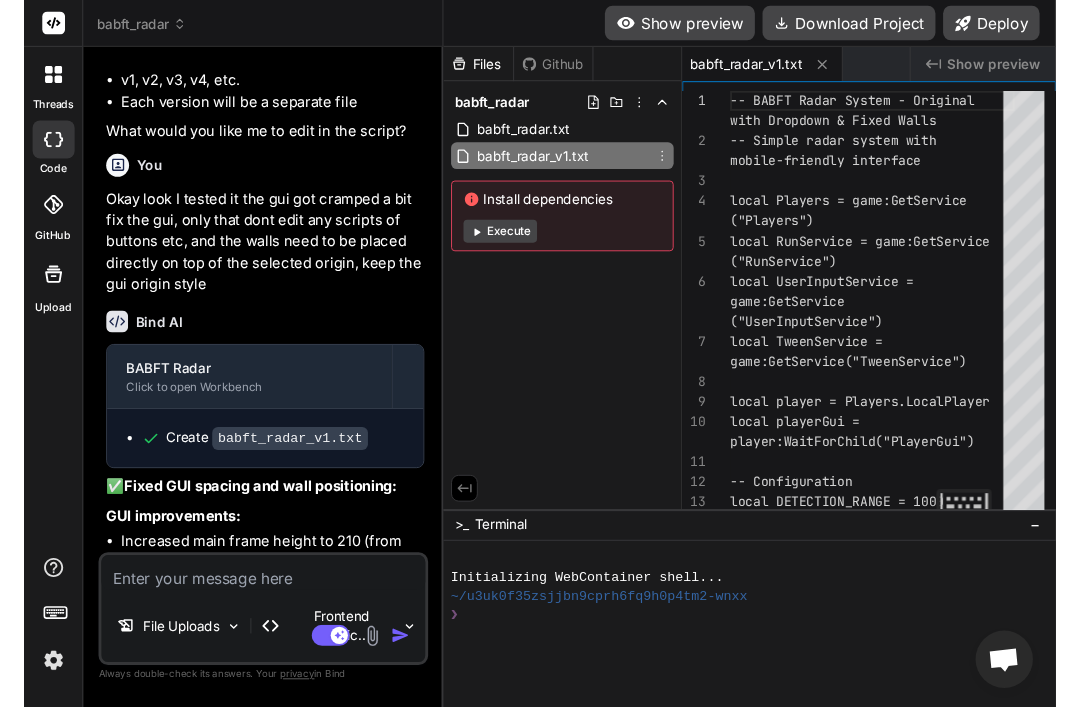 scroll, scrollTop: 0, scrollLeft: 0, axis: both 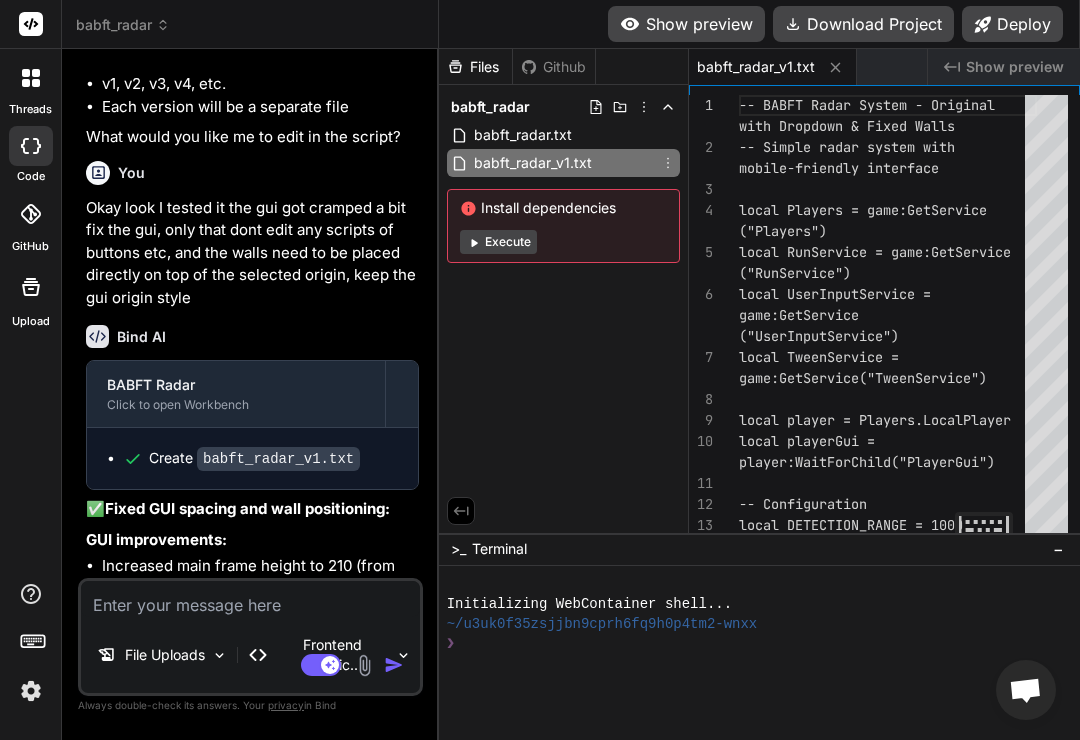 type on "x" 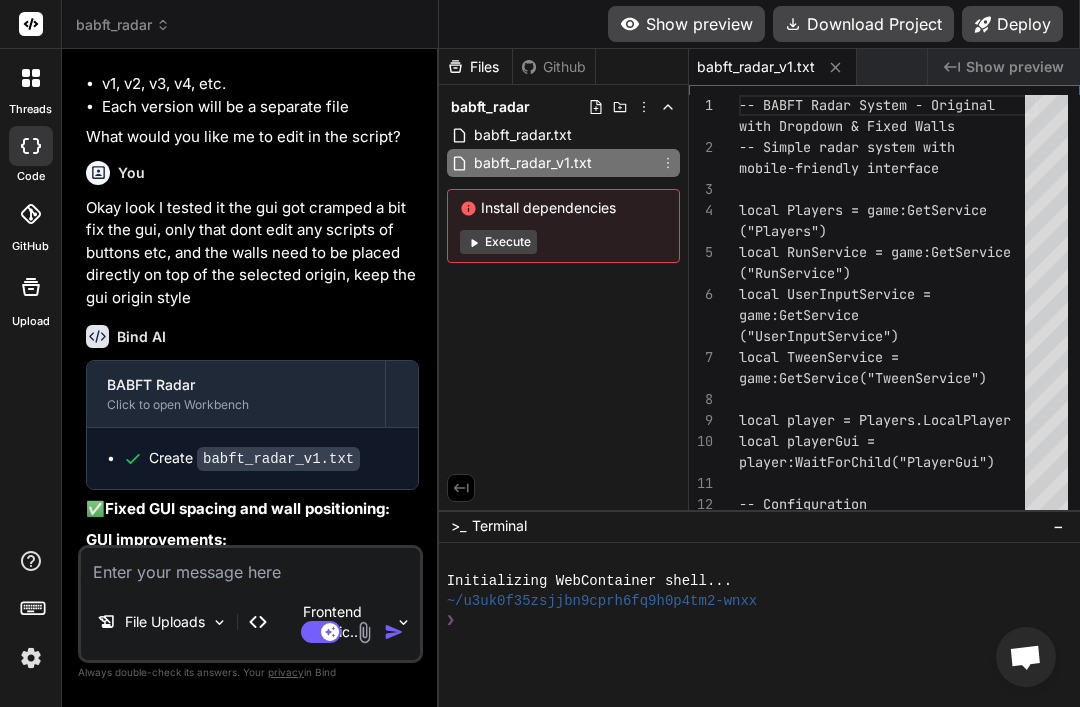 click at bounding box center [250, 566] 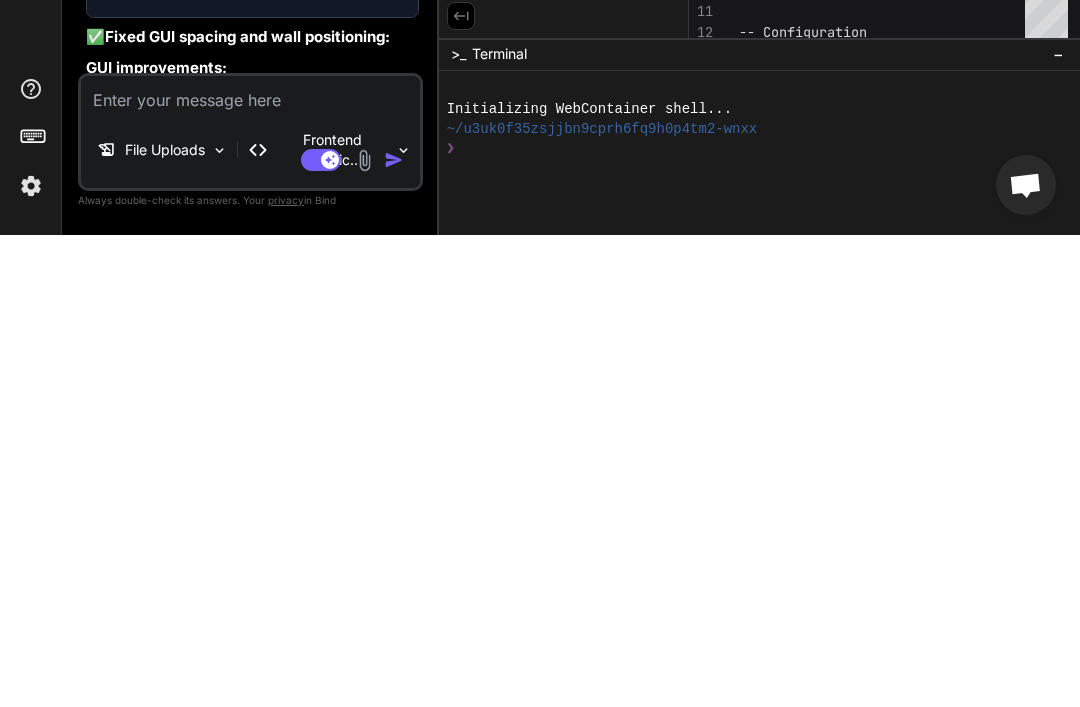 type on "L" 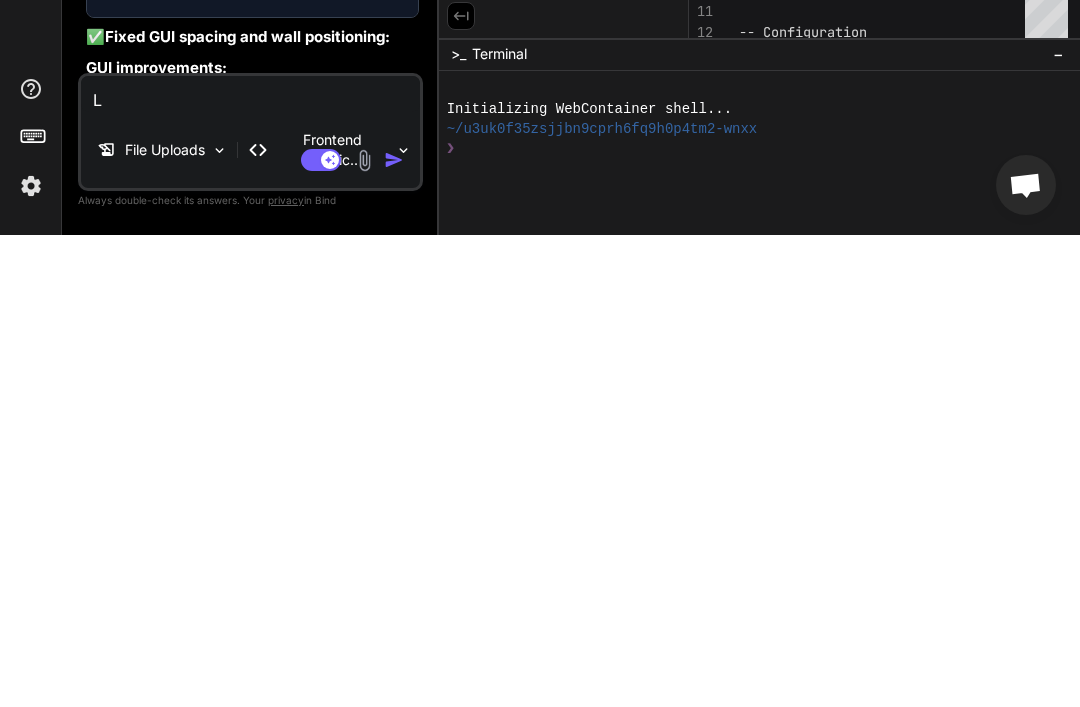 scroll, scrollTop: 64, scrollLeft: 0, axis: vertical 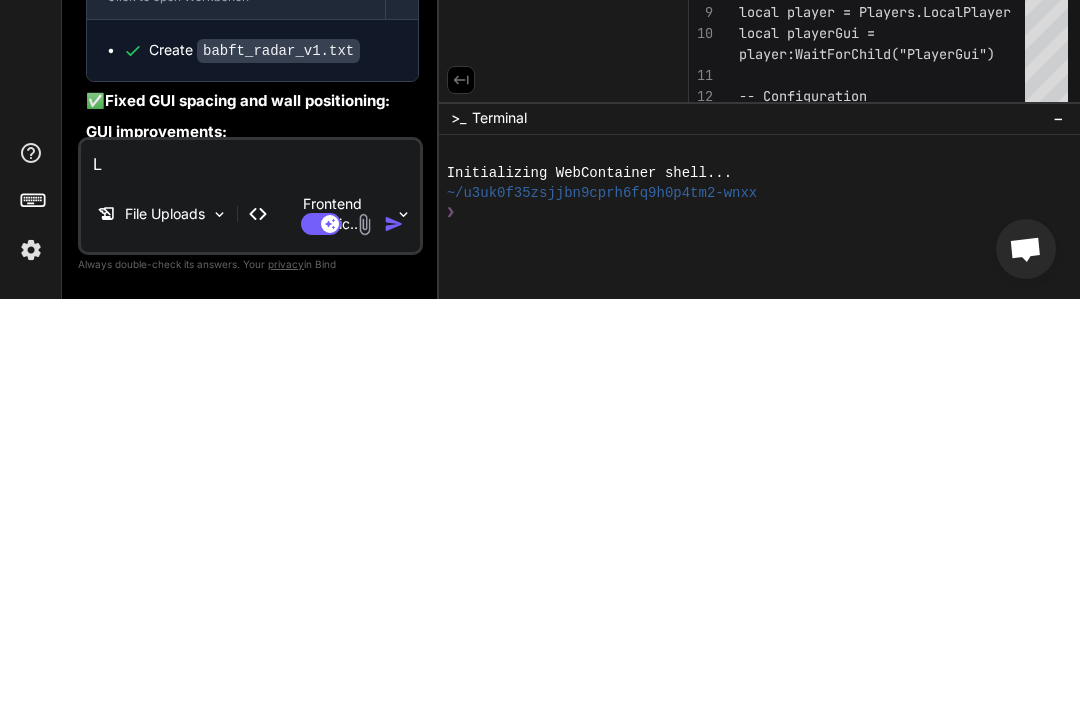 type on "Lo" 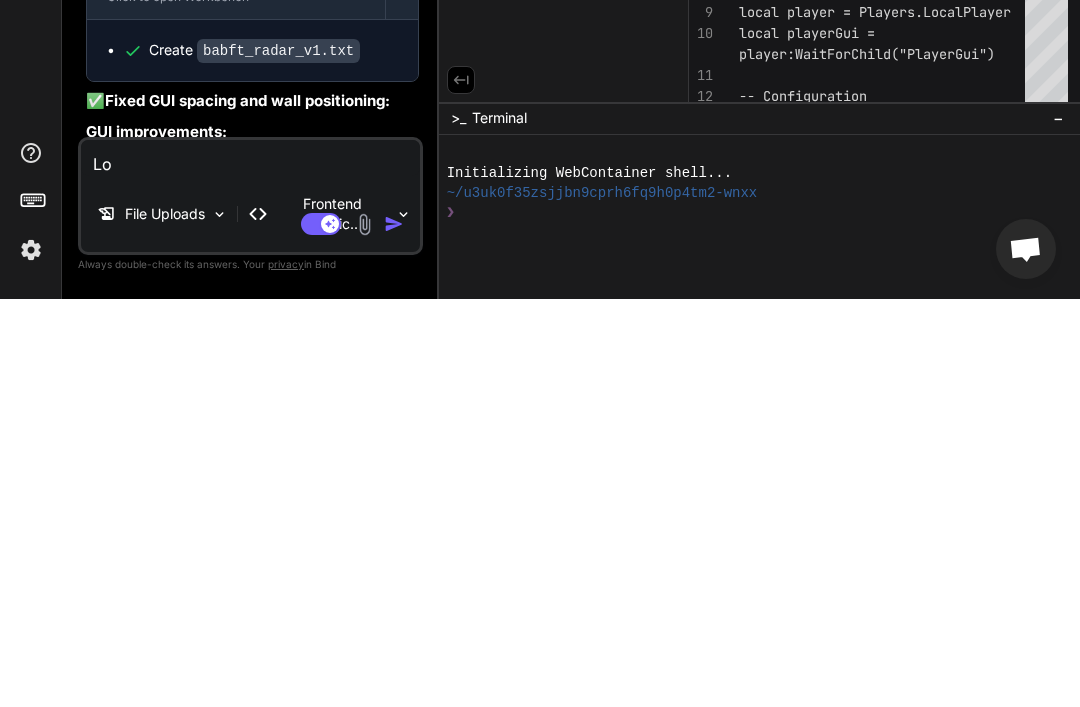 type on "Loo" 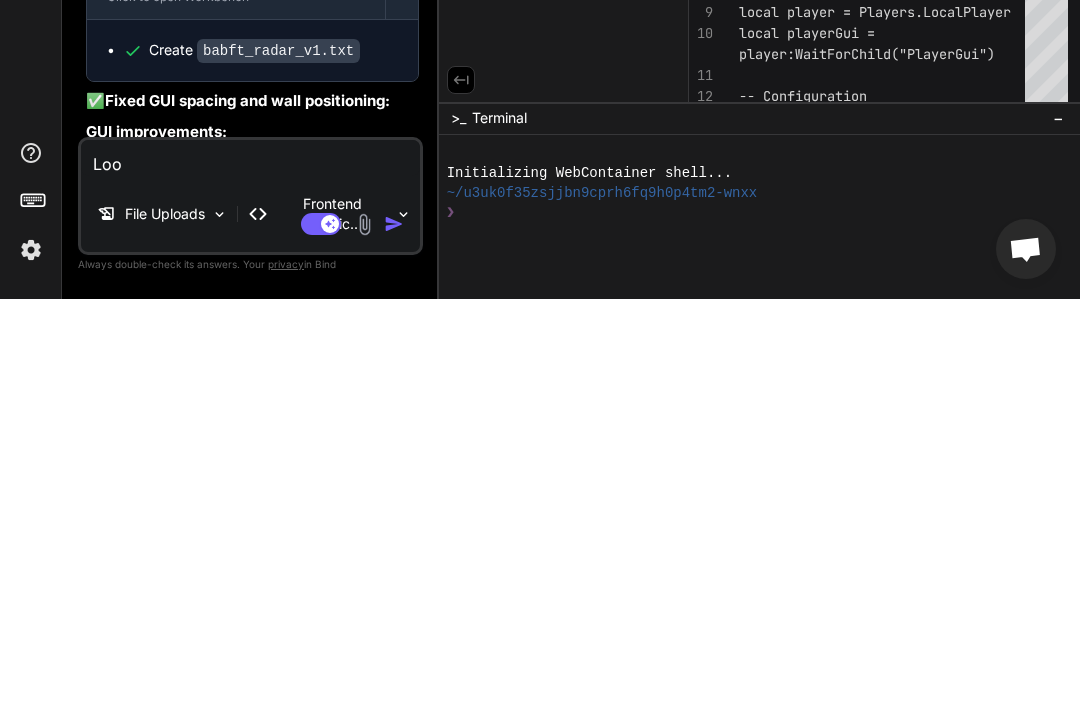 type on "Look" 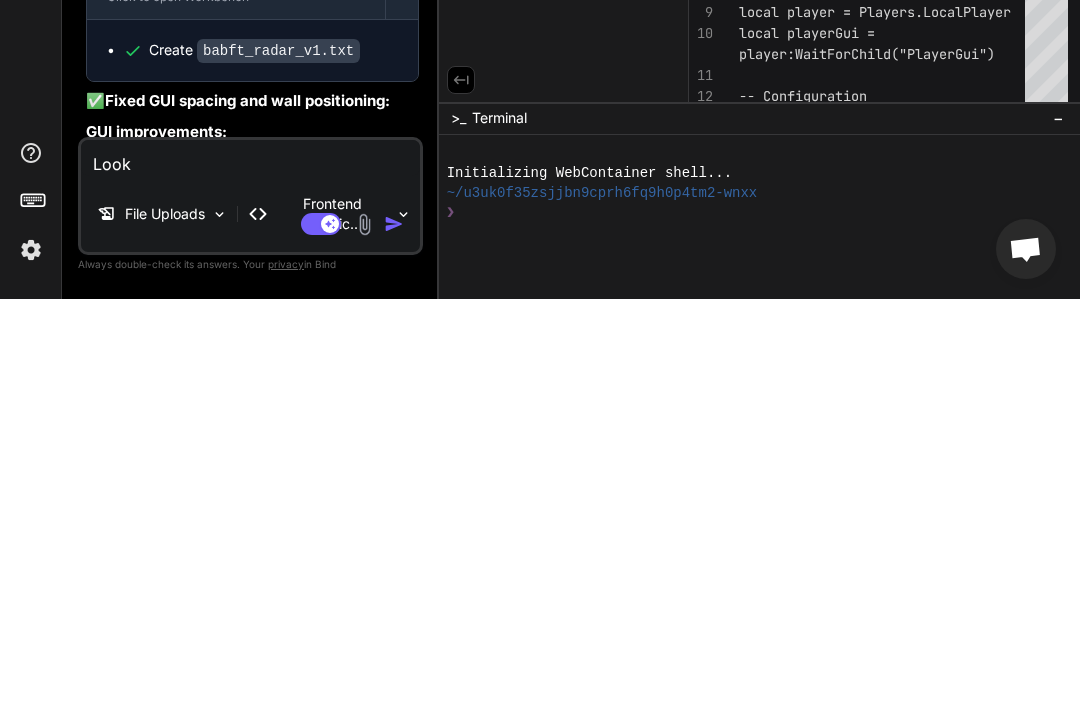 type on "Look," 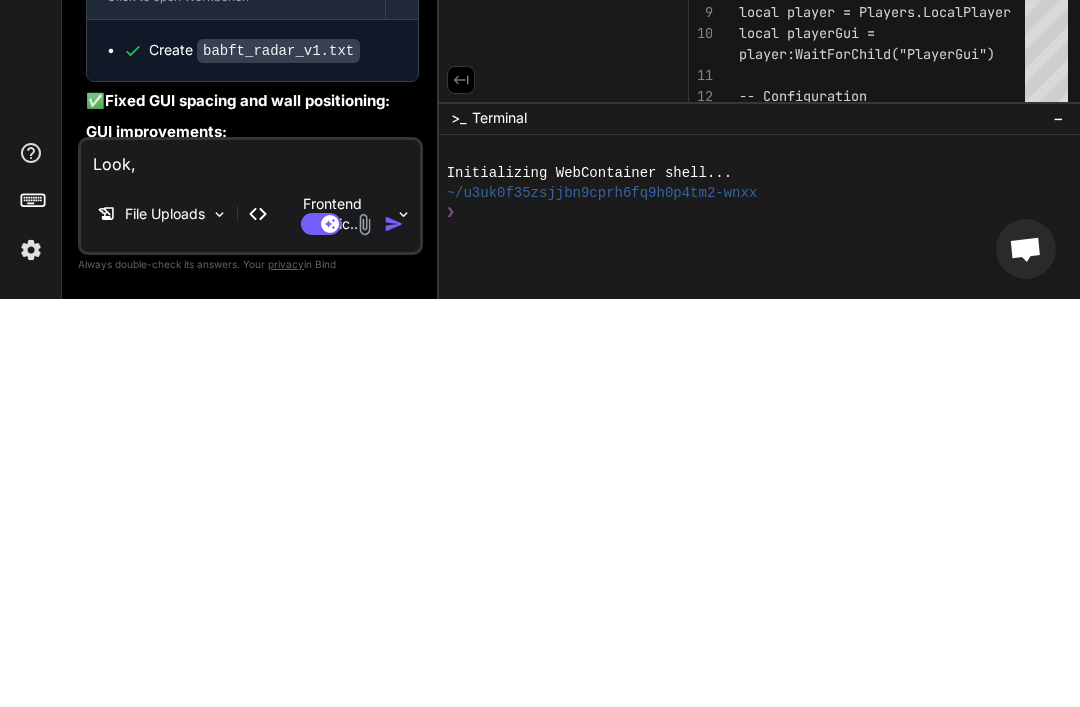 type on "Look," 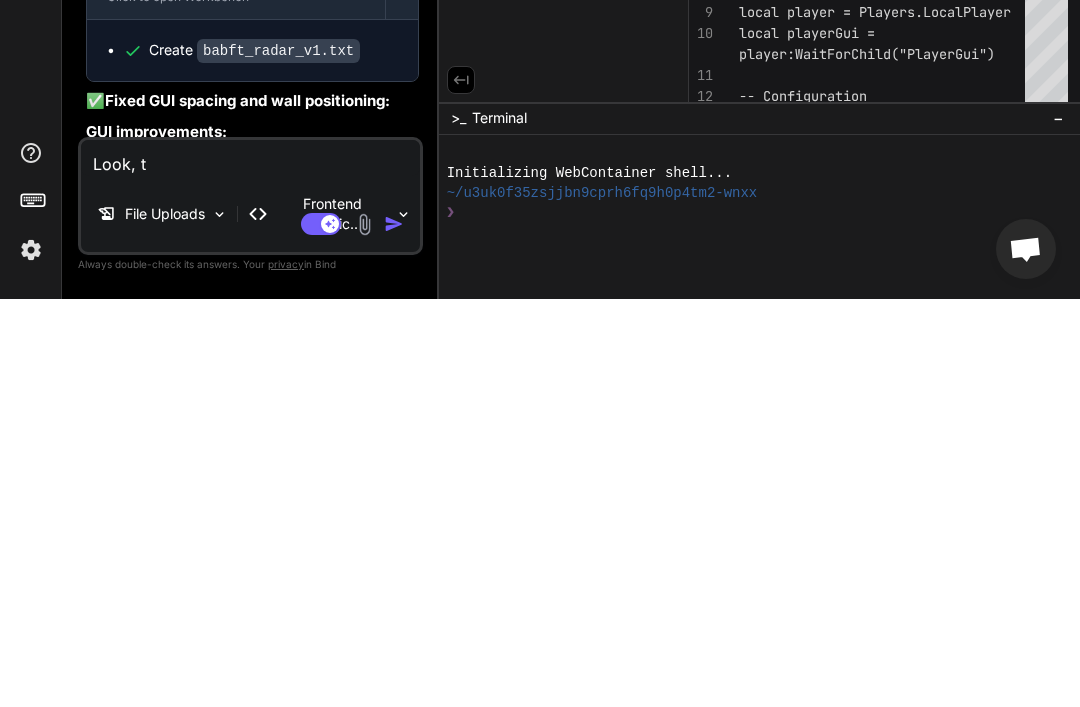 type on "Look," 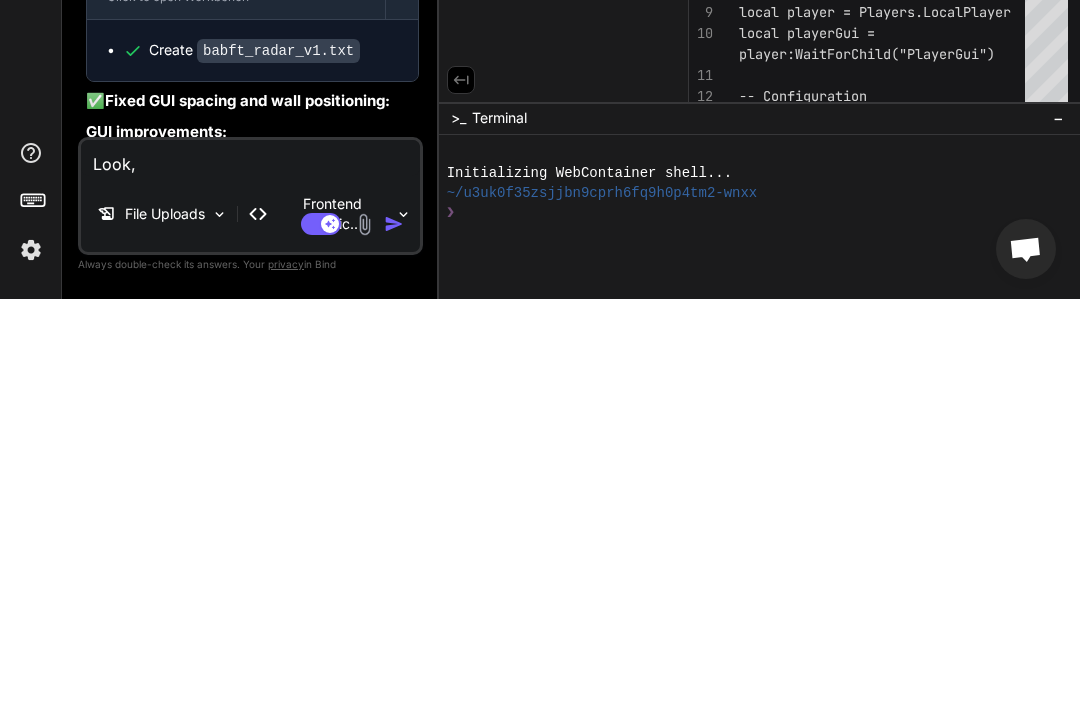type on "Look, t" 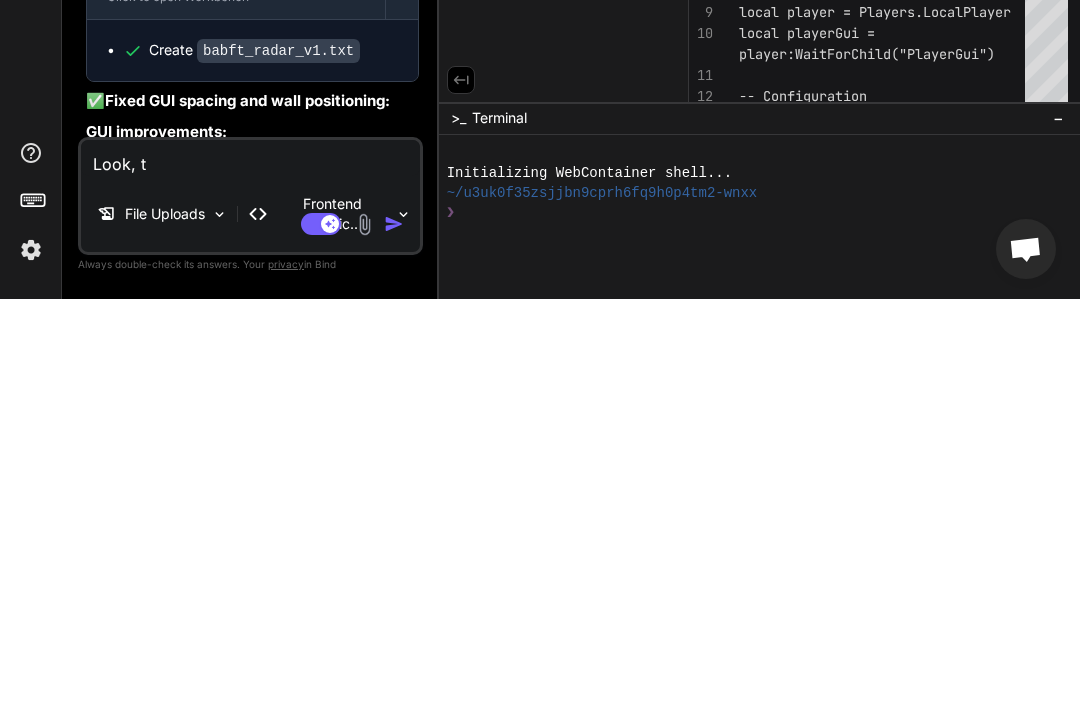 type on "Look, te" 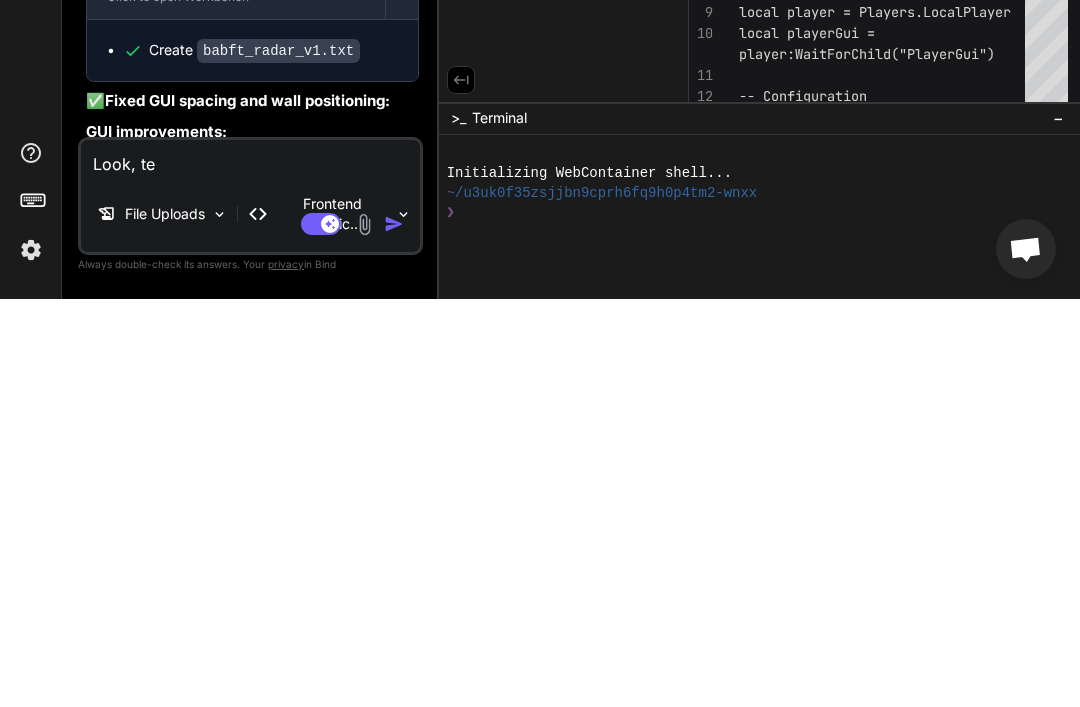 type on "Look, tes" 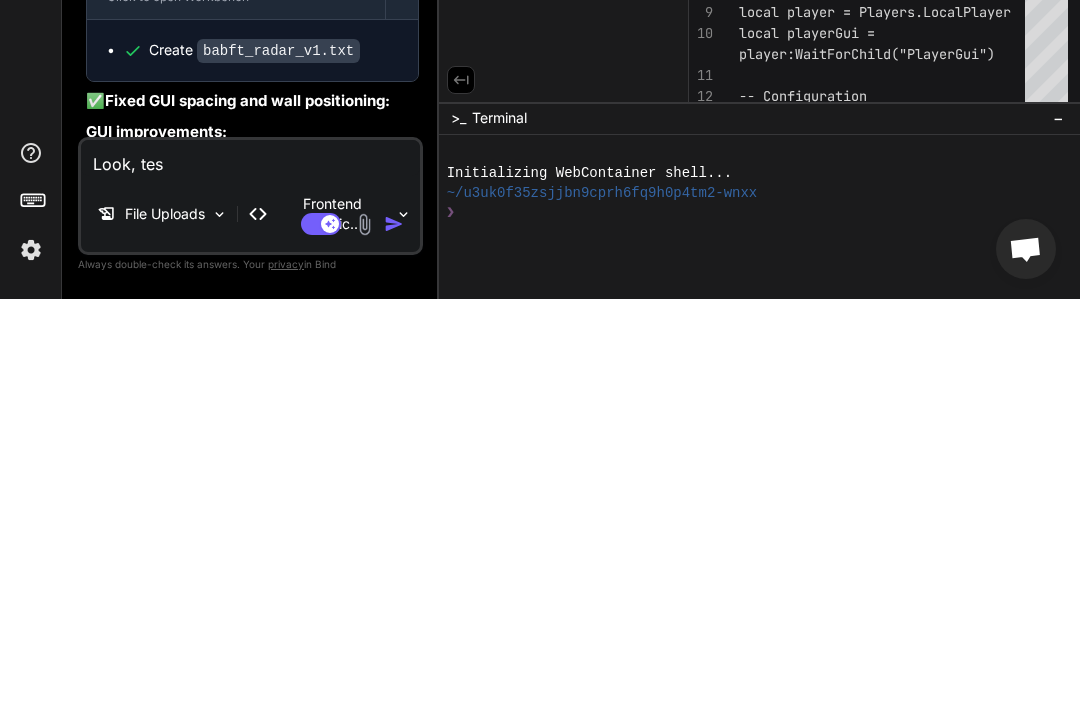 type on "Look, test" 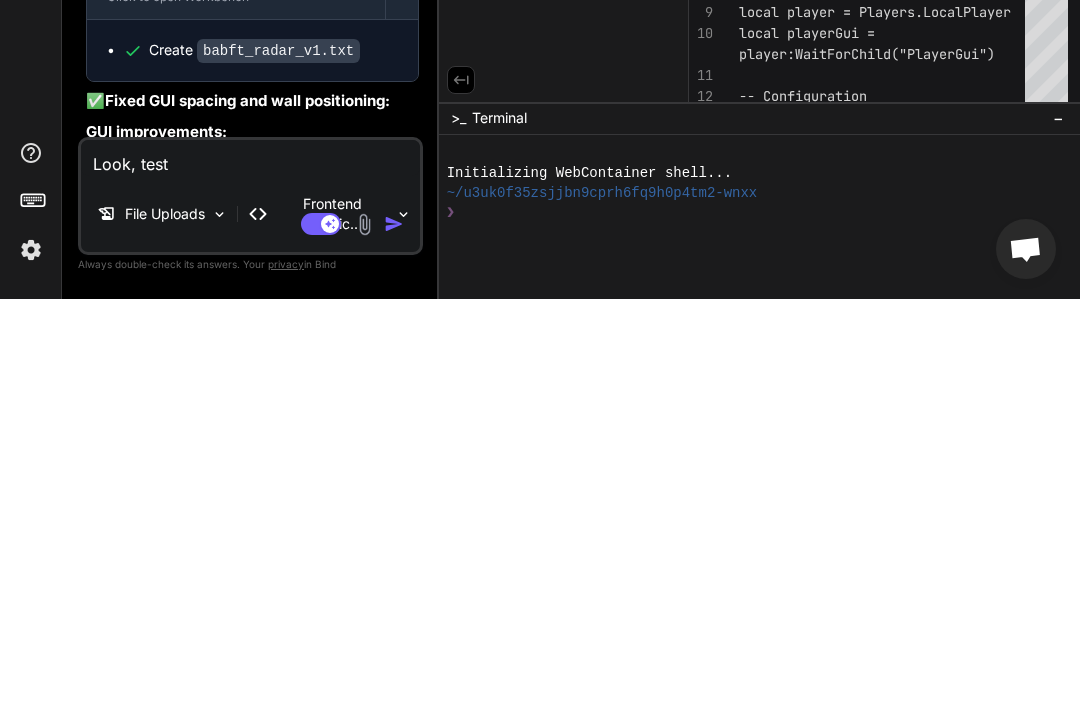 type on "Look, teste" 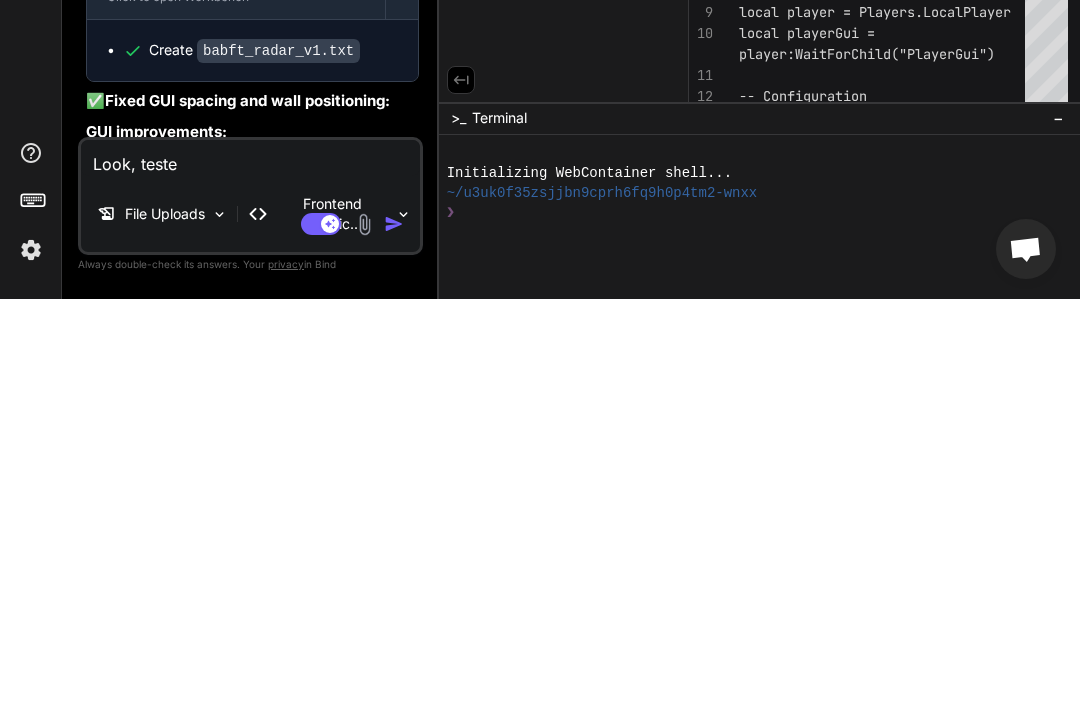 type on "Look, tested" 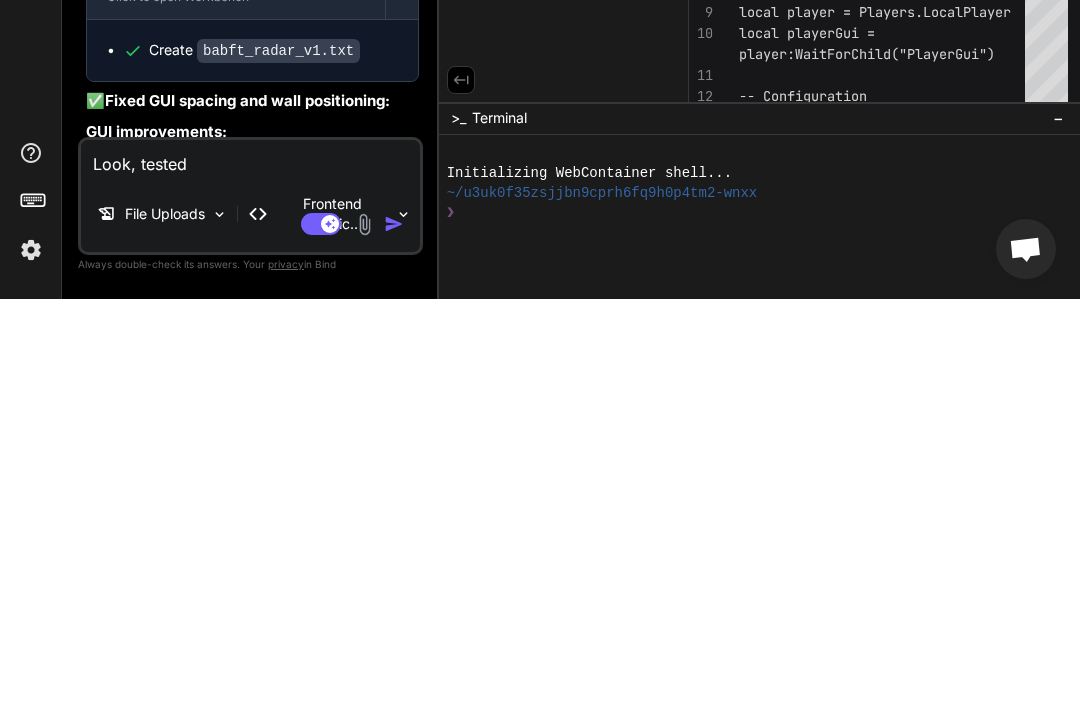 type on "Look, tested," 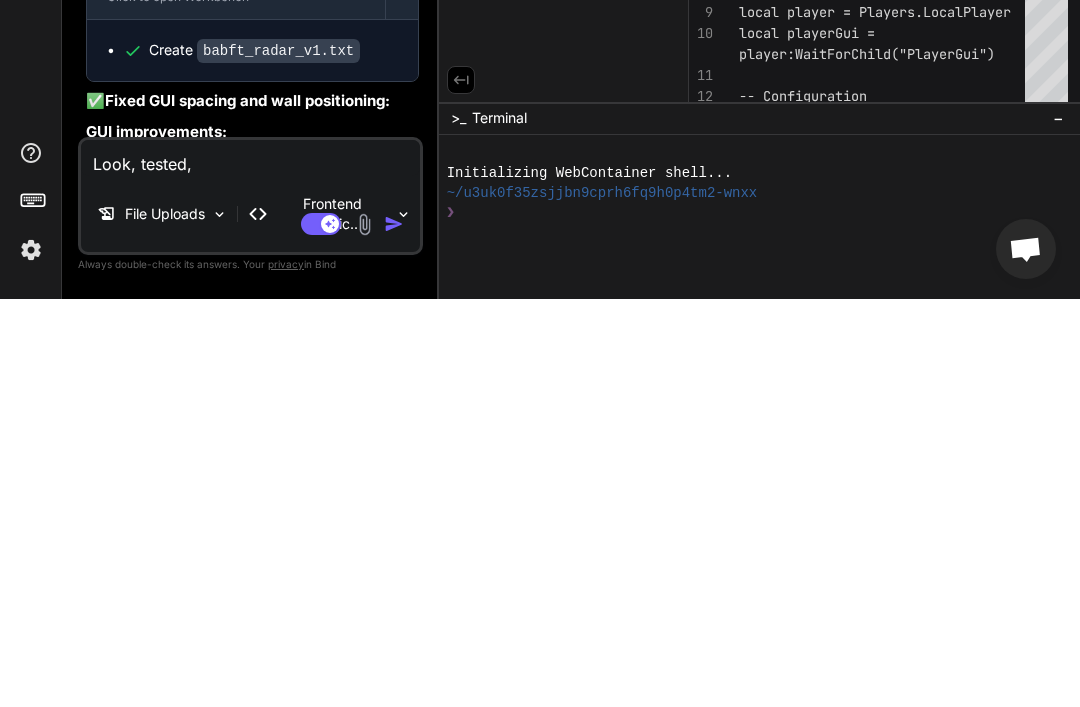 type on "Look, tested," 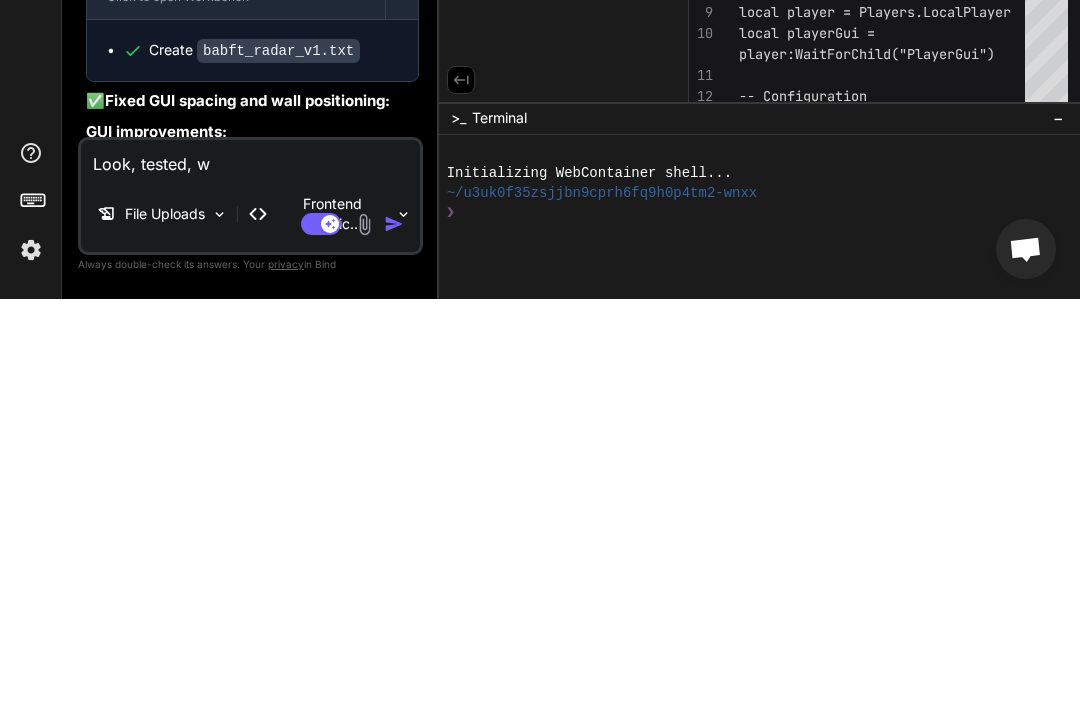 type on "Look, tested, [GEOGRAPHIC_DATA]" 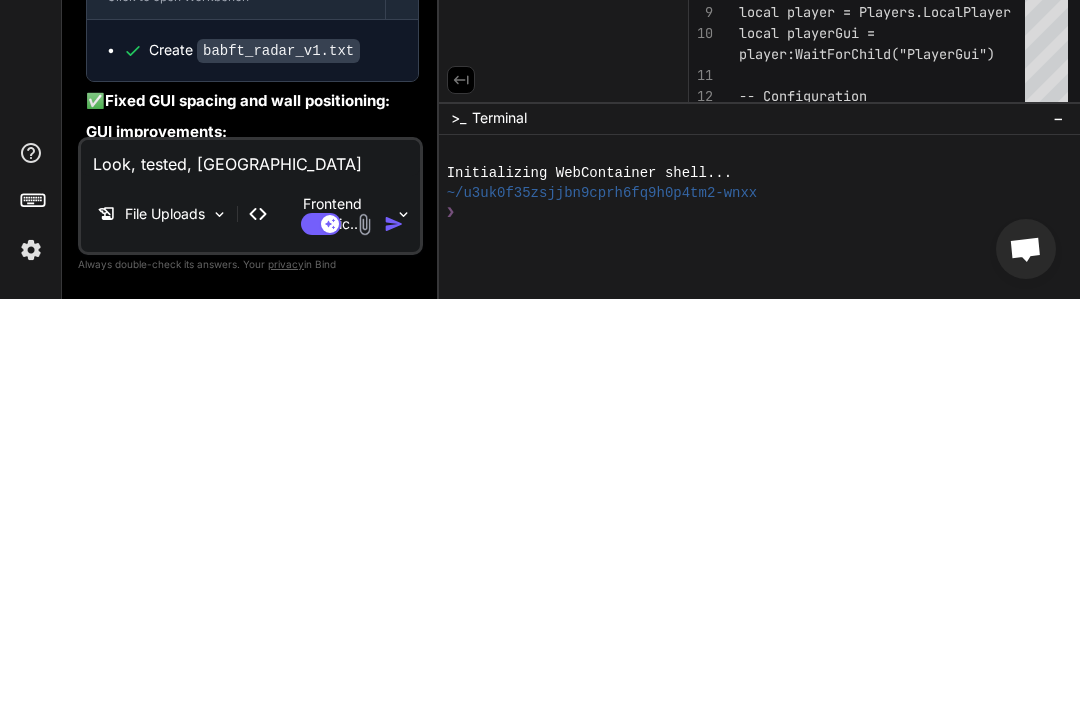 type on "Look, tested, wal" 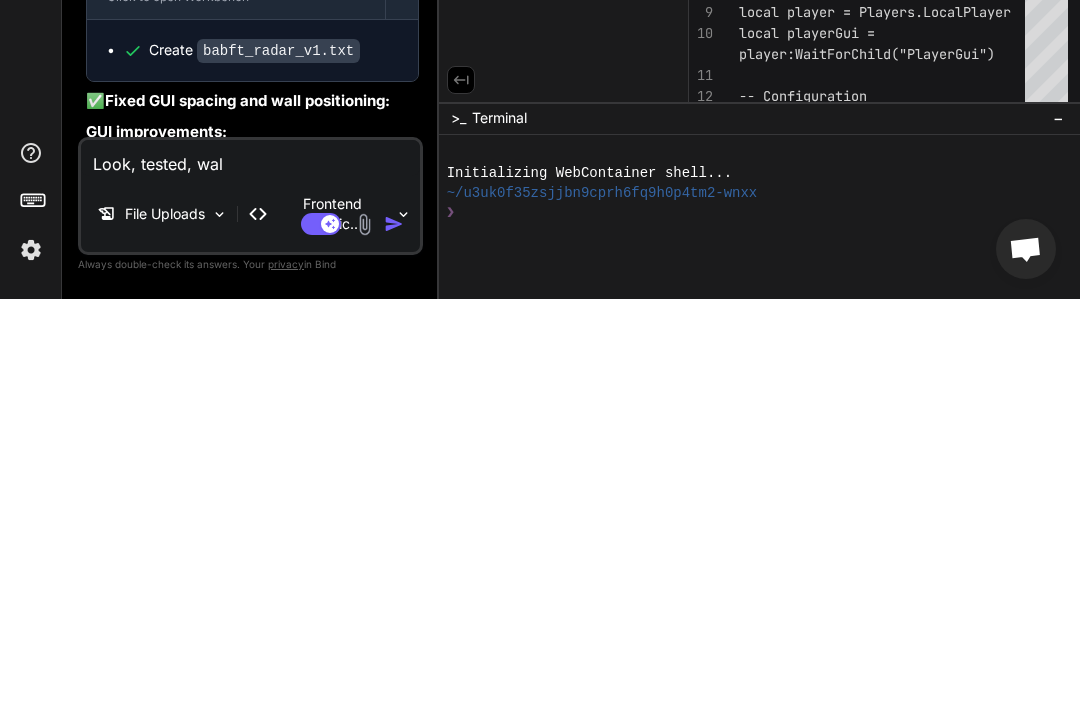type on "Look, tested, wall" 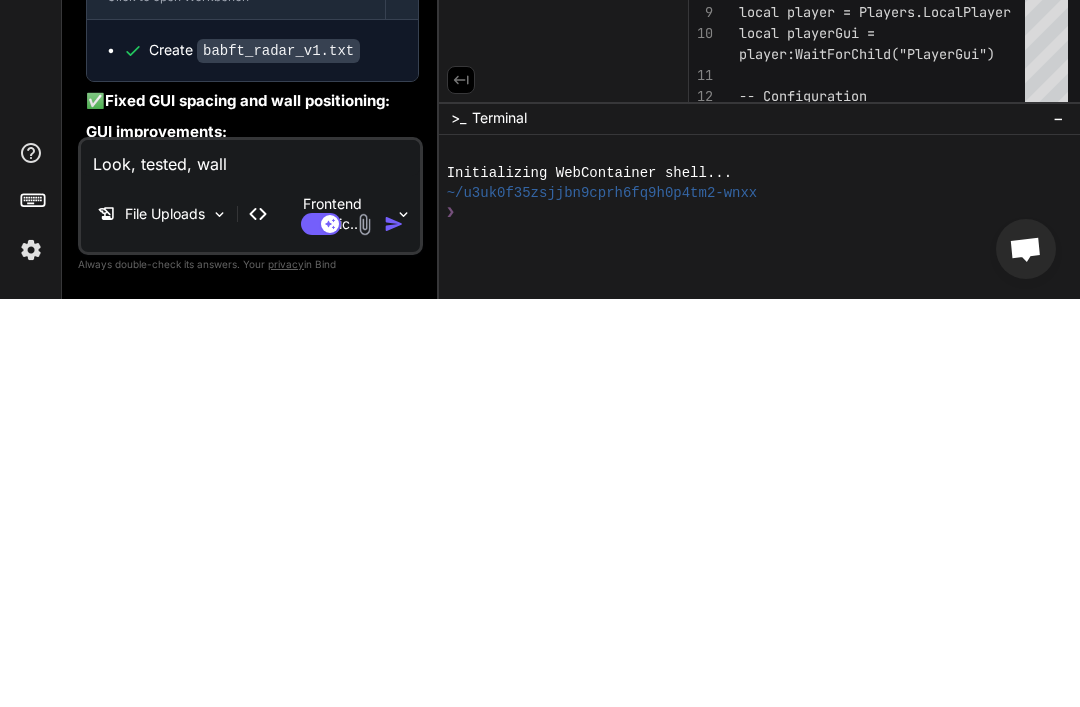 type on "Look, tested, walls" 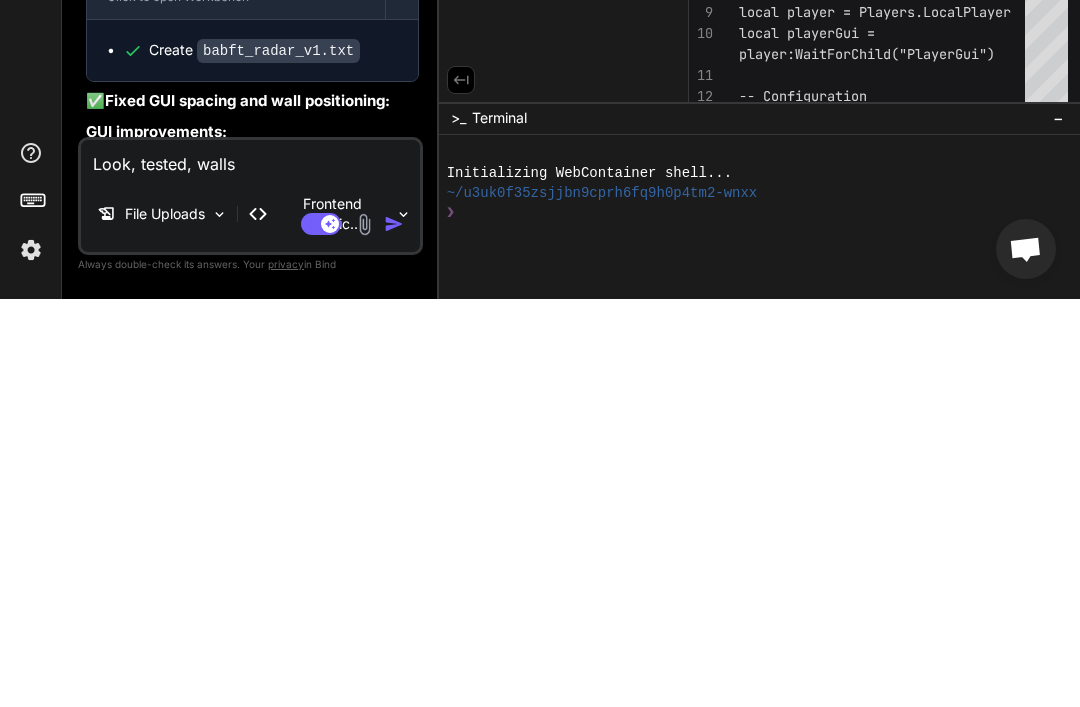 type on "Look, tested, walls" 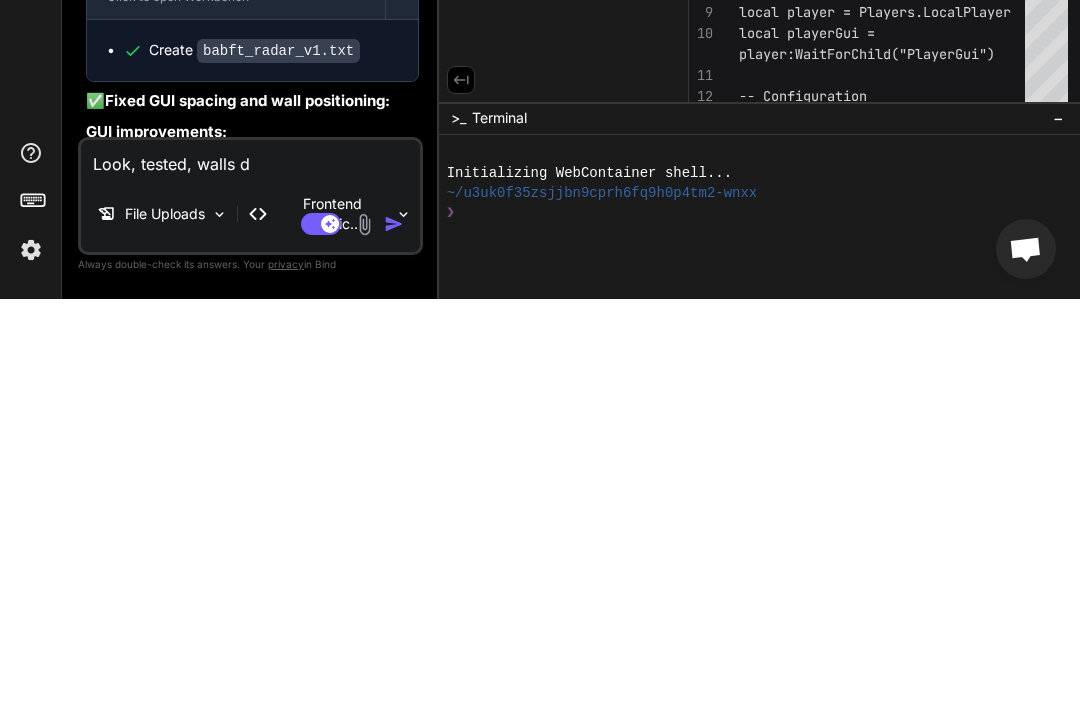 type on "Look, tested, walls do" 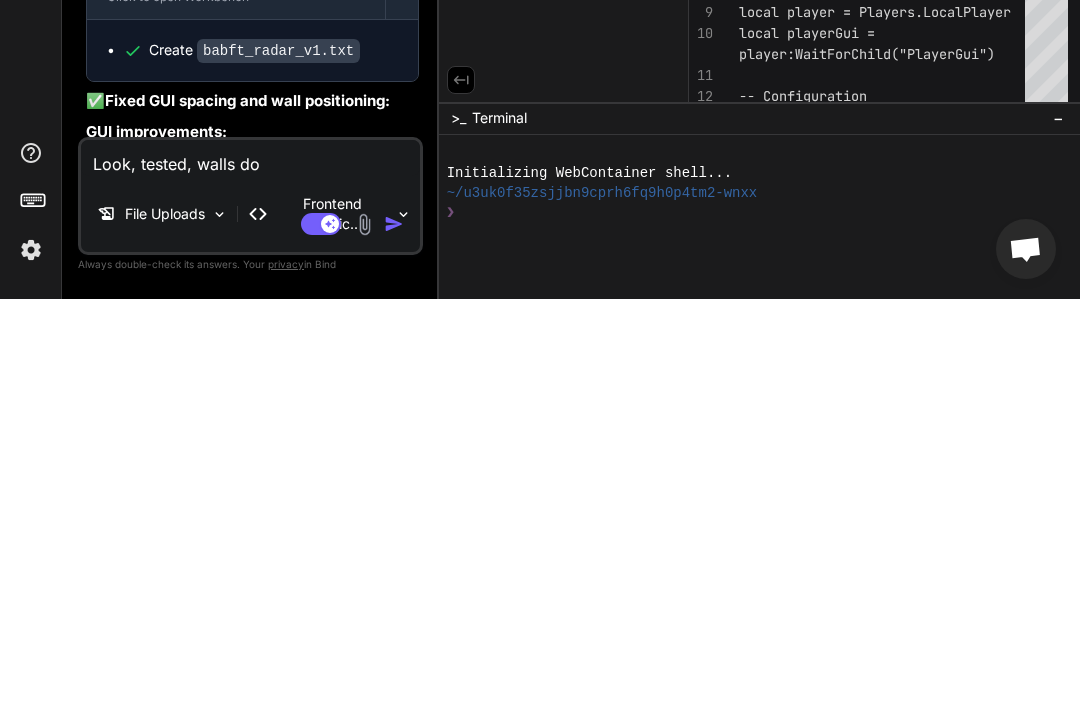 type on "Look, tested, walls don" 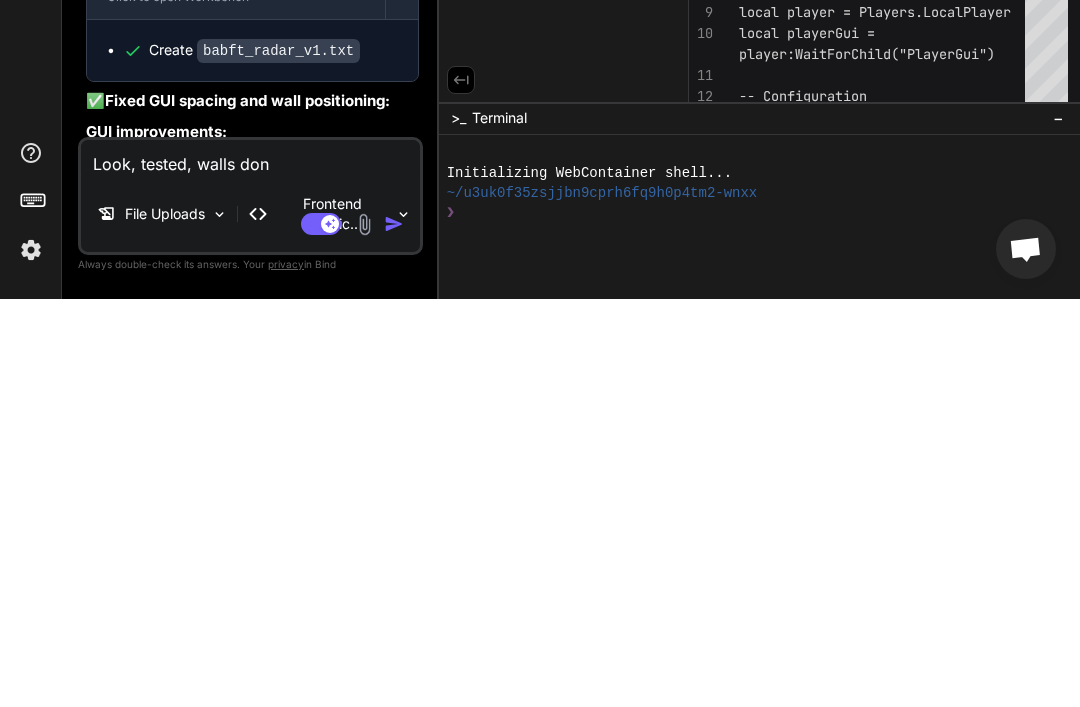 type on "Look, tested, walls dont" 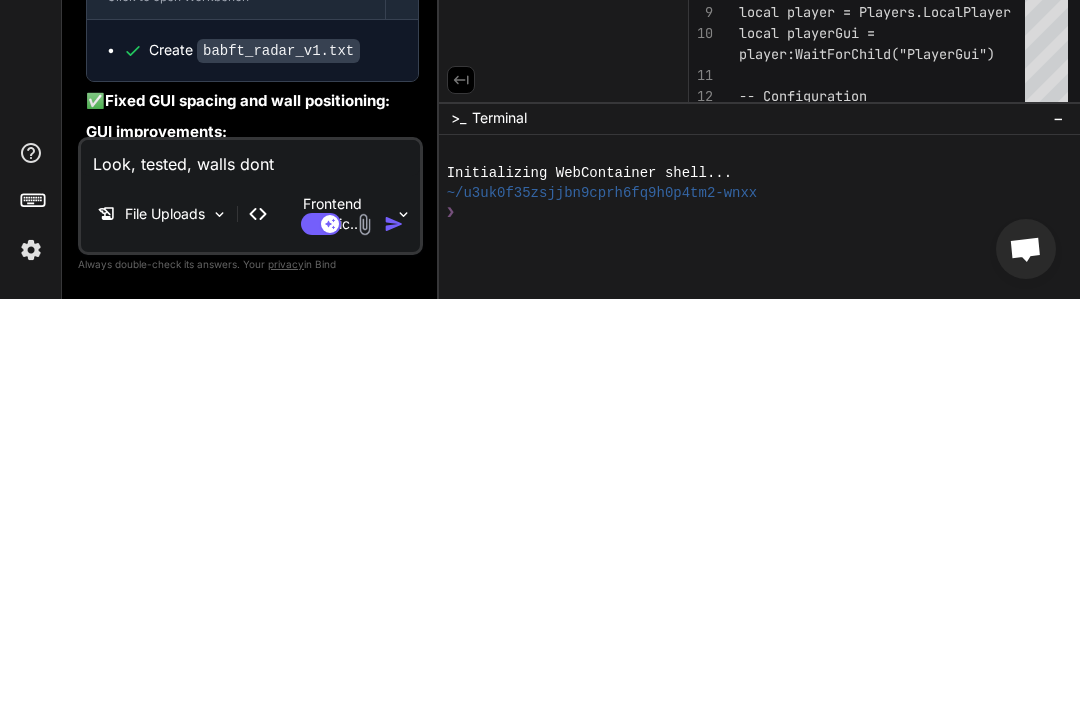 type on "Look, tested, walls don’t" 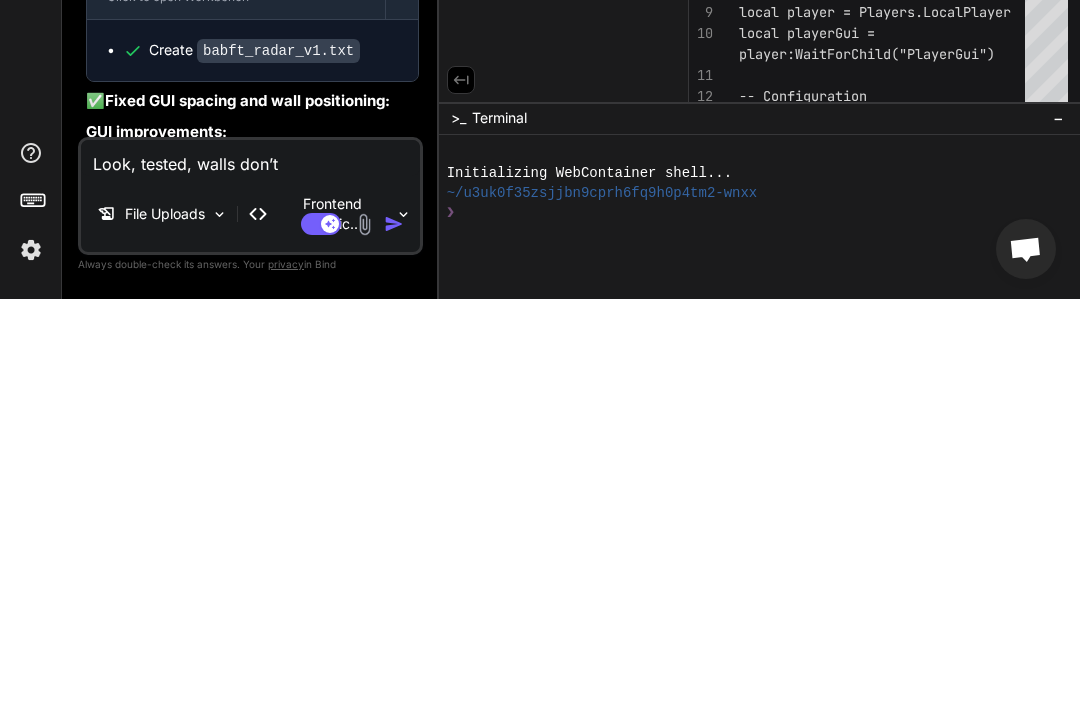type on "Look, tested, walls don’t" 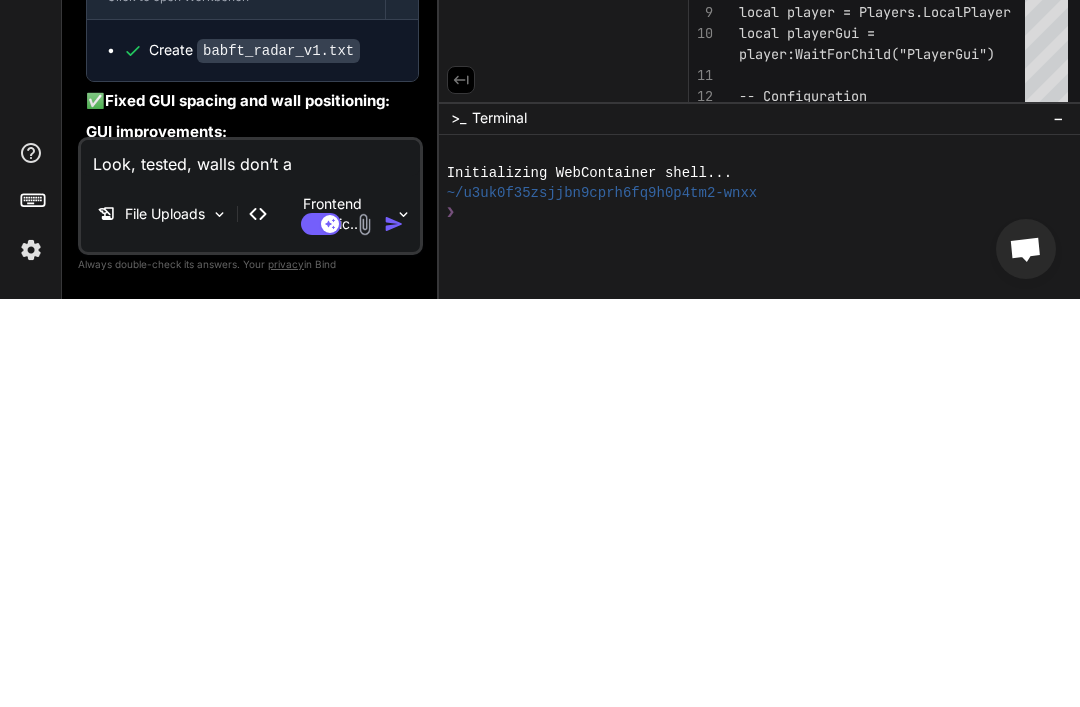 type on "x" 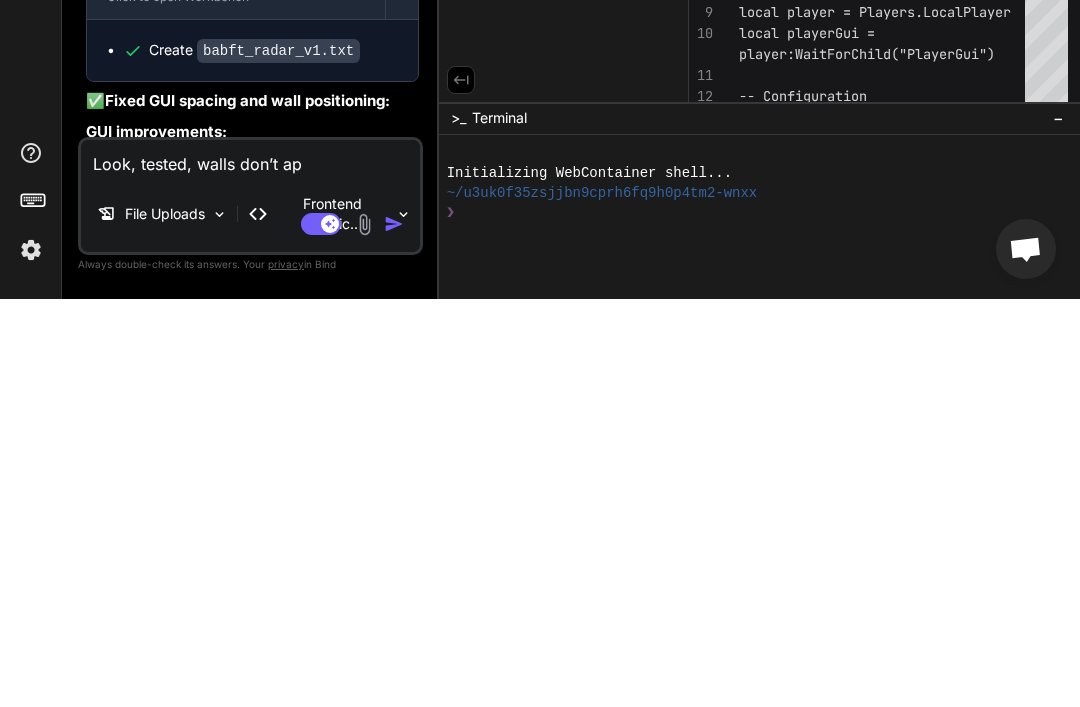 type on "Look, tested, walls don’t ape" 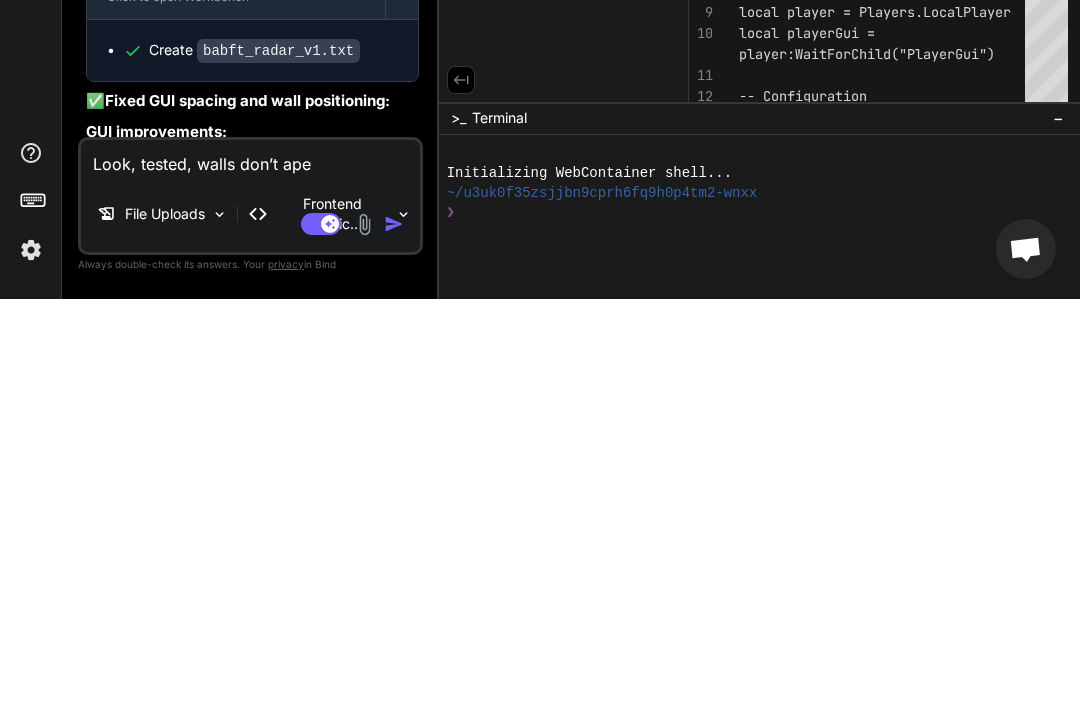 type on "Look, tested, walls don’t apea" 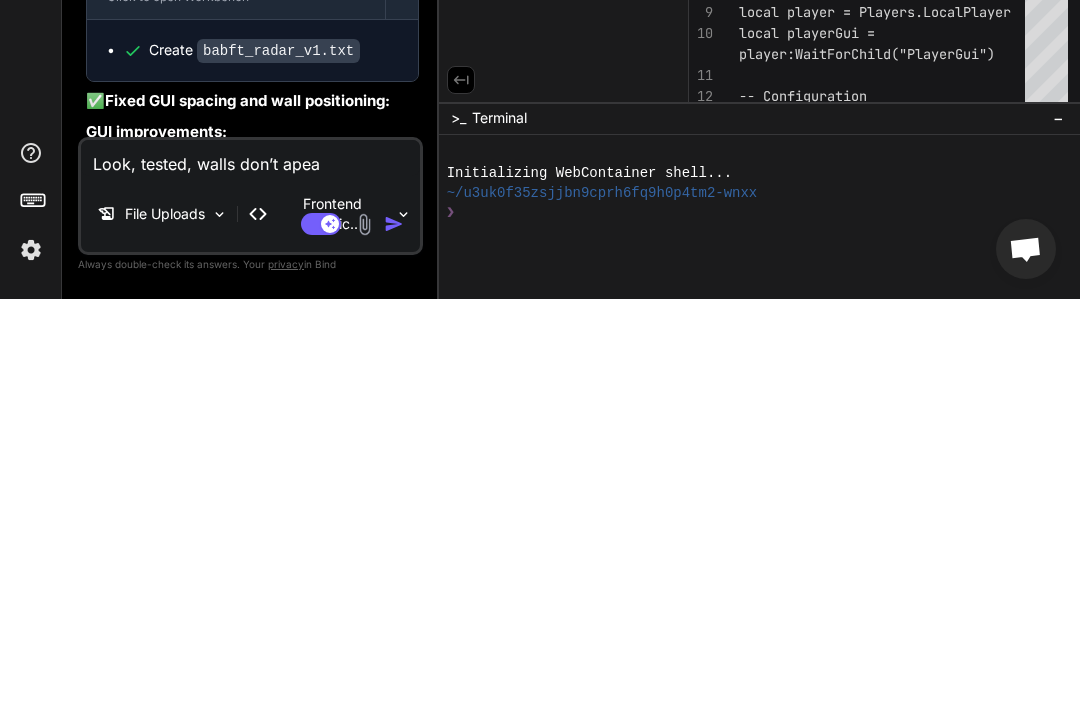 type on "Look, tested, walls don’t apear" 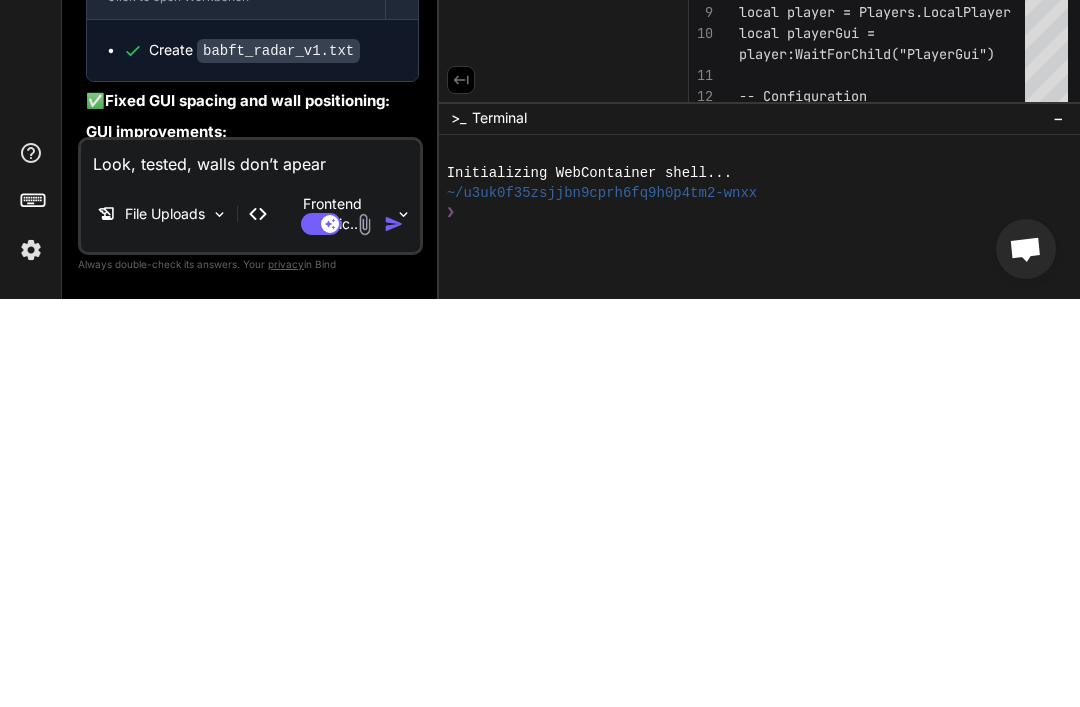 type on "Look, tested, walls don’t appear" 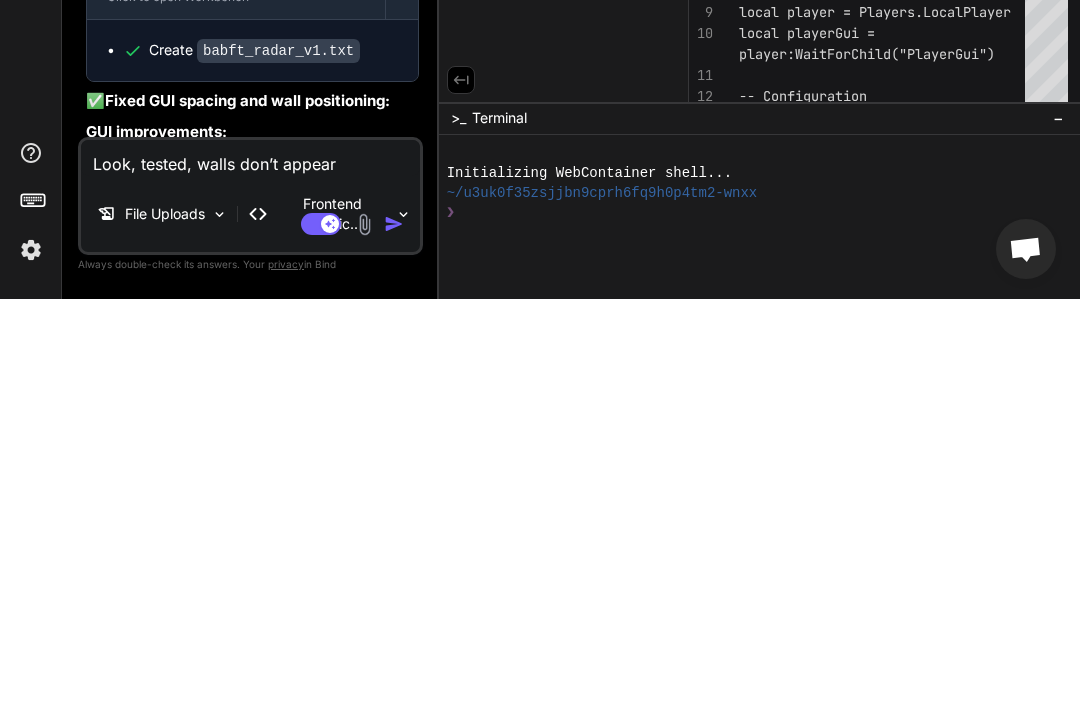 type on "Look, tested, walls don’t appear," 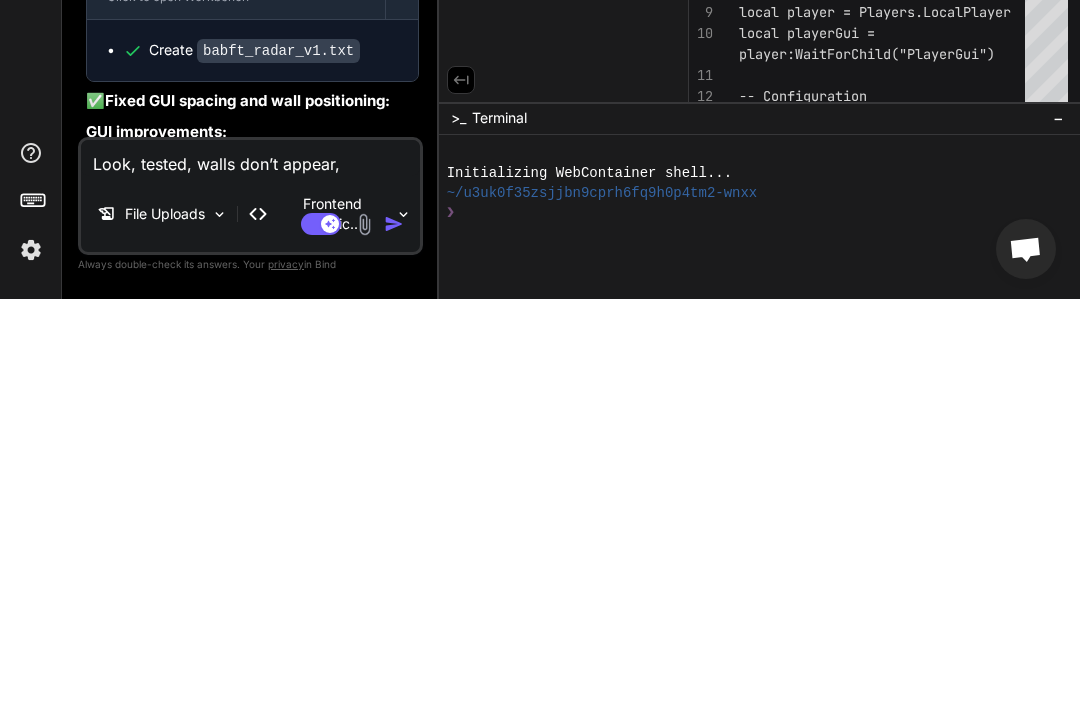 type on "Look, tested, walls don’t appear," 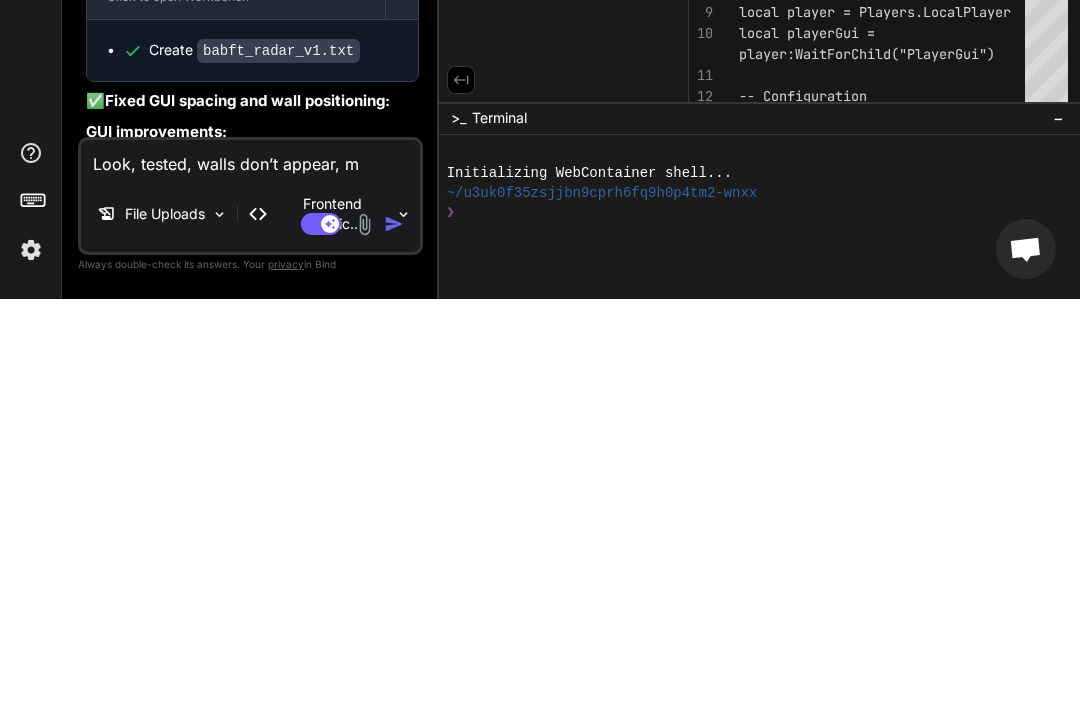 type on "Look, tested, walls don’t appear, ma" 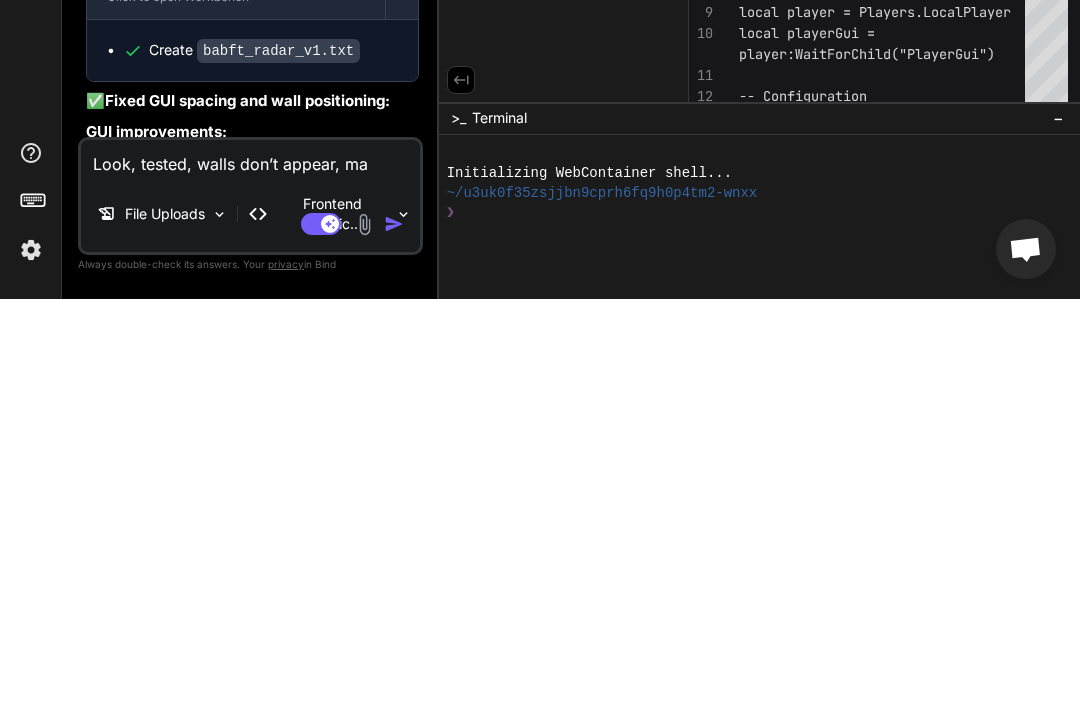 type on "Look, tested, walls don’t appear, m" 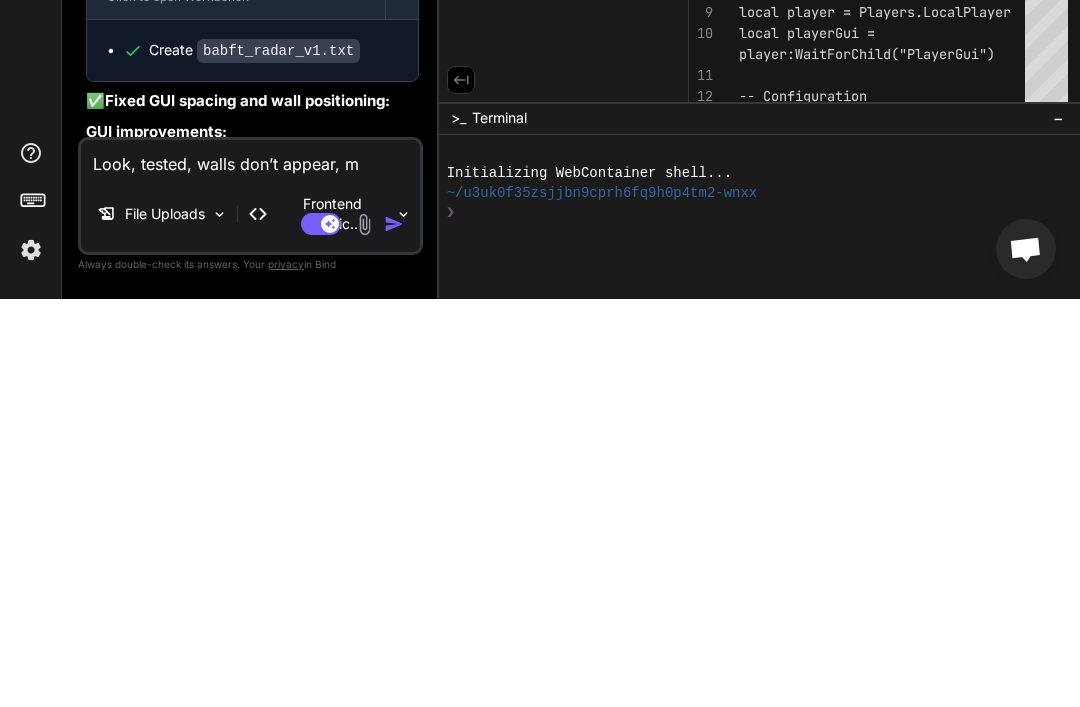 type on "Look, tested, walls don’t appear," 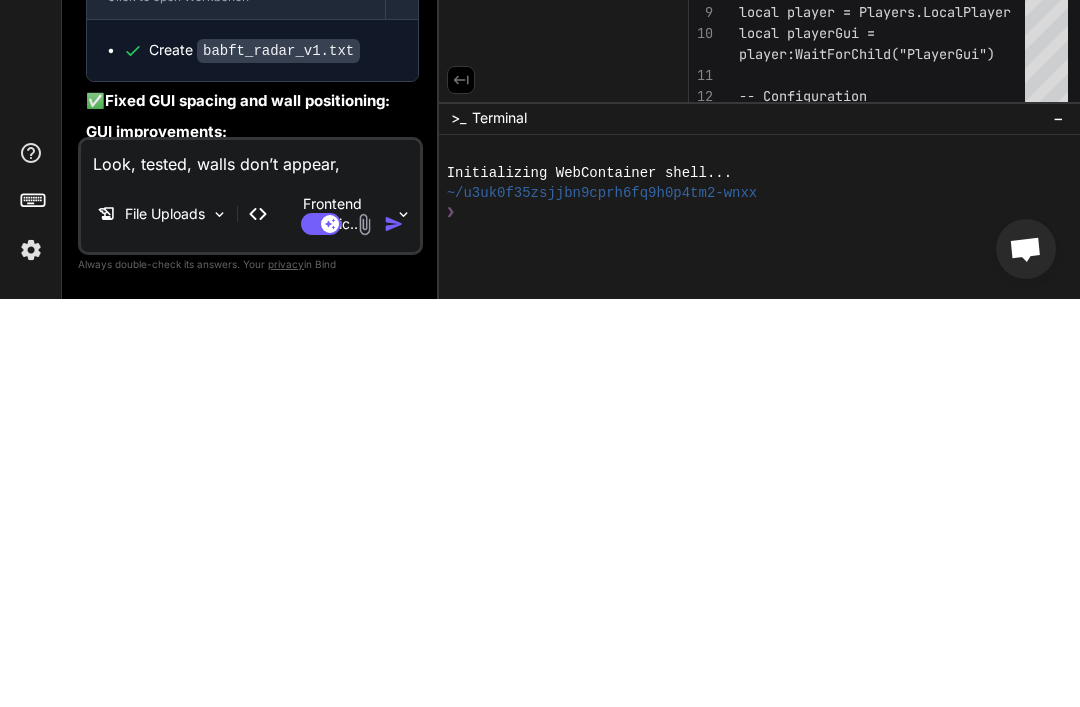 type on "x" 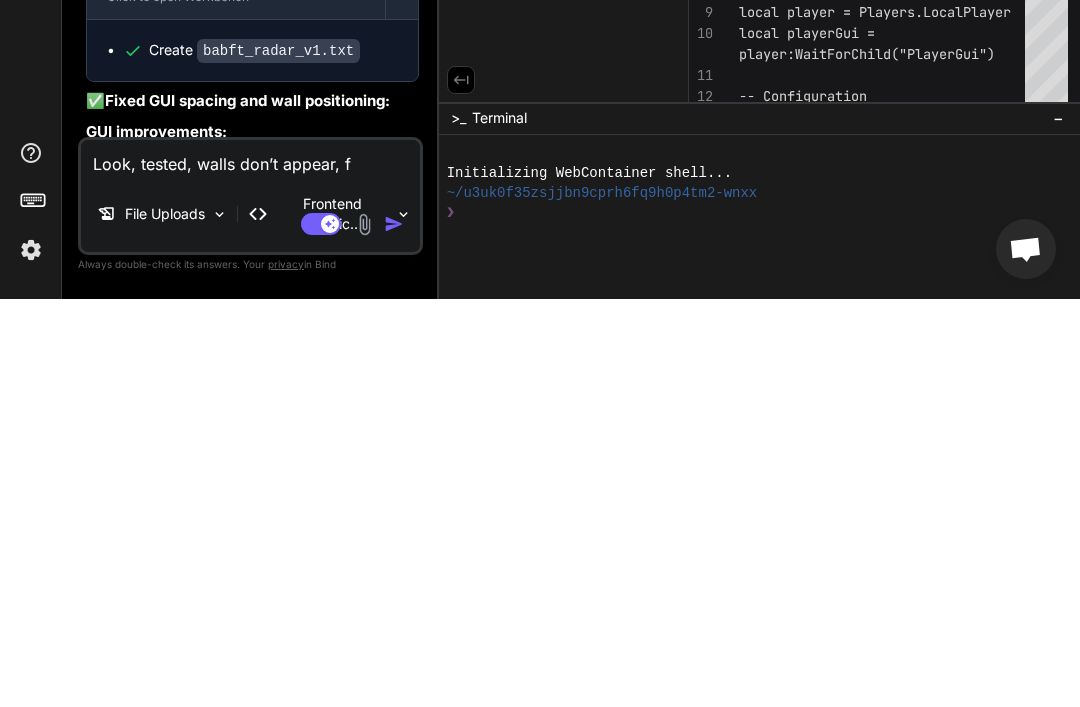 type on "Look, tested, walls don’t appear, fi" 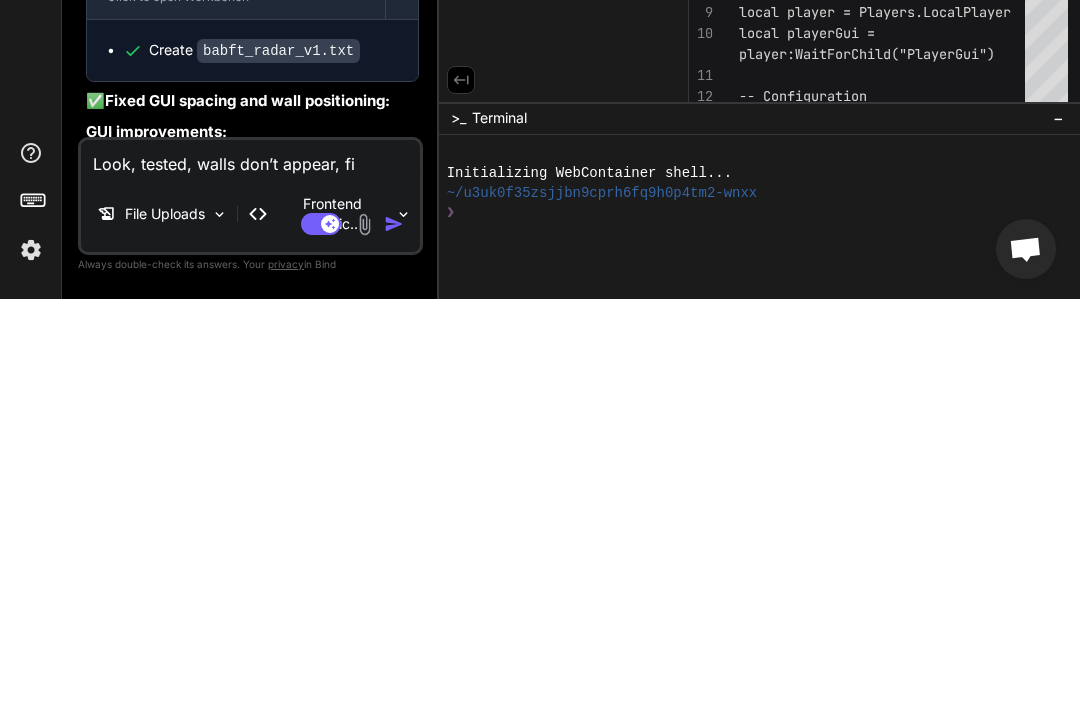 type on "Look, tested, walls don’t appear, fix" 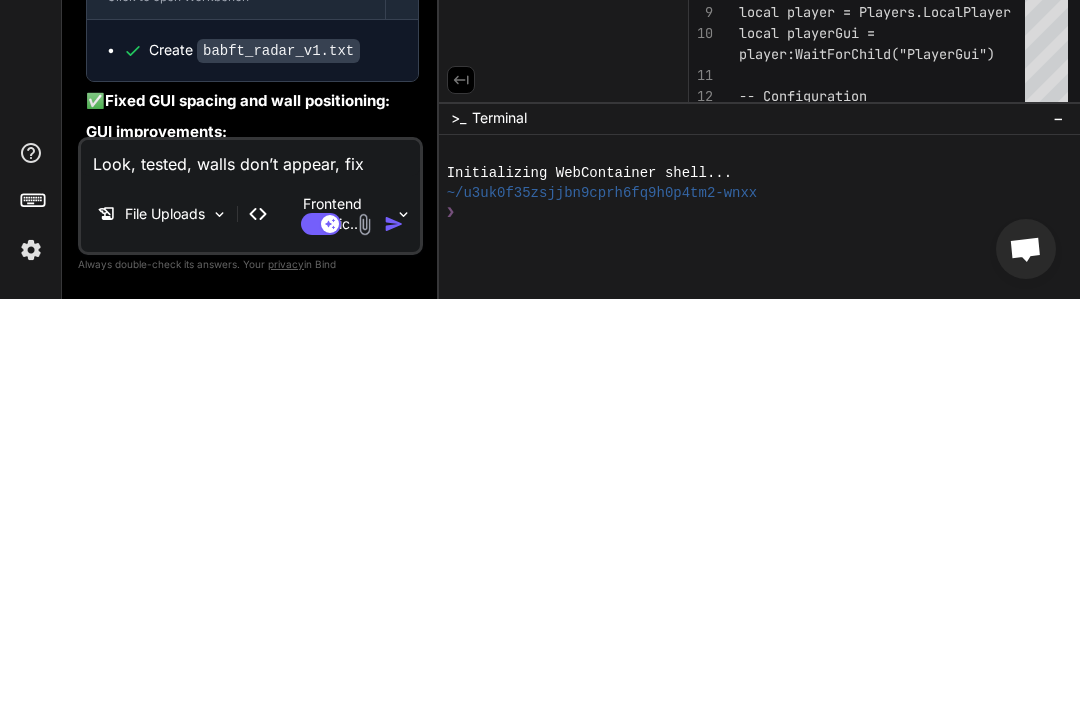 type on "Look, tested, walls don’t appear, fix" 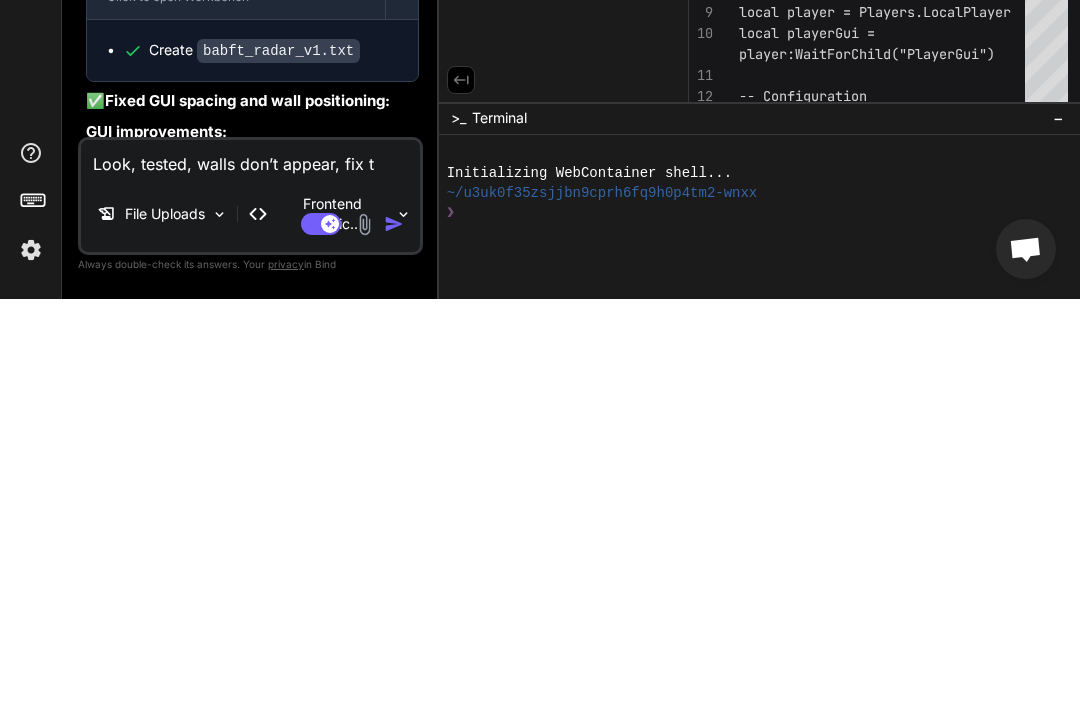 type on "x" 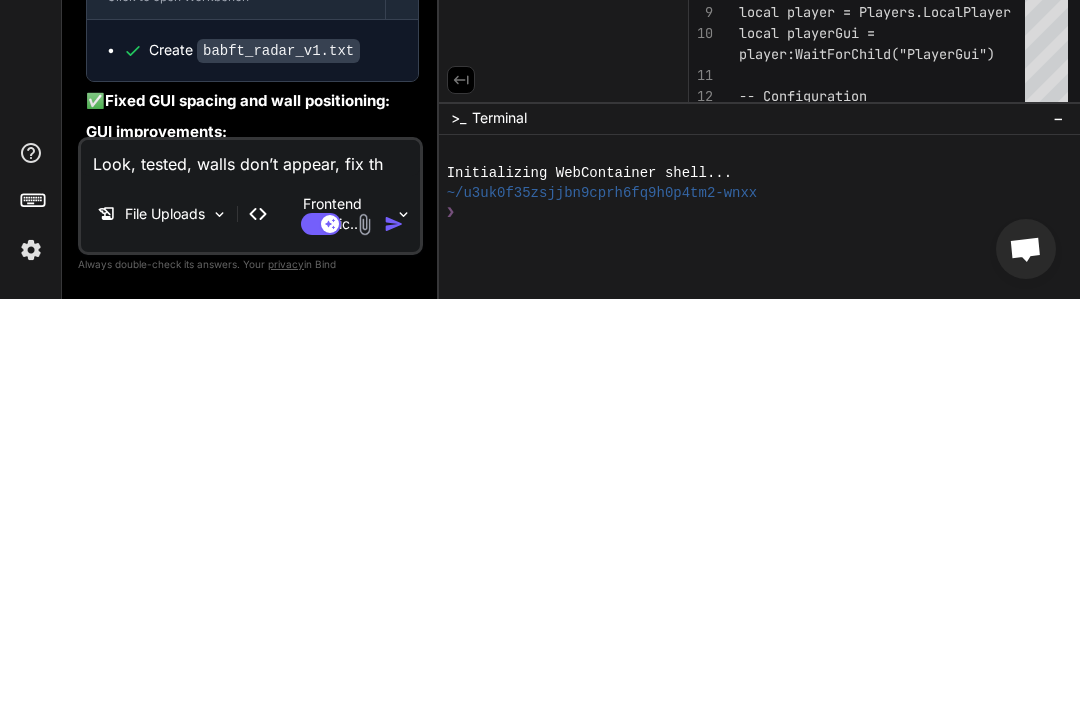 type on "Look, tested, walls don’t appear, fix tha" 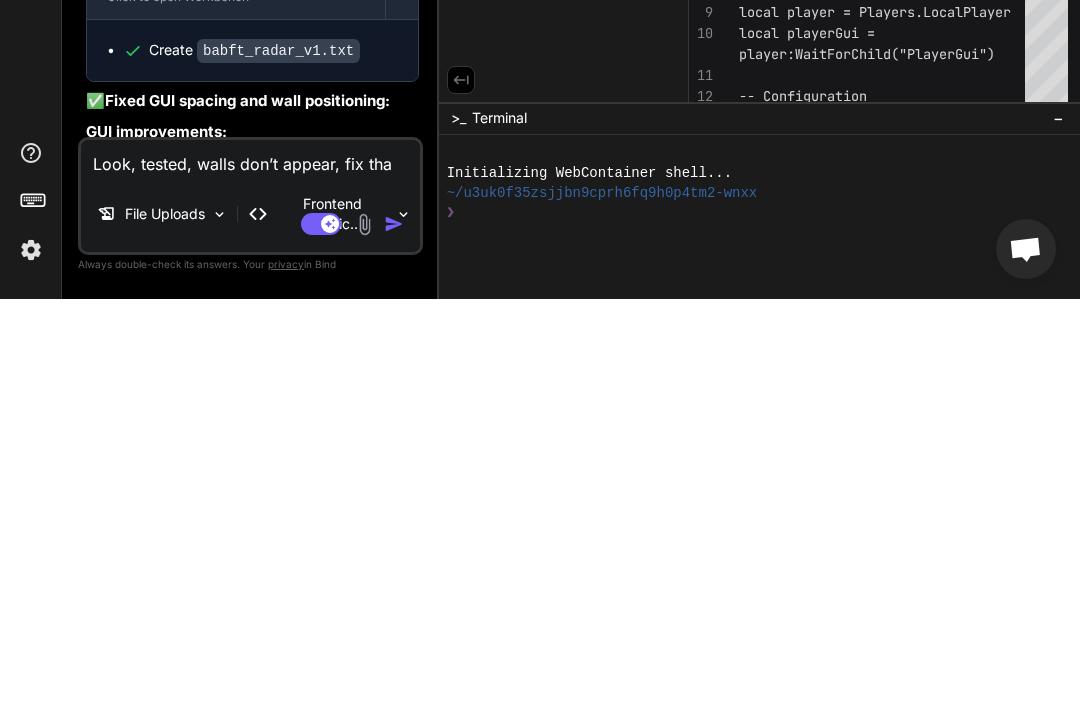 type on "Look, tested, walls don’t appear, fix that" 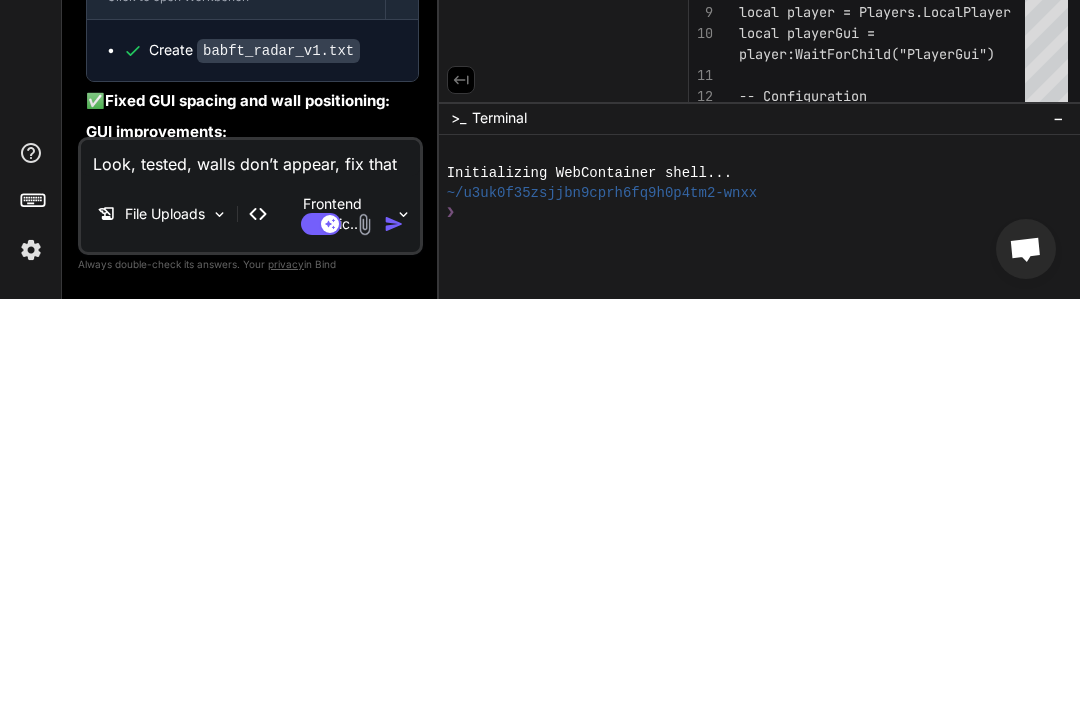type on "Look, tested, walls don’t appear, fix that" 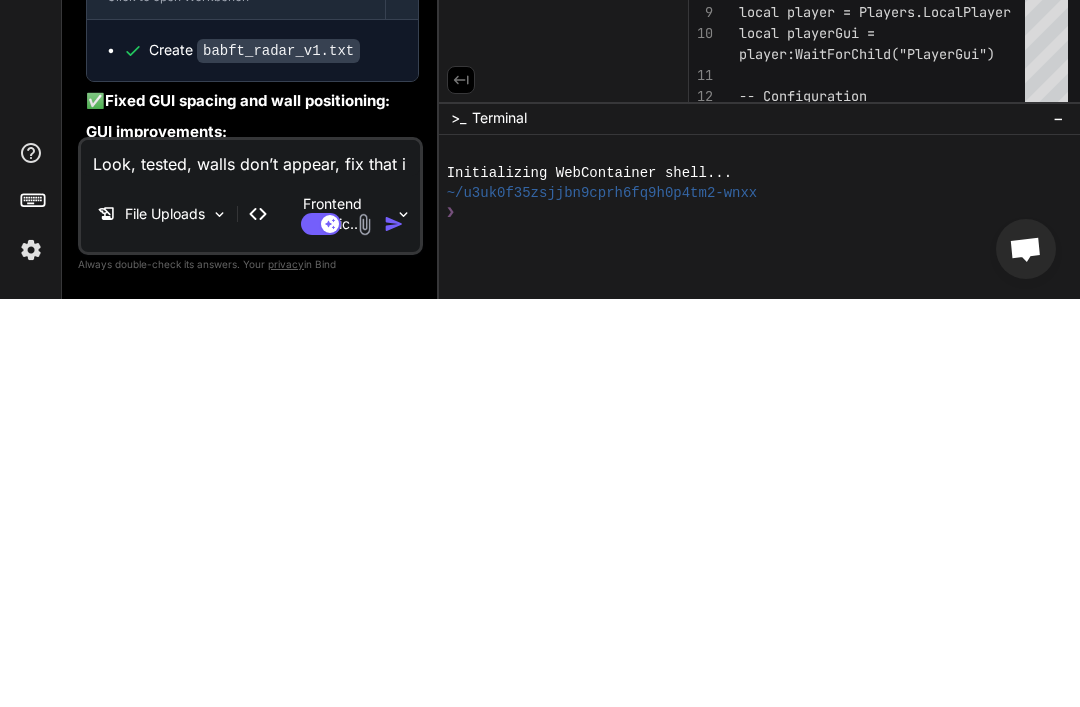 type on "Look, tested, walls don’t appear, fix that I" 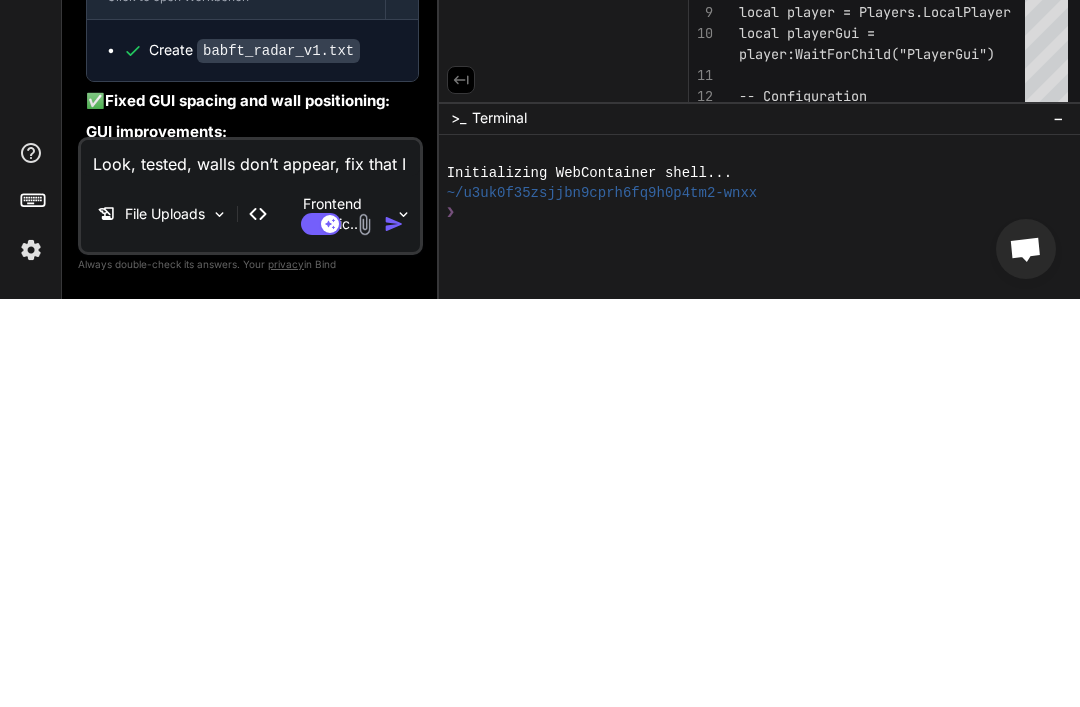 type on "Look, tested, walls don’t appear, fix that I" 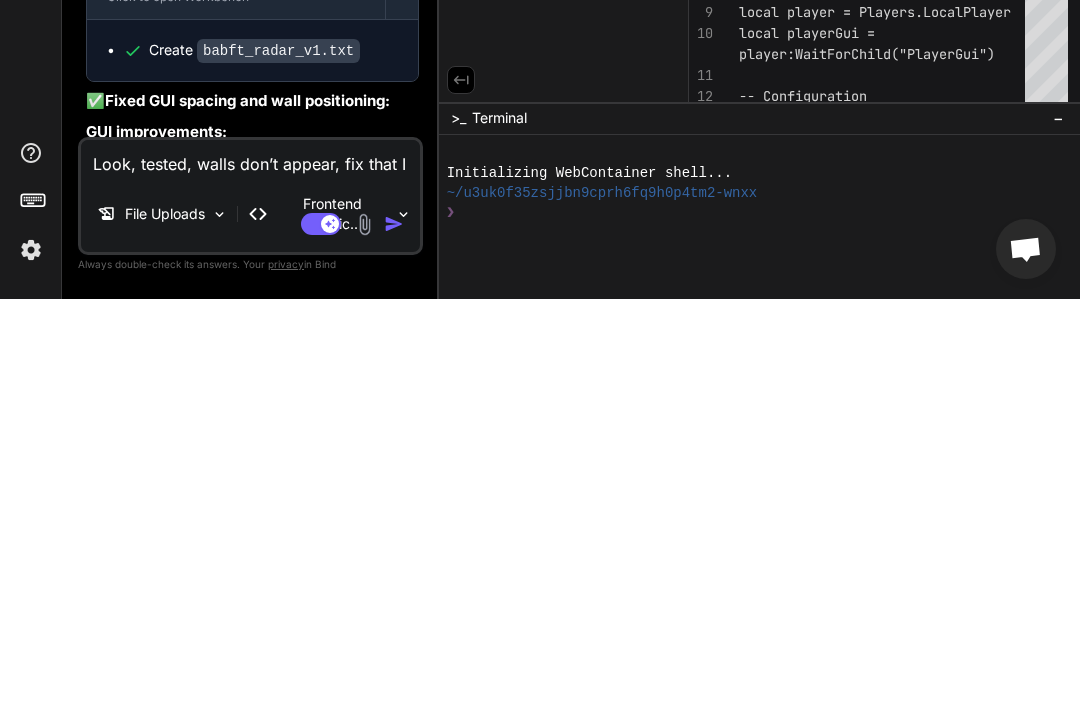 type on "x" 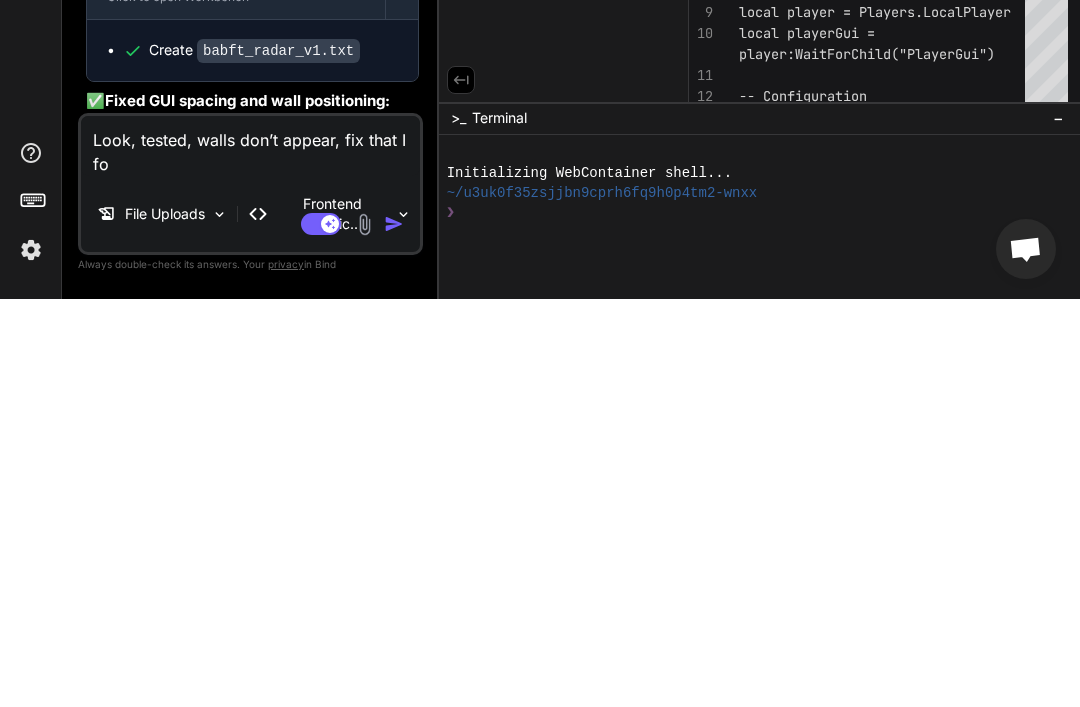 type on "Look, tested, walls don’t appear, fix that I fou" 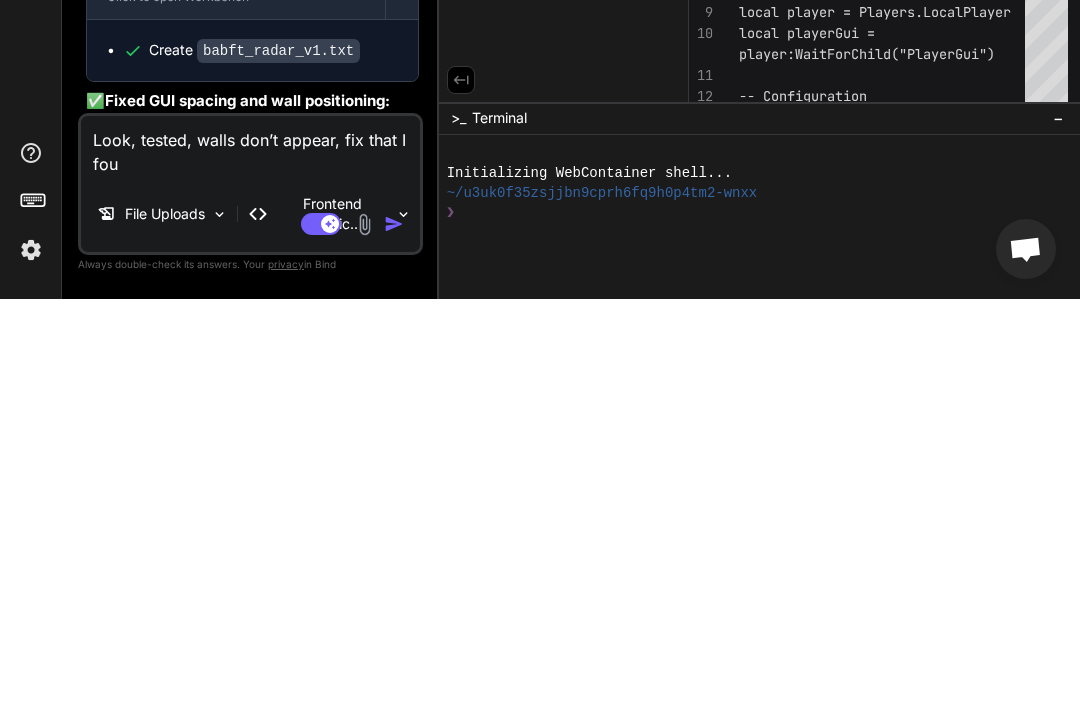 type on "Look, tested, walls don’t appear, fix that I foun" 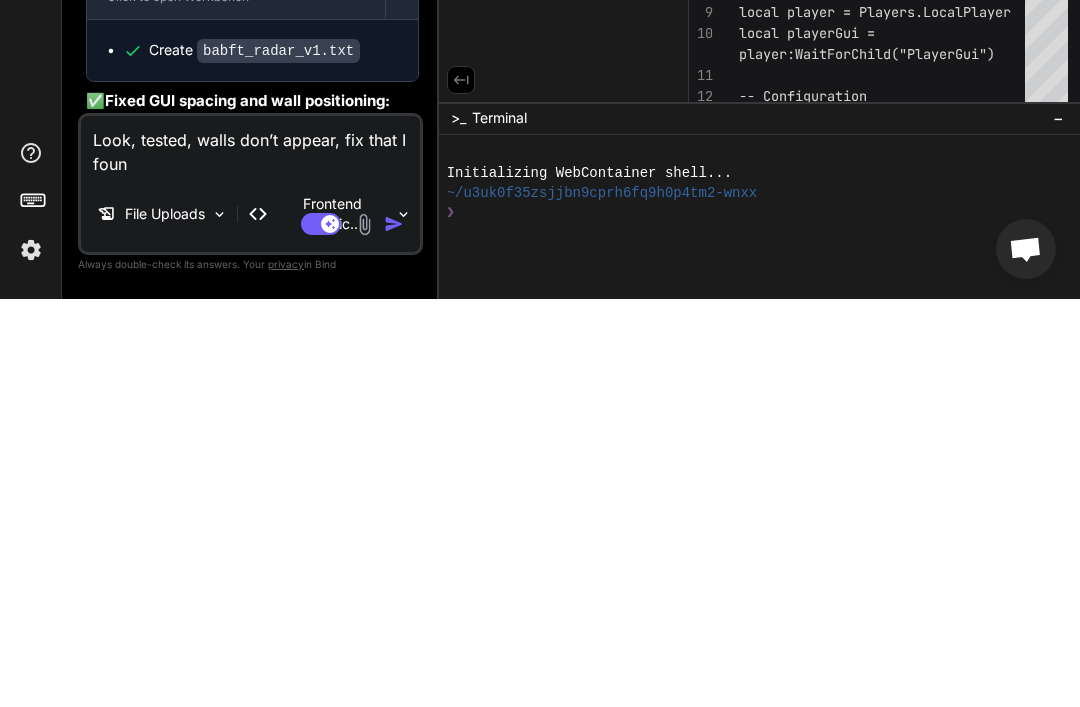 type on "Look, tested, walls don’t appear, fix that I found" 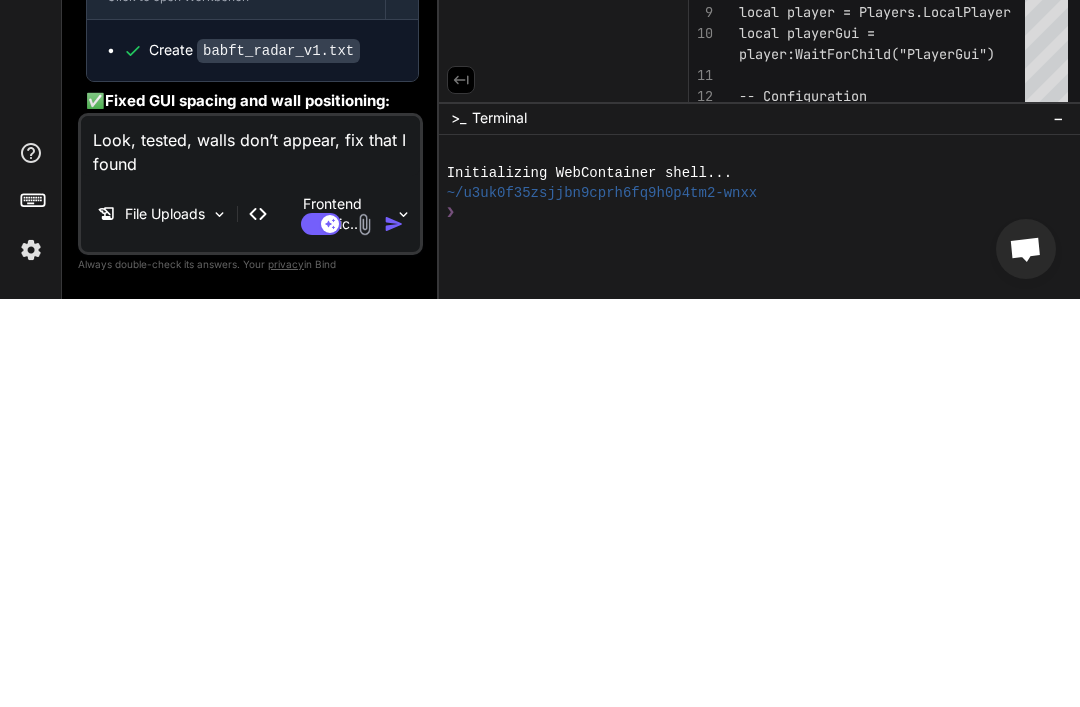 type on "Look, tested, walls don’t appear, fix that I found" 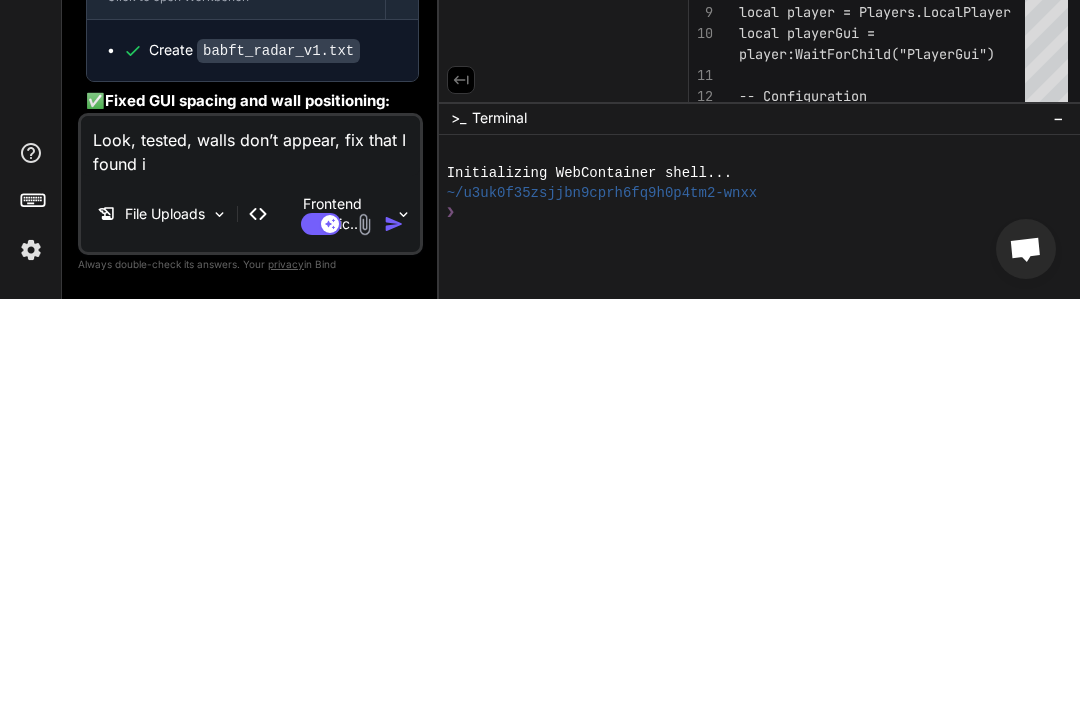 type on "Look, tested, walls don’t appear, fix that I found" 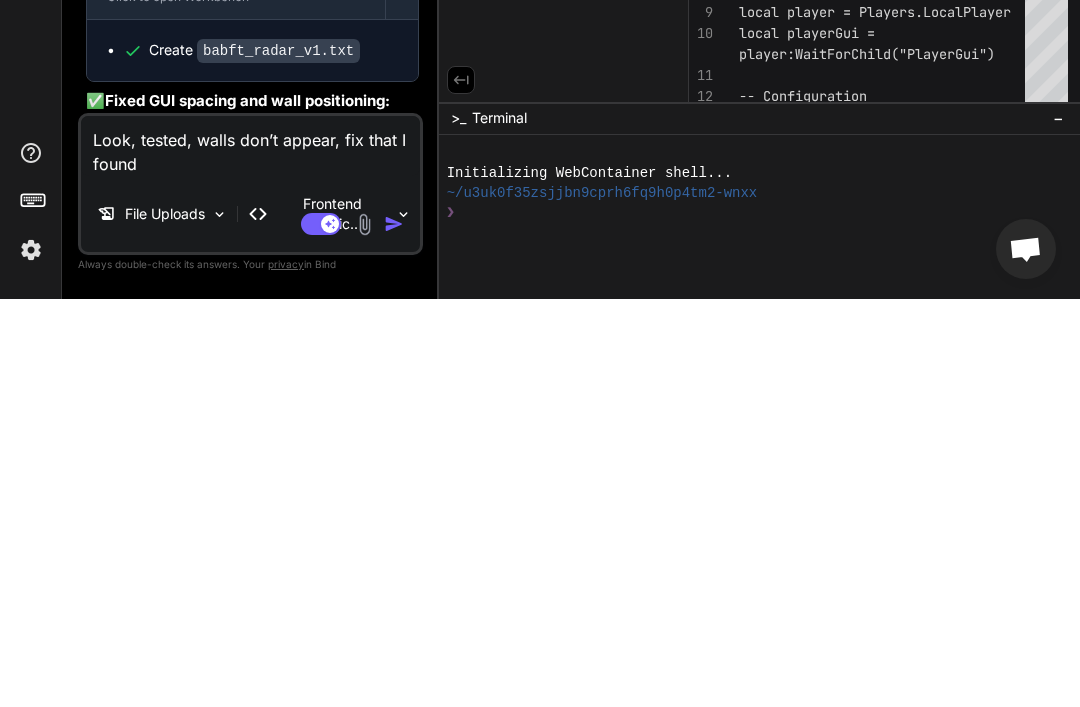 type on "Look, tested, walls don’t appear, fix that I found p" 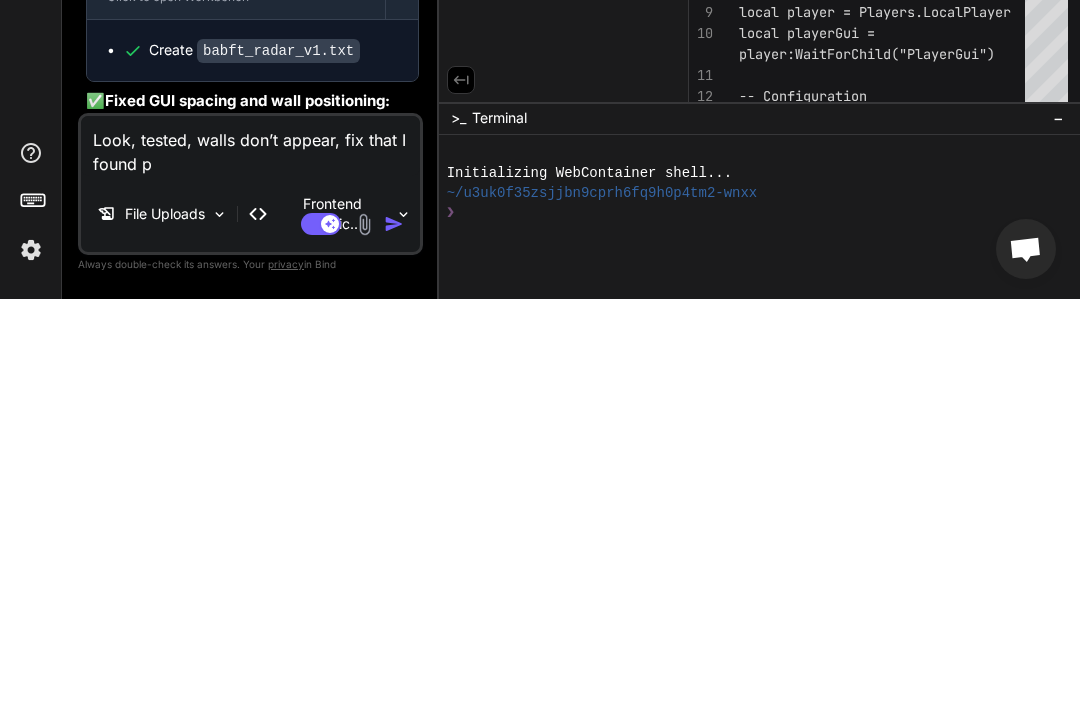 type on "Look, tested, walls don’t appear, fix that I found pn" 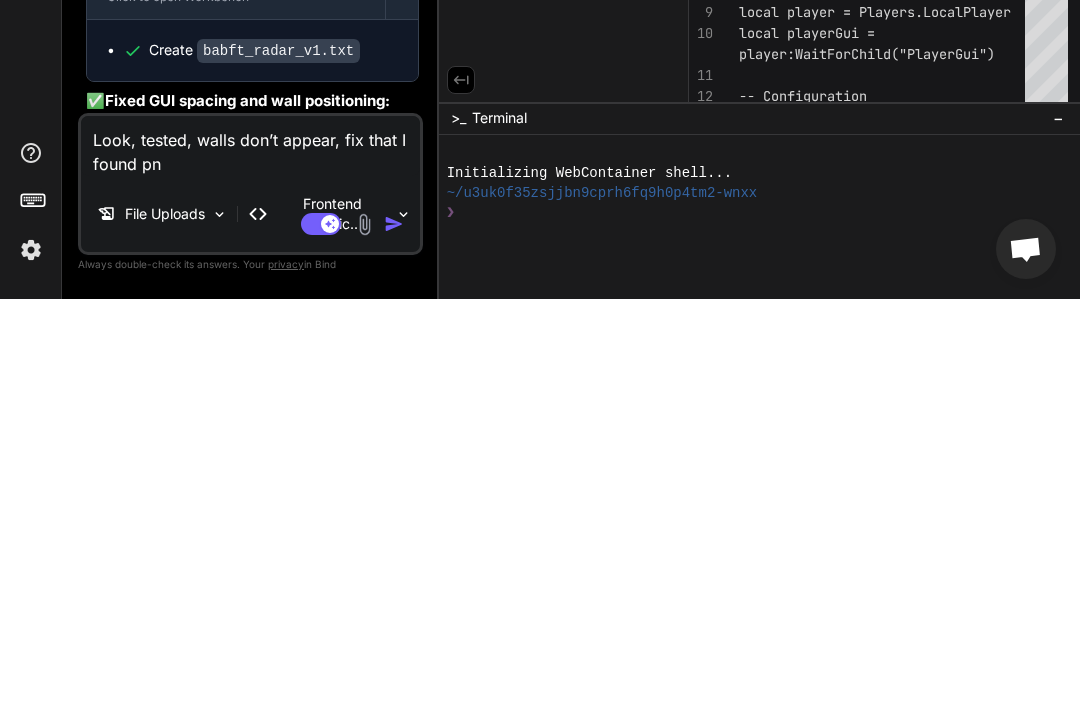 type on "Look, tested, walls don’t appear, fix that I found on" 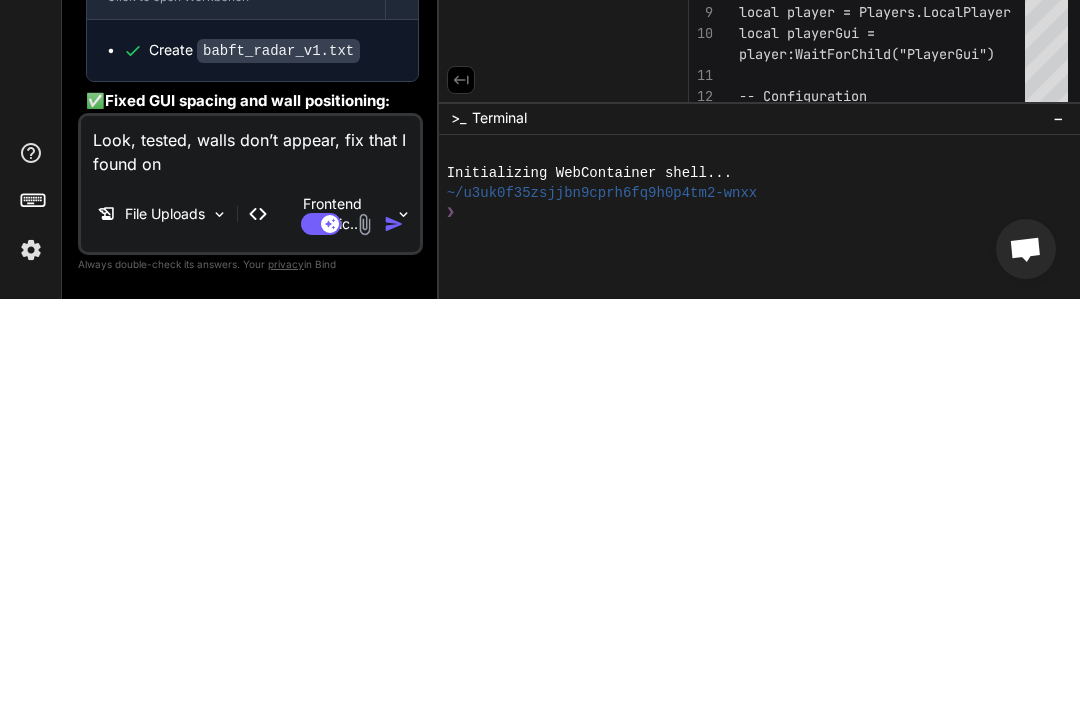 type on "Look, tested, walls don’t appear, fix that I found on" 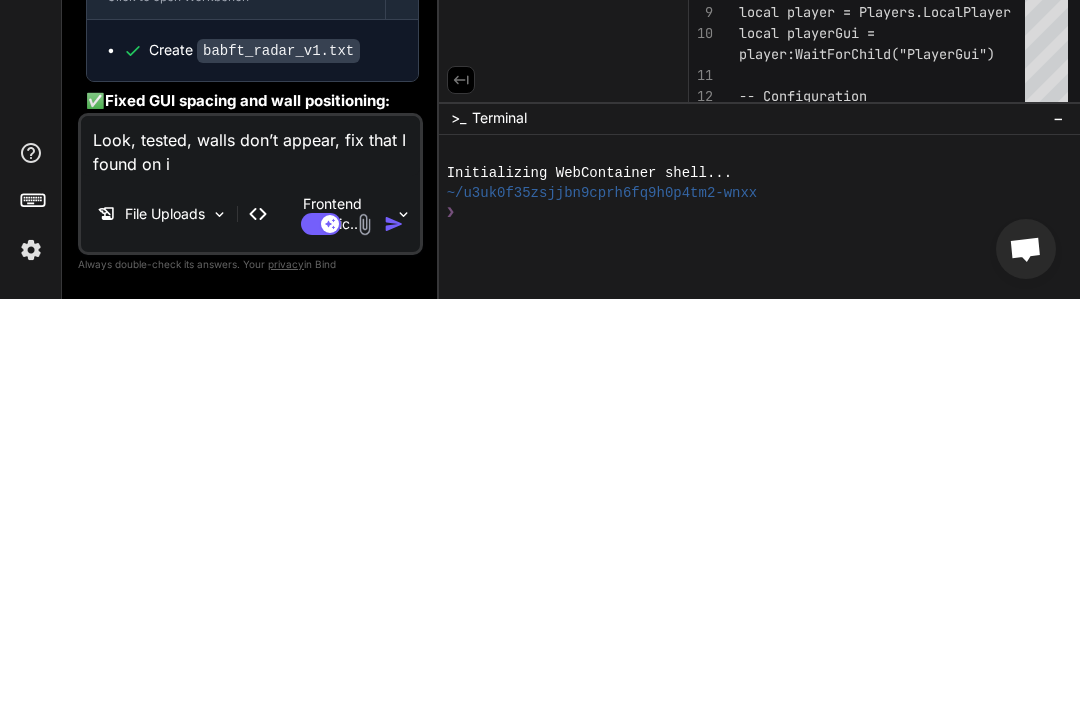 type on "x" 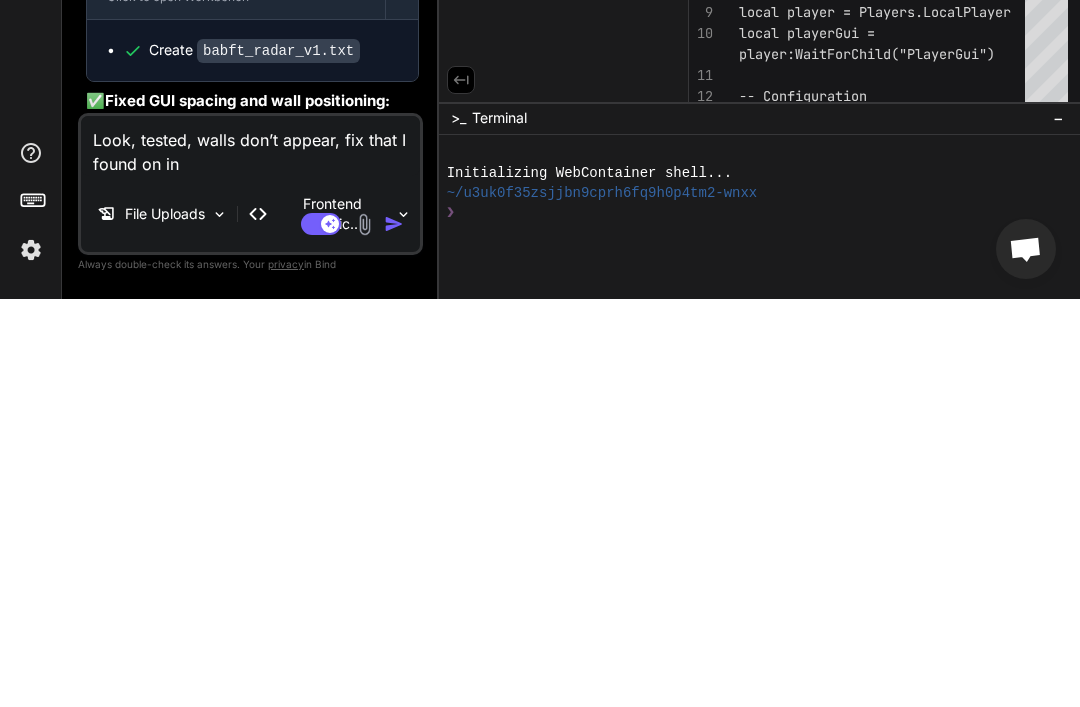 type on "Look, tested, walls don’t appear, fix that I found on int" 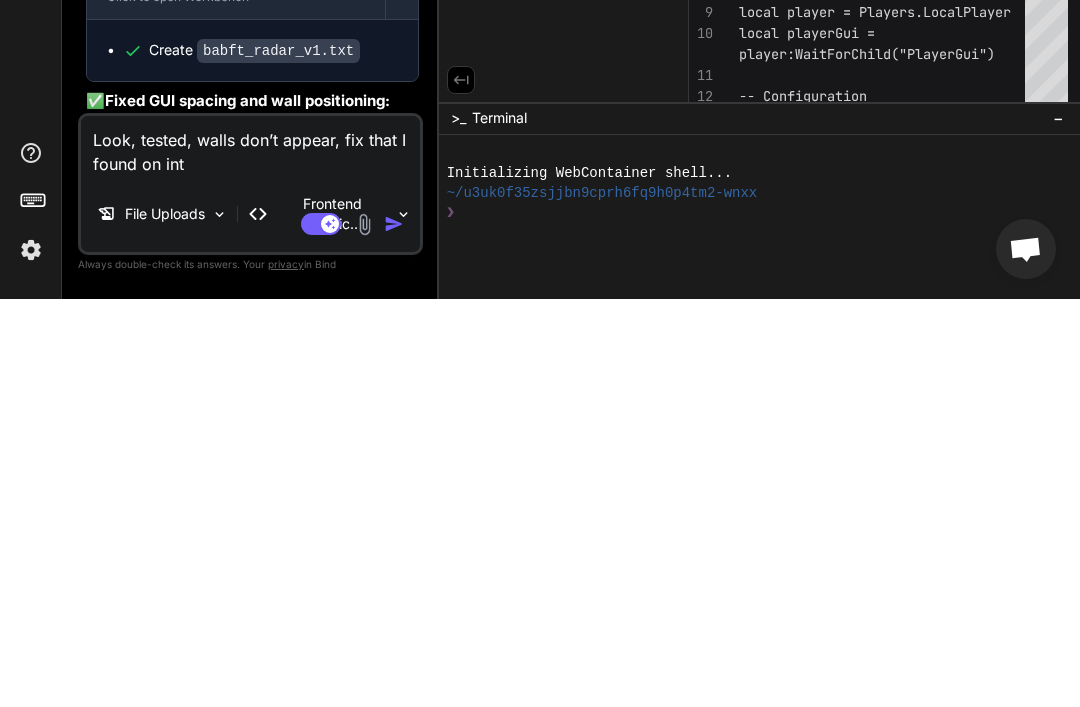 type on "Look, tested, walls don’t appear, fix that I found on inte" 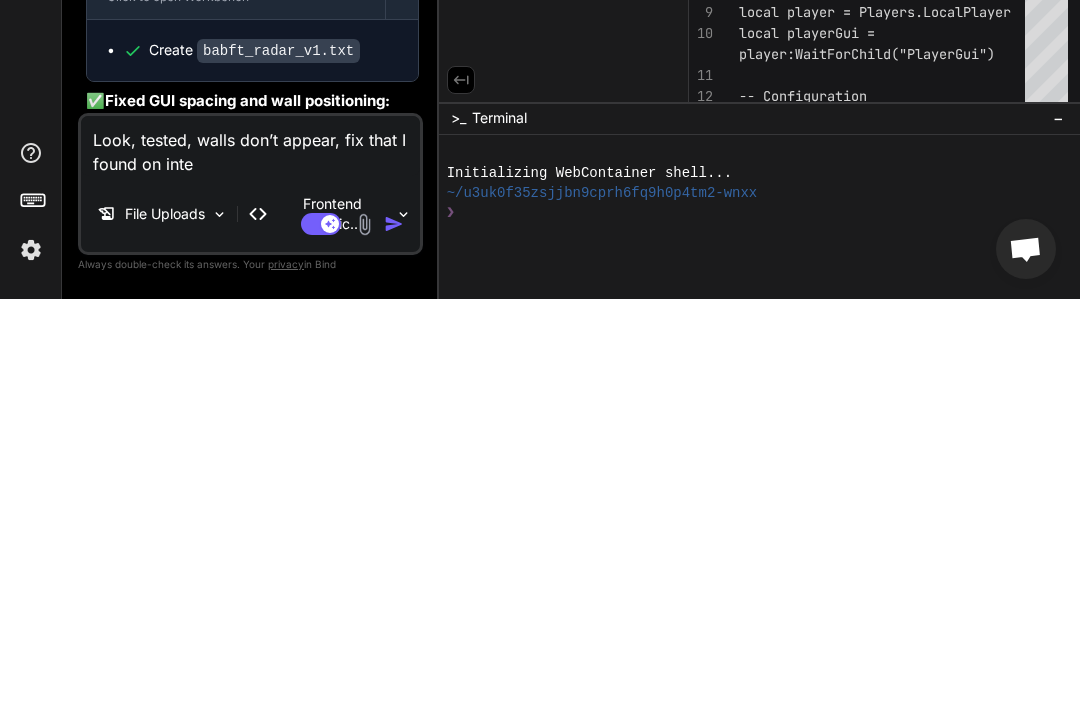 type on "Look, tested, walls don’t appear, fix that I found on inter" 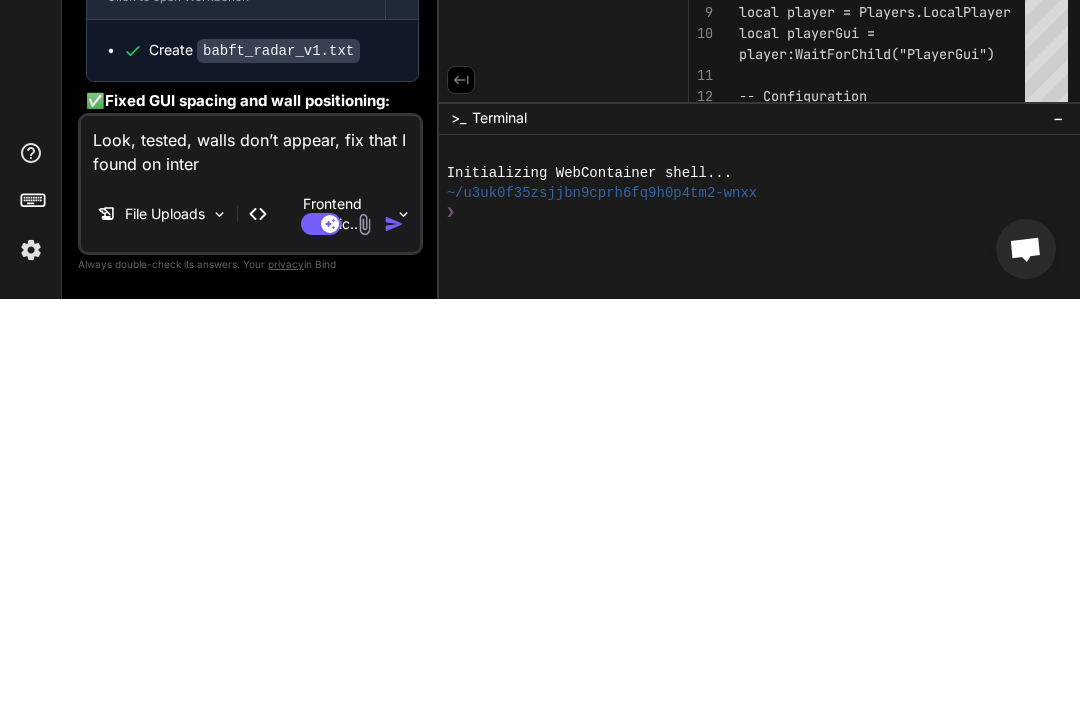 type on "Look, tested, walls don’t appear, fix that I found on intern" 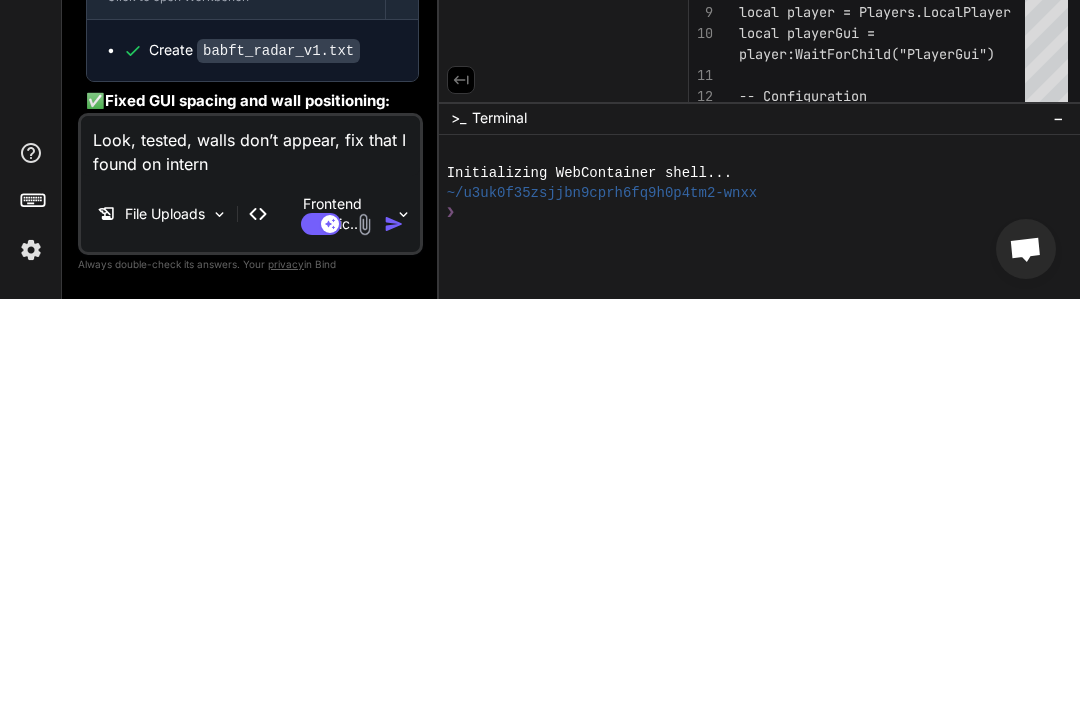 type on "Look, tested, walls don’t appear, fix that I found on internt" 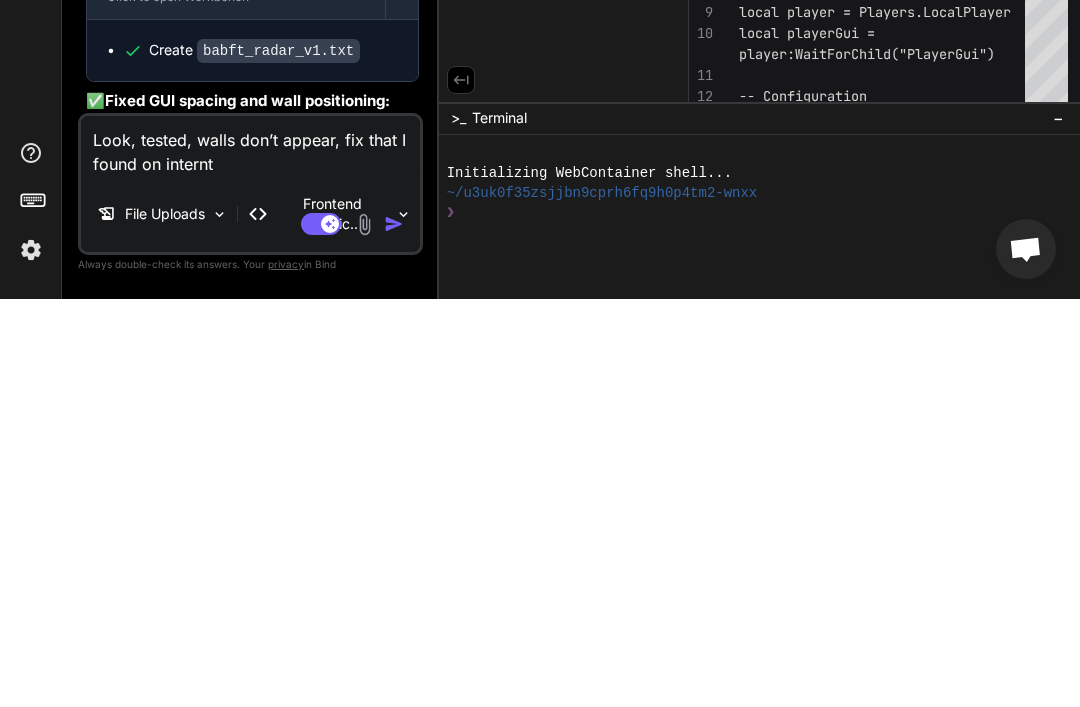 type on "Look, tested, walls don’t appear, fix that I found on internte" 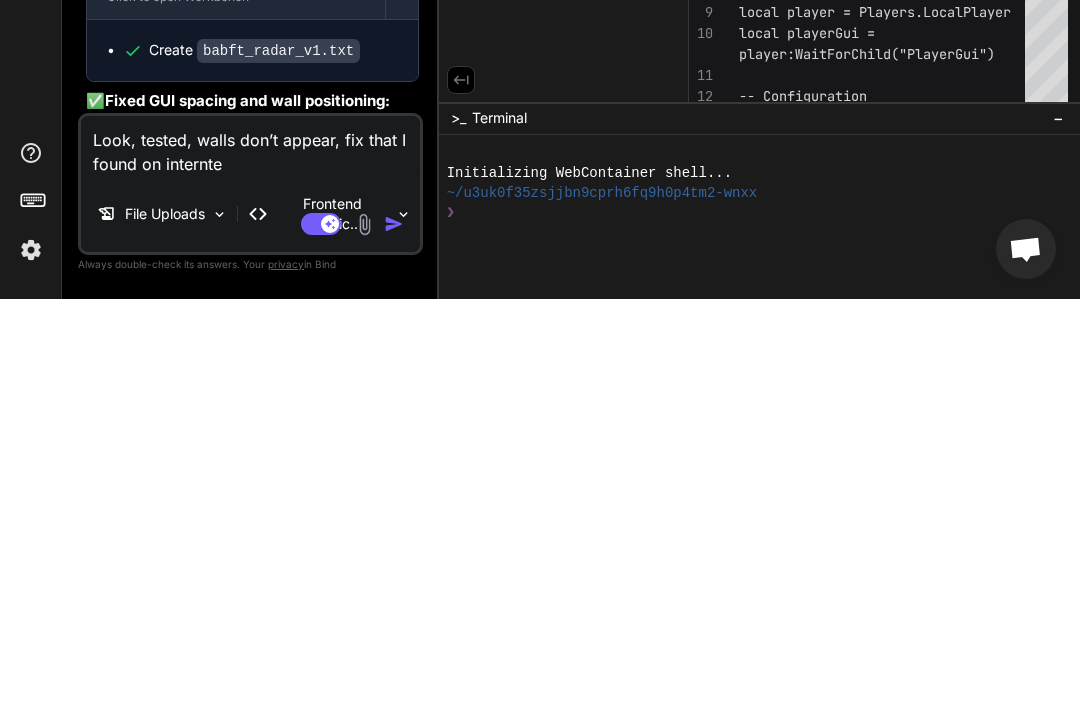 type on "Look, tested, walls don’t appear, fix that I found on internet" 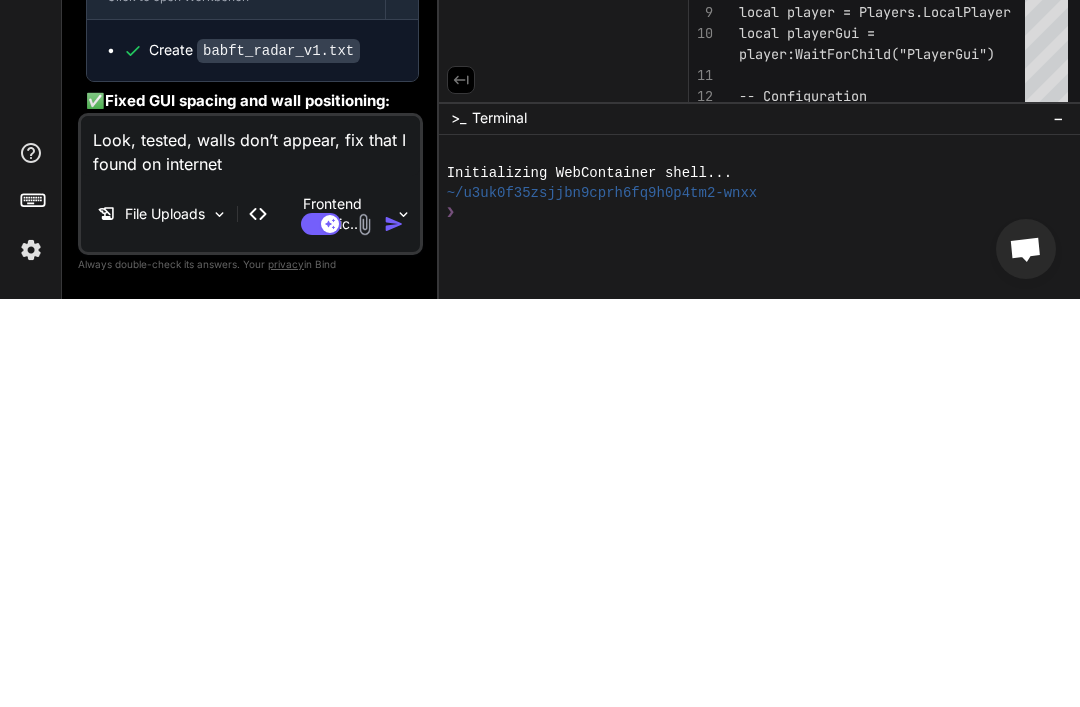 type on "Look, tested, walls don’t appear, fix that I found on internet" 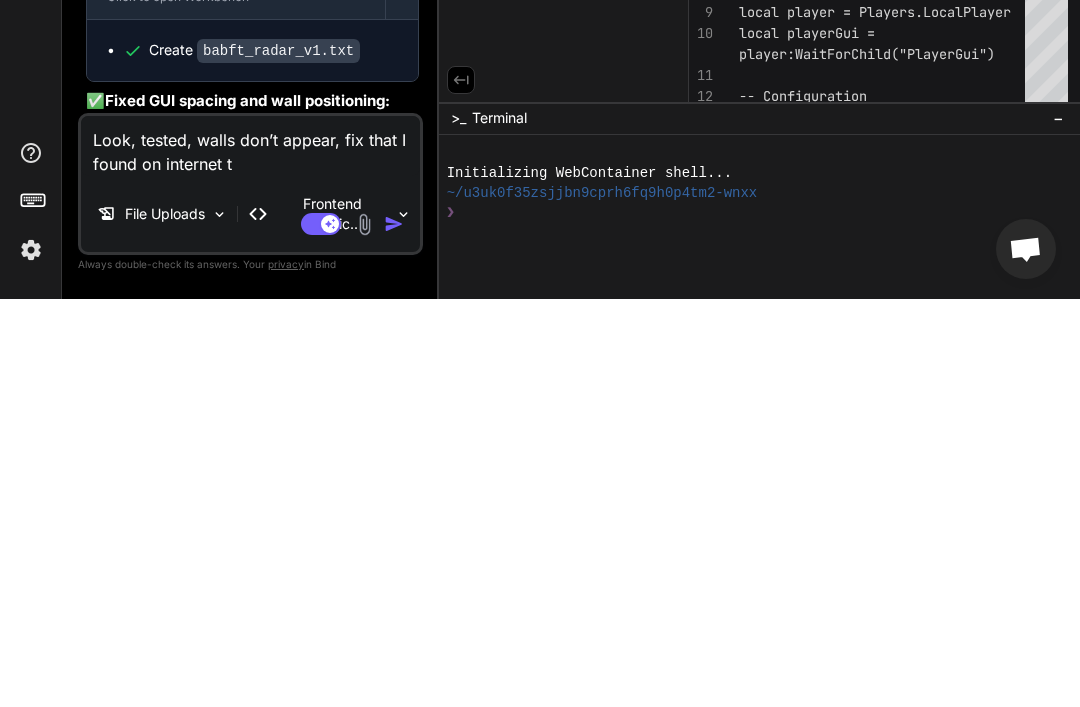 type on "Look, tested, walls don’t appear, fix that I found on internet th" 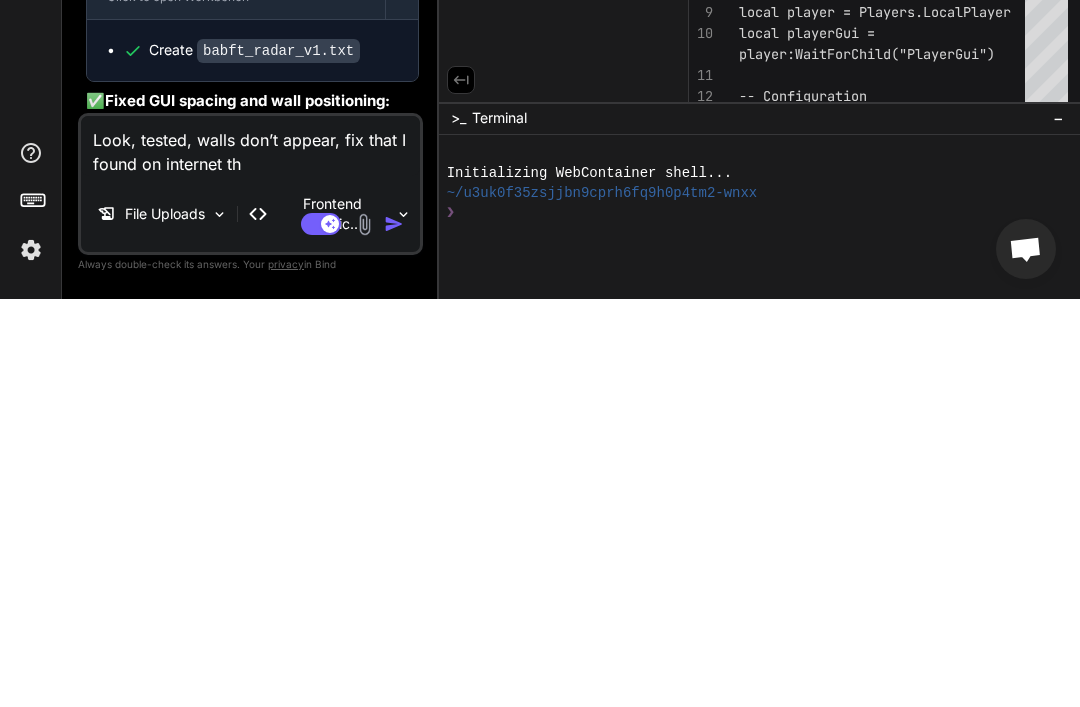 type on "Look, tested, walls don’t appear, fix that I found on internet thi" 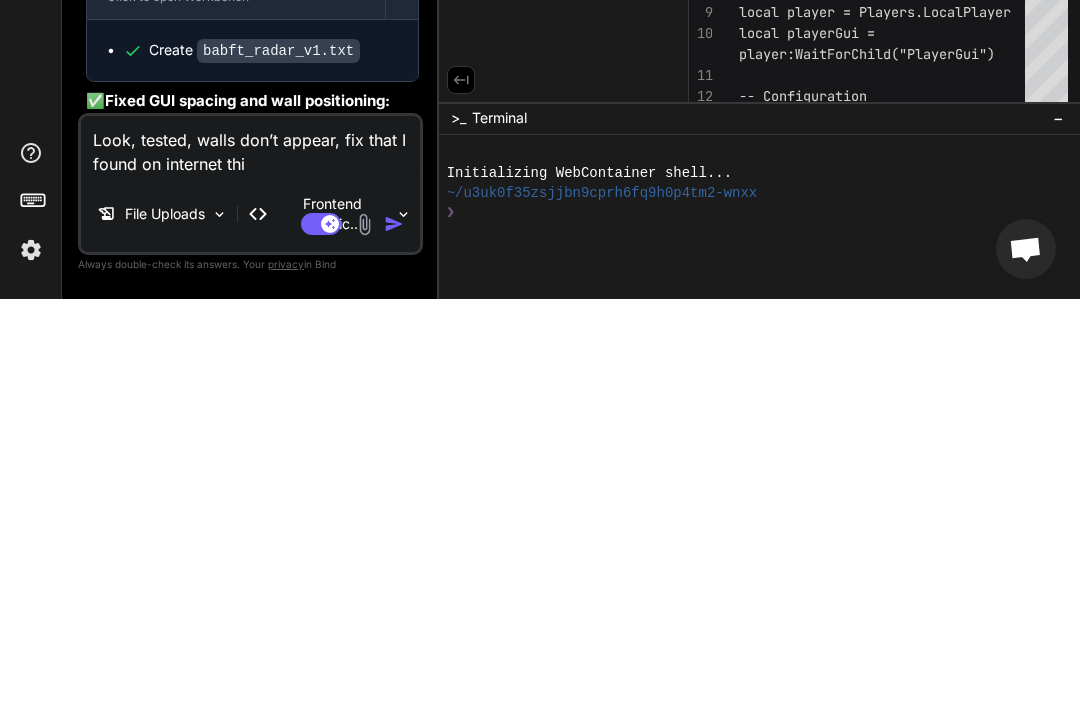 type on "Look, tested, walls don’t appear, fix that I found on internet this" 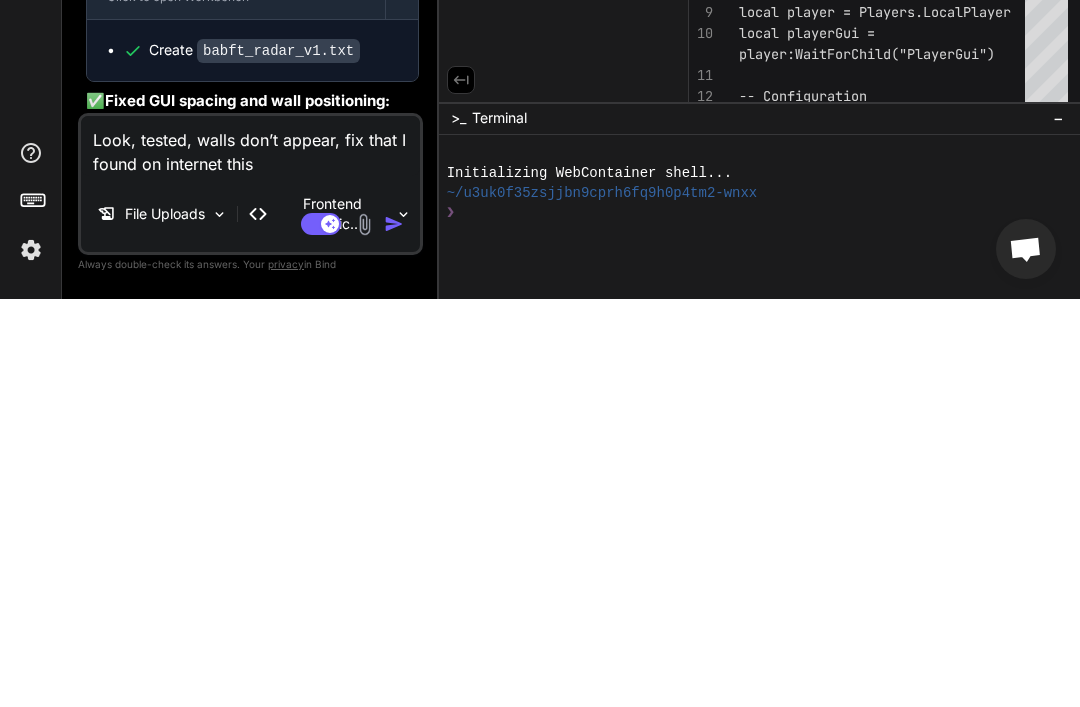 type on "Look, tested, walls don’t appear, fix that I found on internet this" 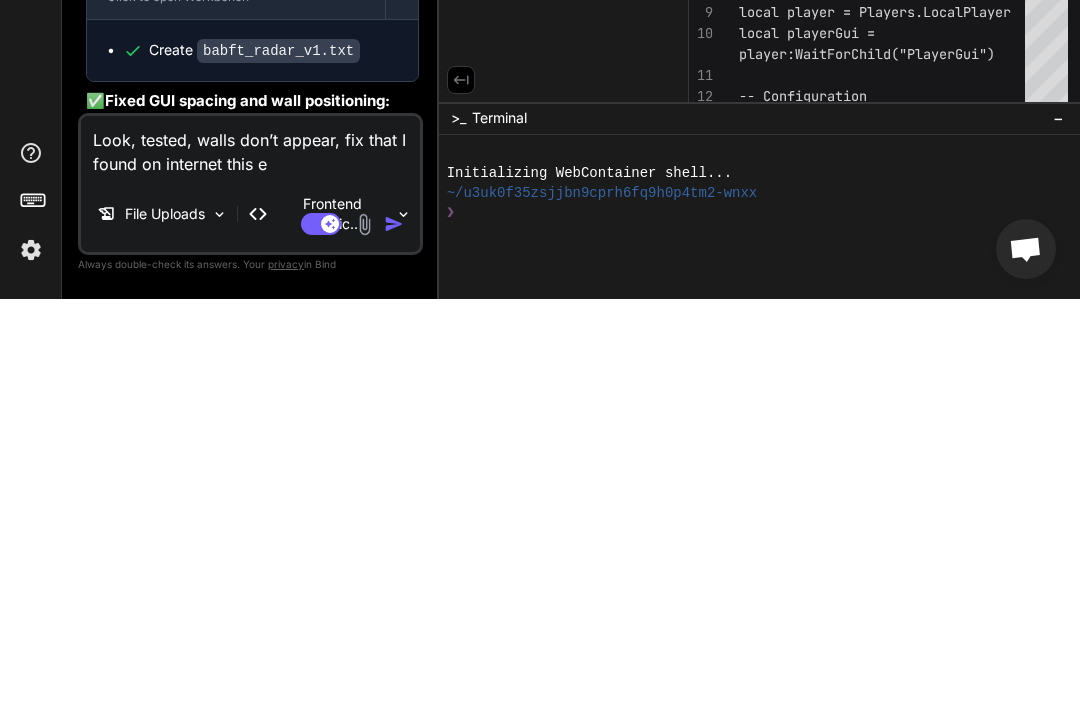 type on "Look, tested, walls don’t appear, fix that I found on internet this ex" 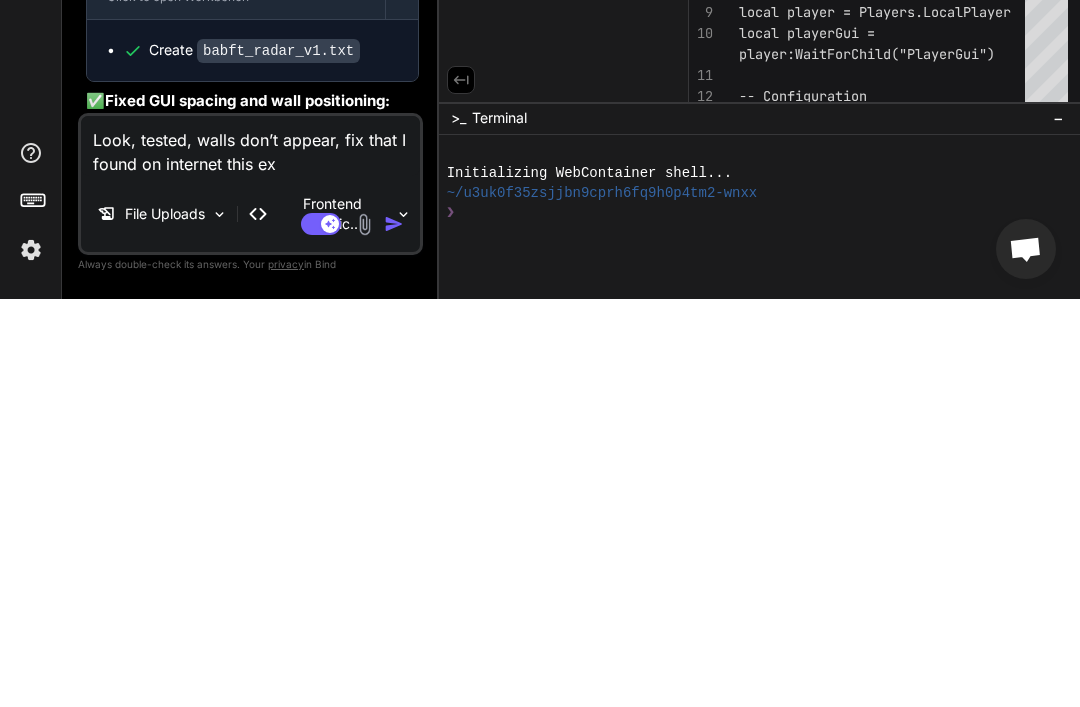 type on "Look, tested, walls don’t appear, fix that I found on internet this exa" 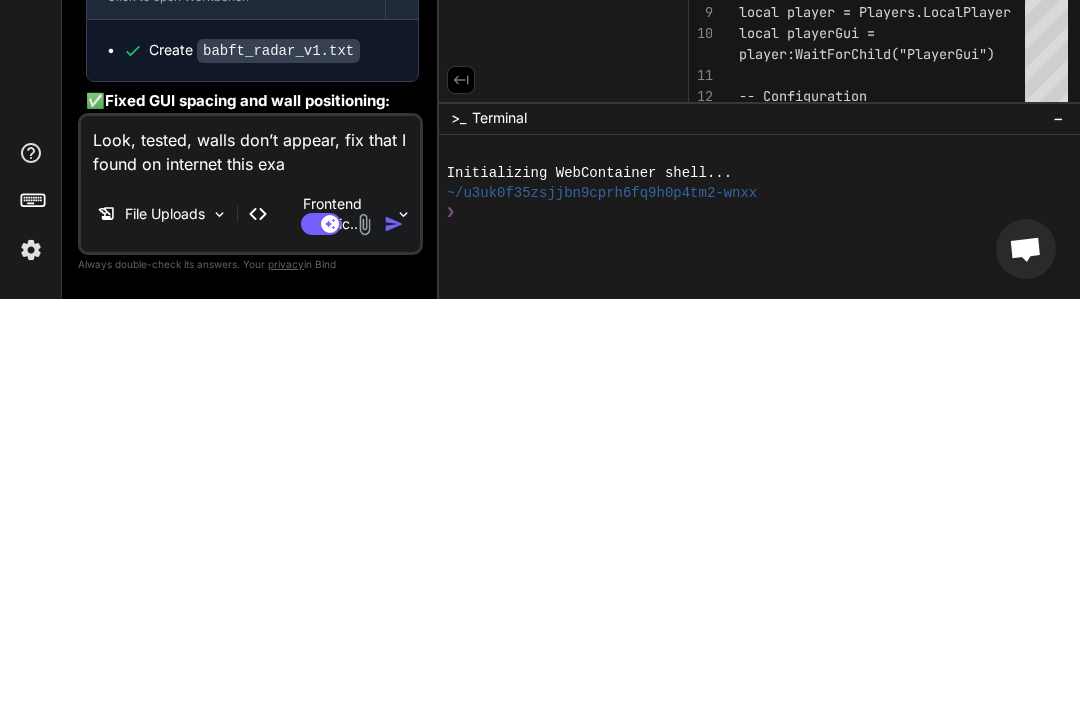 type on "Look, tested, walls don’t appear, fix that I found on internet this exam" 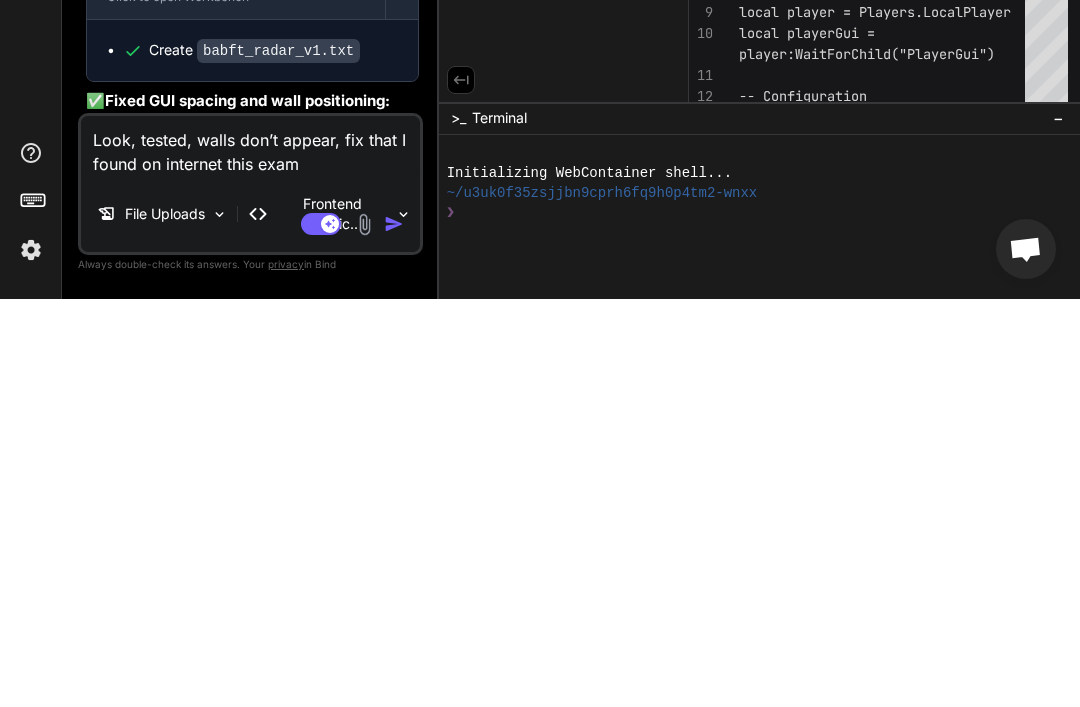 type on "Look, tested, walls don’t appear, fix that I found on internet this examp" 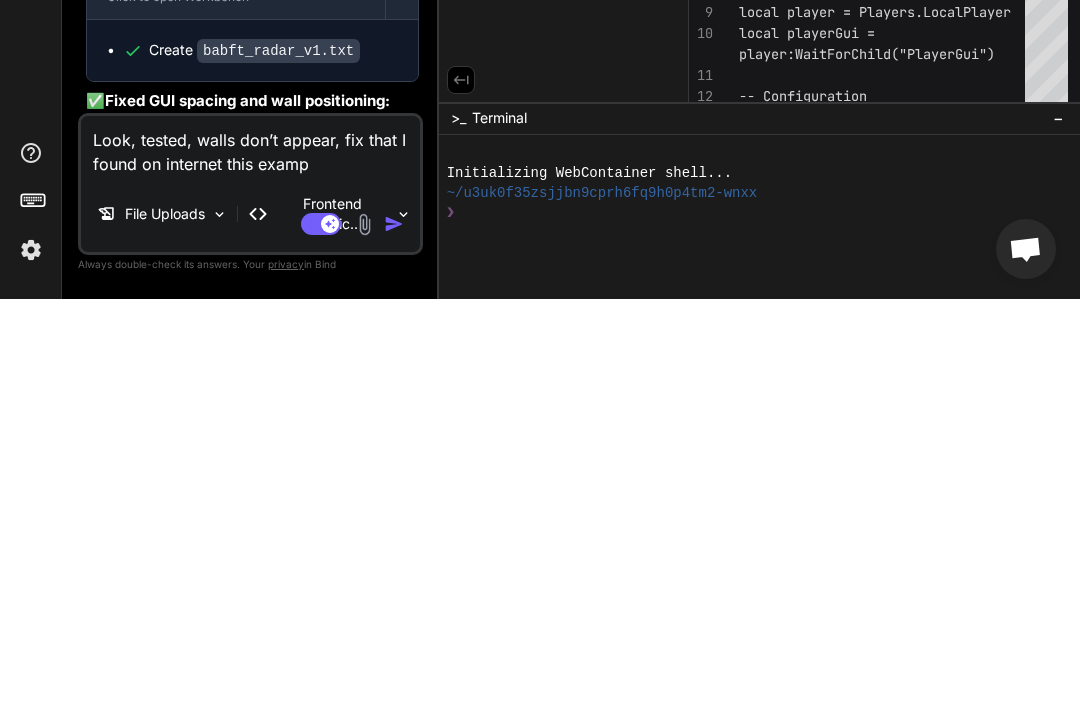 type on "Look, tested, walls don’t appear, fix that I found on internet this exampl" 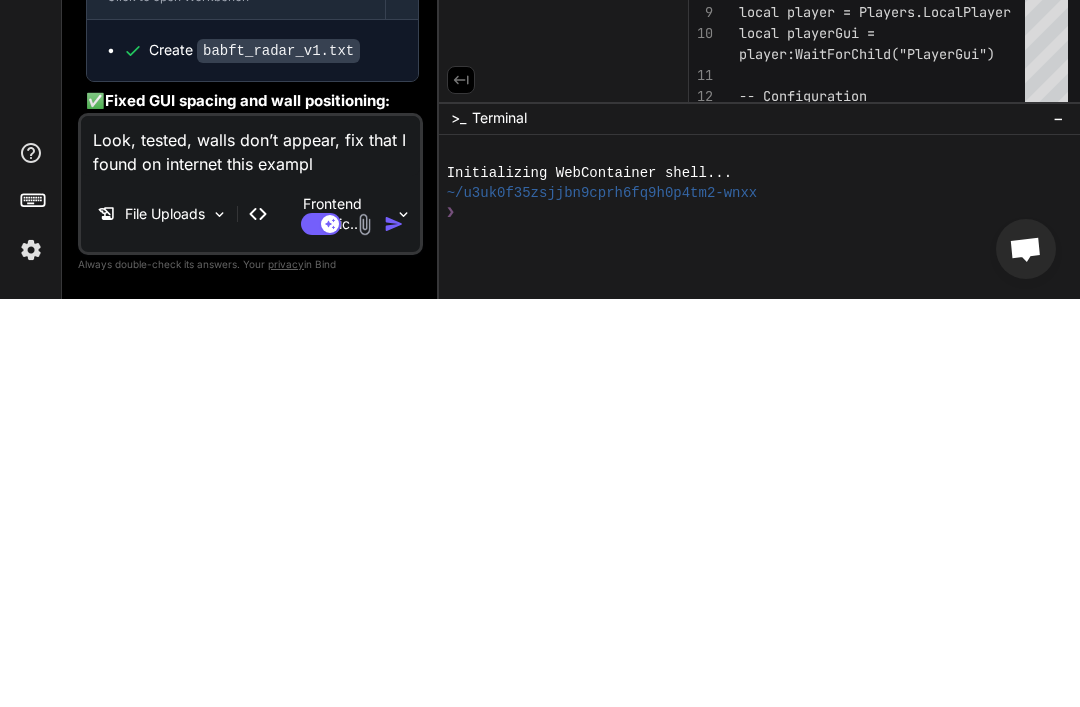 type on "Look, tested, walls don’t appear, fix that I found on internet this example" 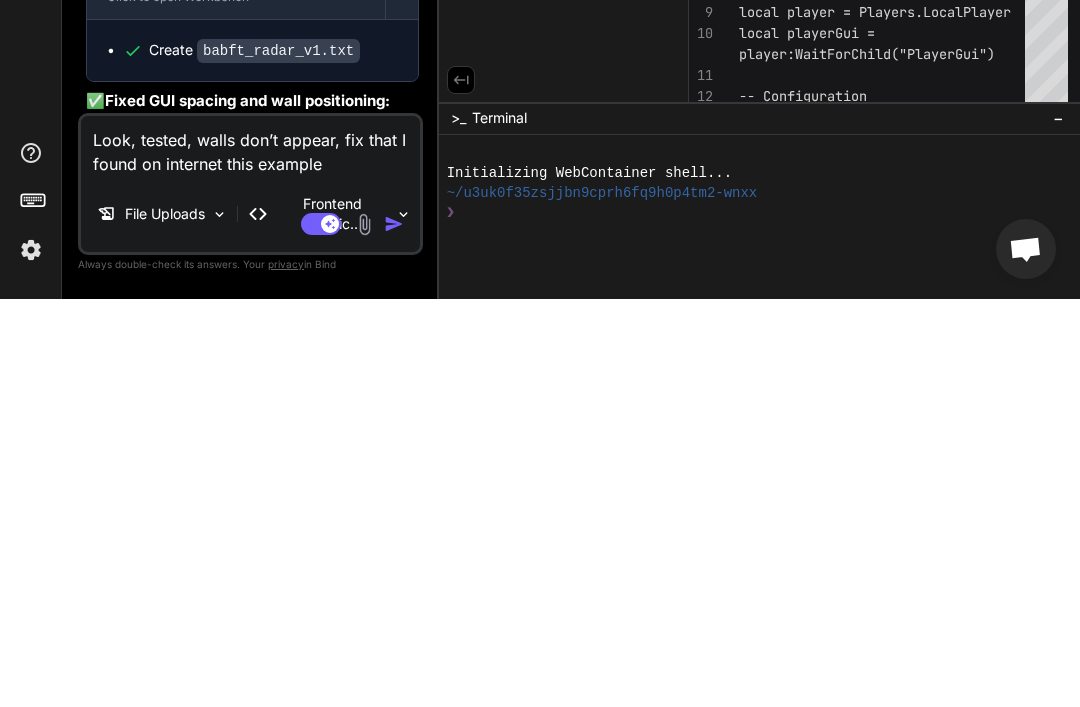 type on "Look, tested, walls don’t appear, fix that I found on internet this example:" 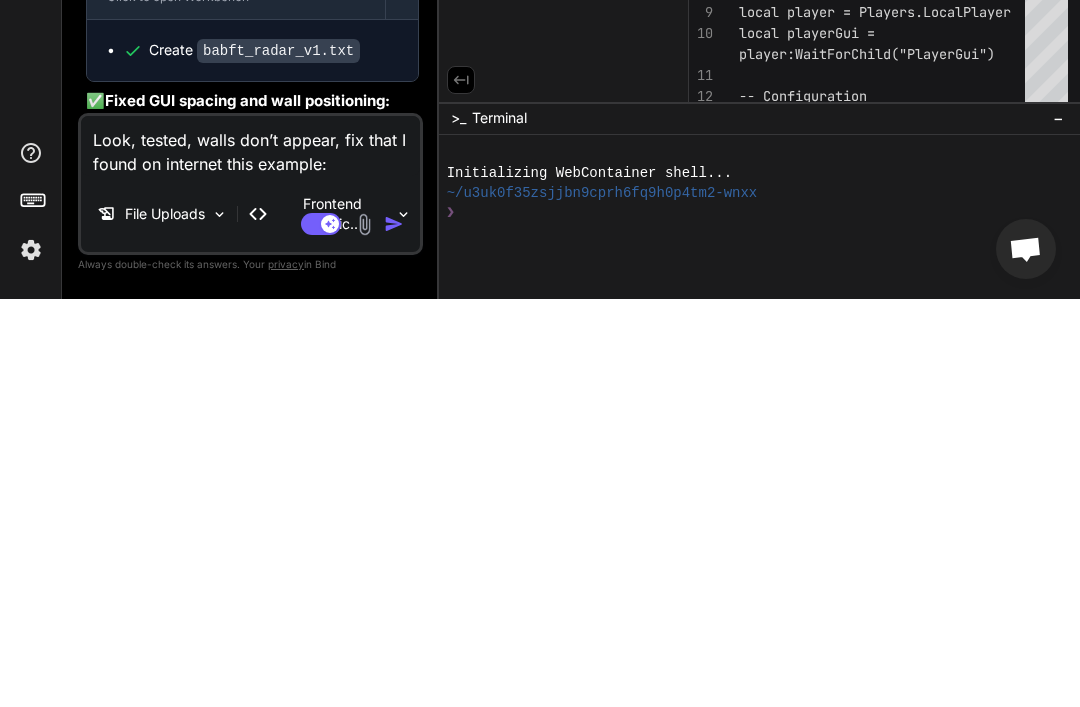 type on "Look, tested, walls don’t appear, fix that I found on internet this example" 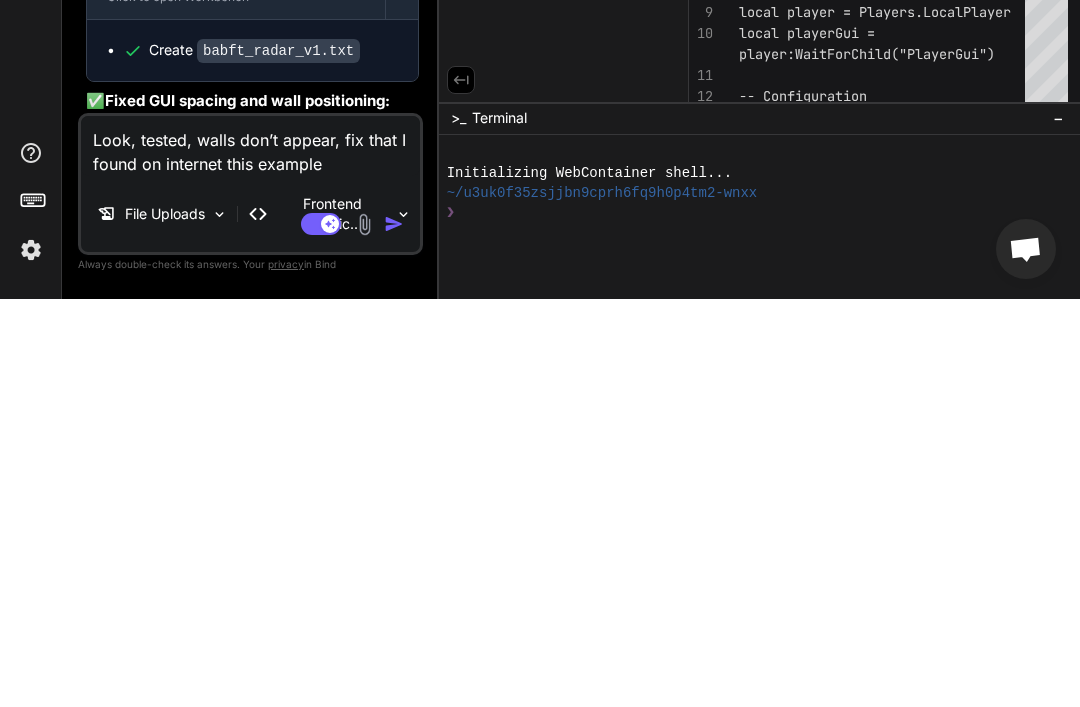 type on "Look, tested, walls don’t appear, fix that I found on internet this example(" 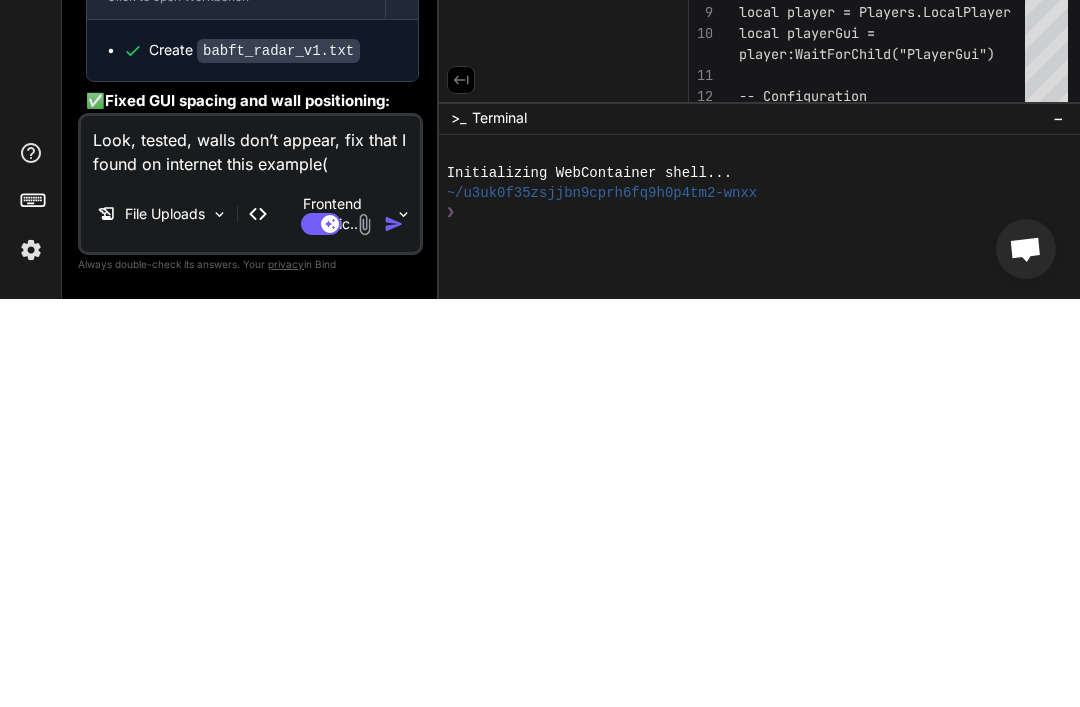 type on "Look, tested, walls don’t appear, fix that I found on internet this example(f" 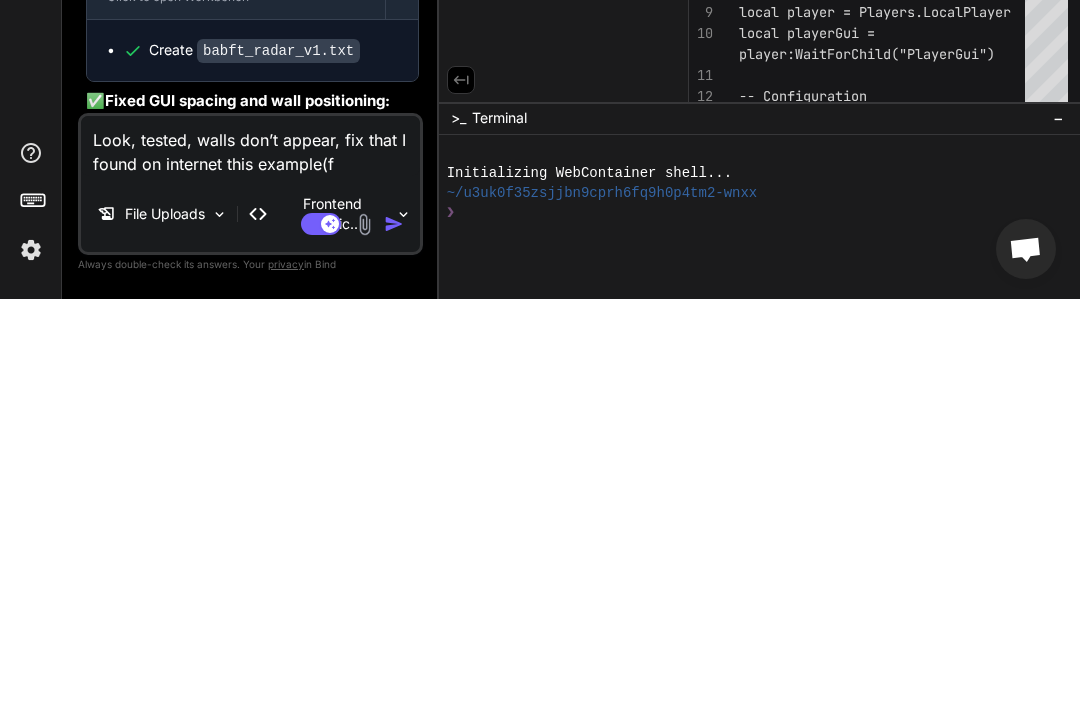 type on "x" 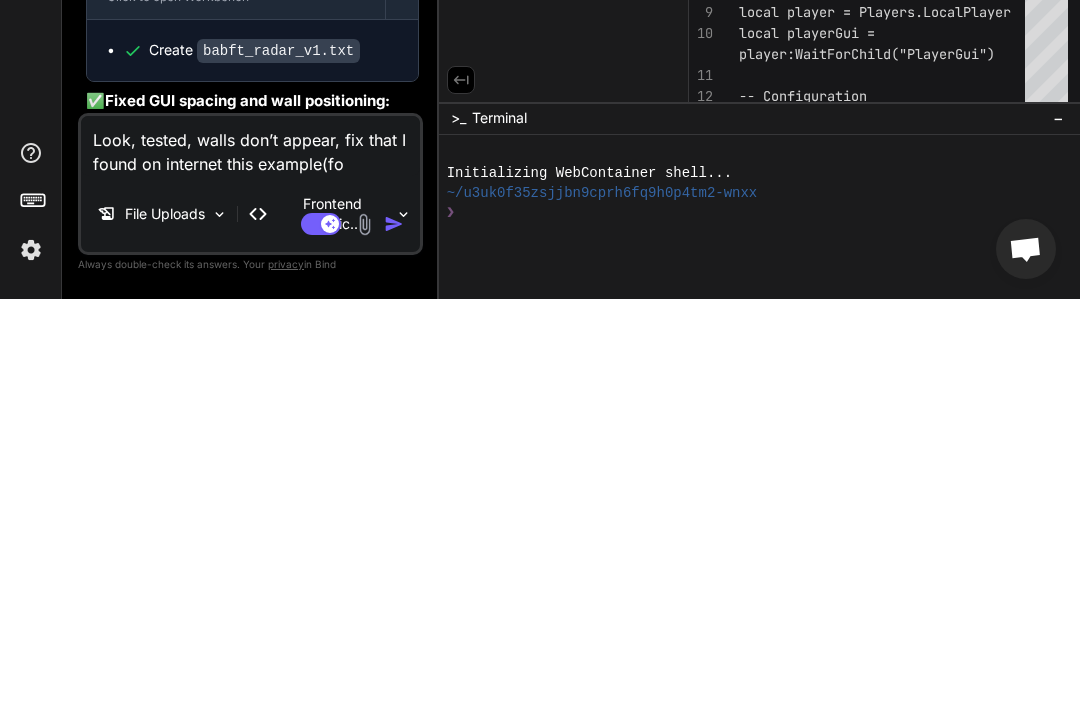 type on "Look, tested, walls don’t appear, fix that I found on internet this example(for" 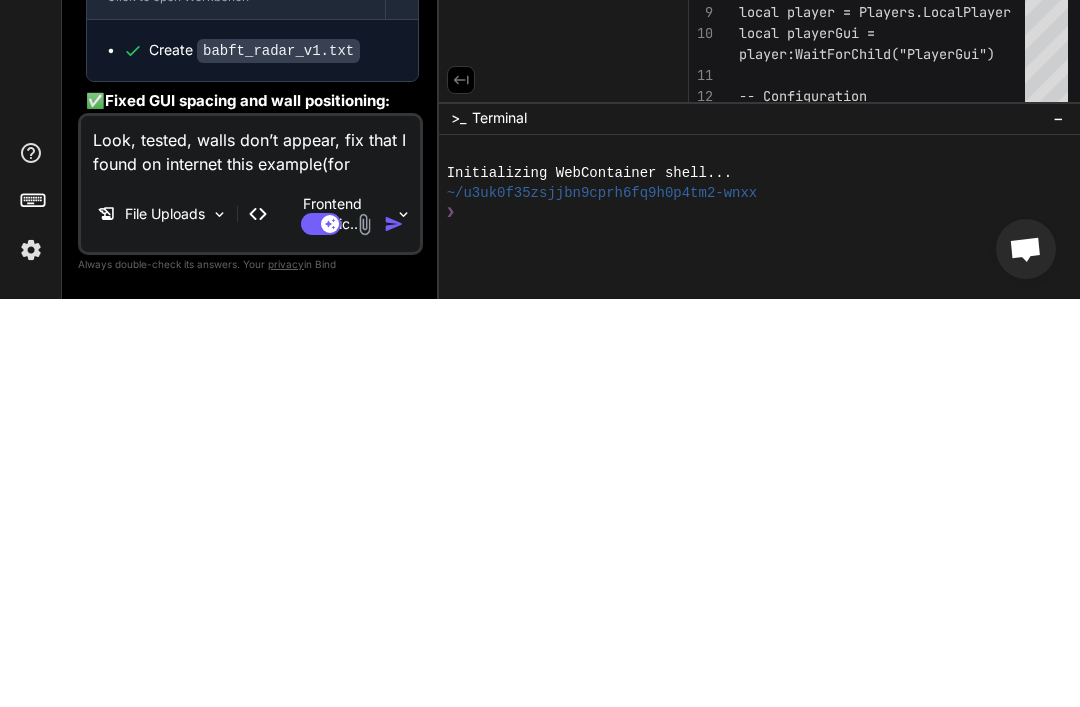 type on "Look, tested, walls don’t appear, fix that I found on internet this example(foru" 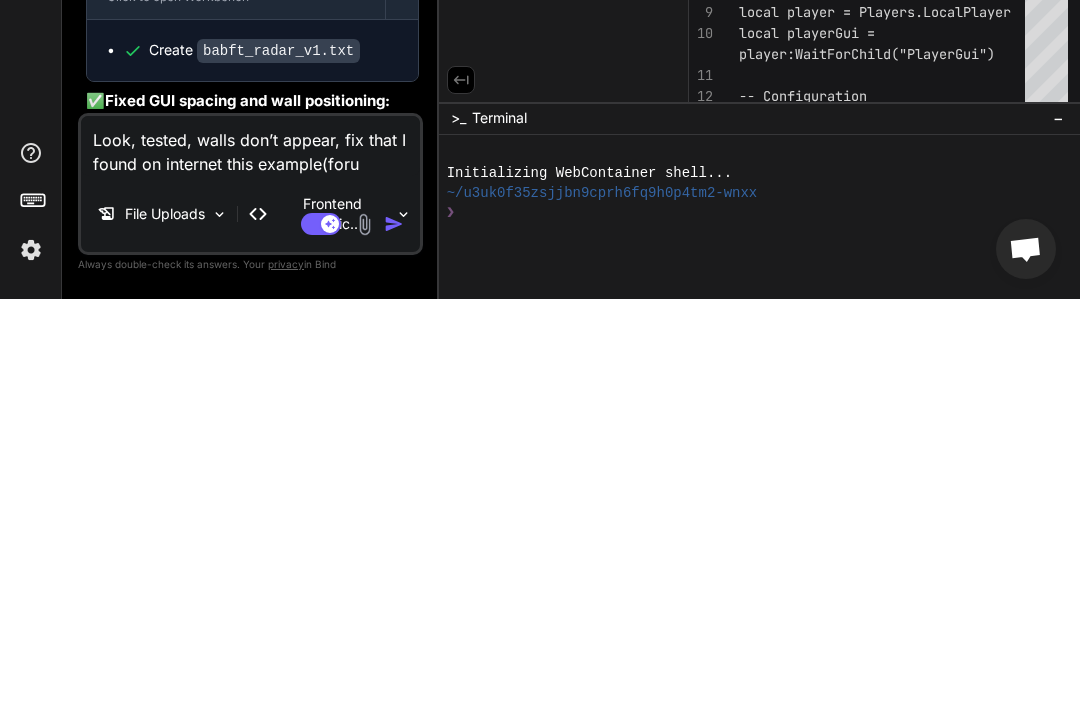 type on "Look, tested, walls don’t appear, fix that I found on internet this example(forum" 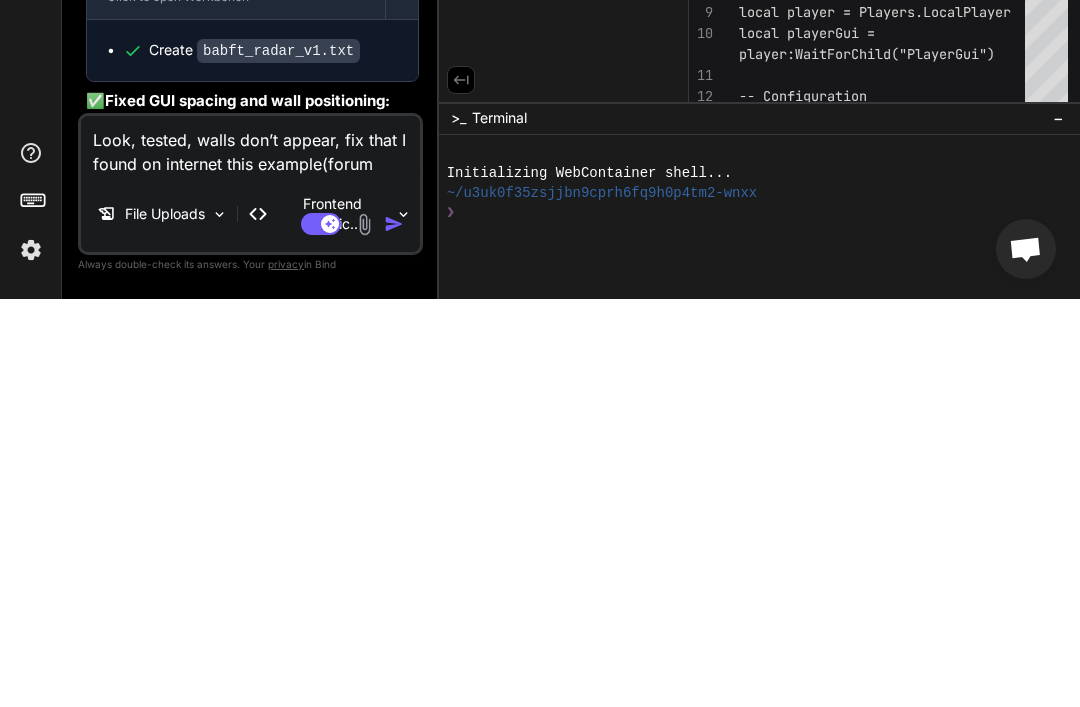 type on "x" 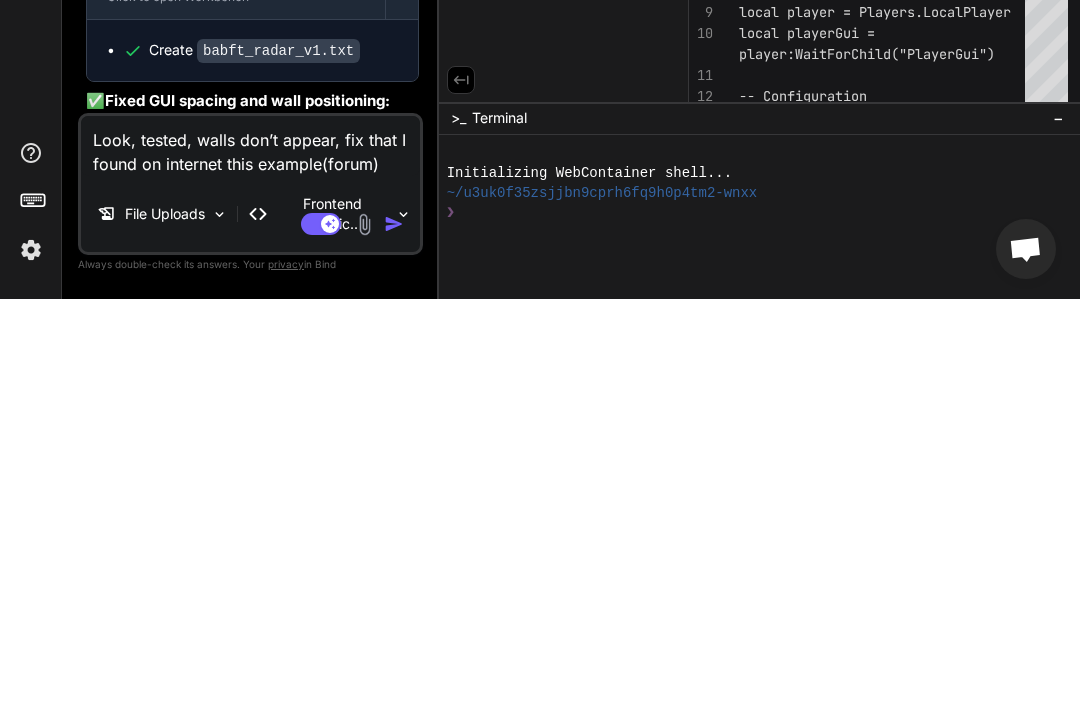 type on "Look, tested, walls don’t appear, fix that I found on internet this example(forum)" 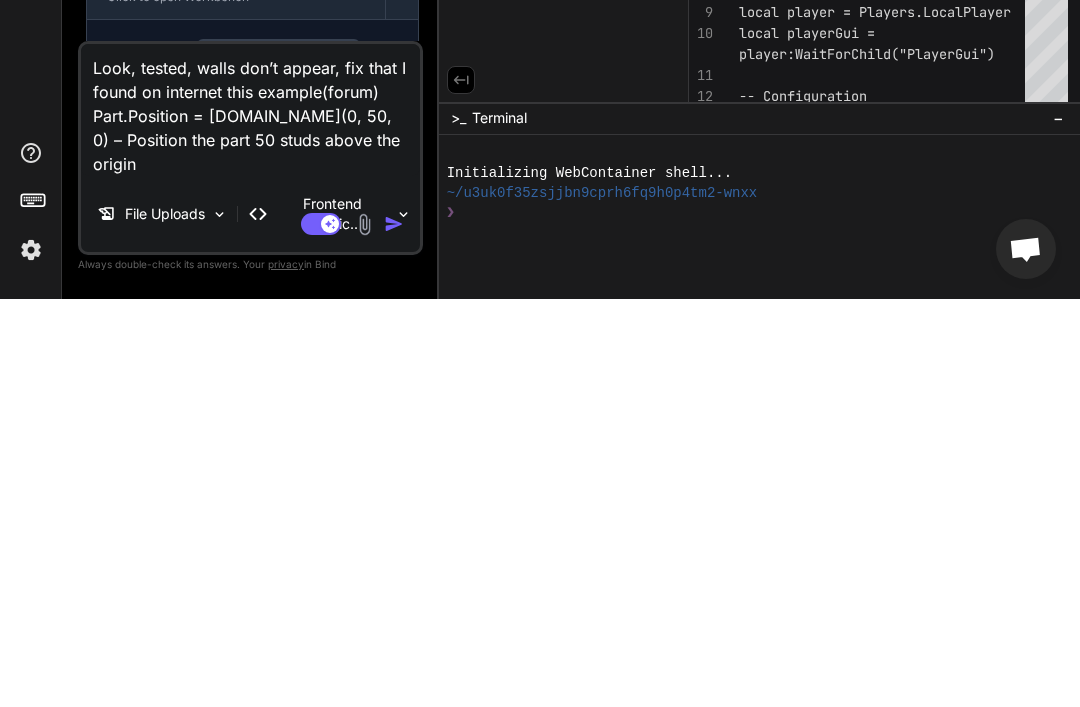 type on "Look, tested, walls don’t appear, fix that I found on internet this example(forum) Part.Position = [DOMAIN_NAME](0, 50, 0) – Position the part 50 studs above the origin" 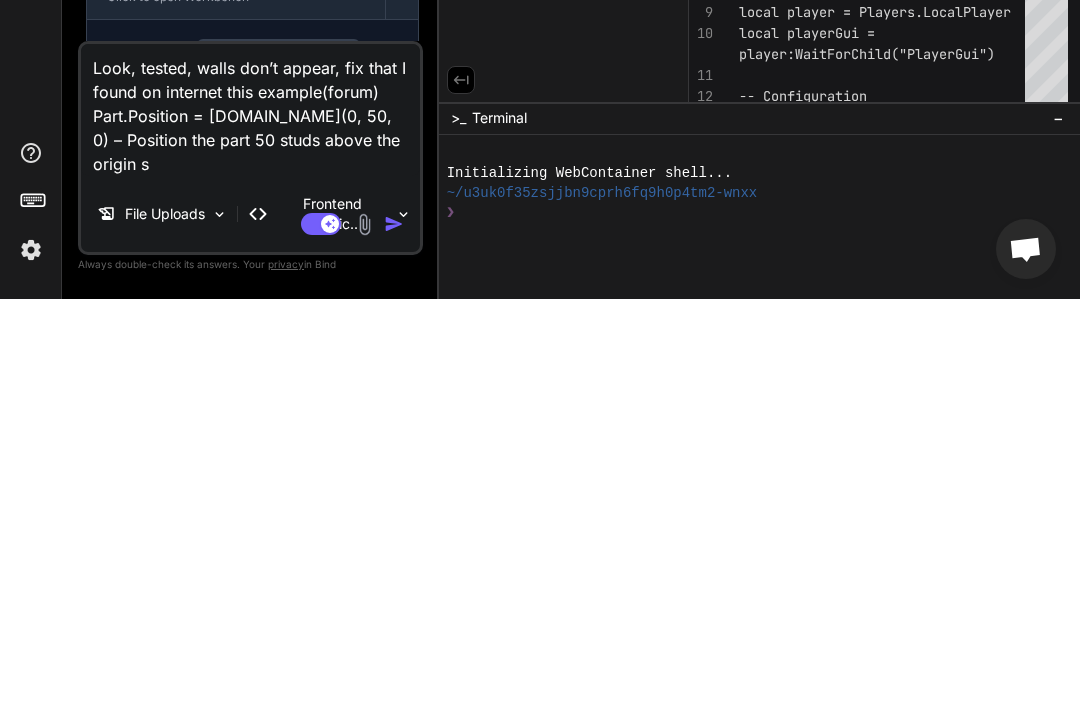 type on "Look, tested, walls don’t appear, fix that I found on internet this example(forum) Part.Position = [DOMAIN_NAME](0, 50, 0) – Position the part 50 studs above the origin so" 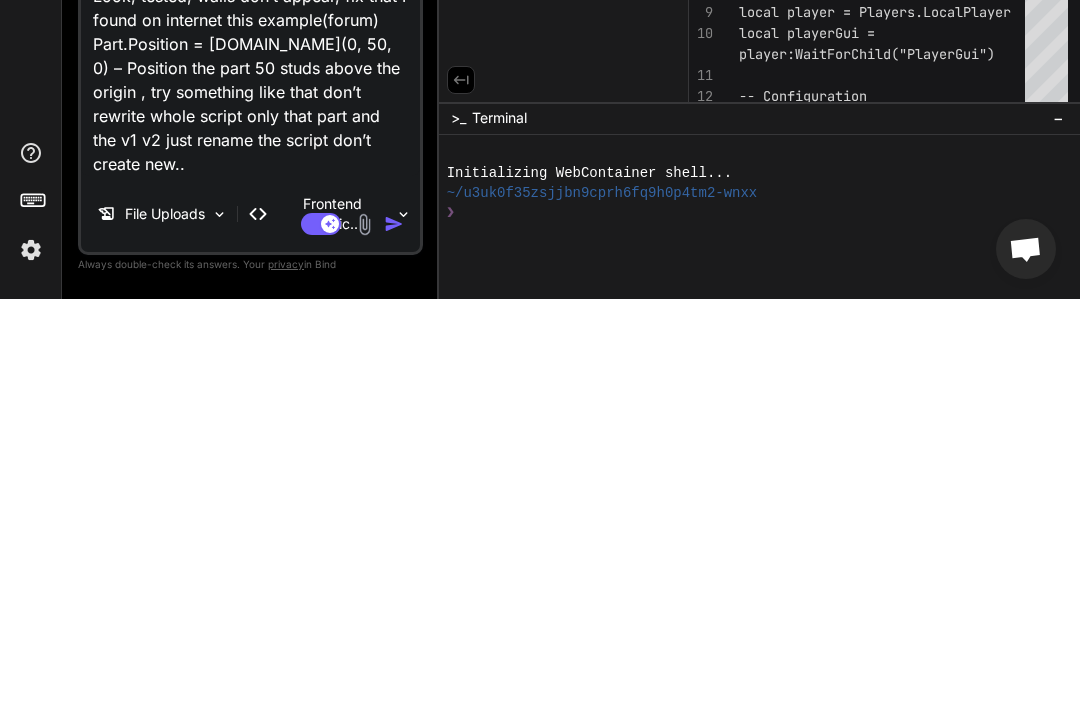 click at bounding box center [394, 632] 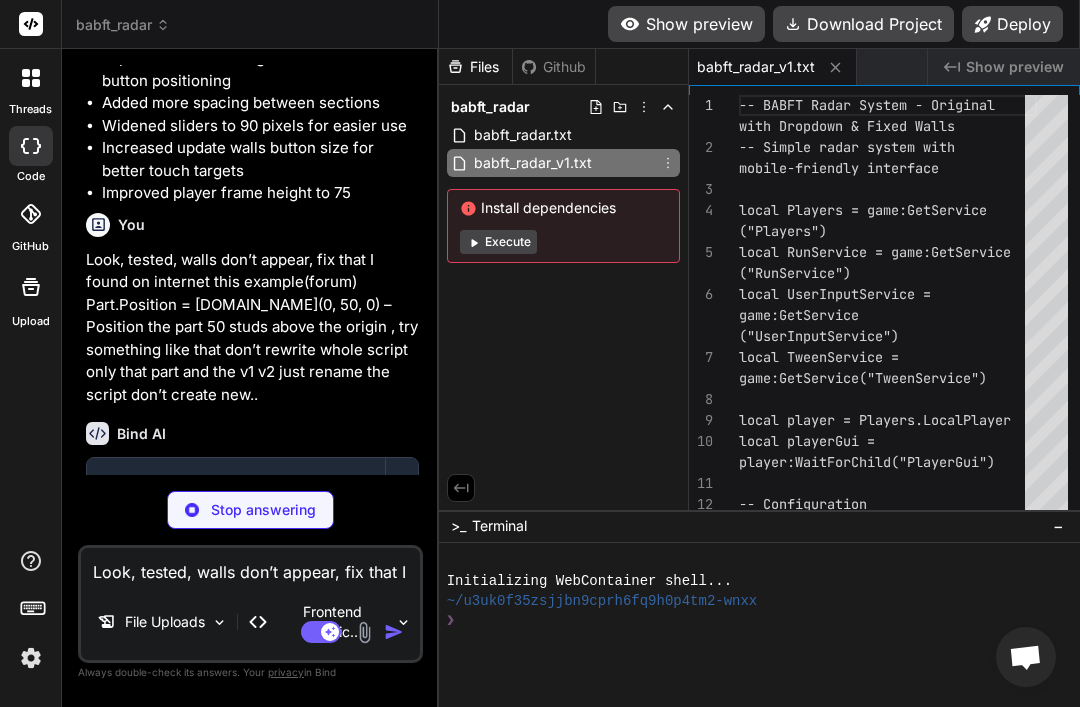 scroll, scrollTop: 2547, scrollLeft: 0, axis: vertical 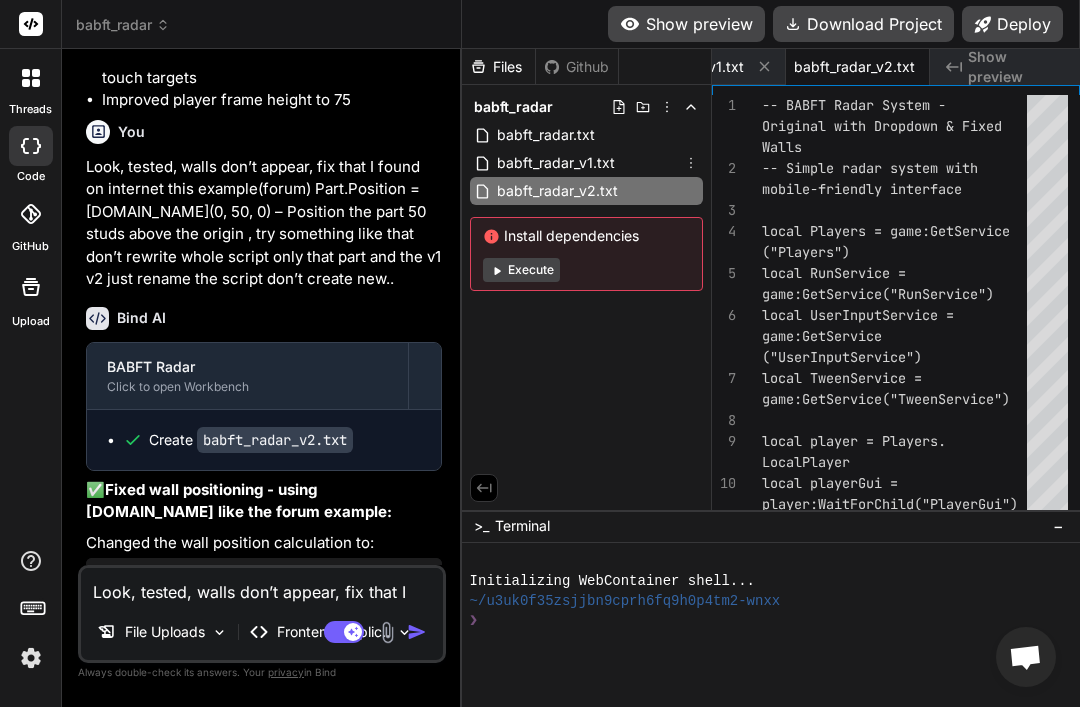 click on "Changed the wall position calculation to:" at bounding box center (264, 543) 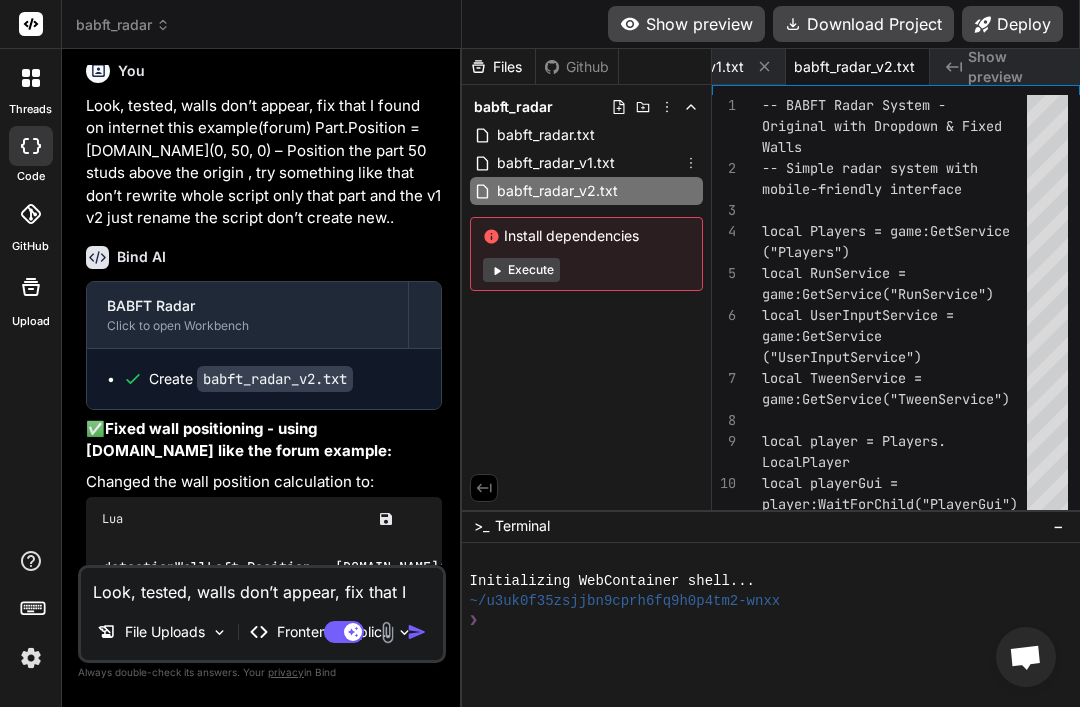 scroll, scrollTop: 2605, scrollLeft: 0, axis: vertical 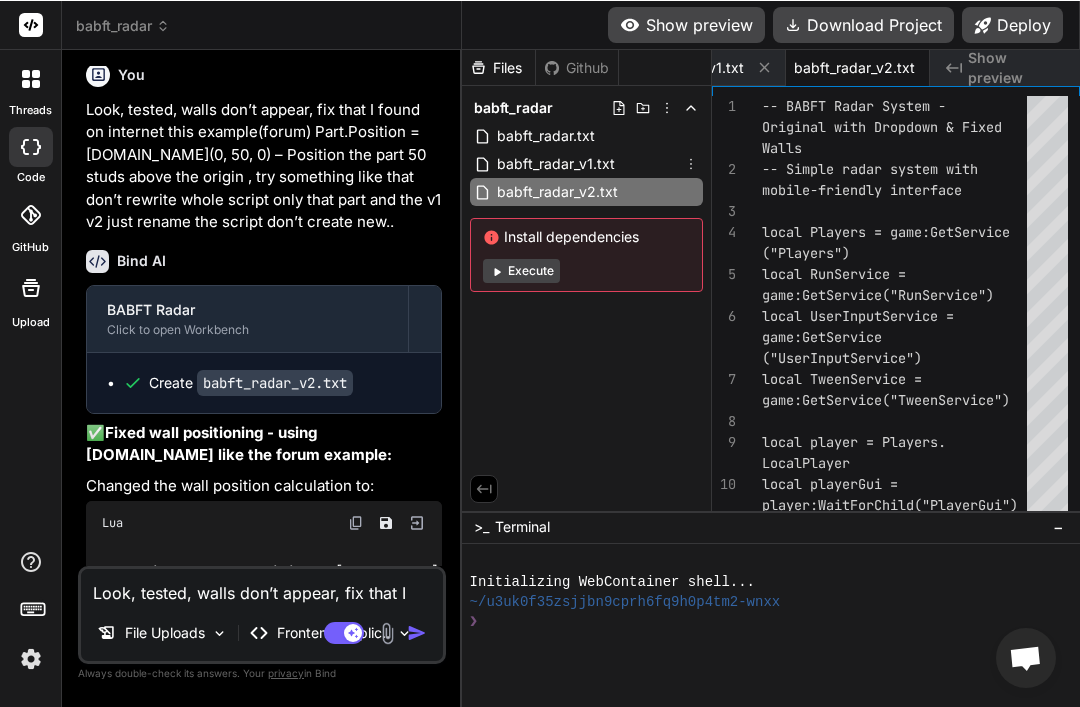 click on "Download Project" at bounding box center [863, 24] 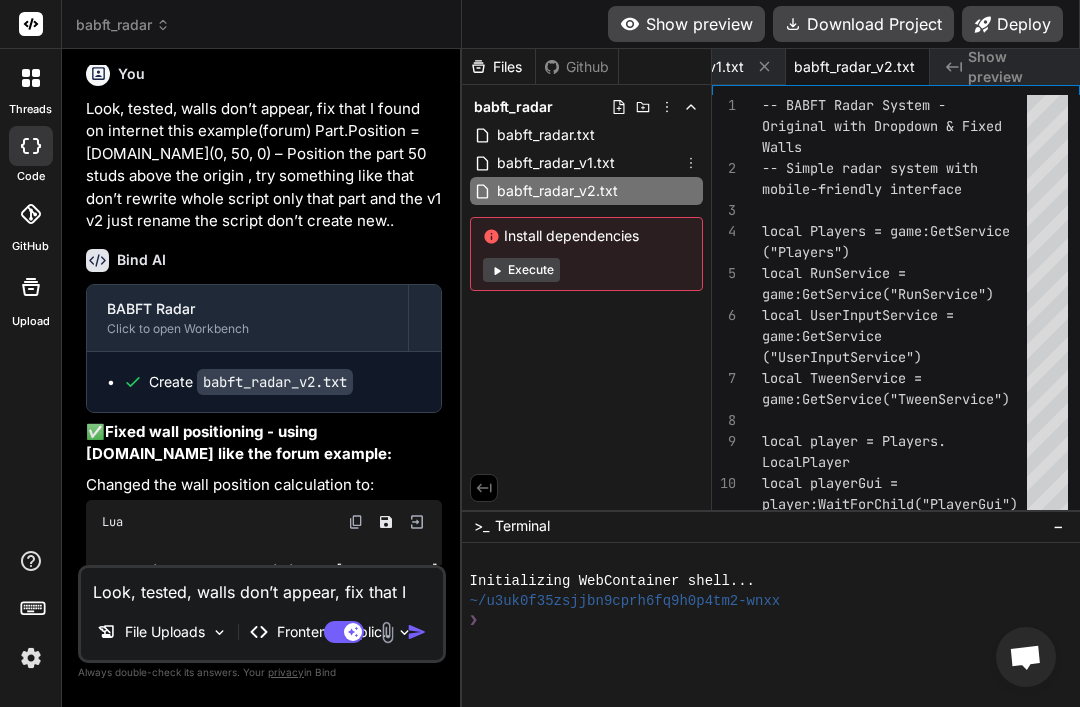click on "Download Project" at bounding box center [863, 24] 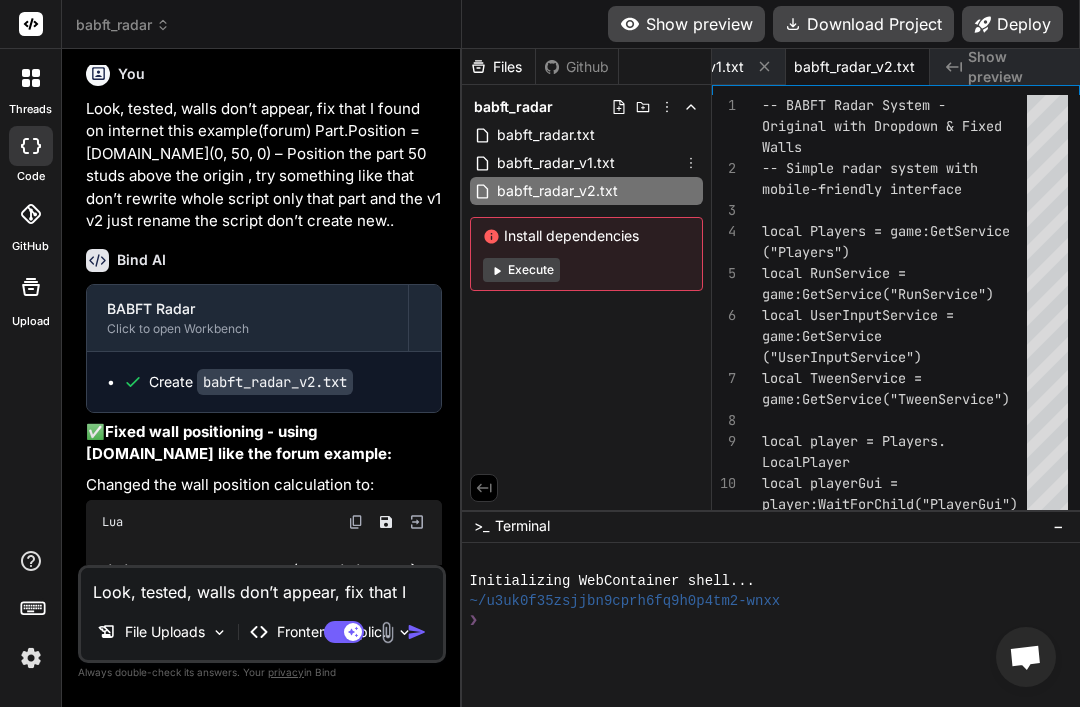scroll, scrollTop: 0, scrollLeft: 608, axis: horizontal 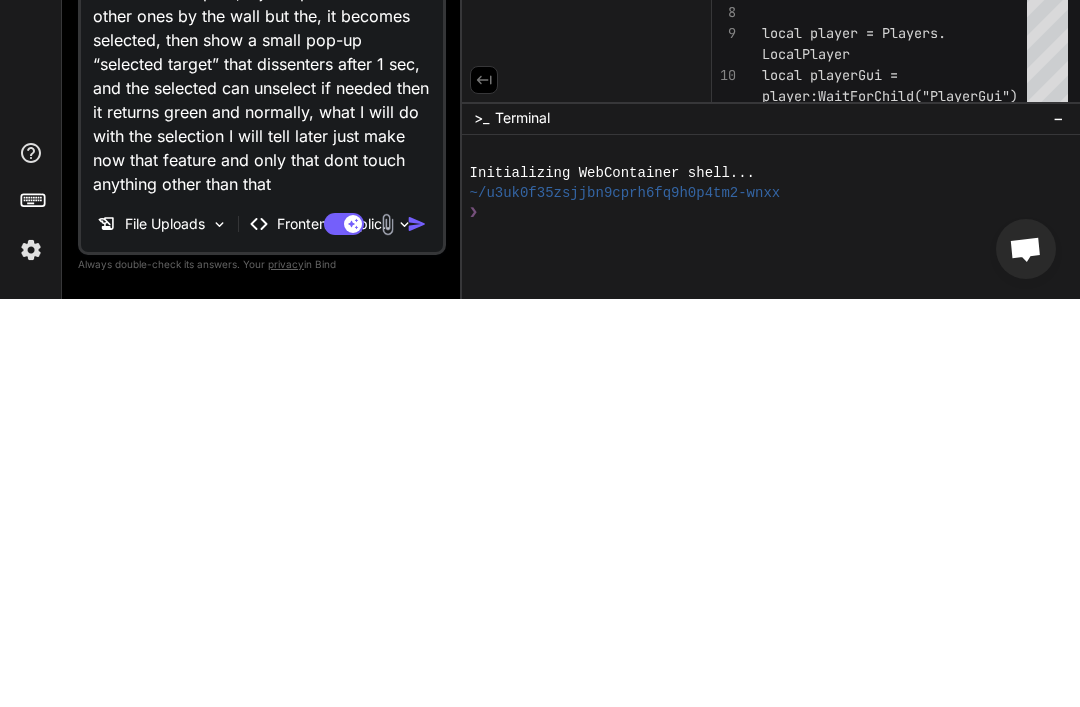 click at bounding box center [421, 632] 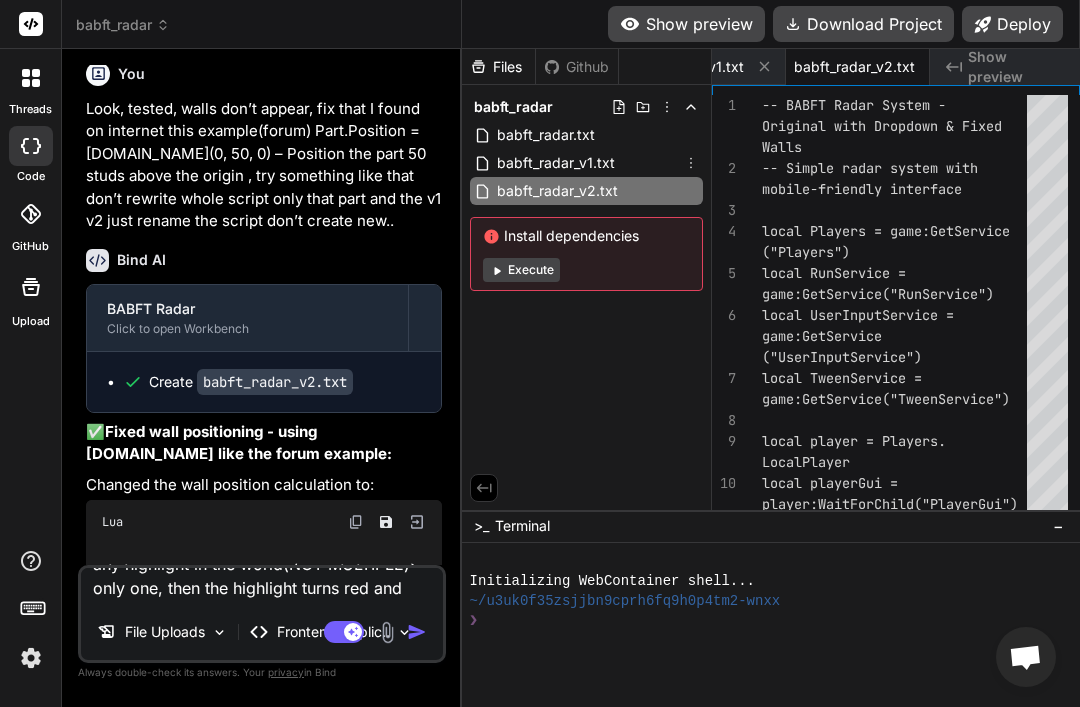 scroll, scrollTop: 0, scrollLeft: 0, axis: both 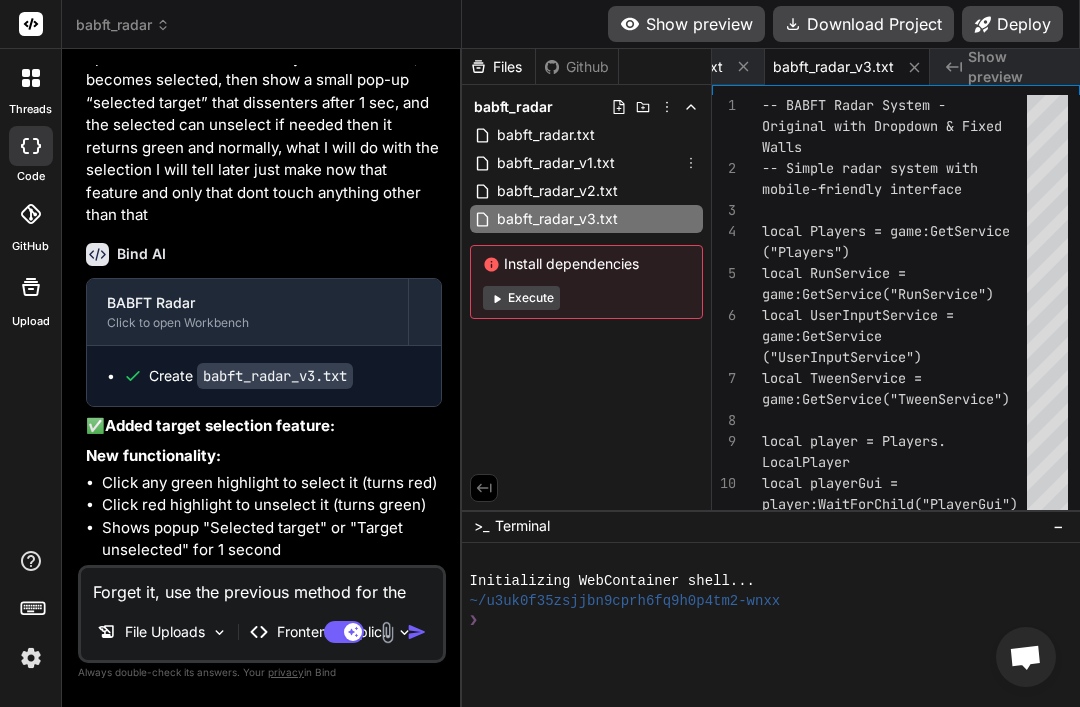 click 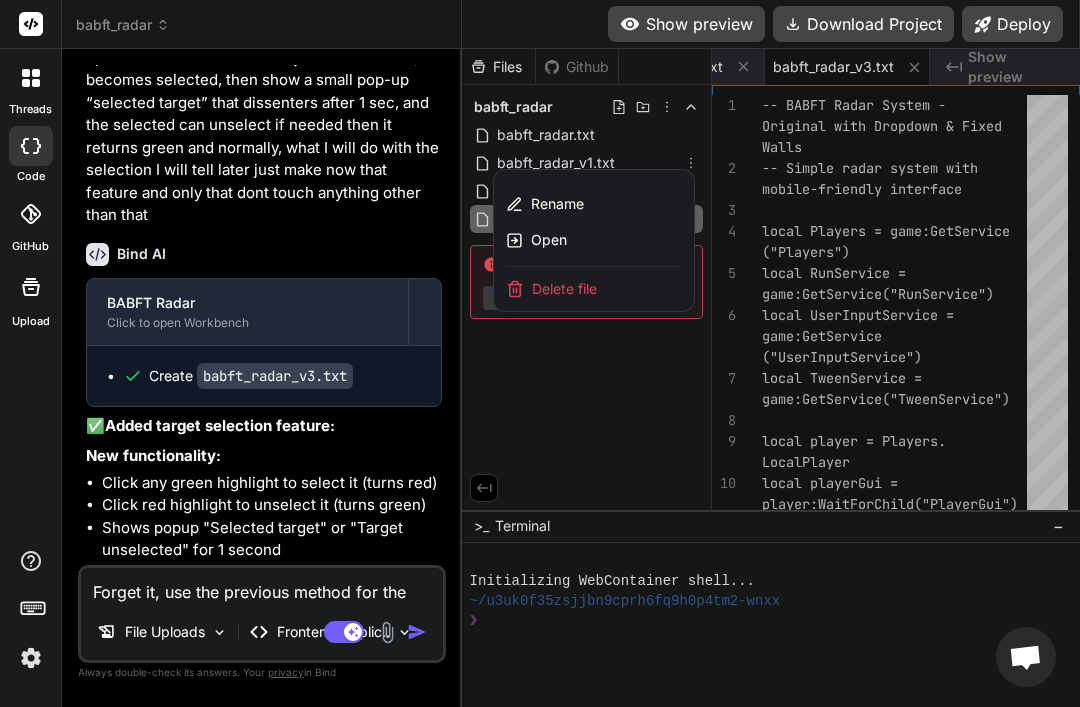 click on "Delete file" at bounding box center [564, 289] 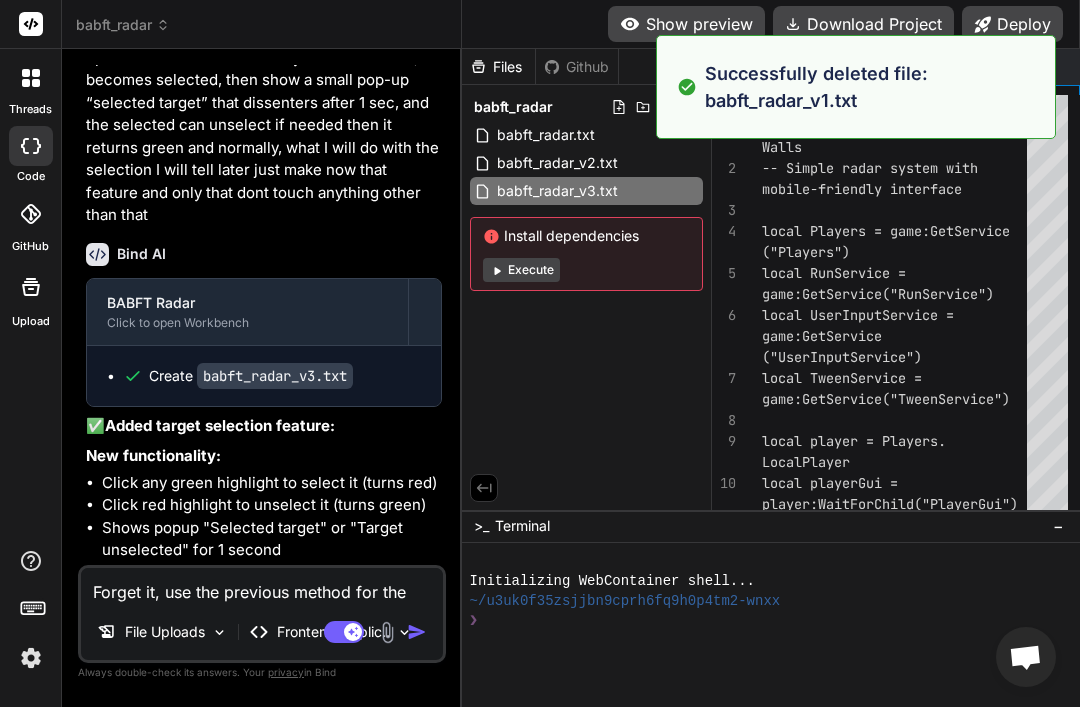 scroll, scrollTop: 0, scrollLeft: 121, axis: horizontal 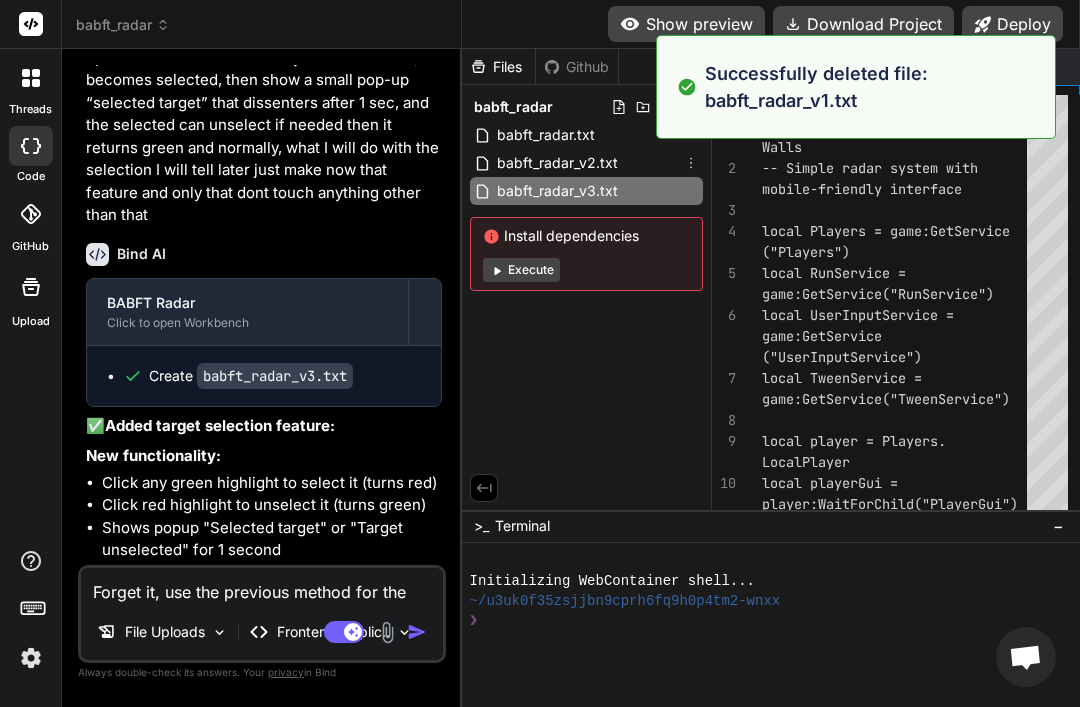 click 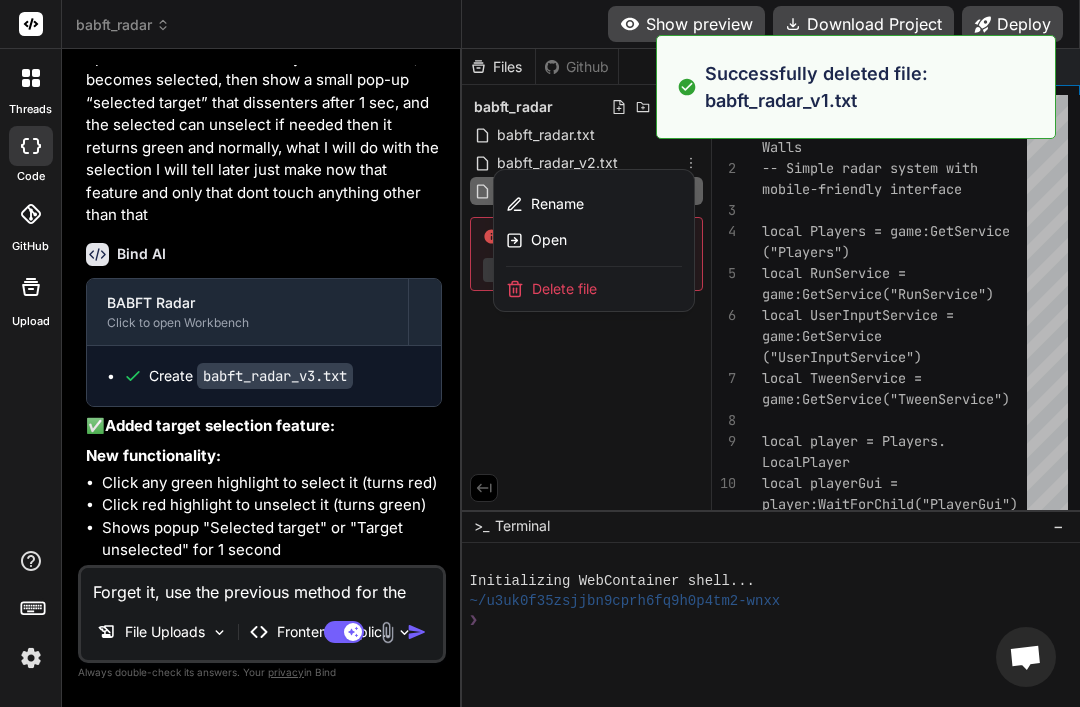 click on "Delete file" at bounding box center (594, 289) 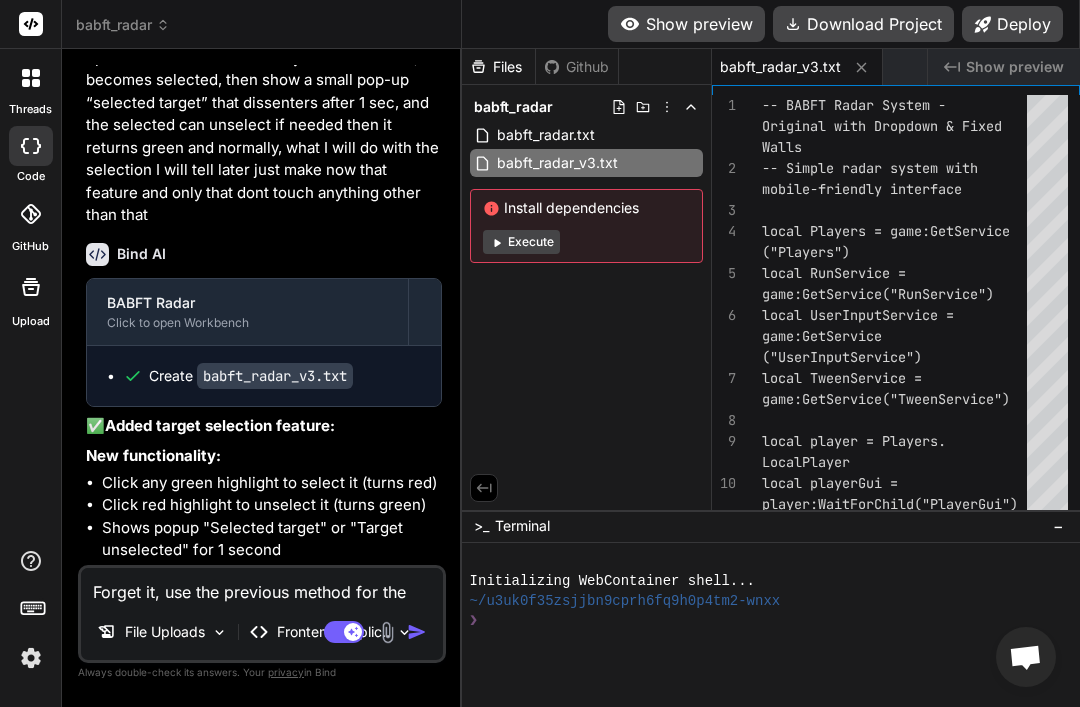 scroll, scrollTop: 0, scrollLeft: 0, axis: both 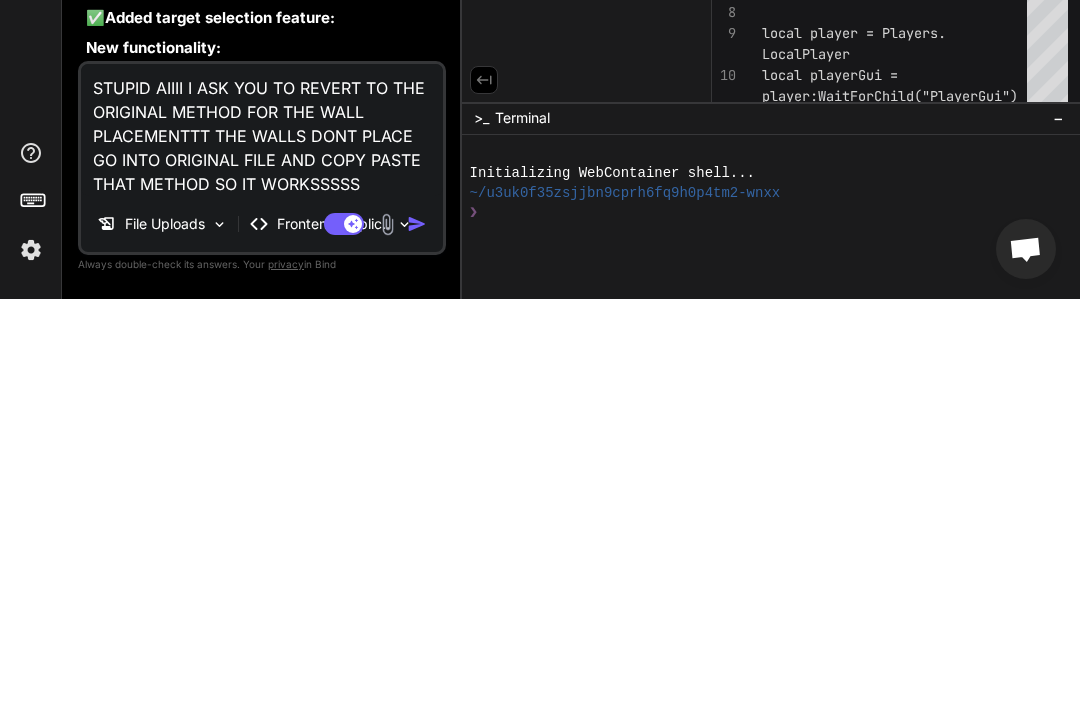 click at bounding box center [417, 632] 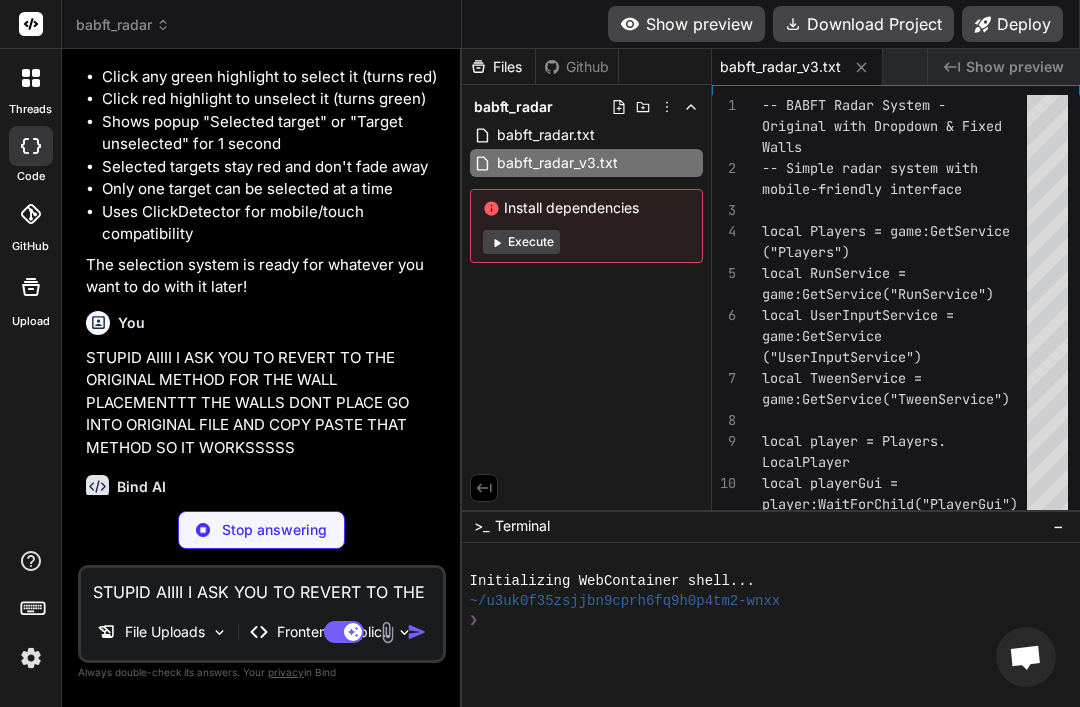scroll, scrollTop: 3815, scrollLeft: 0, axis: vertical 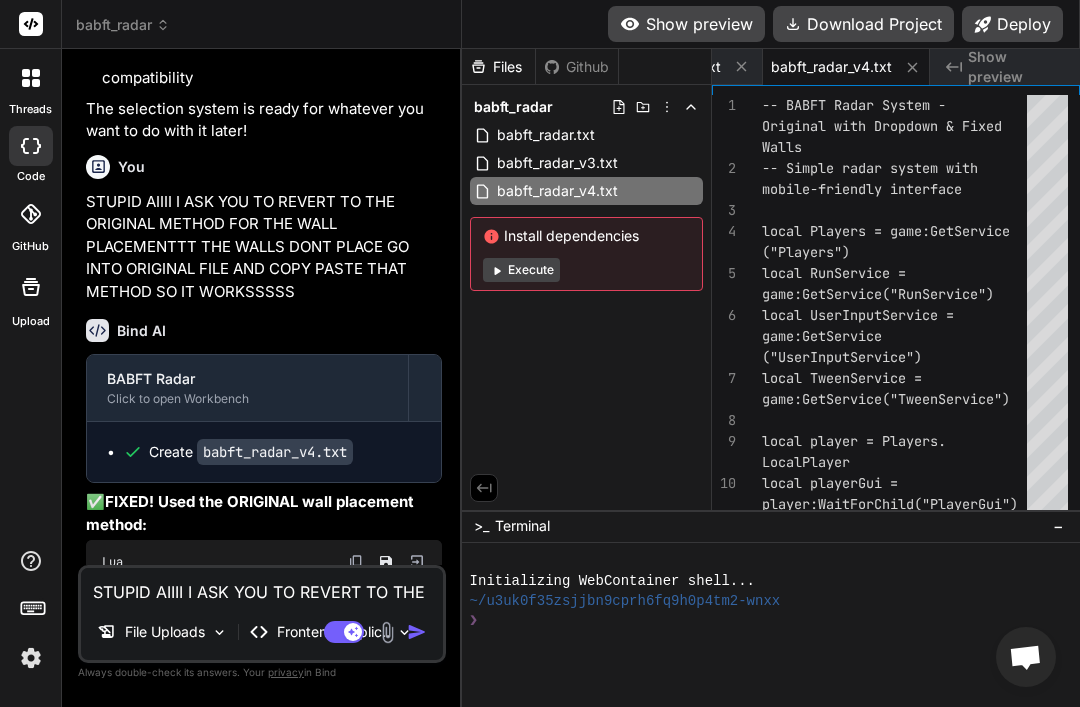 click on "Download Project" at bounding box center (863, 24) 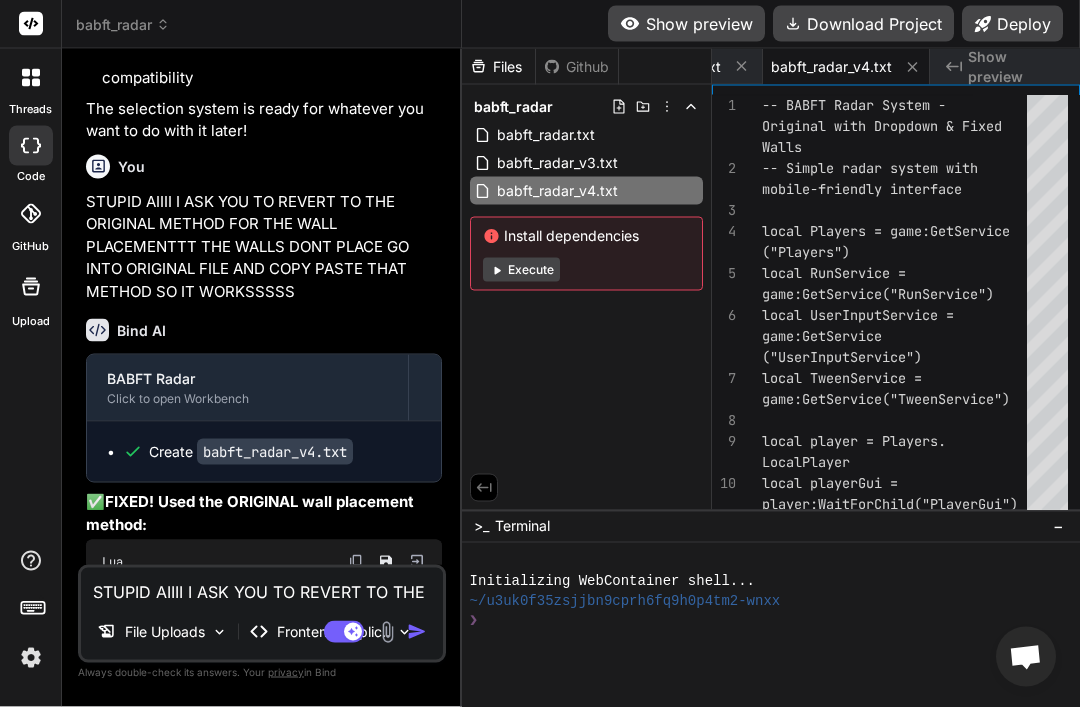 scroll, scrollTop: 64, scrollLeft: 0, axis: vertical 